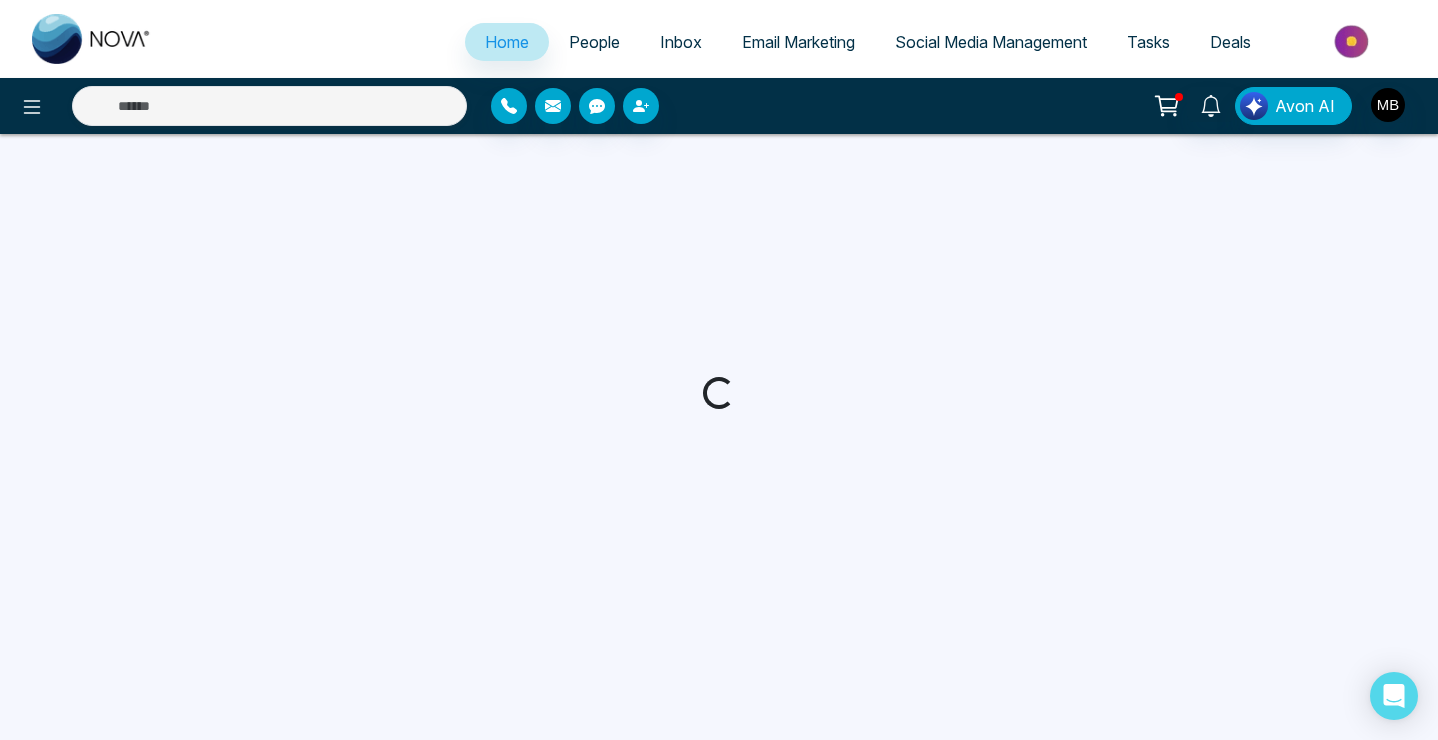 select on "*" 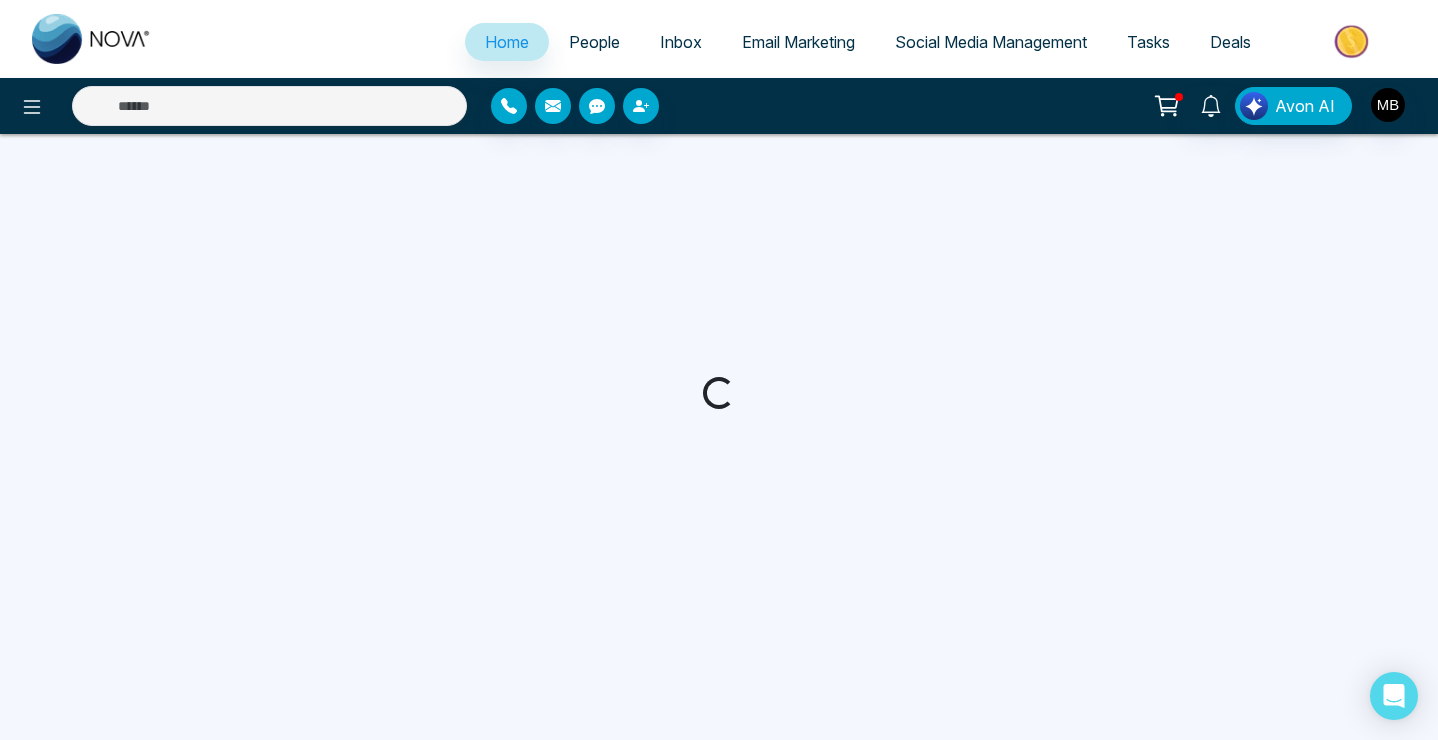 select on "*" 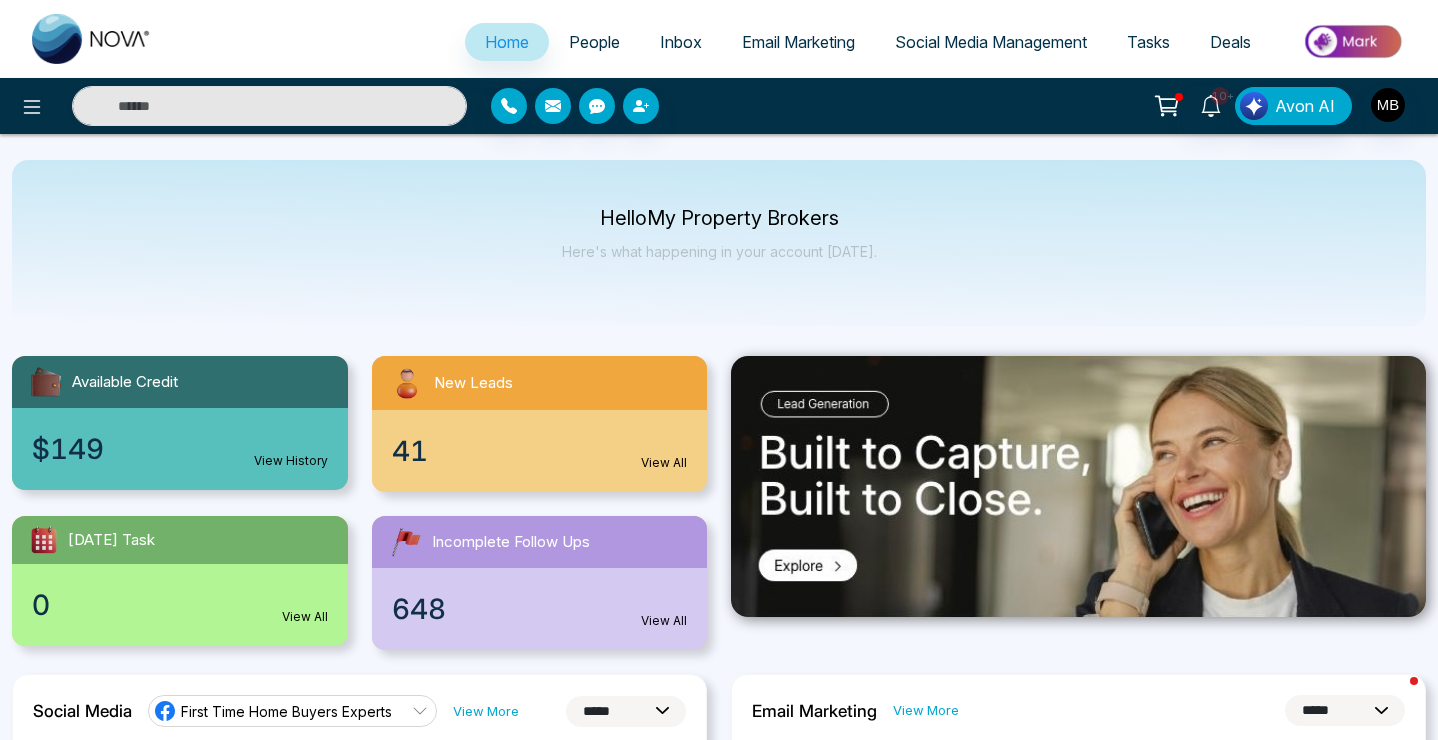 scroll, scrollTop: 0, scrollLeft: 0, axis: both 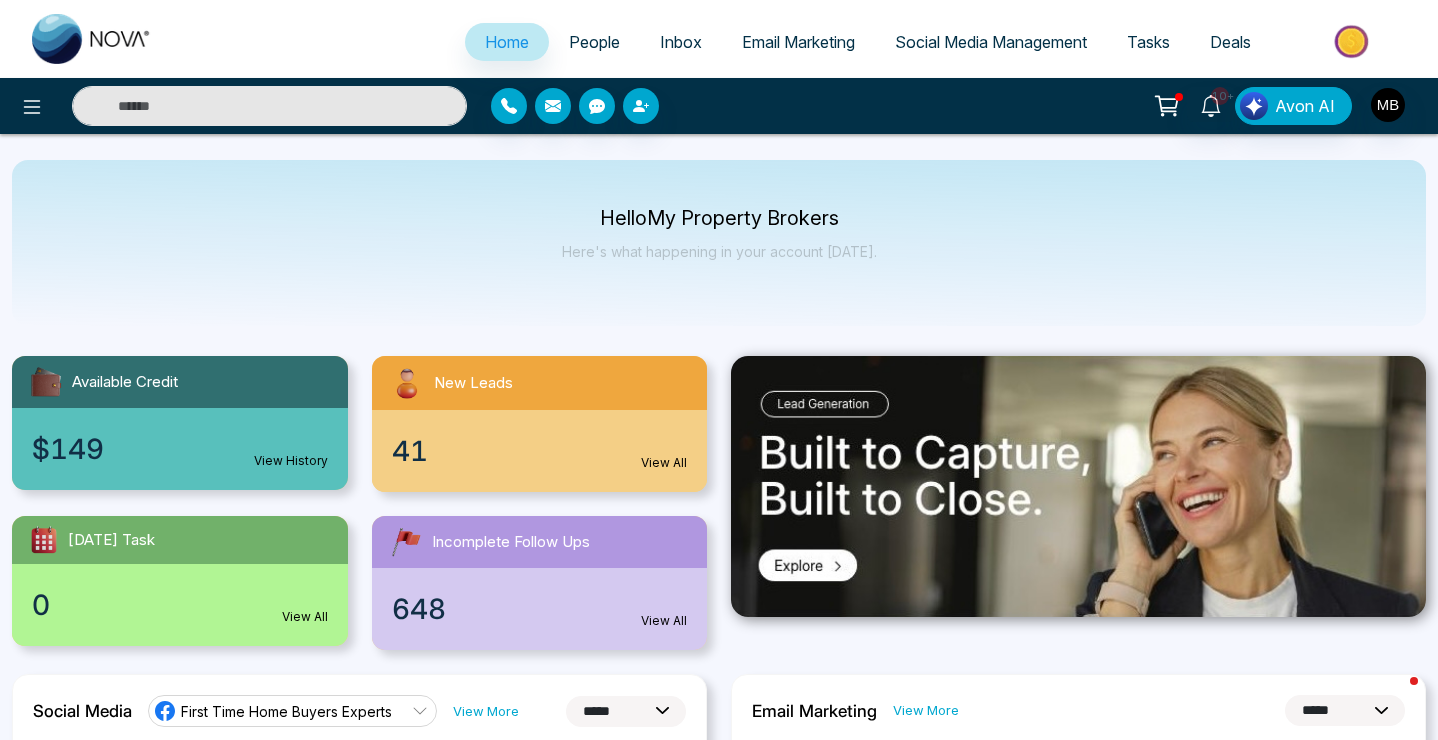 click at bounding box center [269, 106] 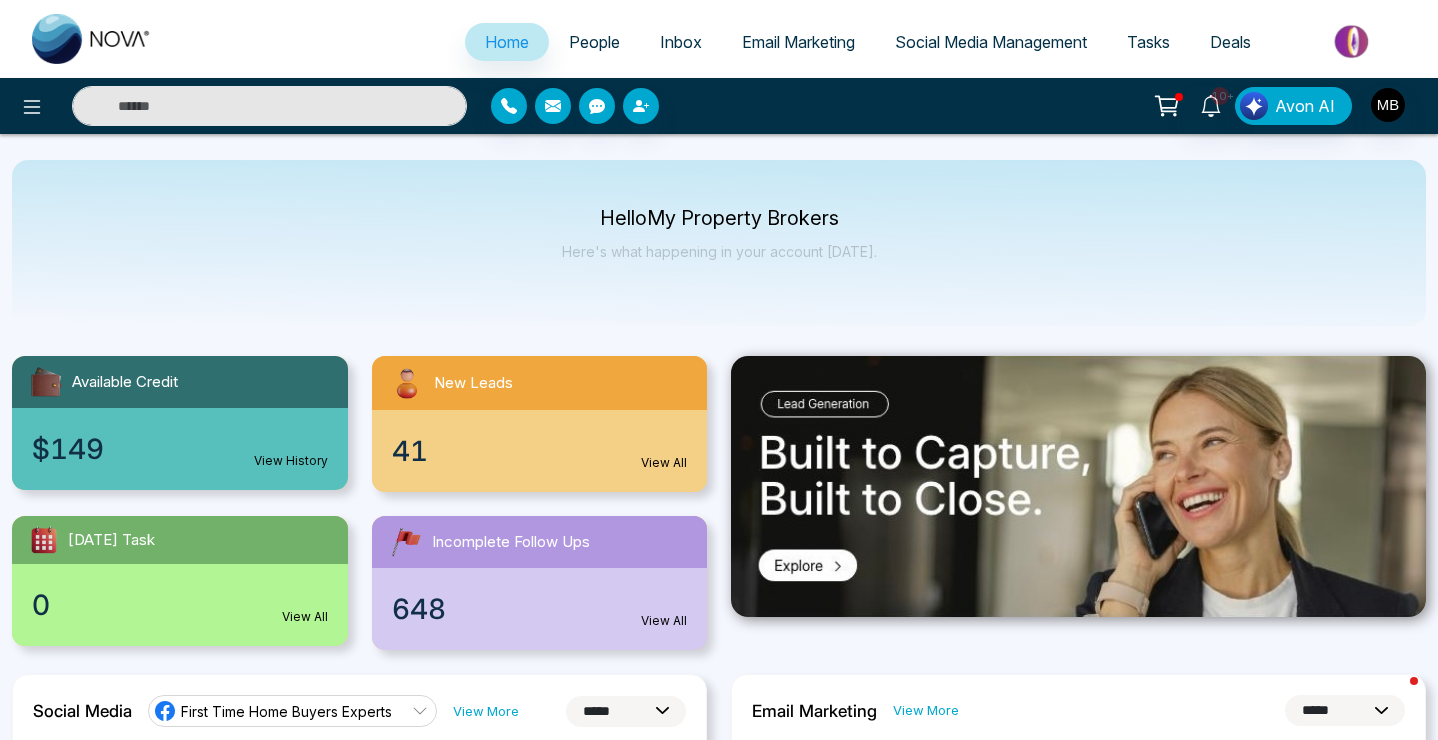 paste on "**********" 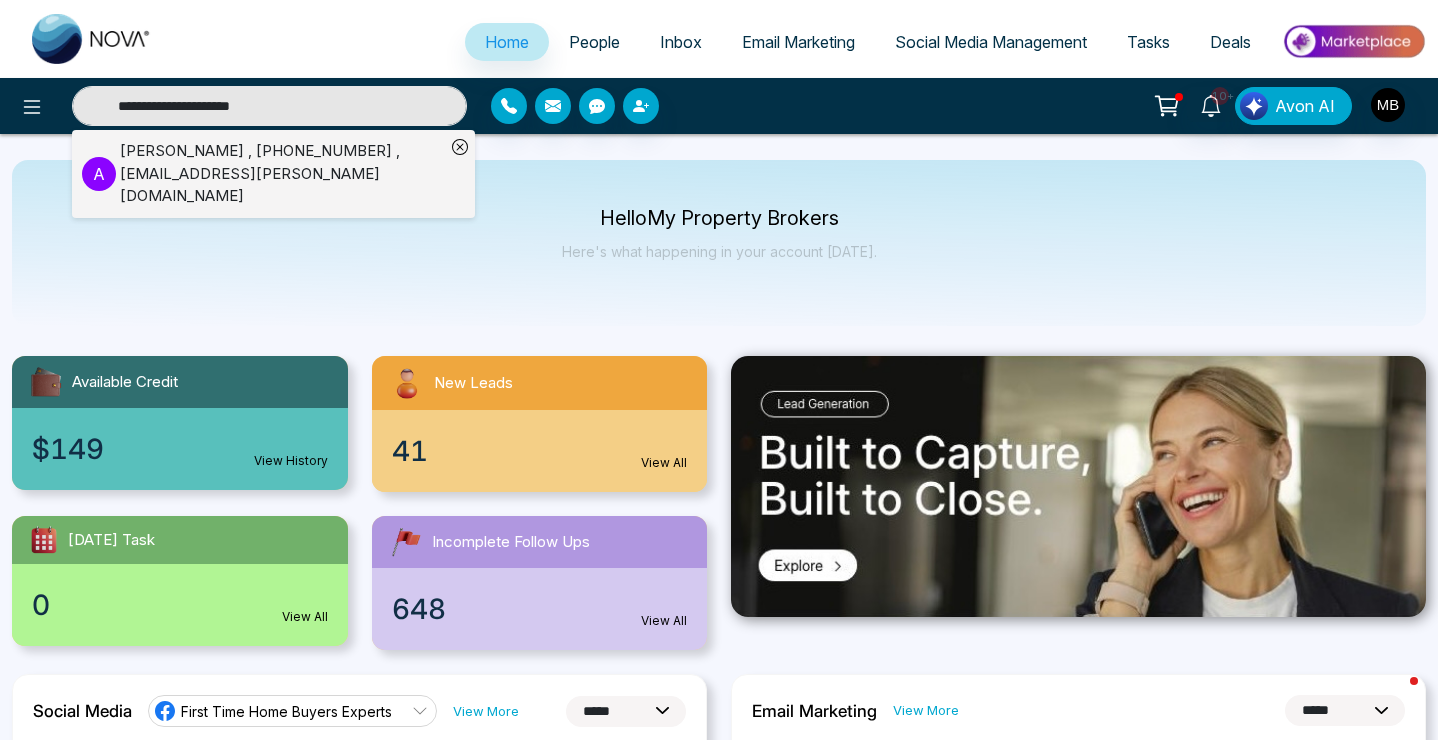 type on "**********" 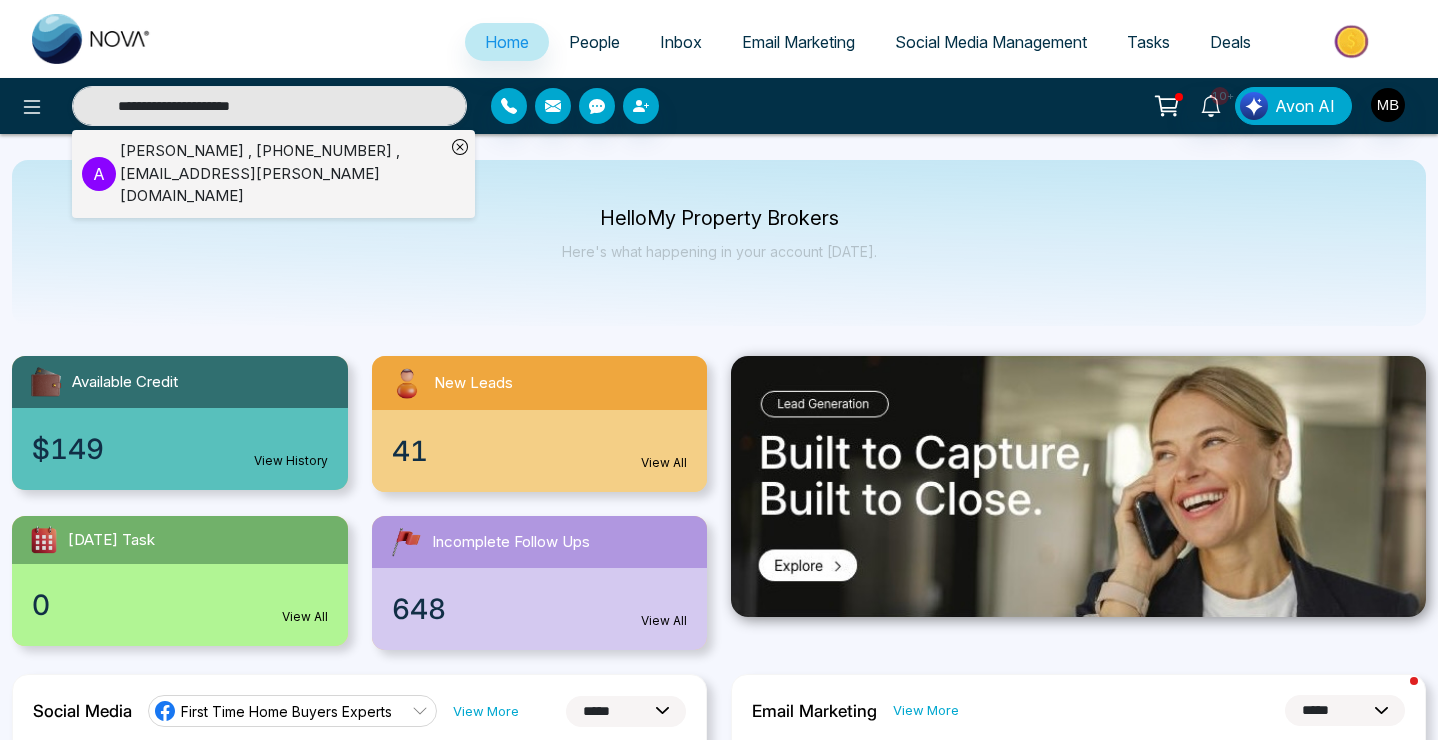 click on "[PERSON_NAME]     , [PHONE_NUMBER]   , [EMAIL_ADDRESS][PERSON_NAME][DOMAIN_NAME]" at bounding box center [282, 174] 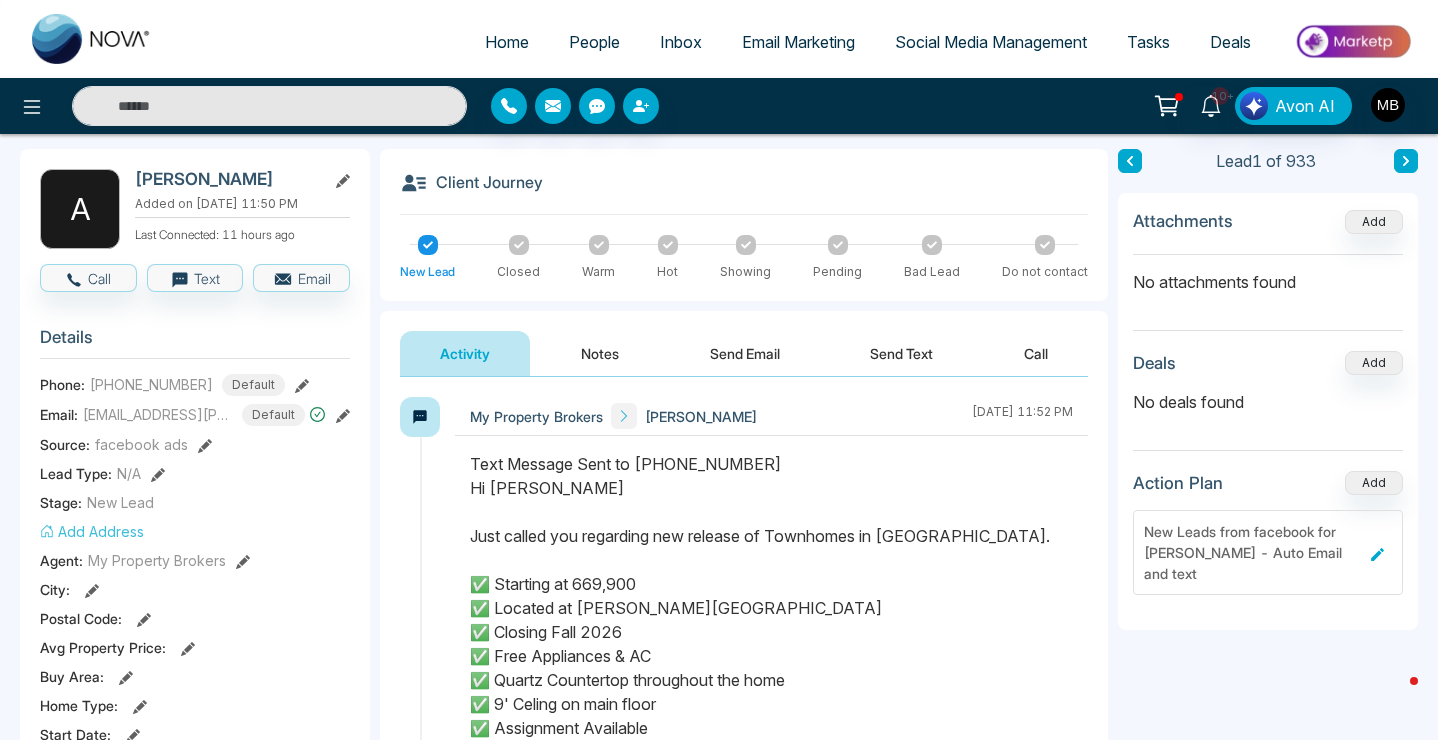 scroll, scrollTop: 93, scrollLeft: 0, axis: vertical 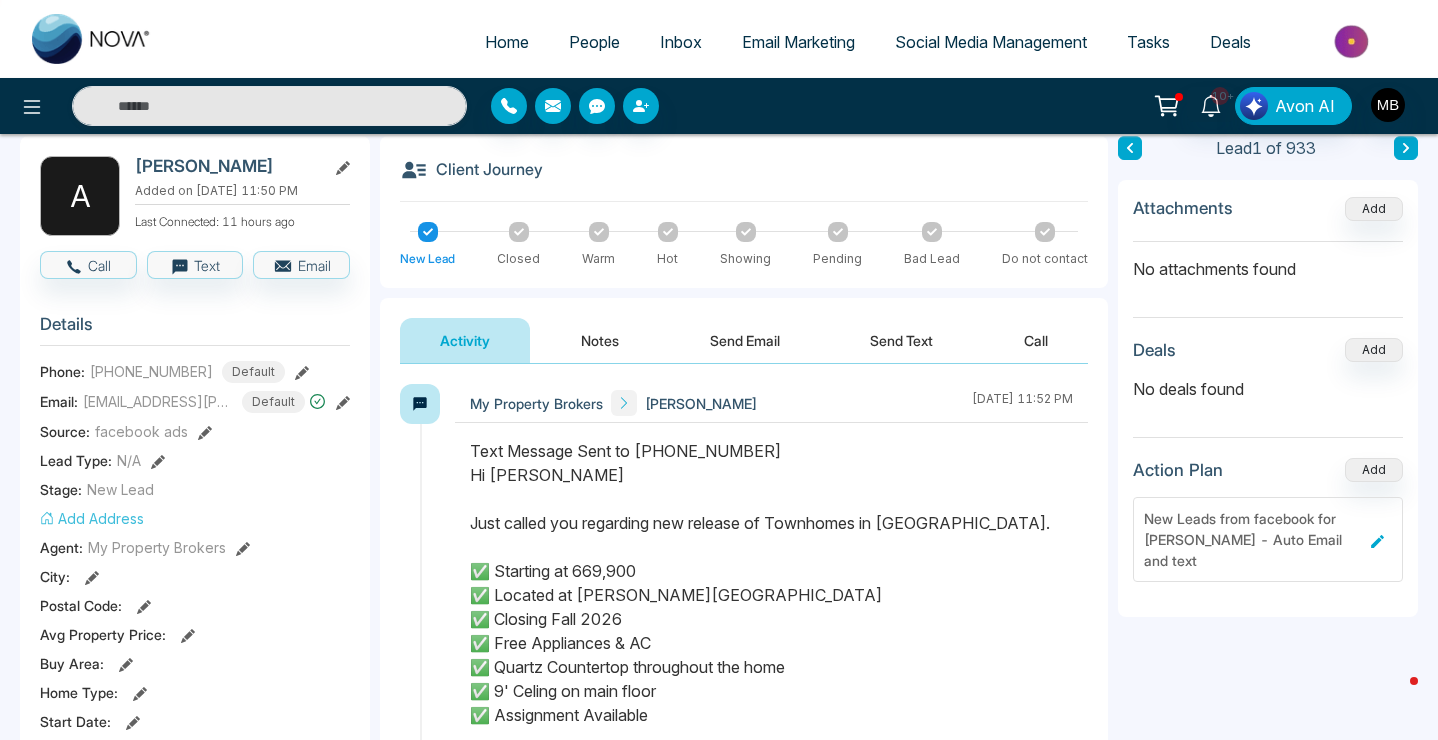 click on "Notes" at bounding box center (600, 340) 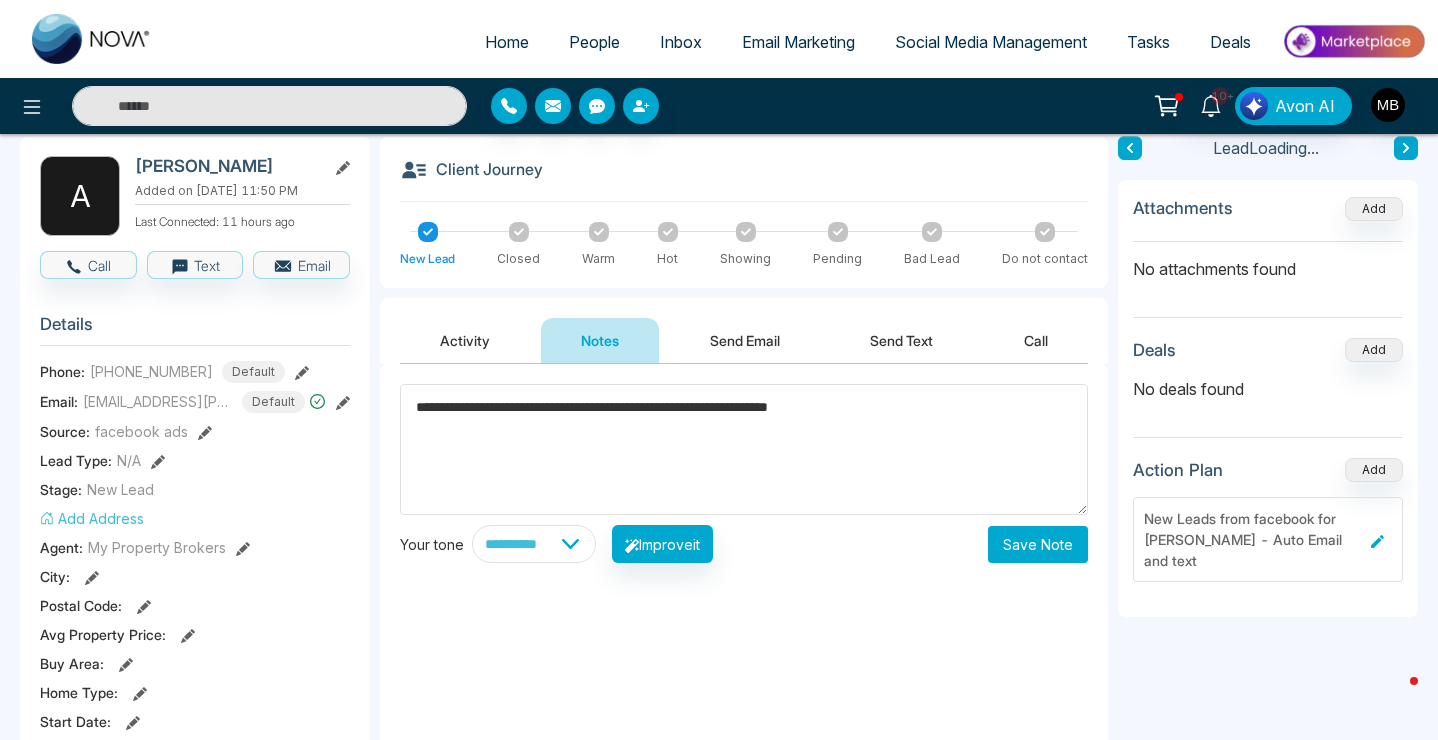 type on "**********" 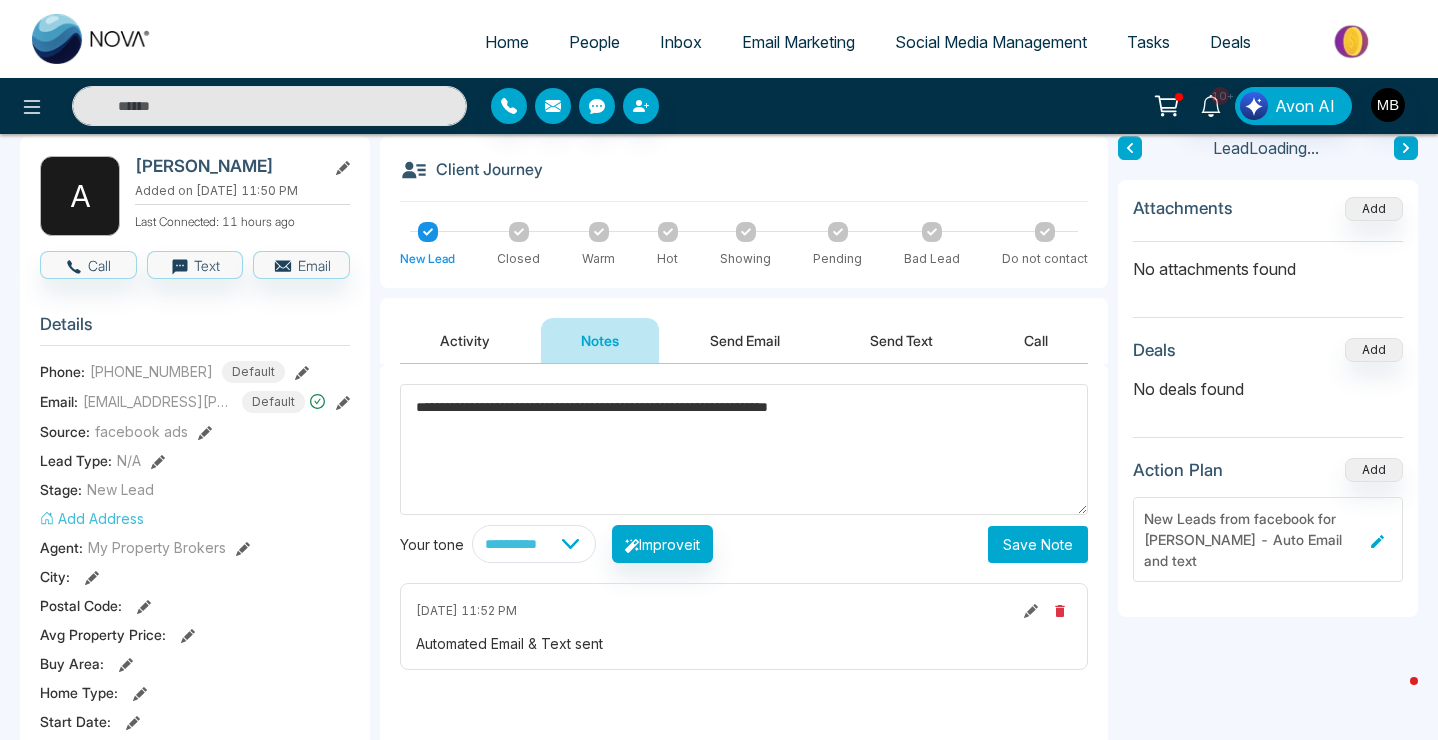 click on "Save Note" at bounding box center [1038, 544] 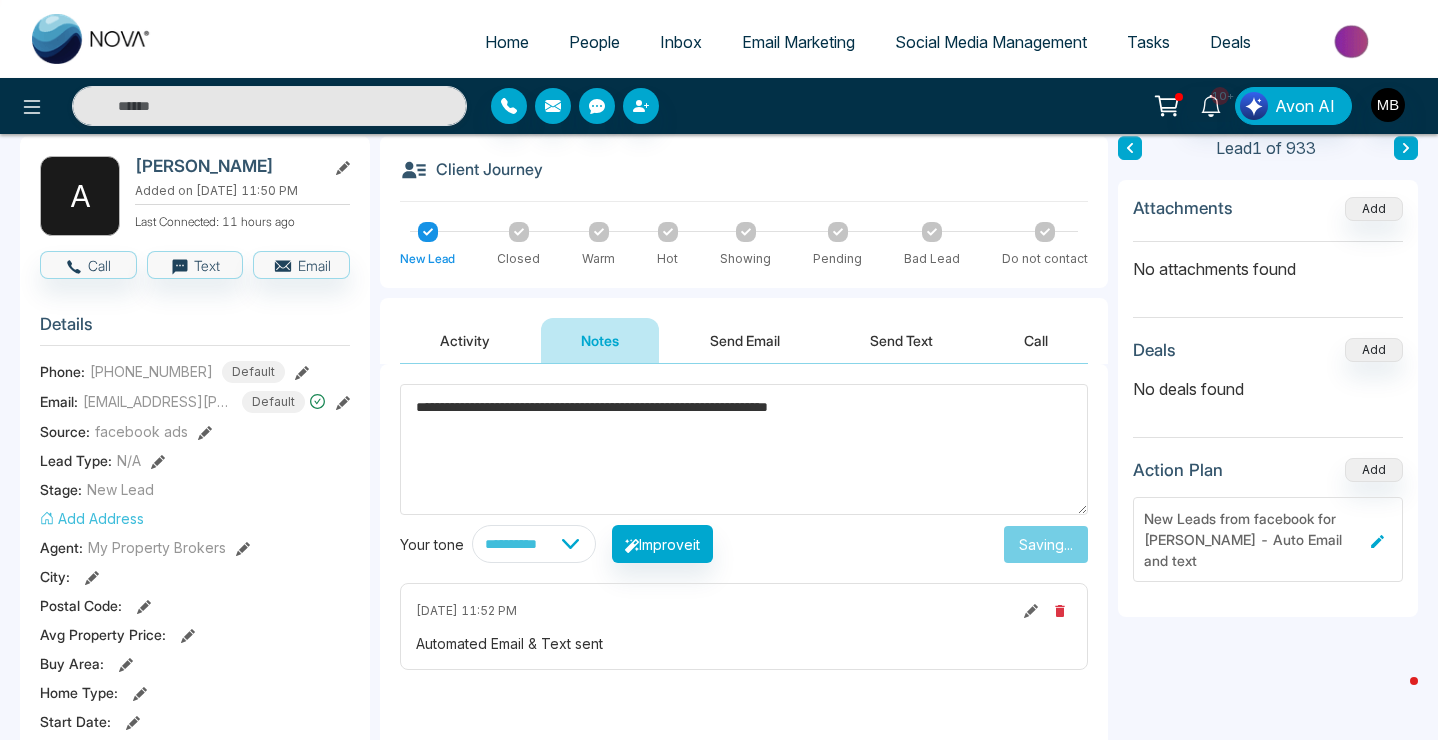 type 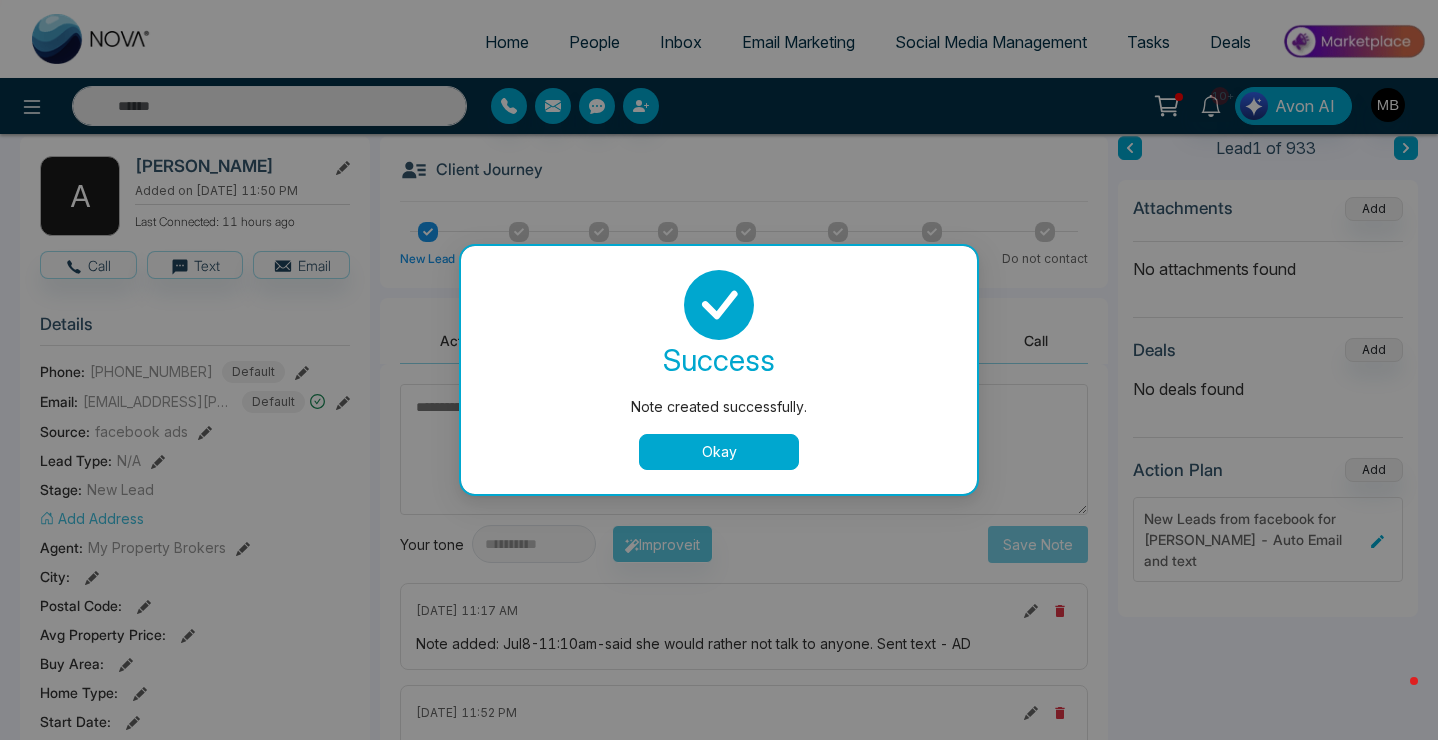 click on "Okay" at bounding box center [719, 452] 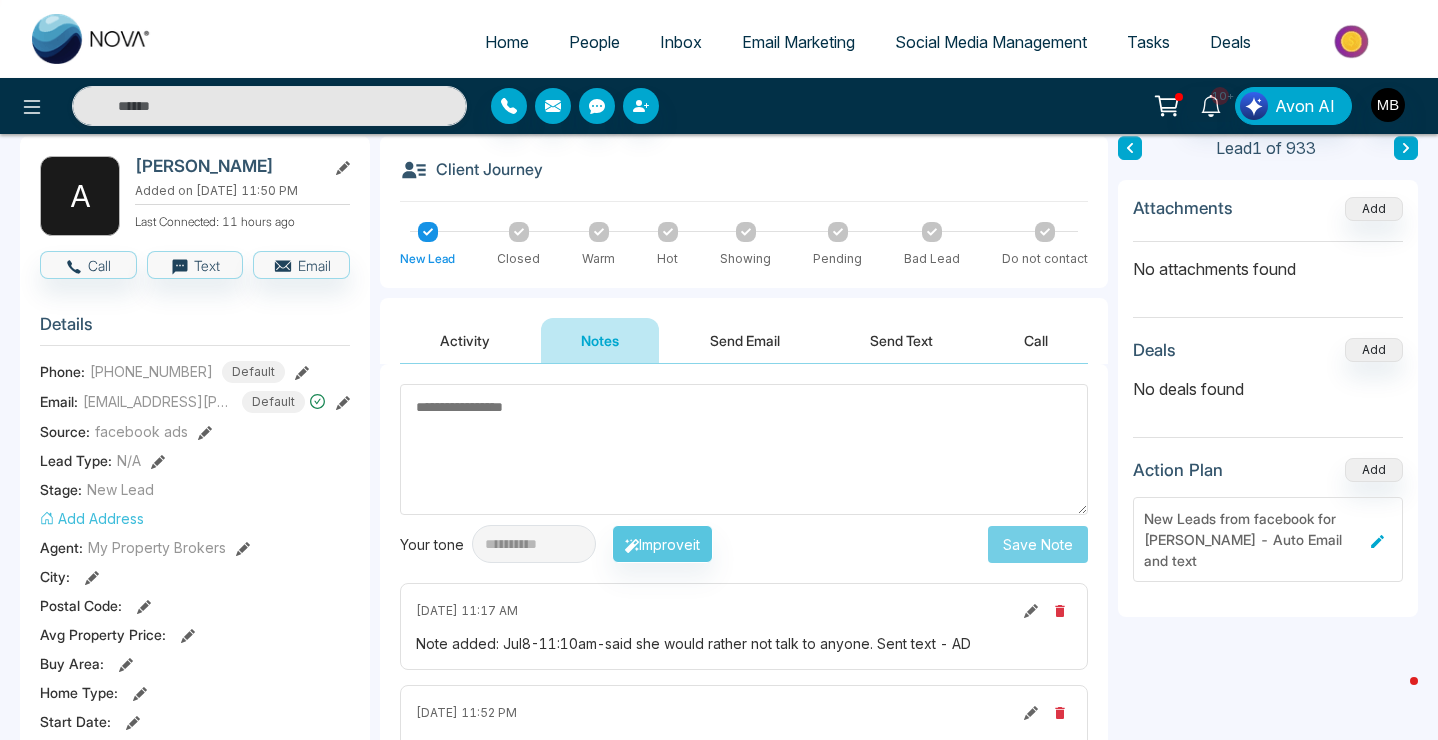 click at bounding box center (932, 232) 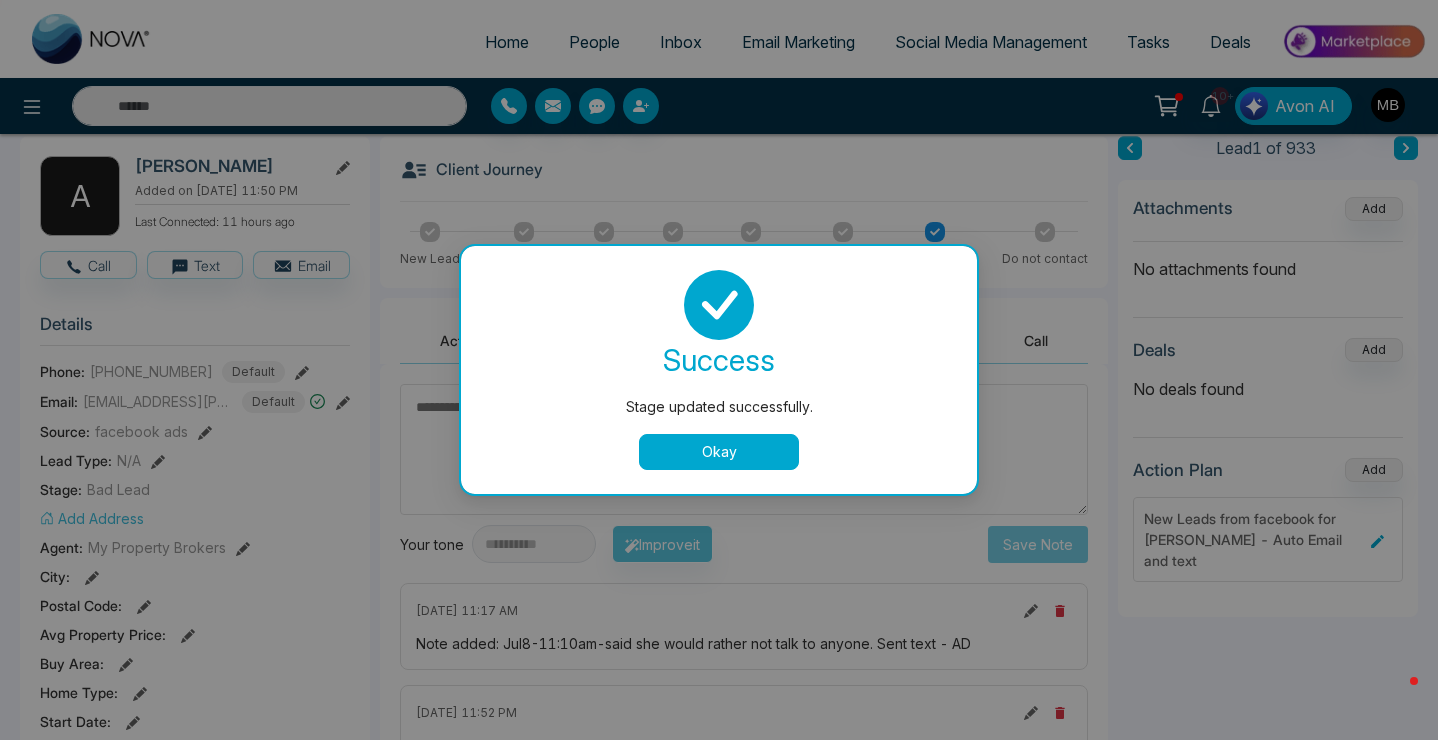 click on "Okay" at bounding box center [719, 452] 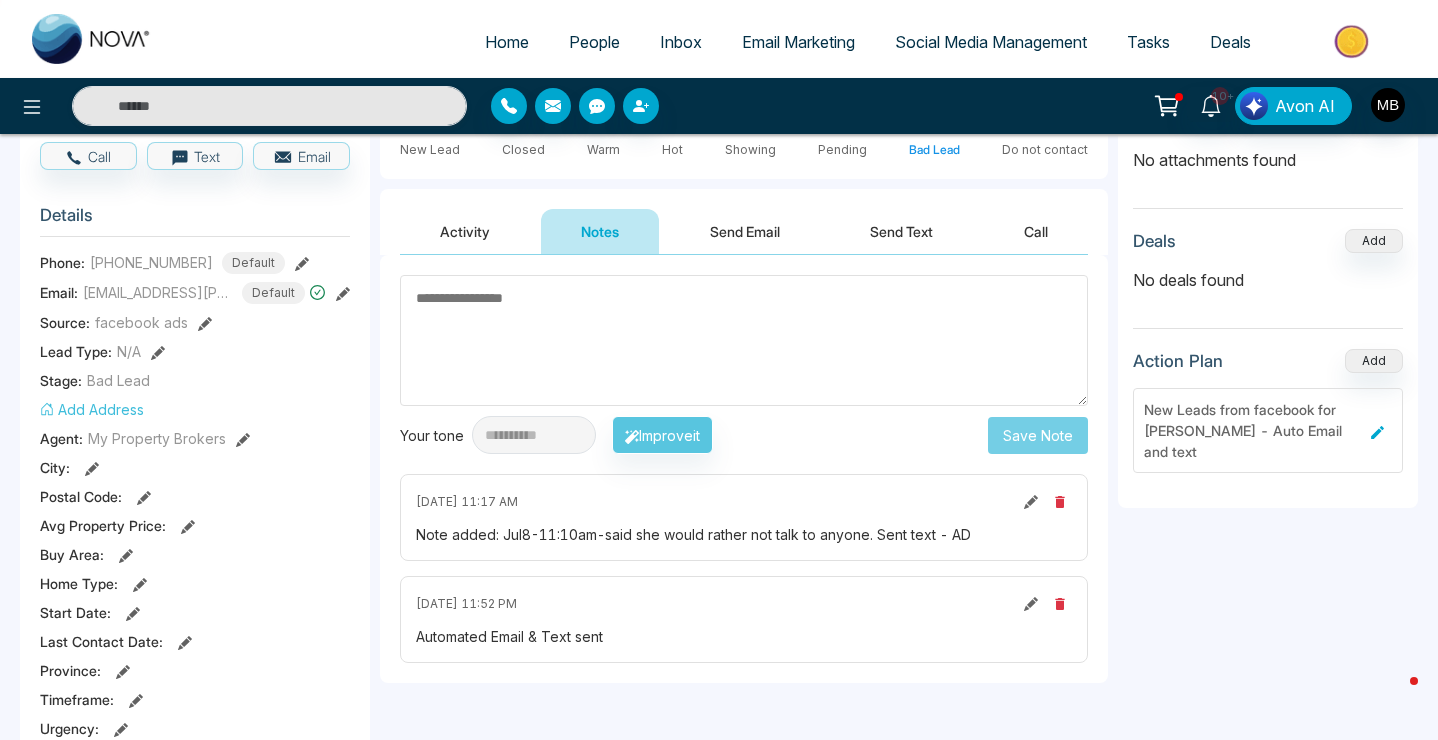 scroll, scrollTop: 100, scrollLeft: 0, axis: vertical 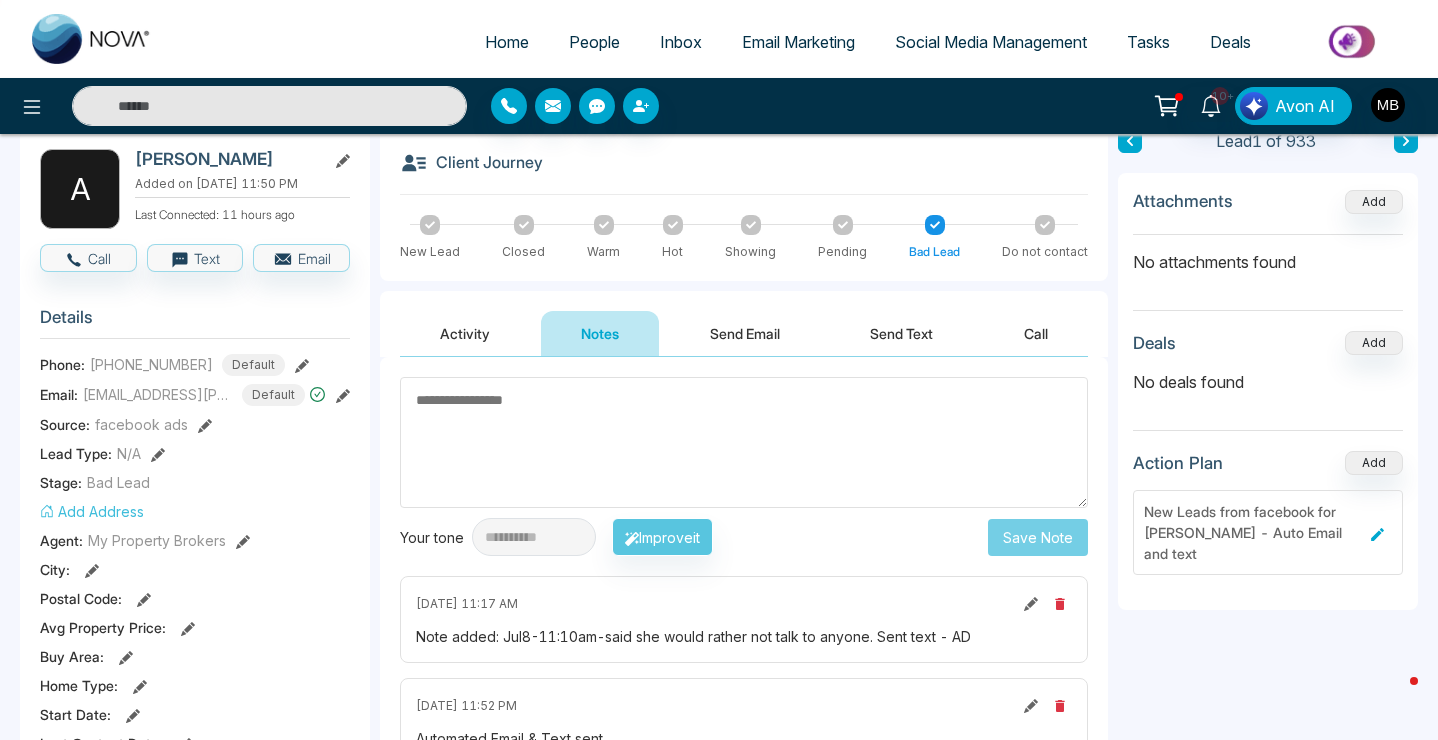 click at bounding box center [269, 106] 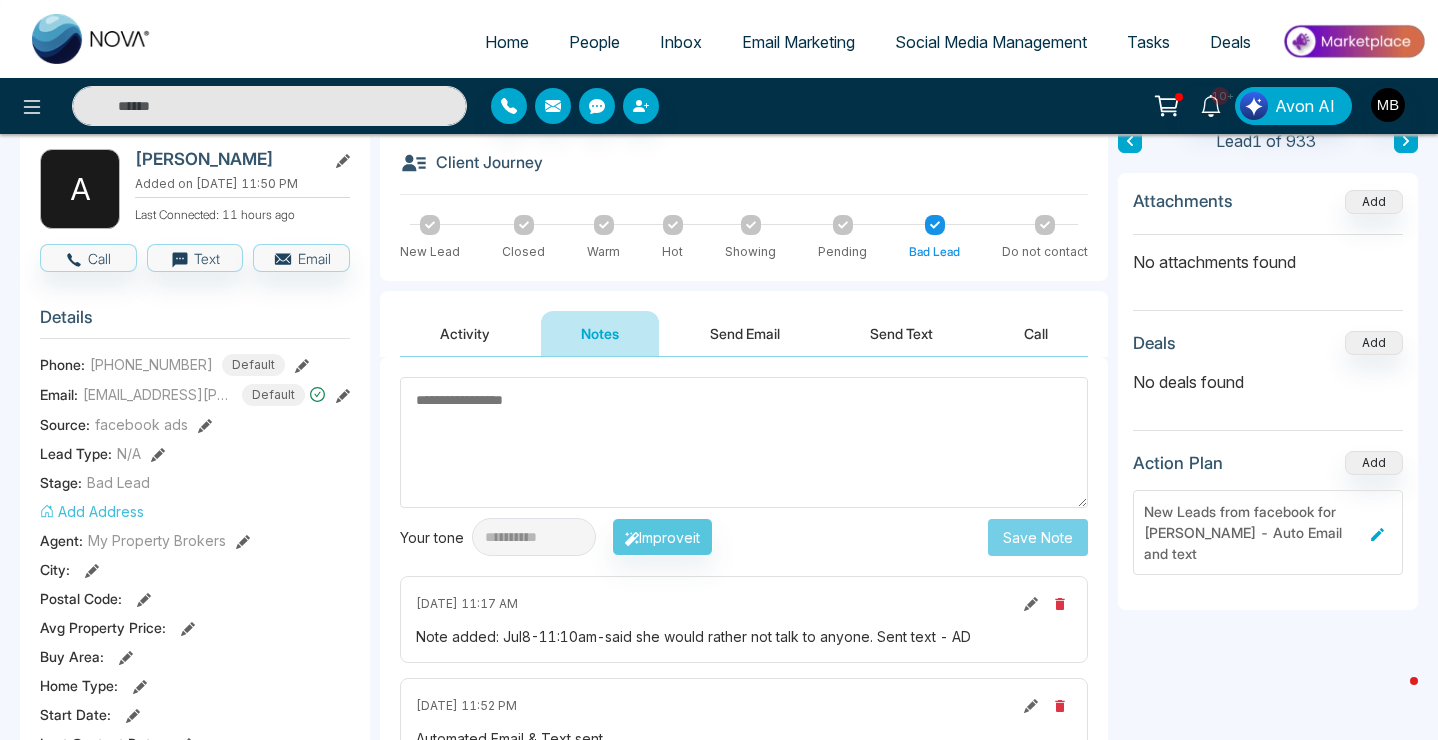 paste on "**********" 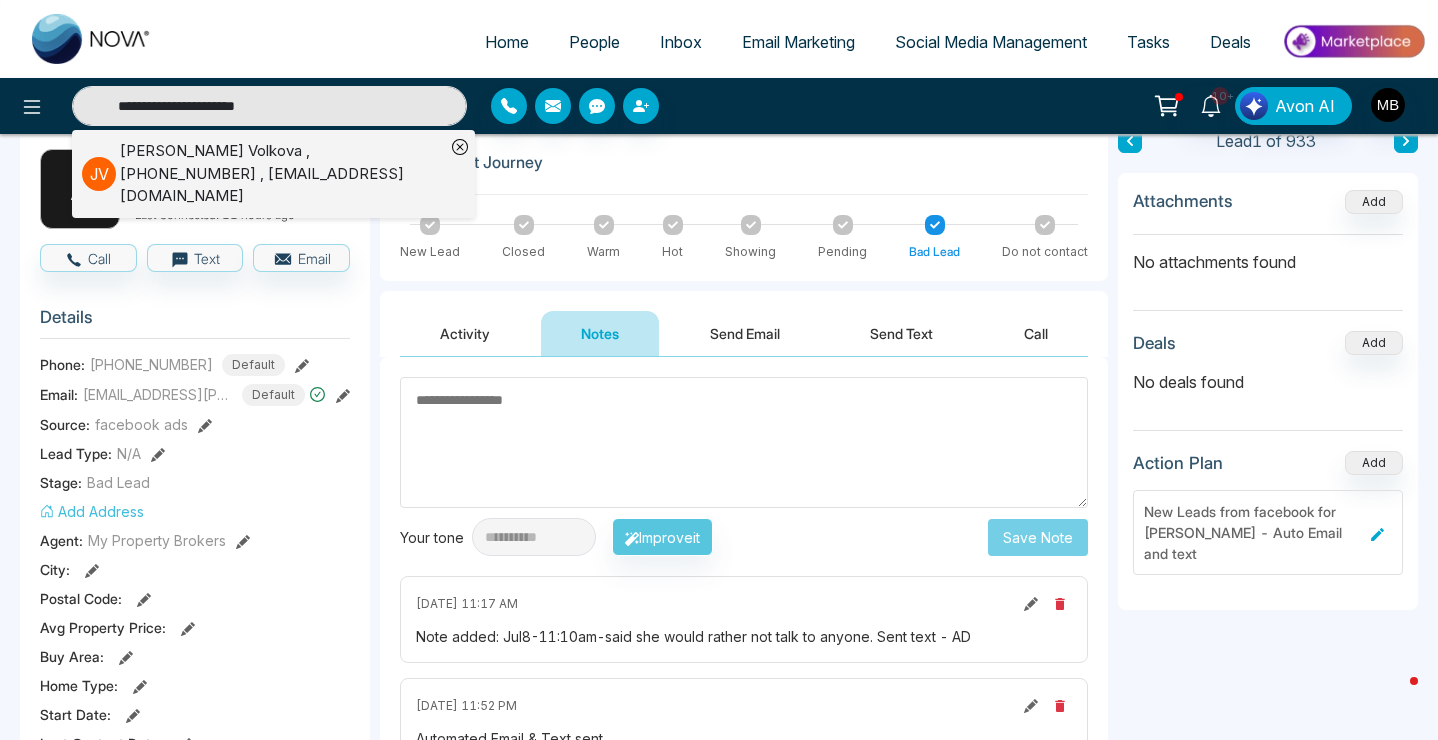 type on "**********" 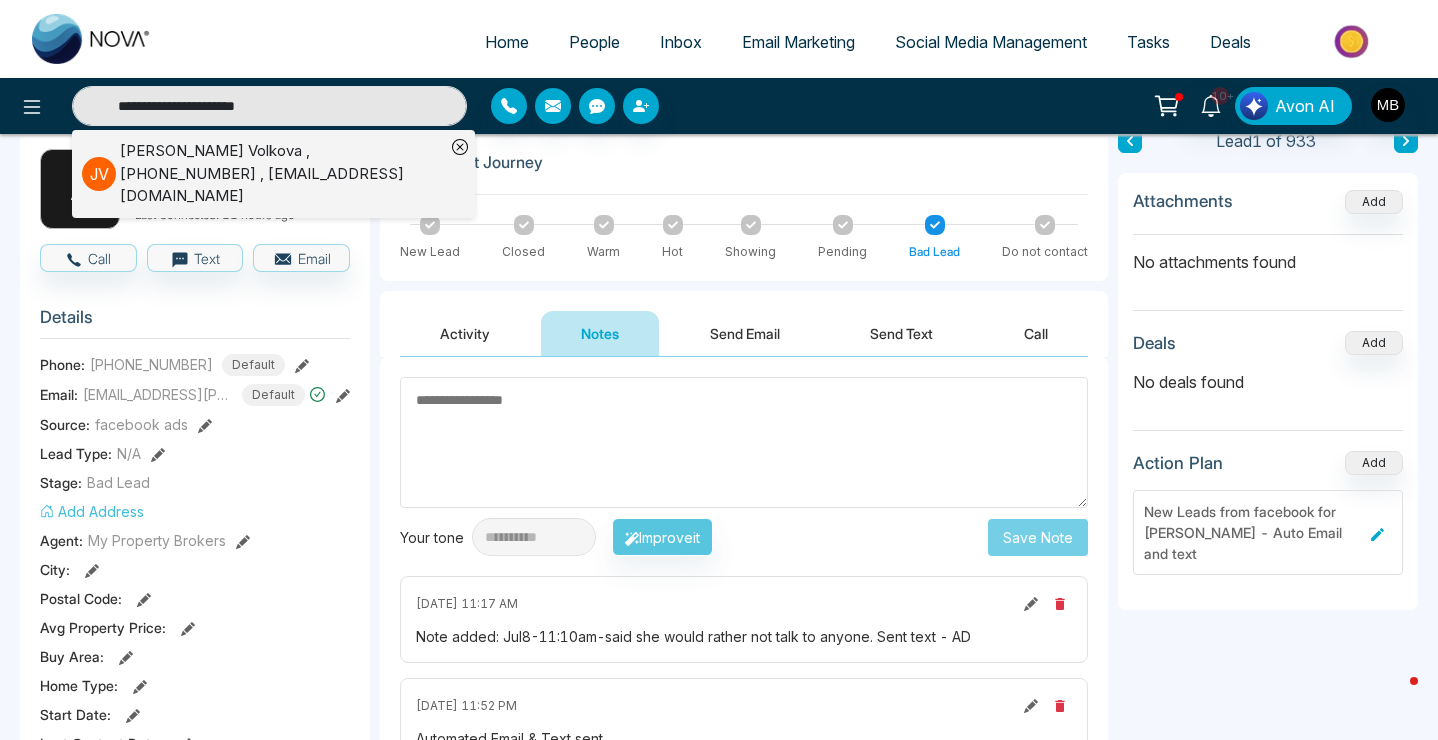 click on "[PERSON_NAME]   , [PHONE_NUMBER]   , [EMAIL_ADDRESS][DOMAIN_NAME]" at bounding box center [282, 174] 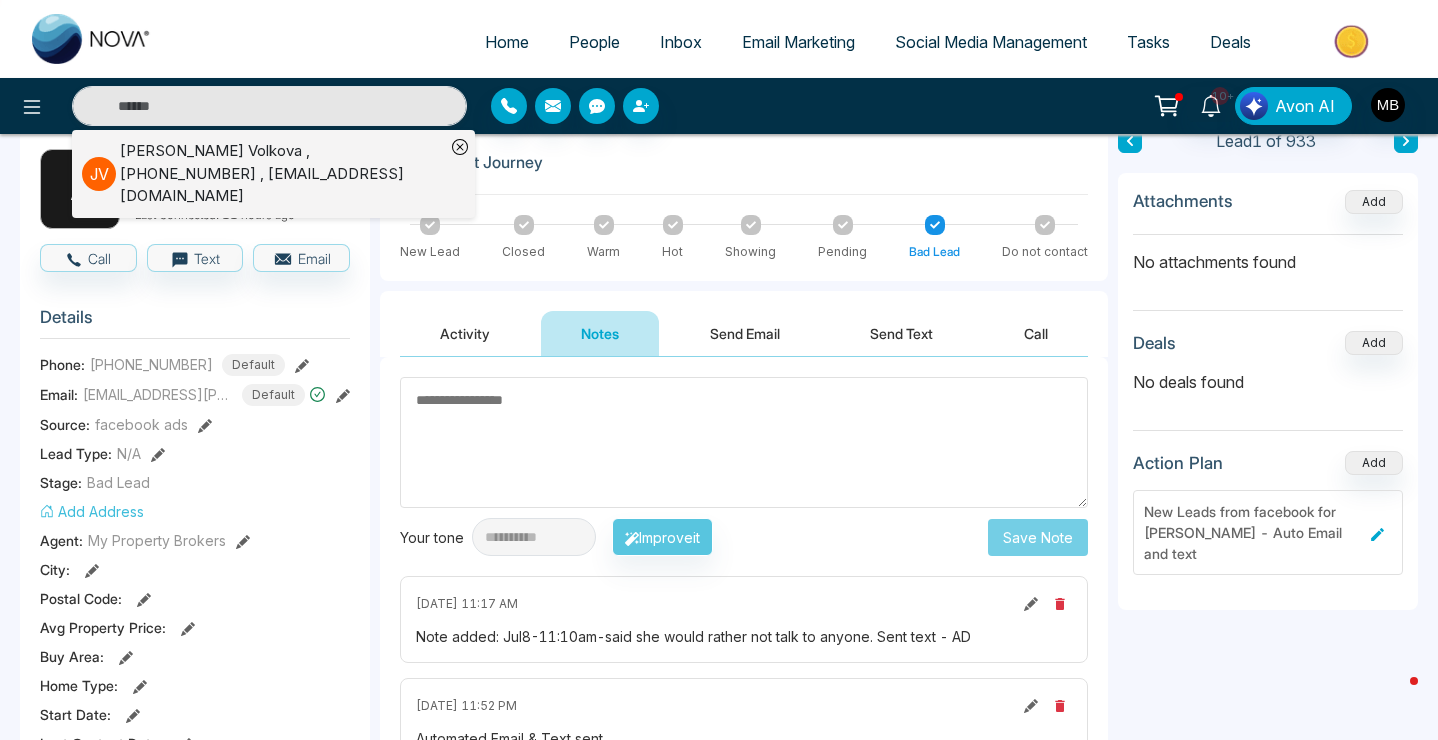 type on "**********" 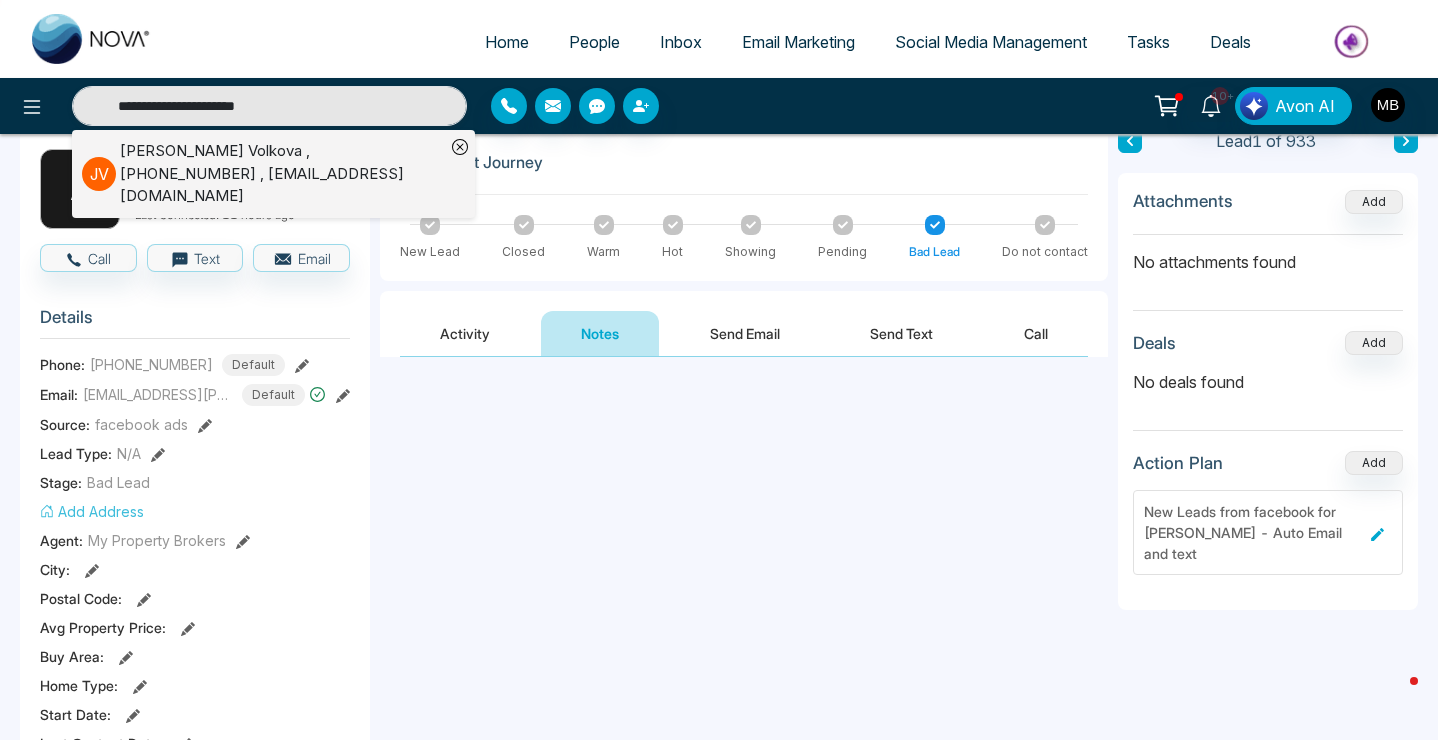 scroll, scrollTop: 0, scrollLeft: 0, axis: both 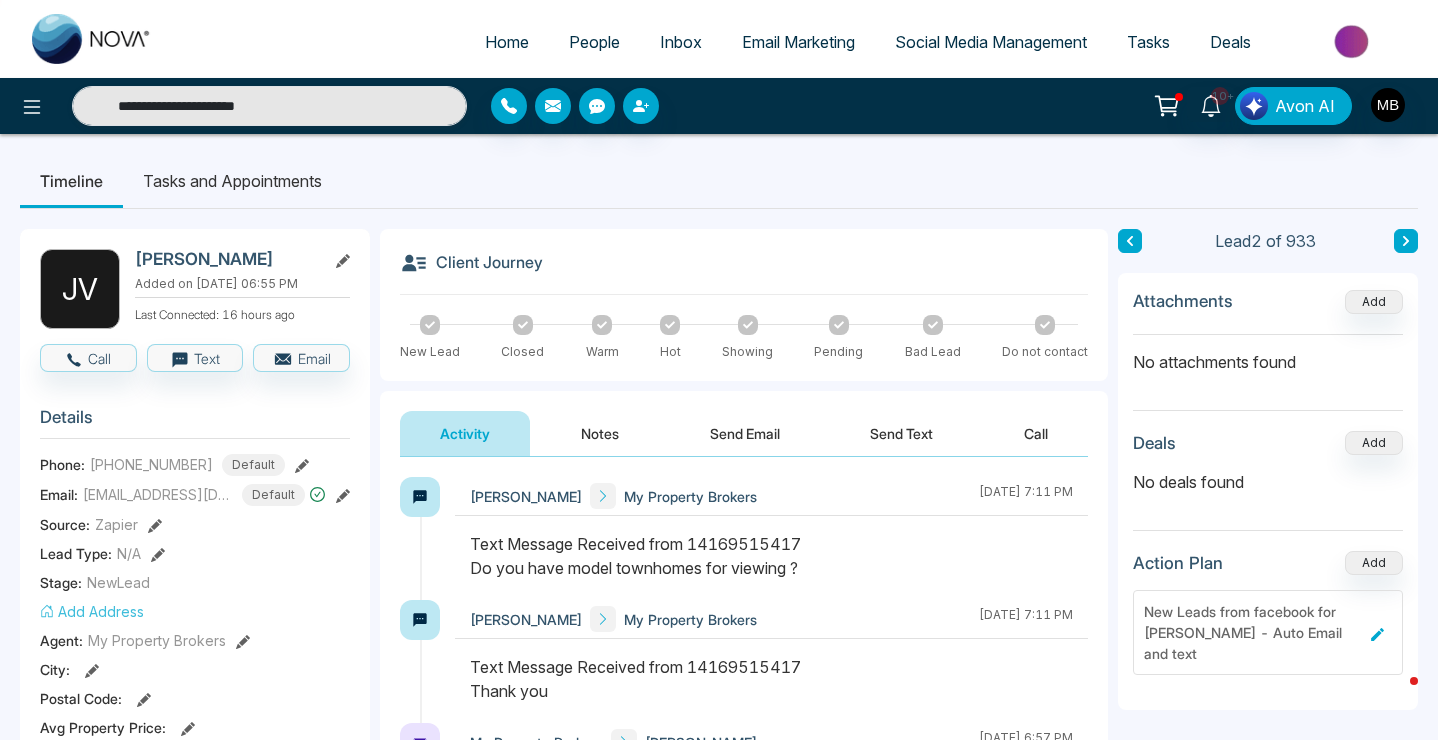 click on "Notes" at bounding box center [600, 433] 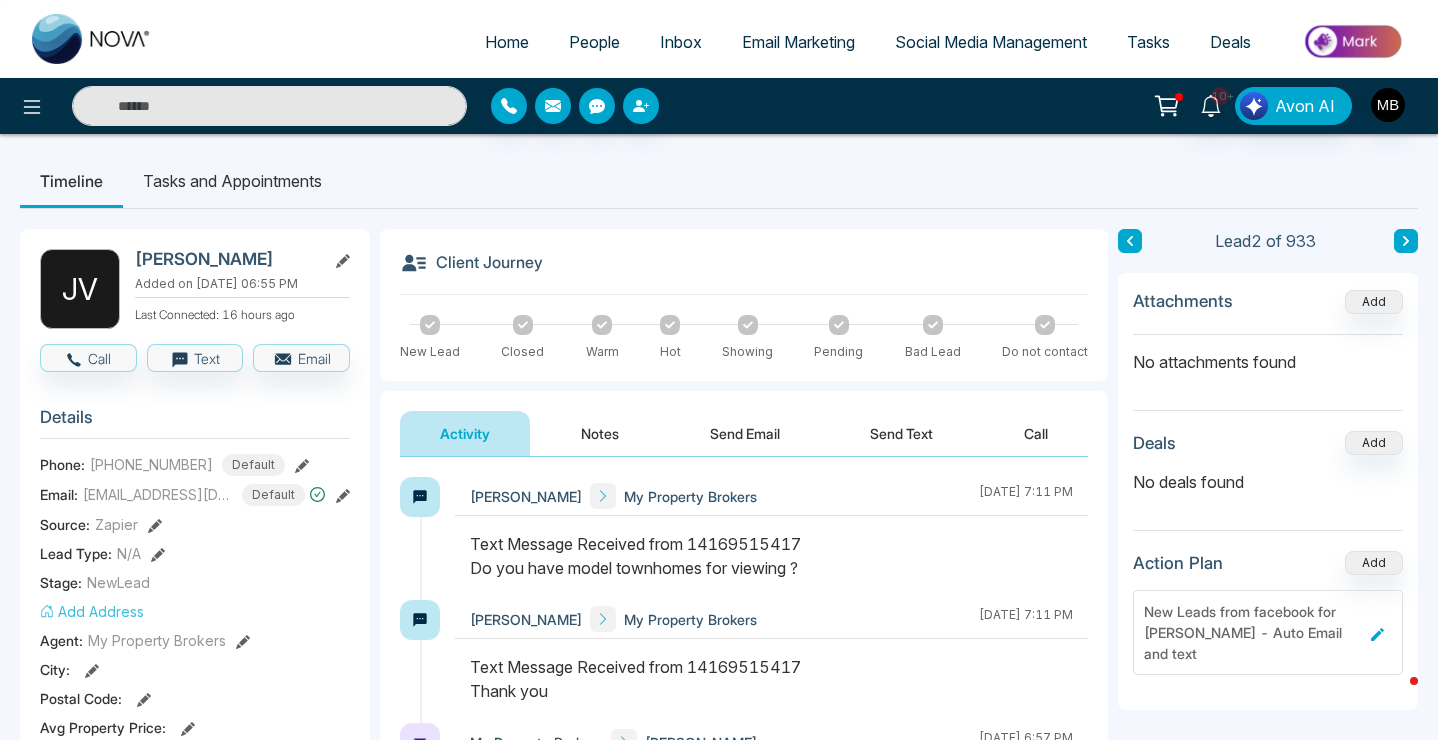 type on "**********" 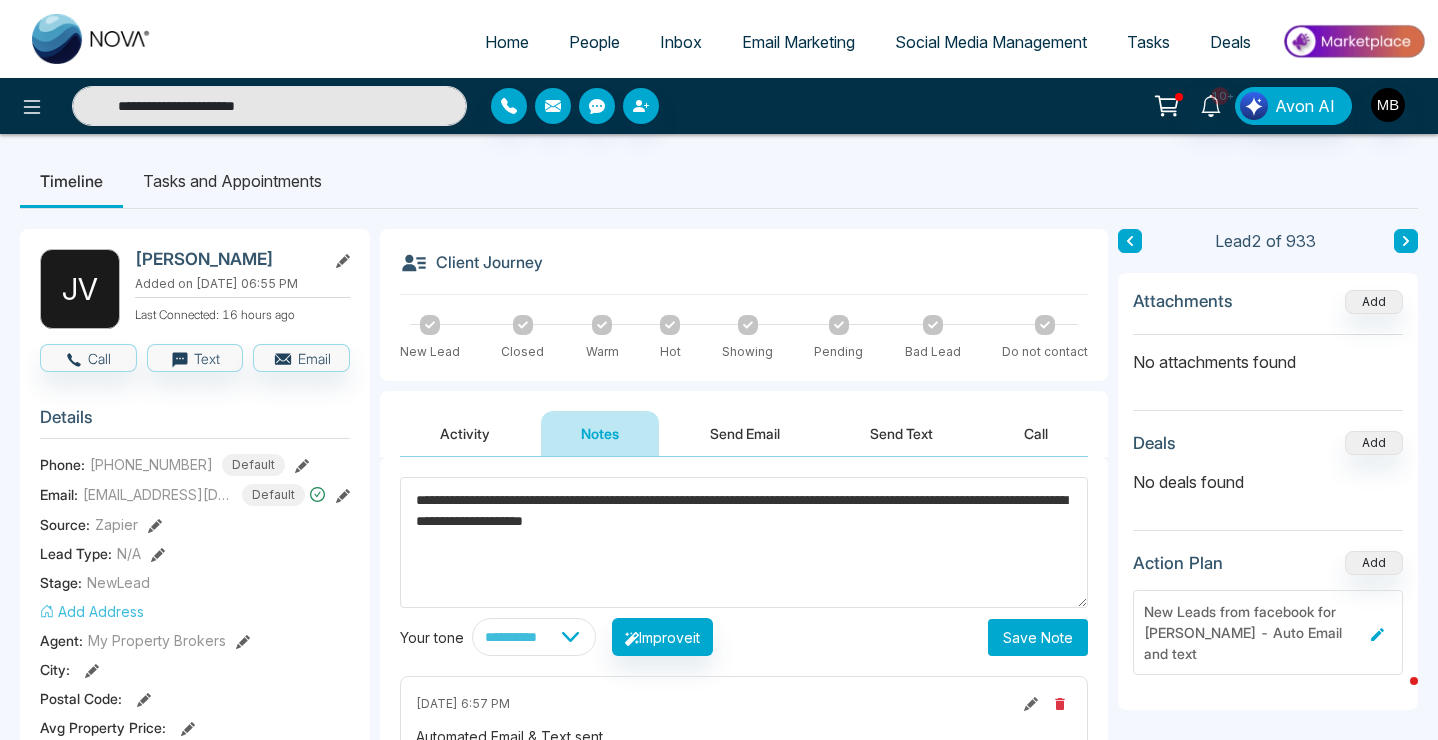 type on "**********" 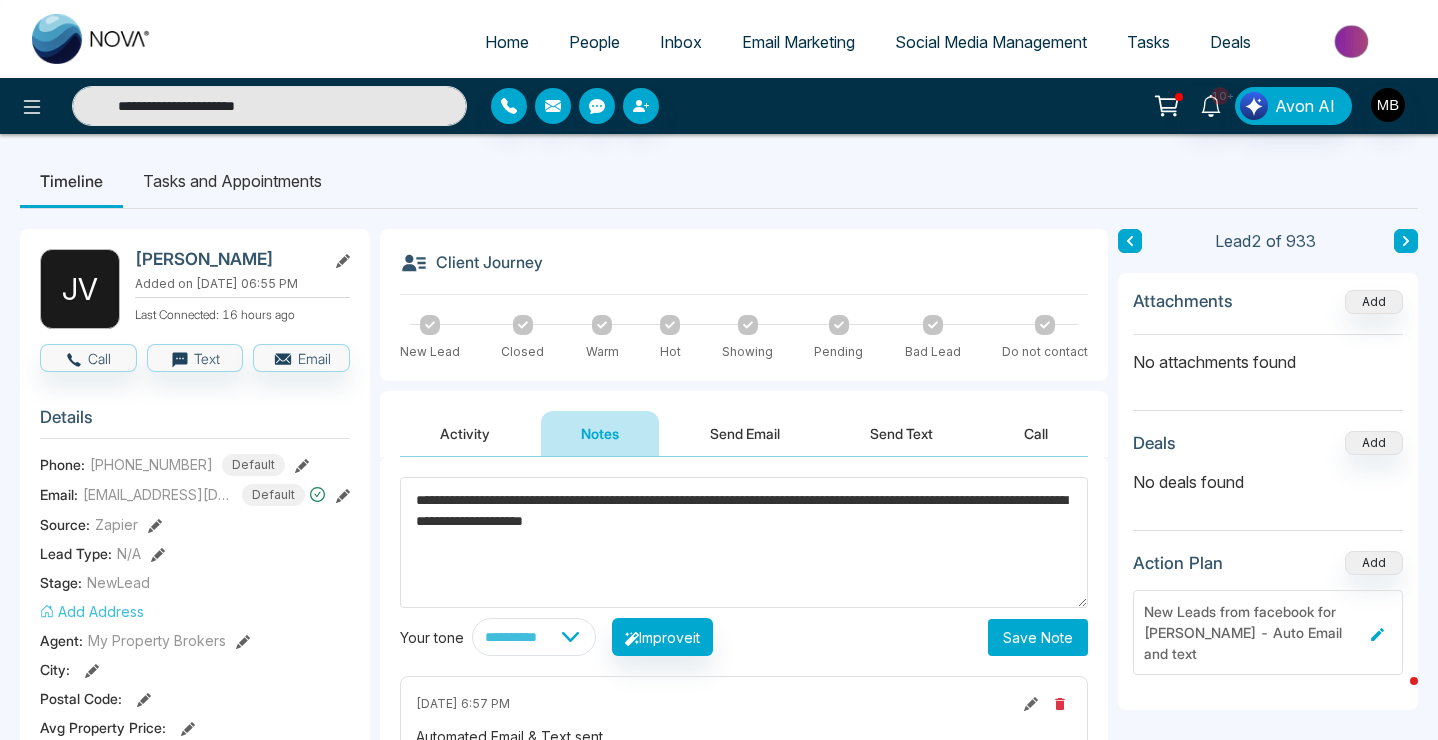 click on "Save Note" at bounding box center (1038, 637) 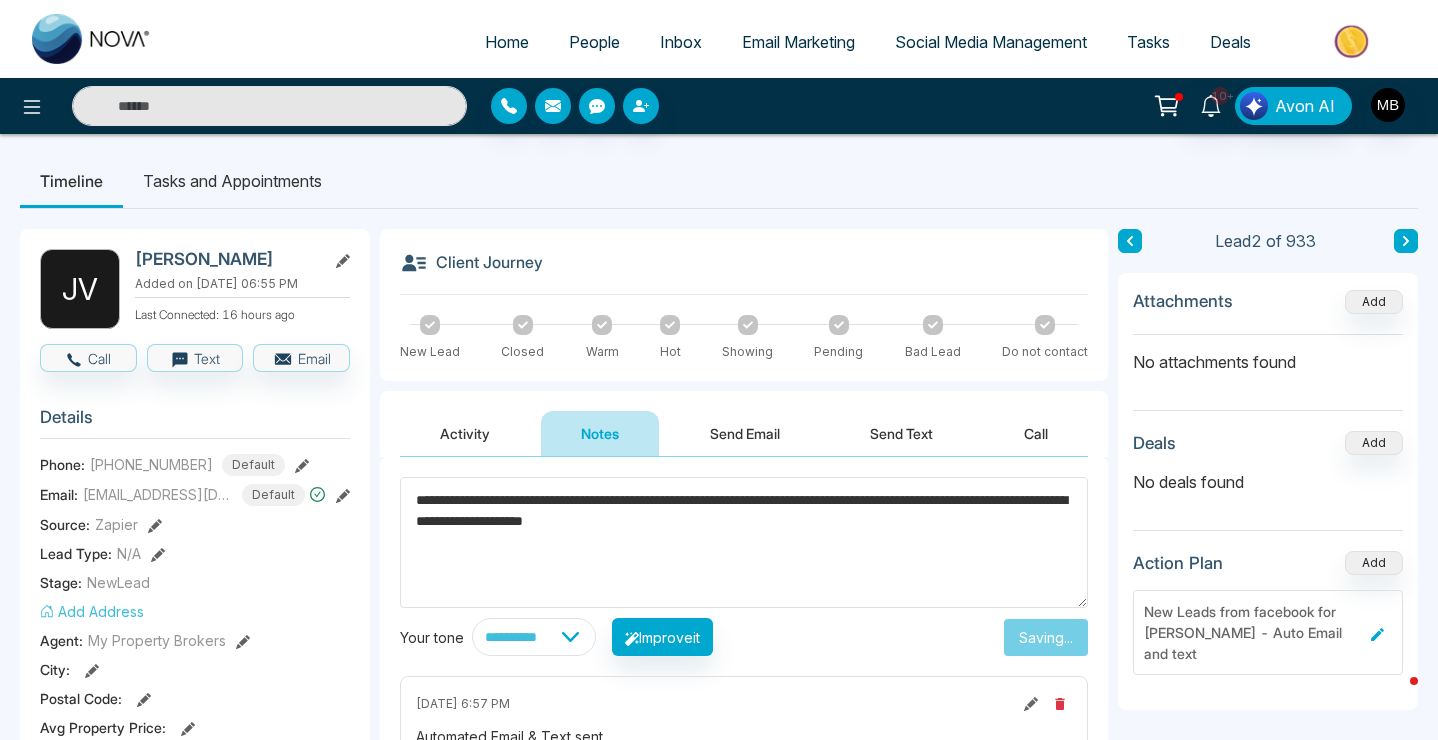 type on "**********" 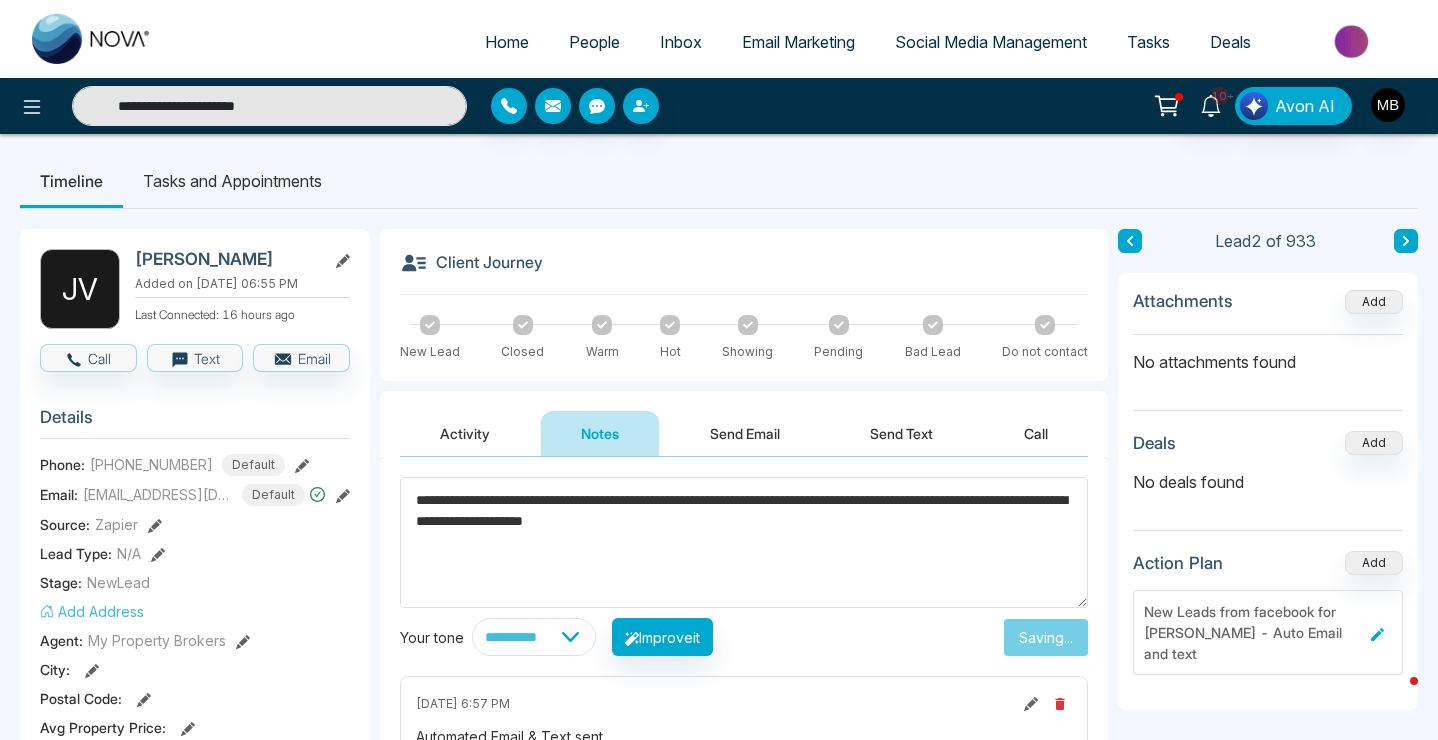 type 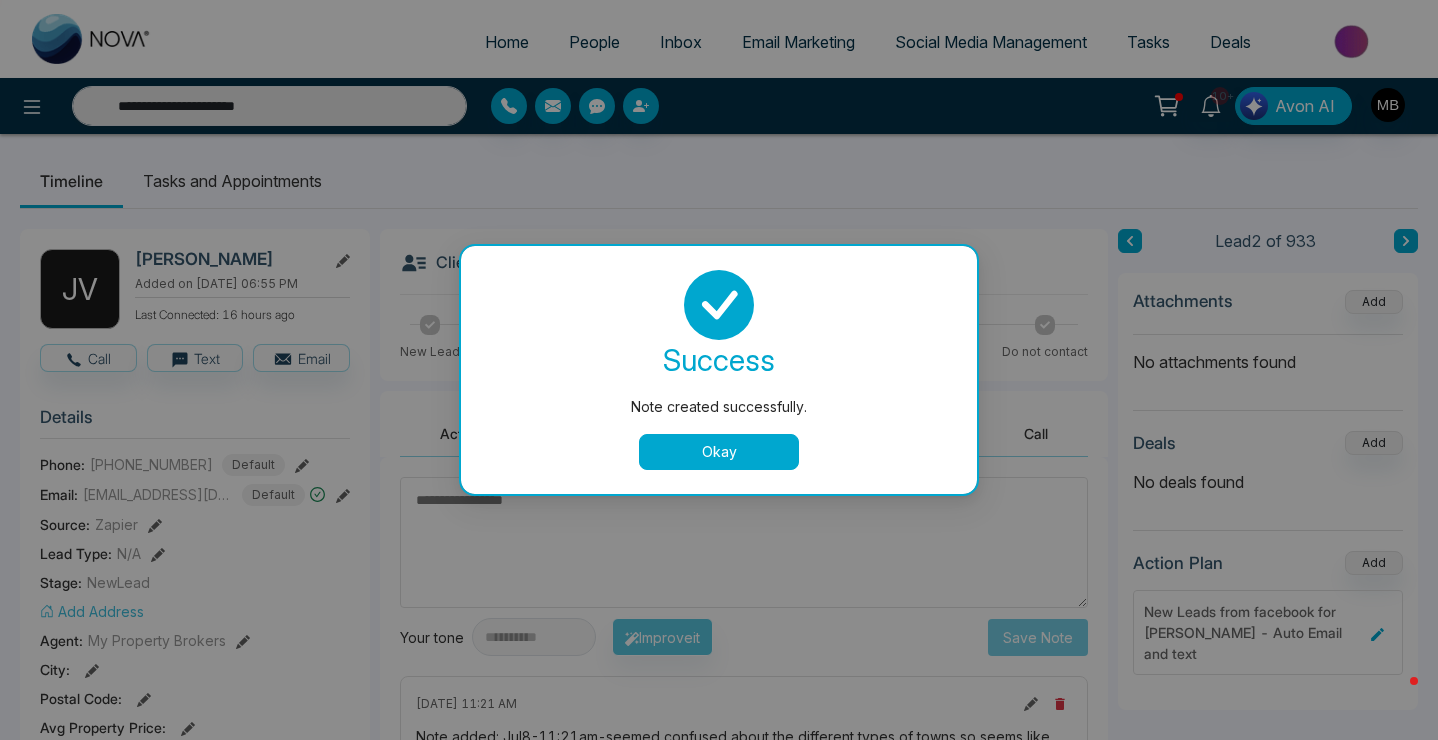 click on "Okay" at bounding box center [719, 452] 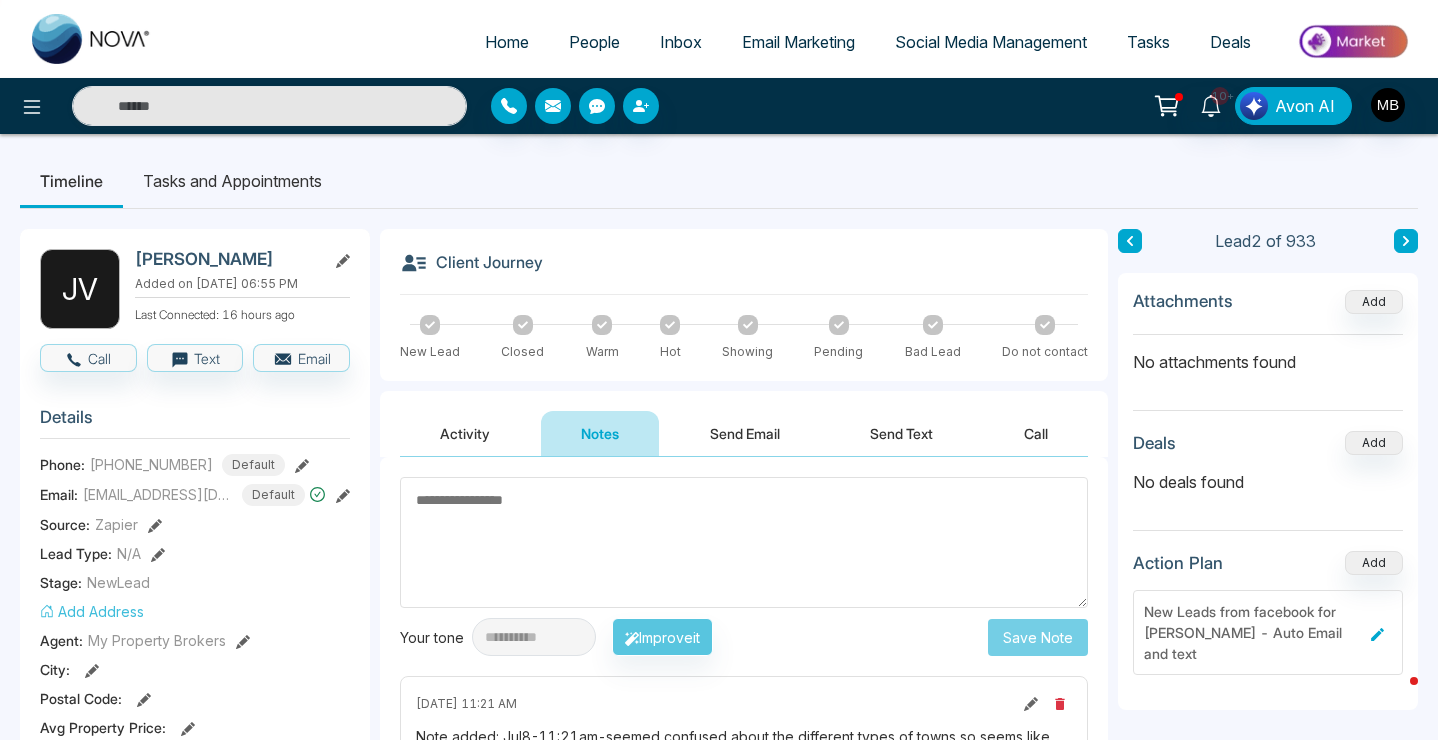 click at bounding box center [602, 325] 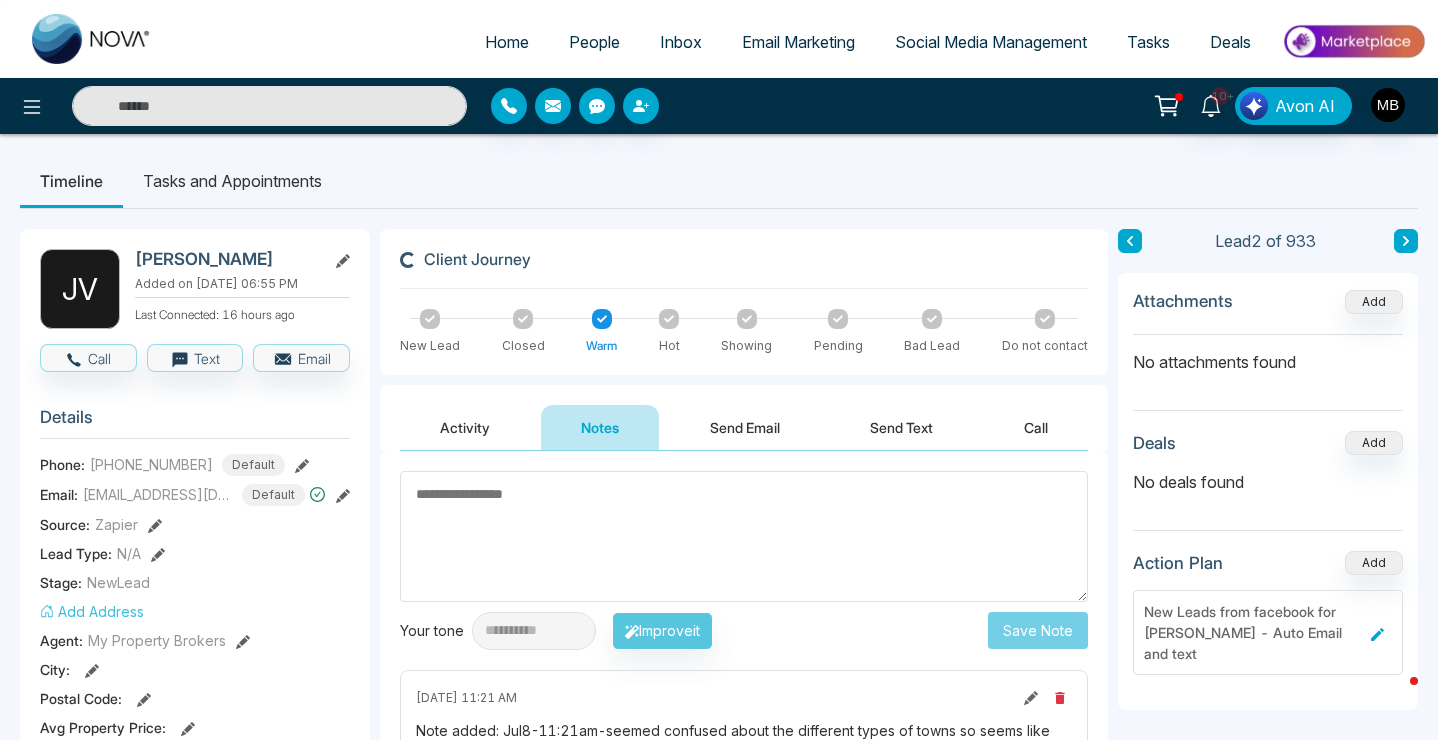 type on "**********" 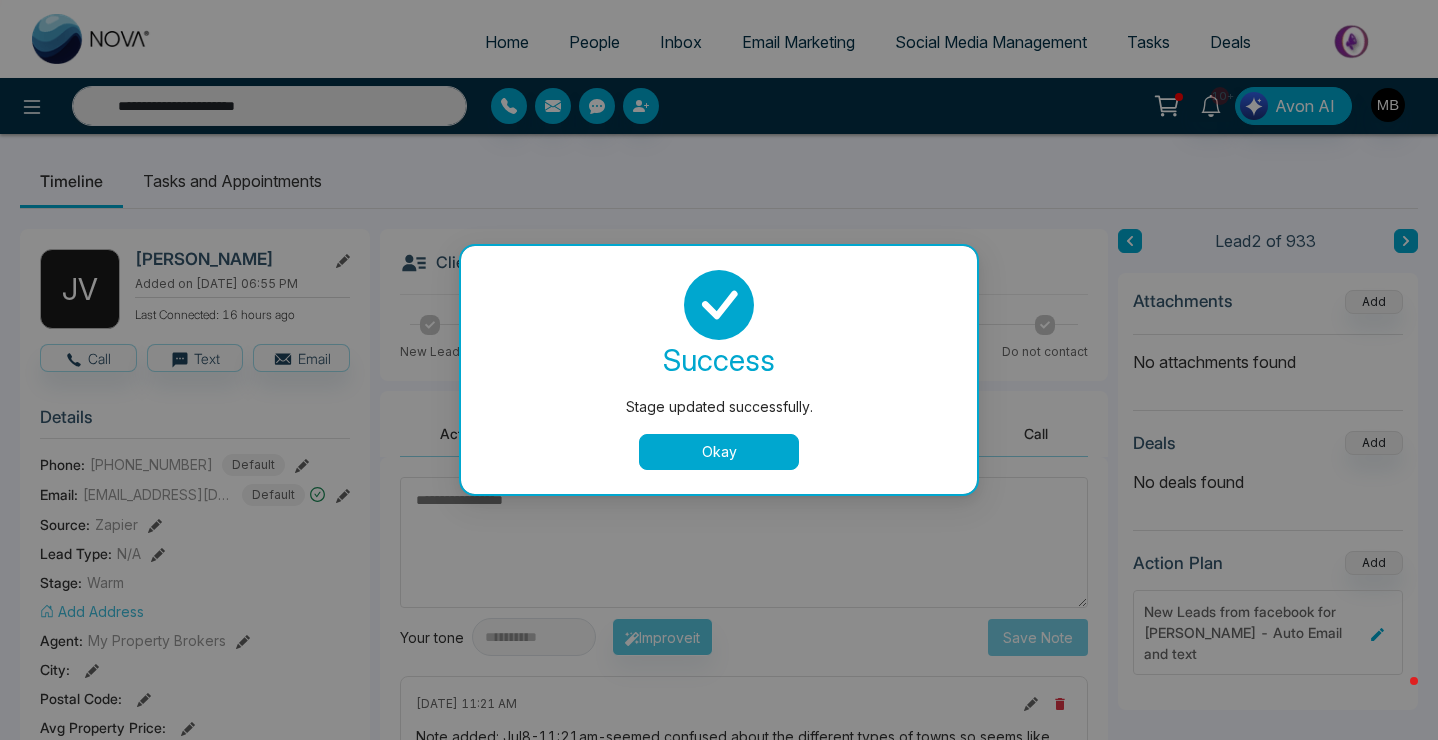 click on "Okay" at bounding box center [719, 452] 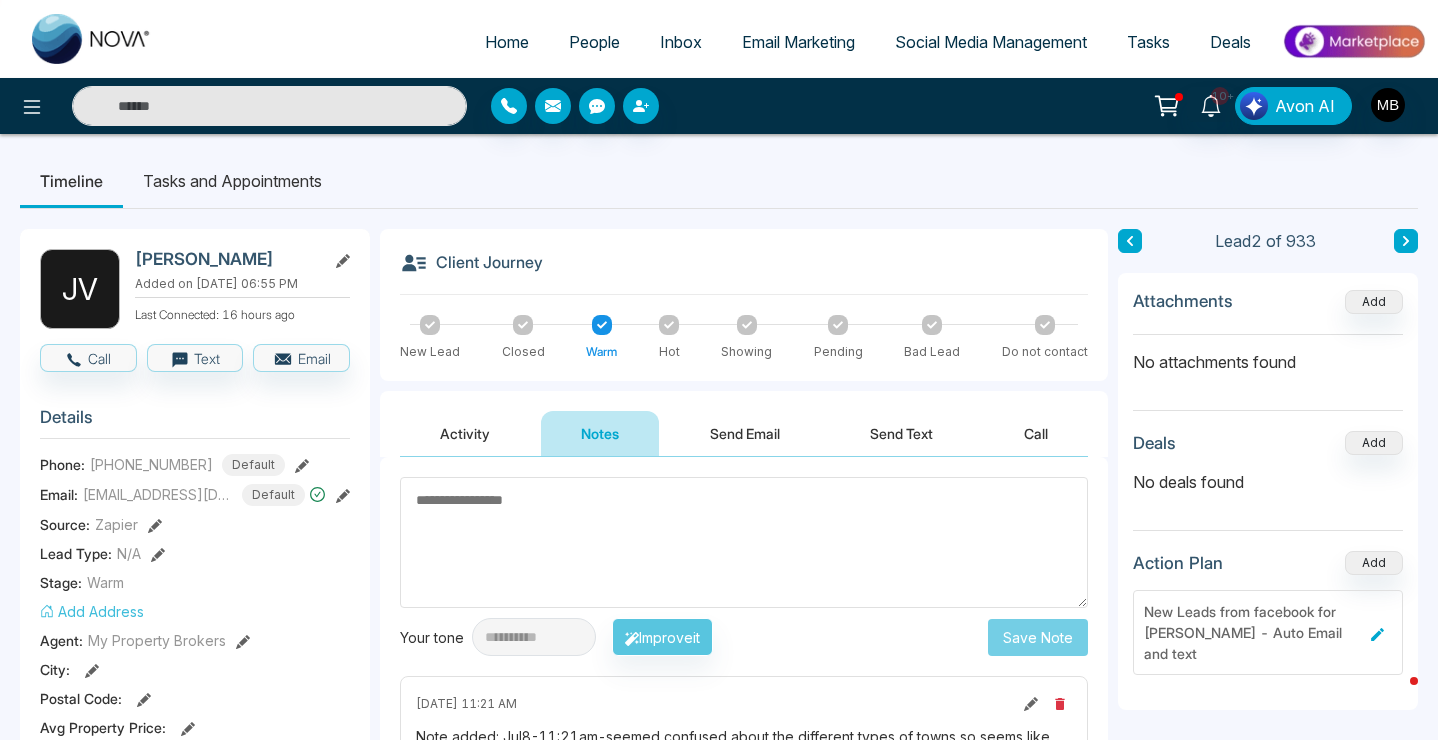 click at bounding box center (269, 106) 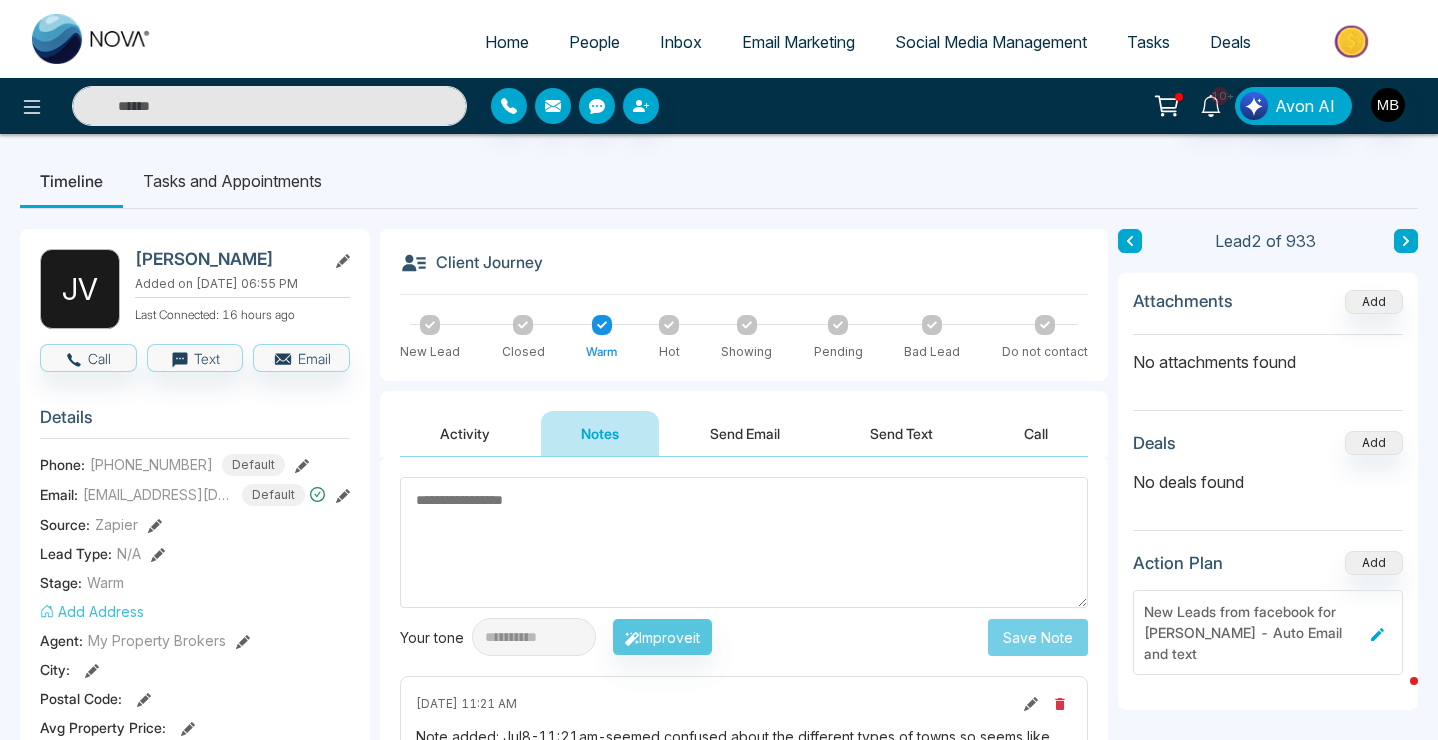 paste on "**********" 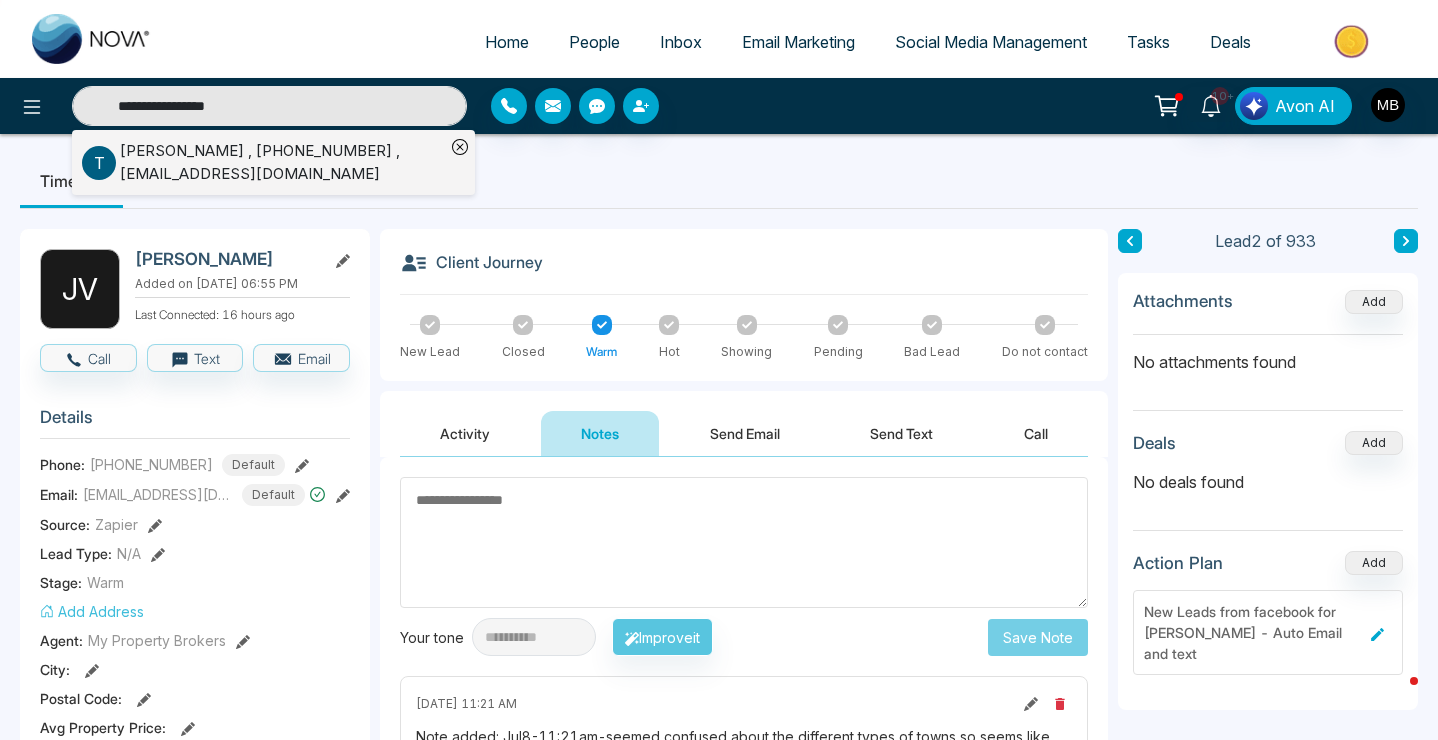 type on "**********" 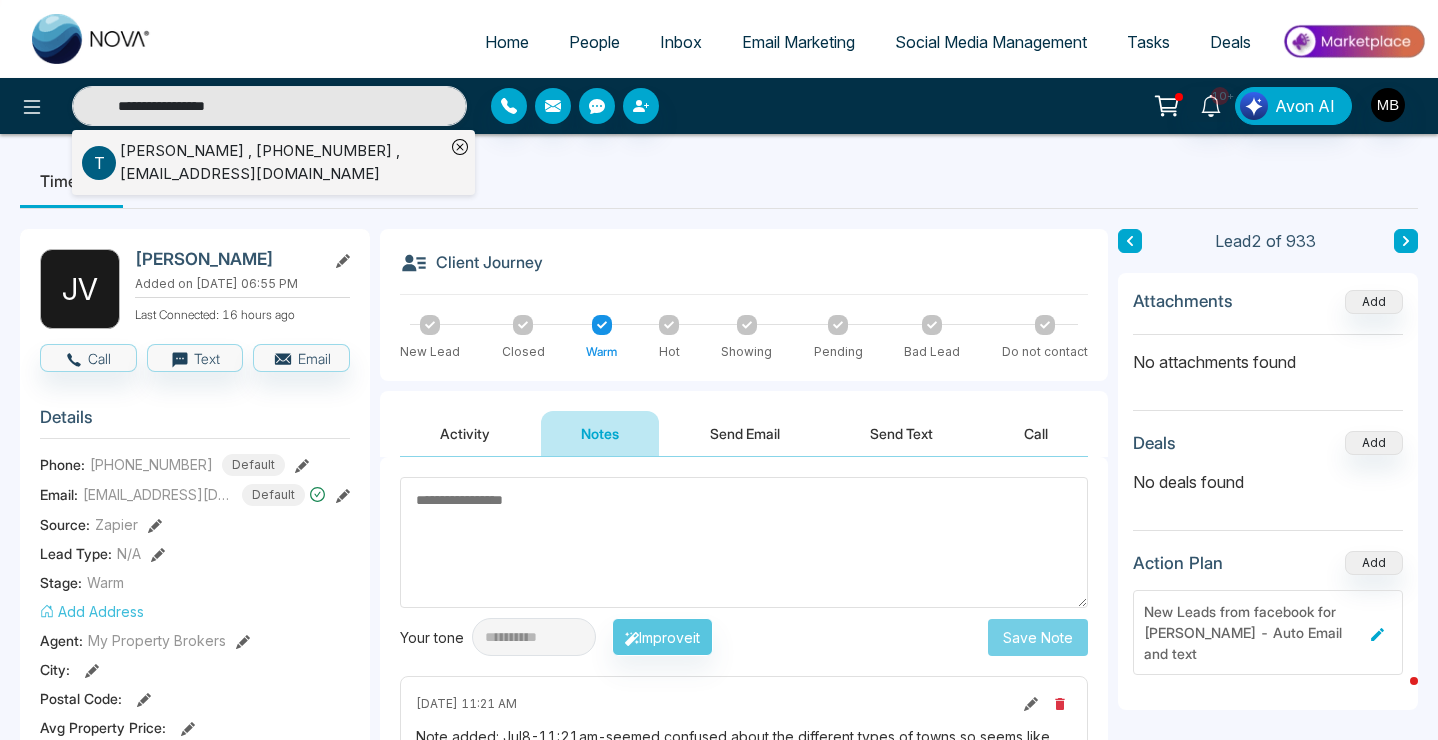 click on "[PERSON_NAME]     , [PHONE_NUMBER]   , [EMAIL_ADDRESS][DOMAIN_NAME]" at bounding box center [282, 162] 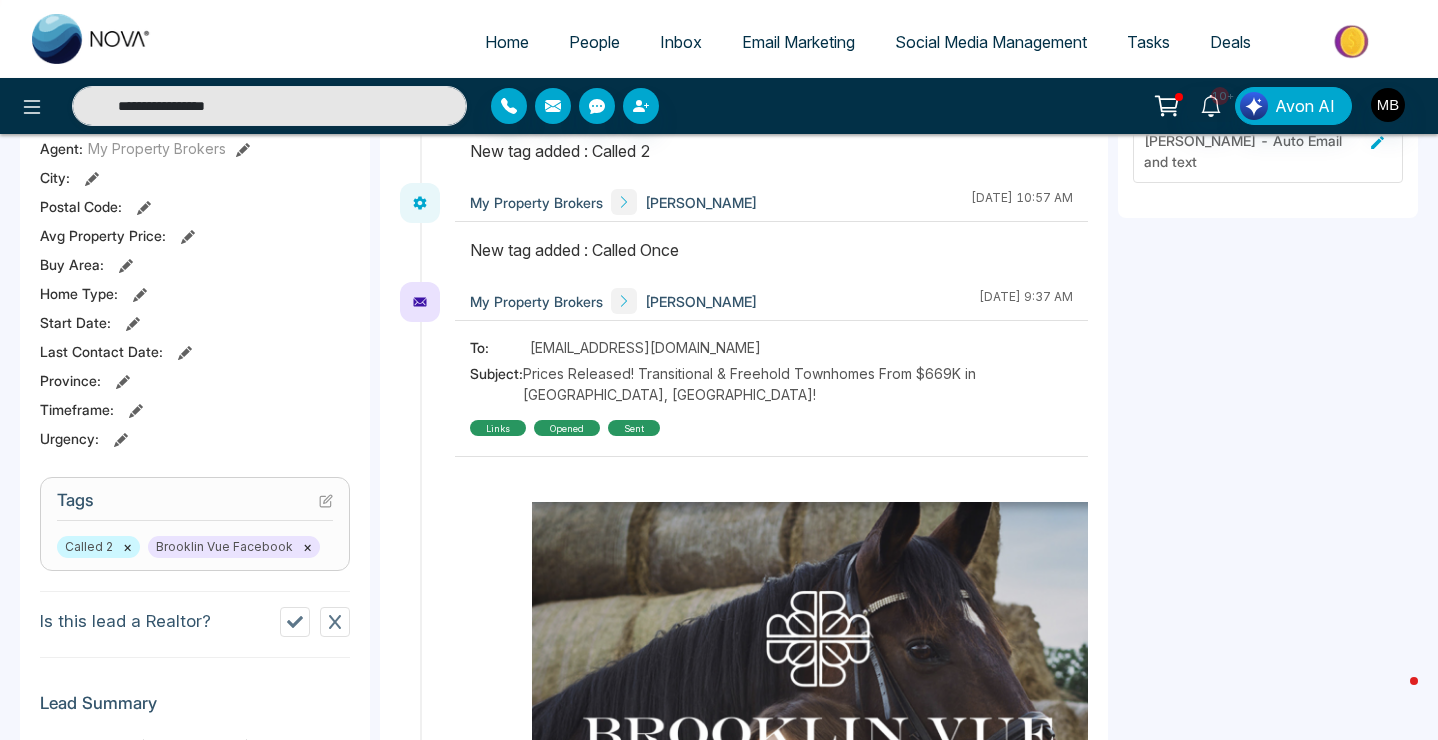 scroll, scrollTop: 516, scrollLeft: 0, axis: vertical 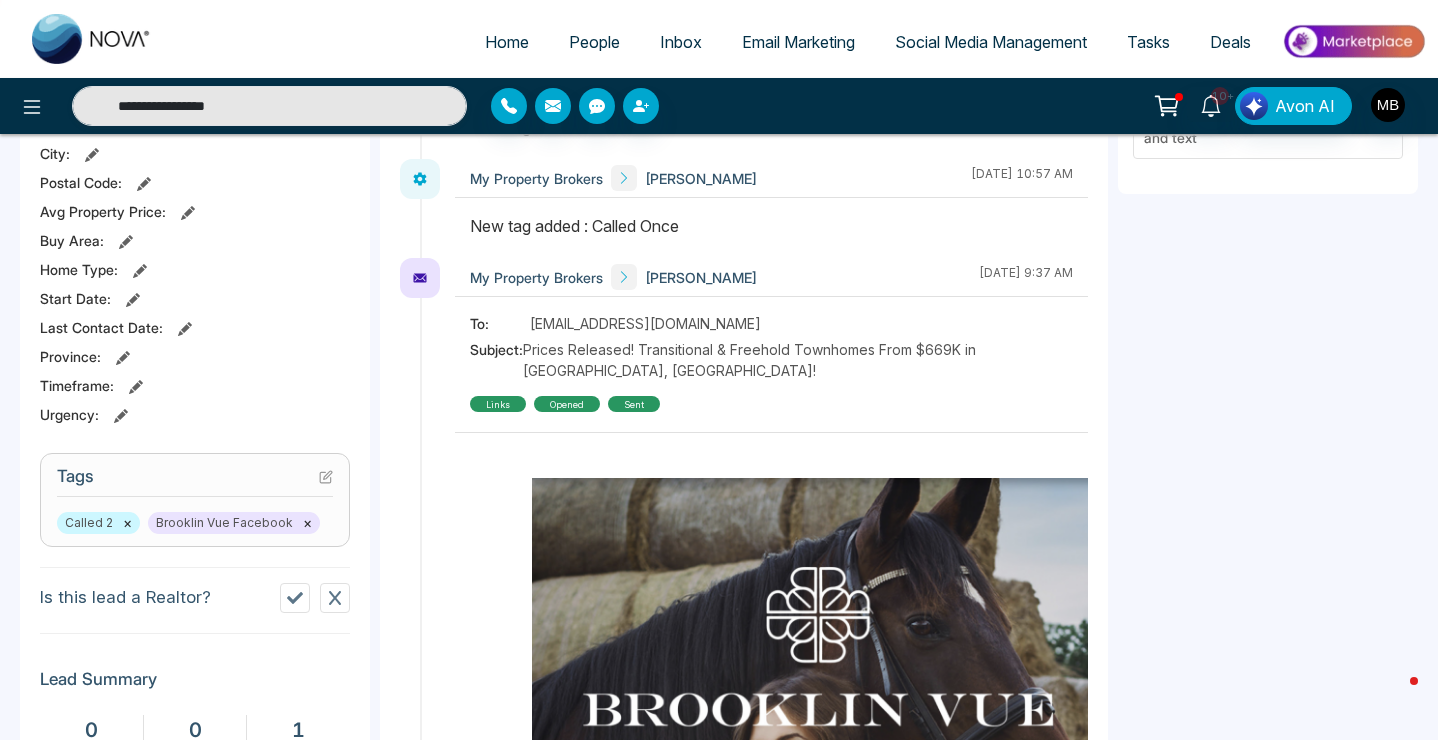 click 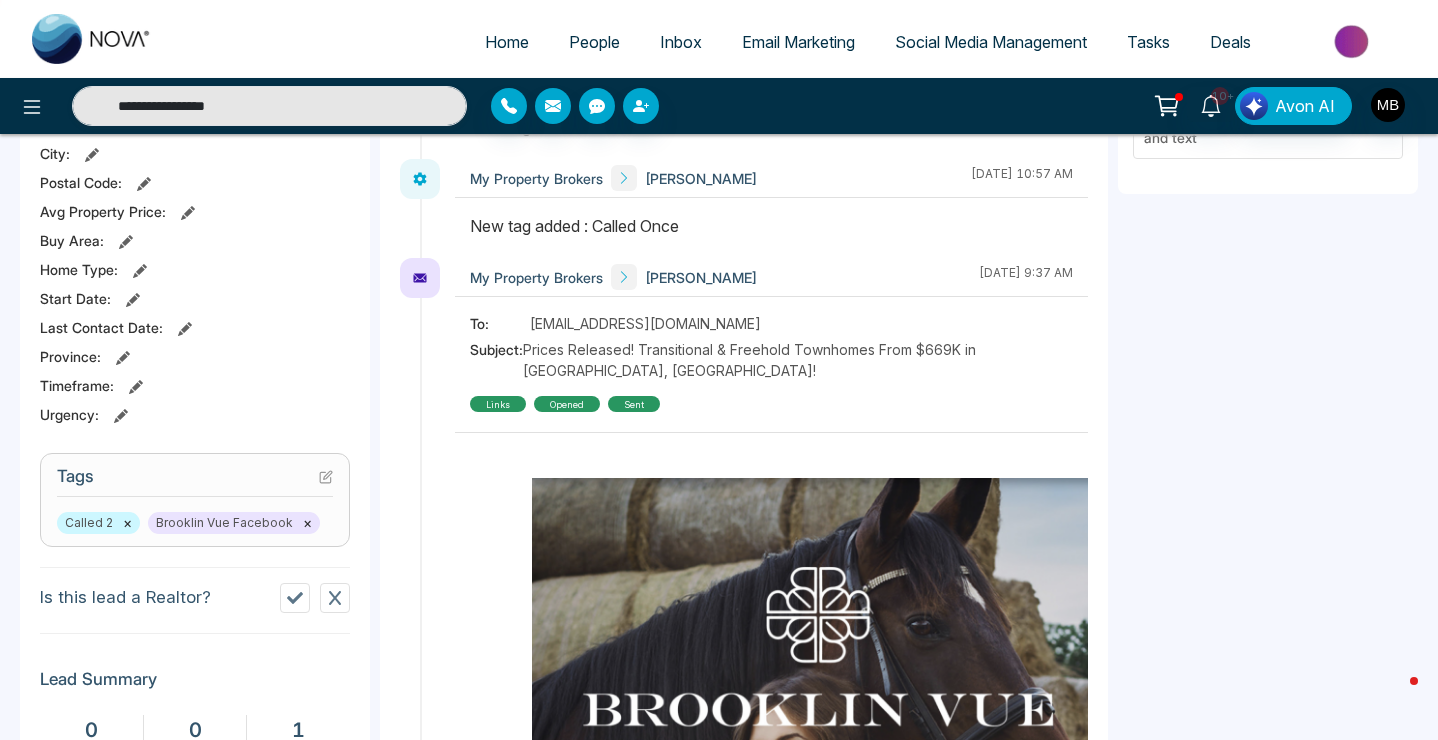 type on "**********" 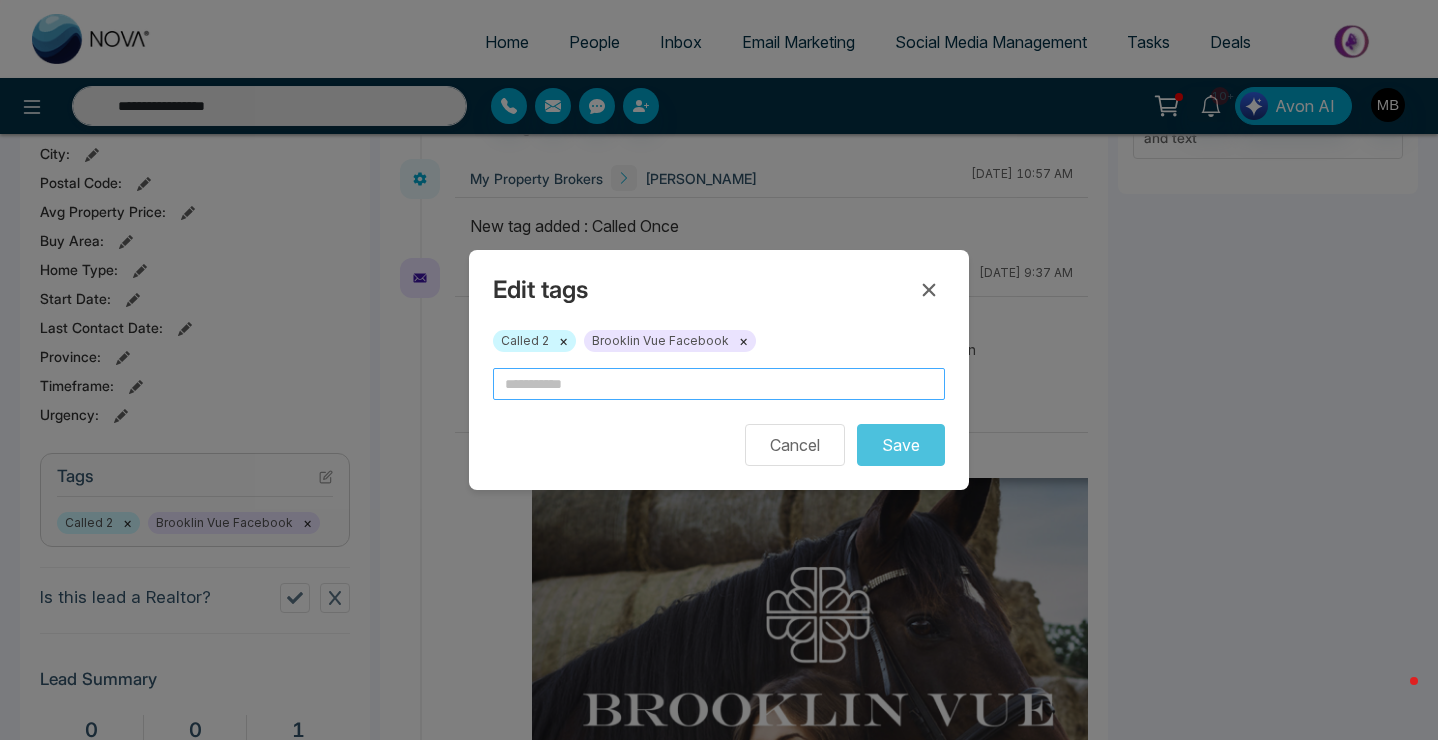 click at bounding box center (719, 384) 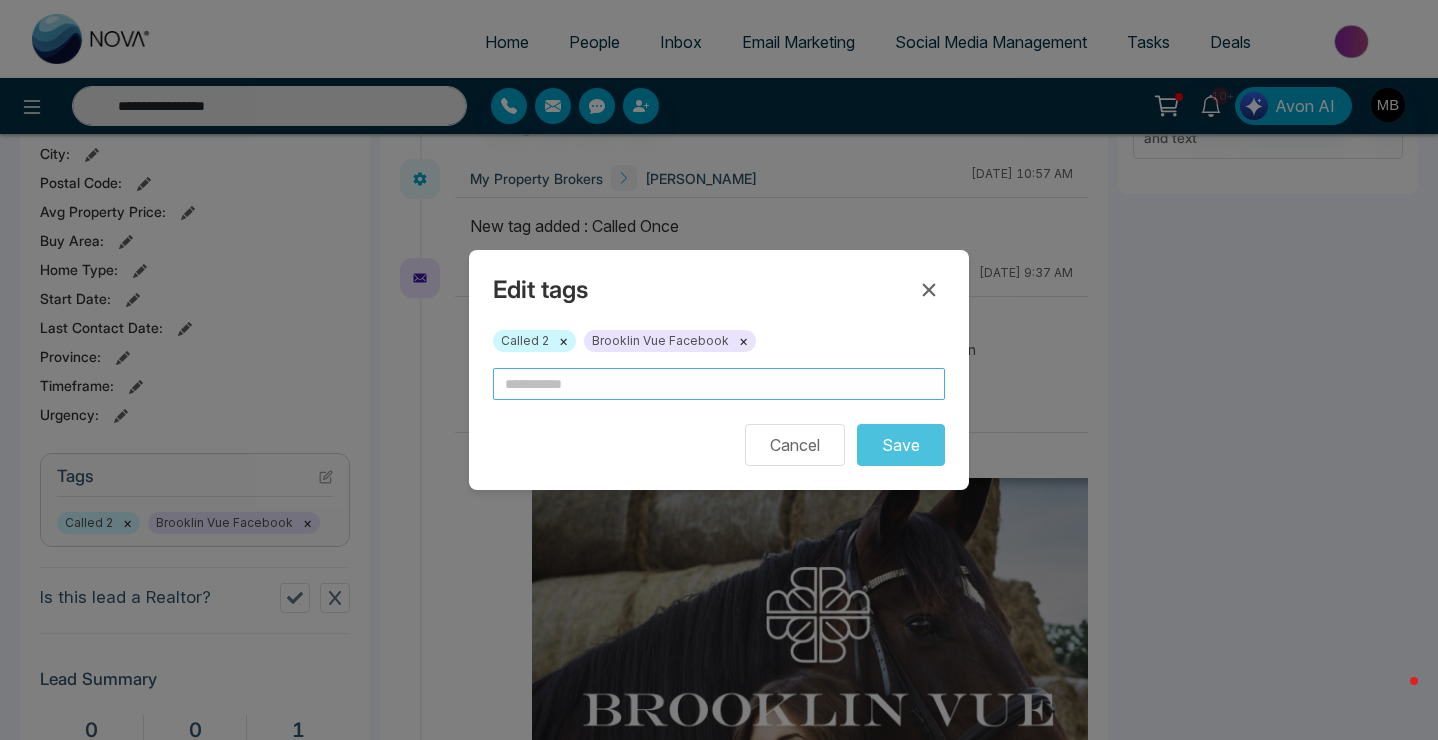 type 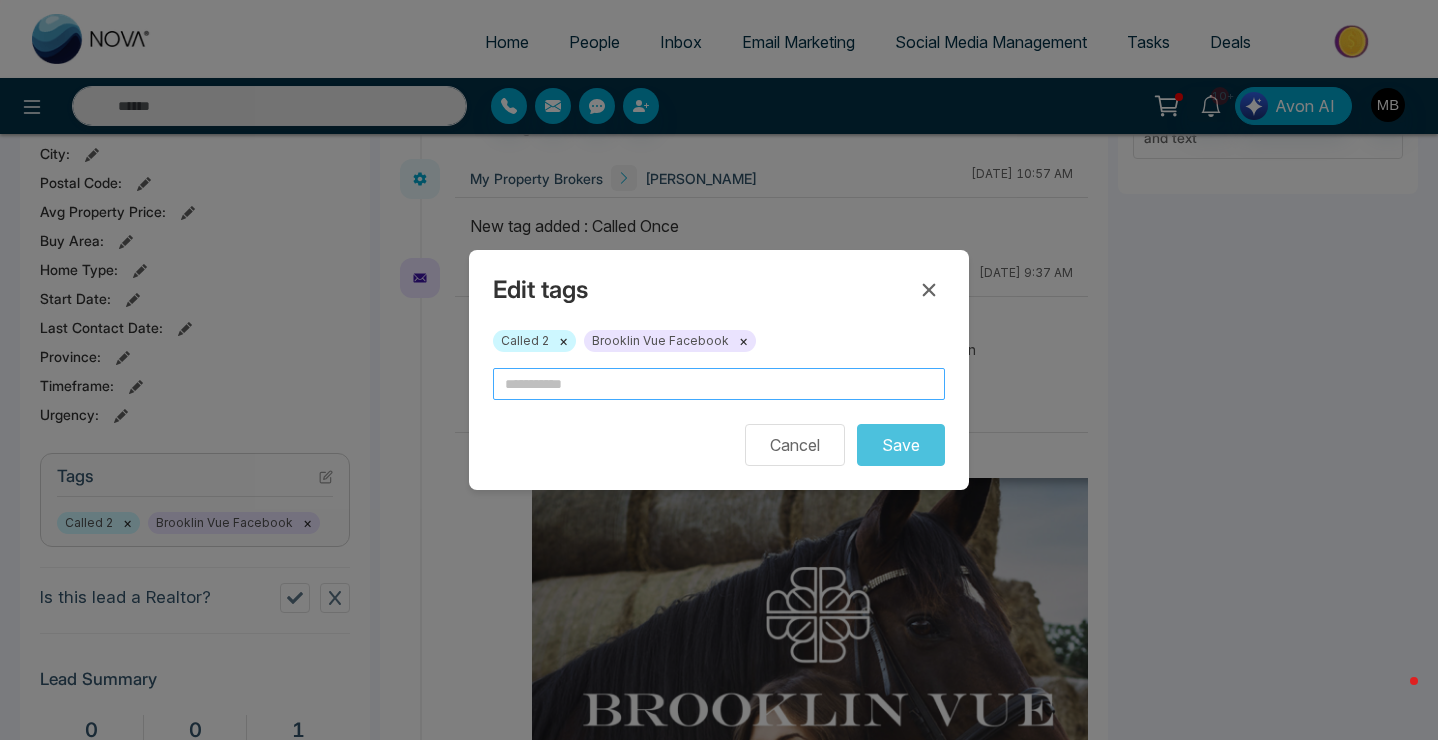 type on "*" 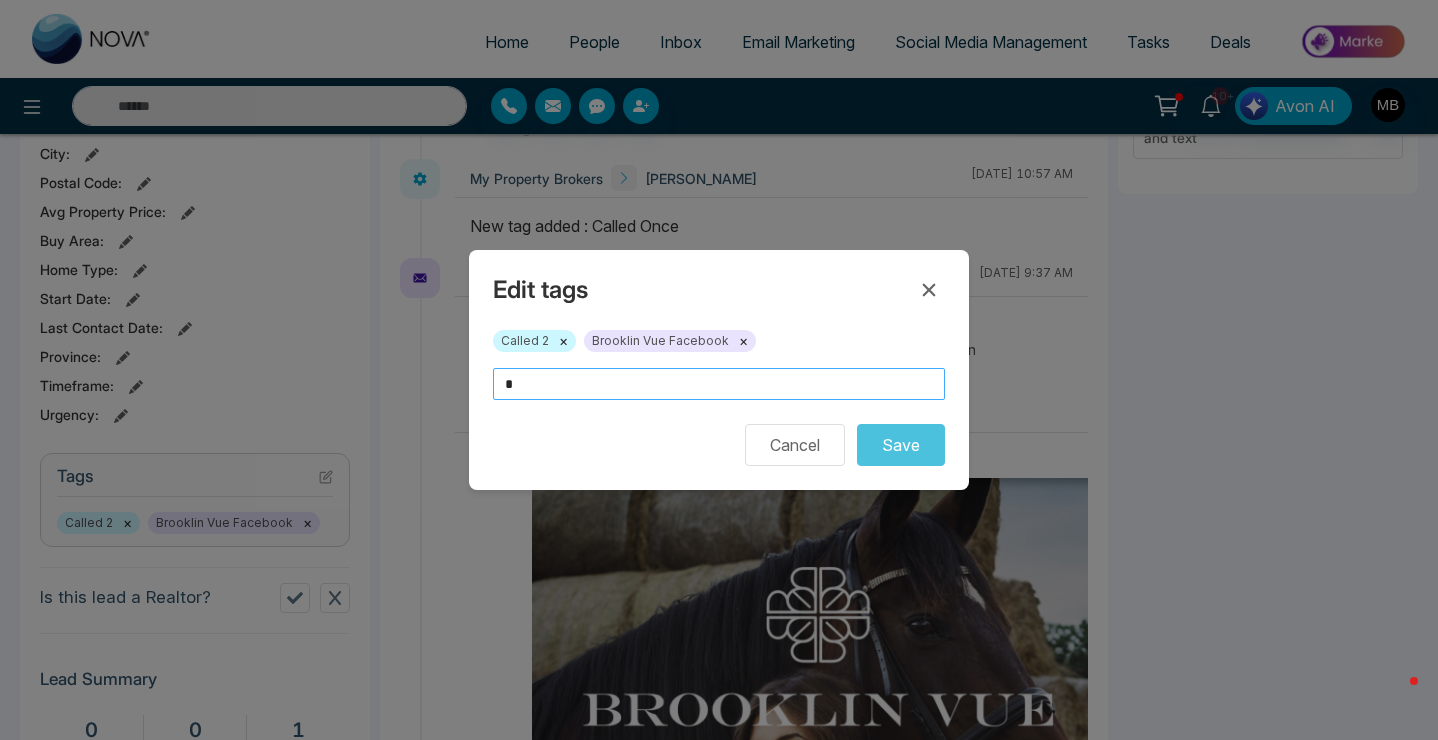 type on "**********" 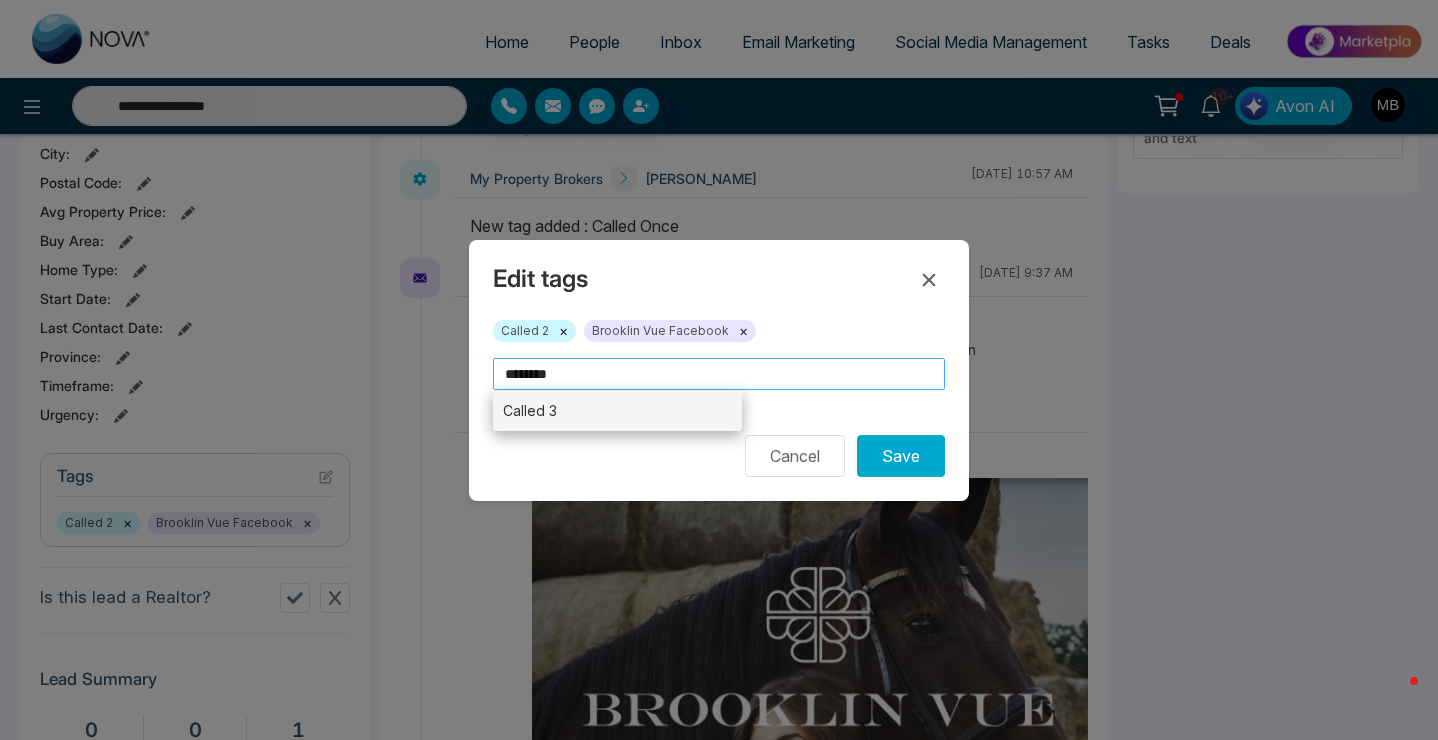type on "********" 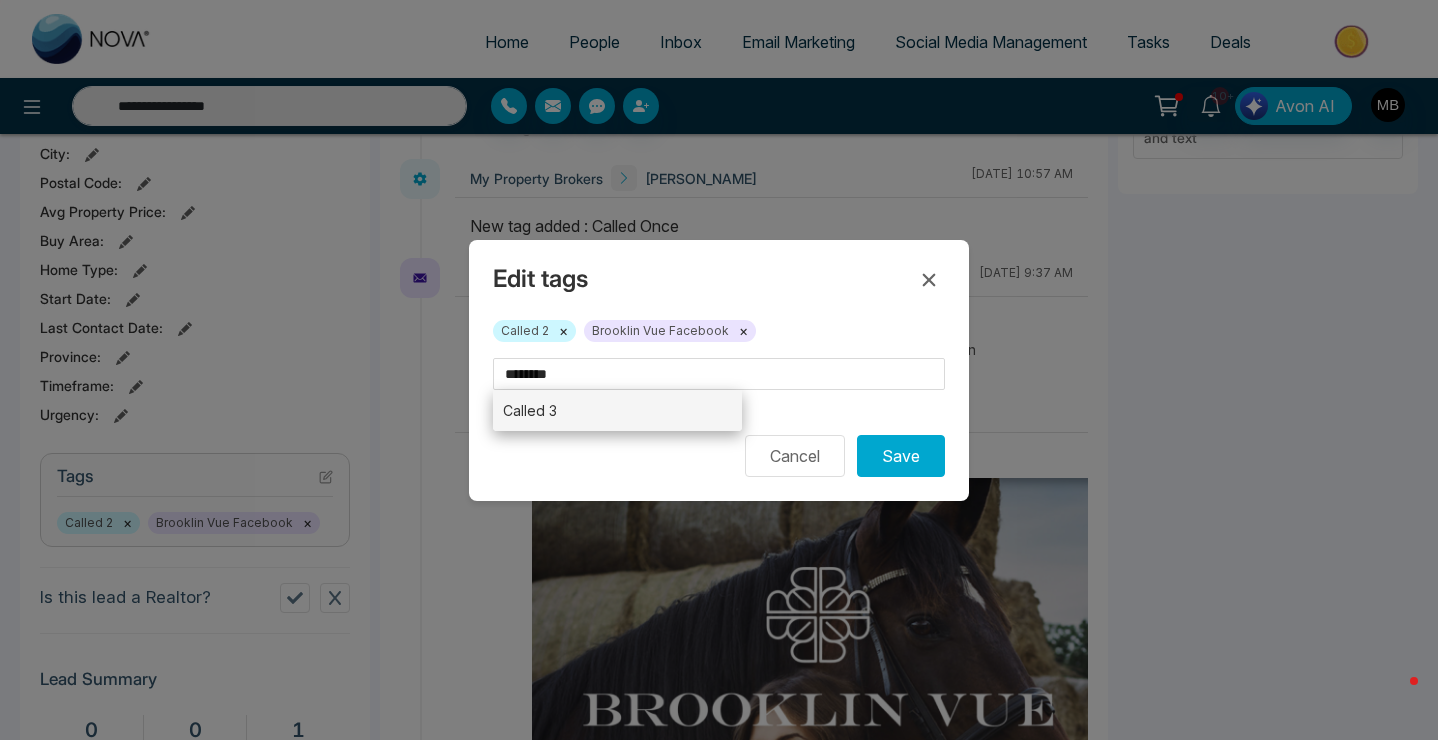 click on "Called 3" at bounding box center [617, 410] 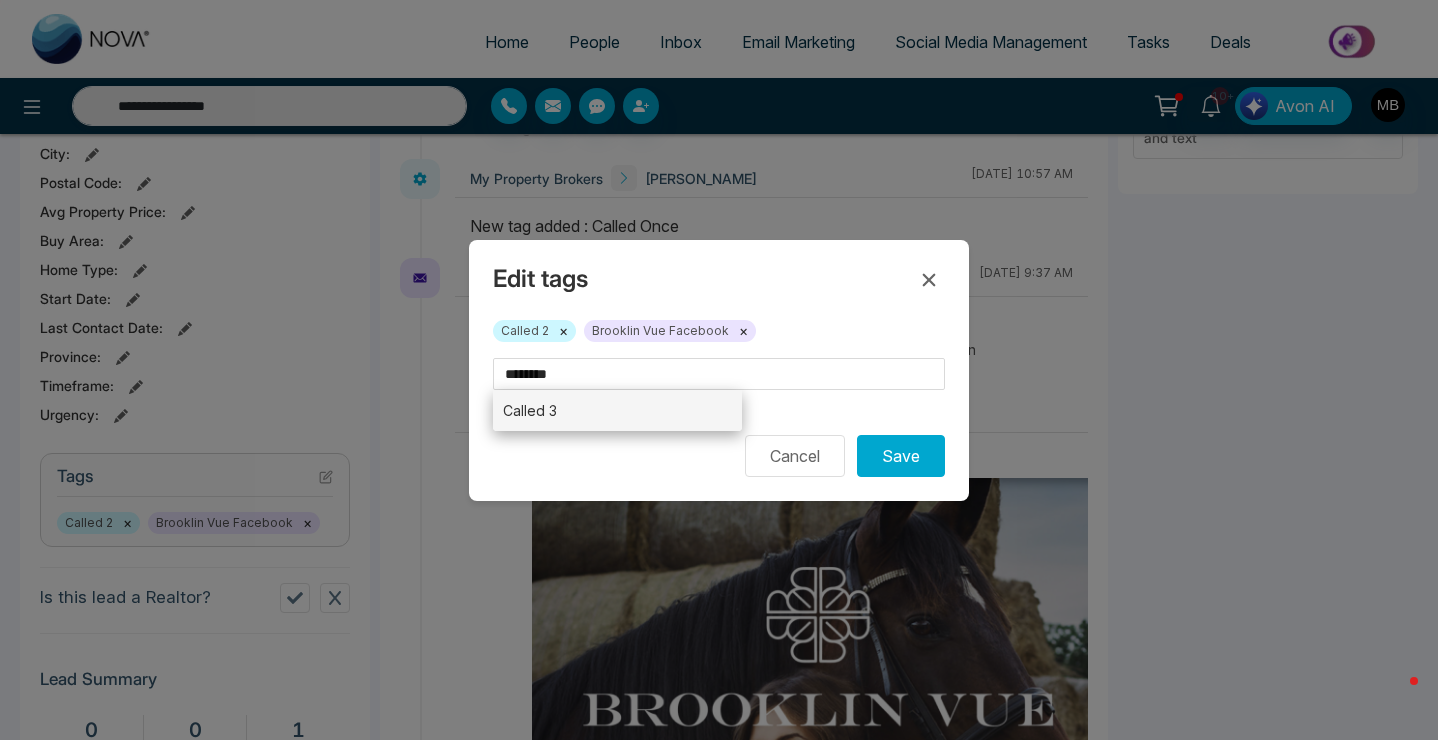 type 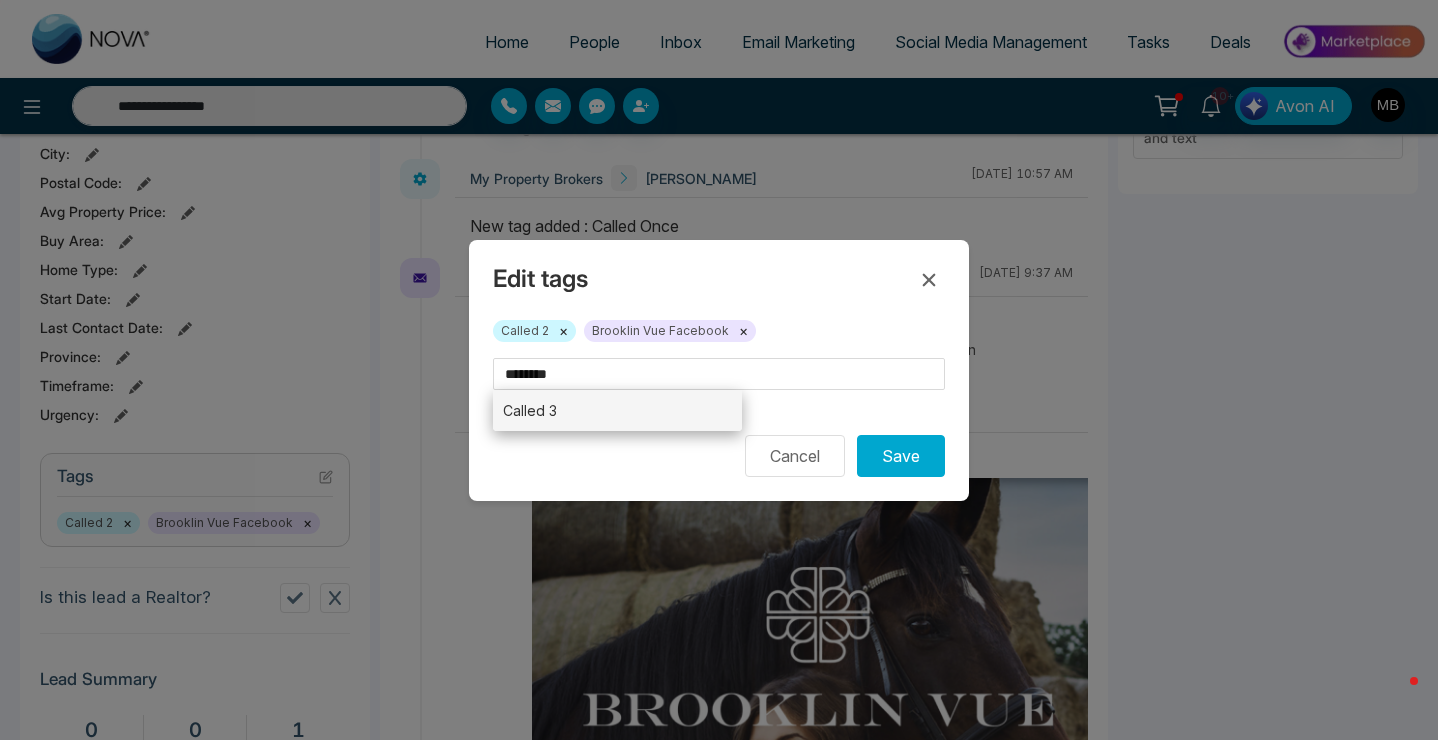 type on "********" 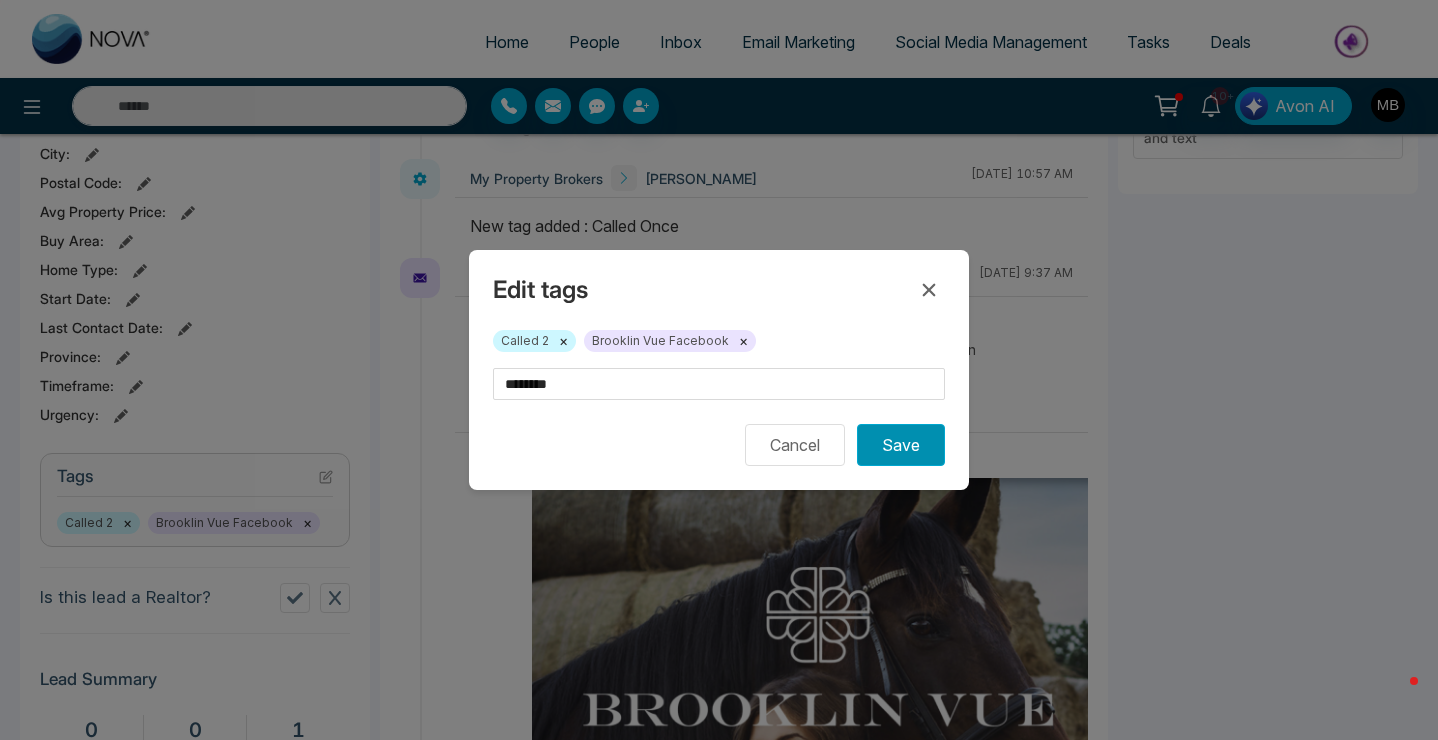 click on "Save" at bounding box center [901, 445] 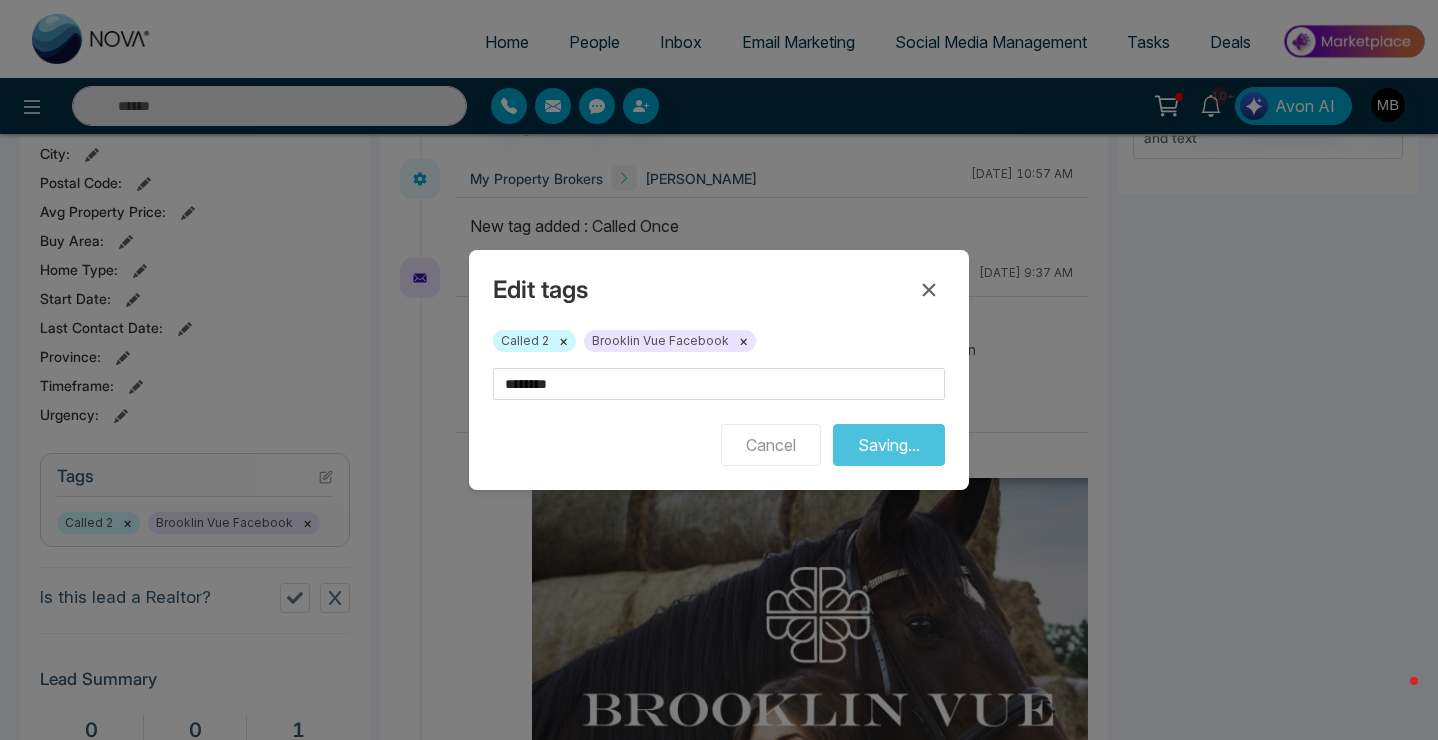 type on "**********" 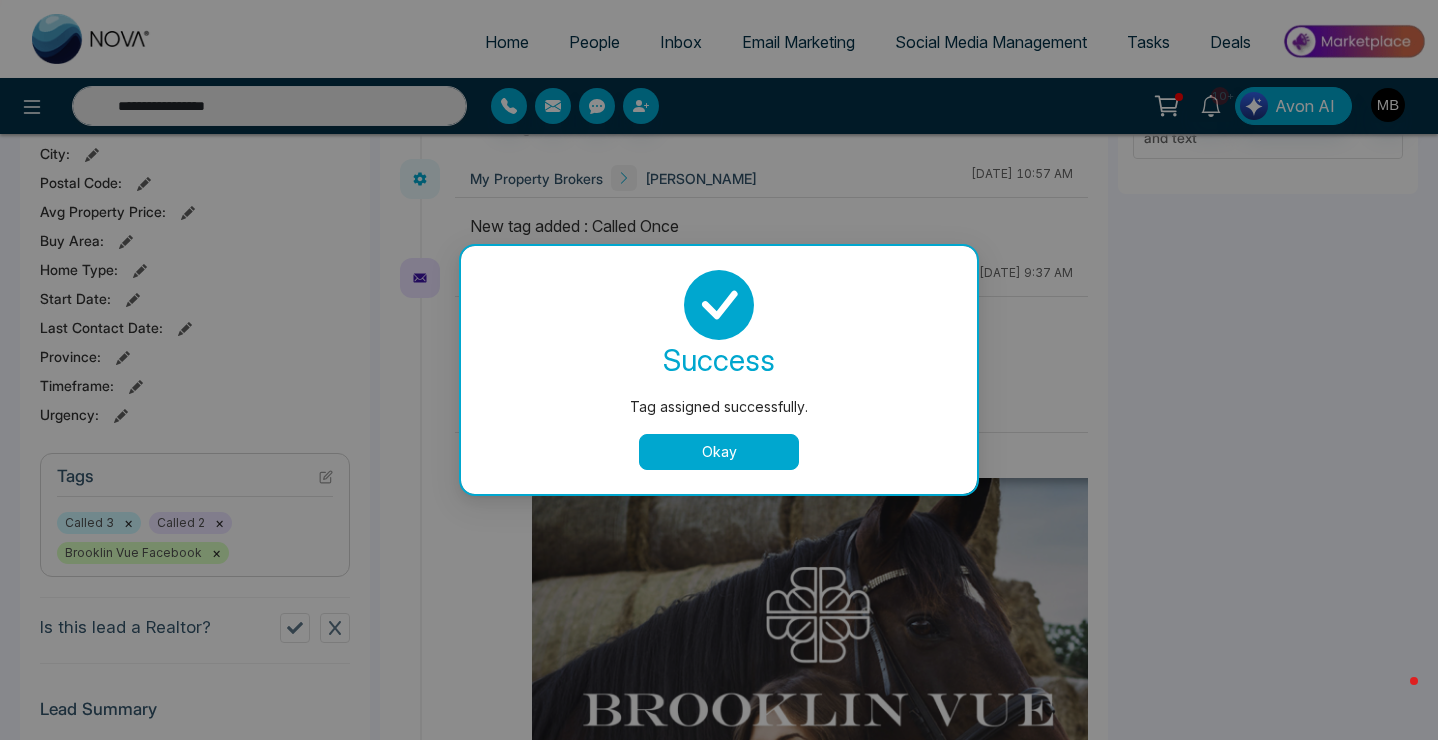 click on "Okay" at bounding box center [719, 452] 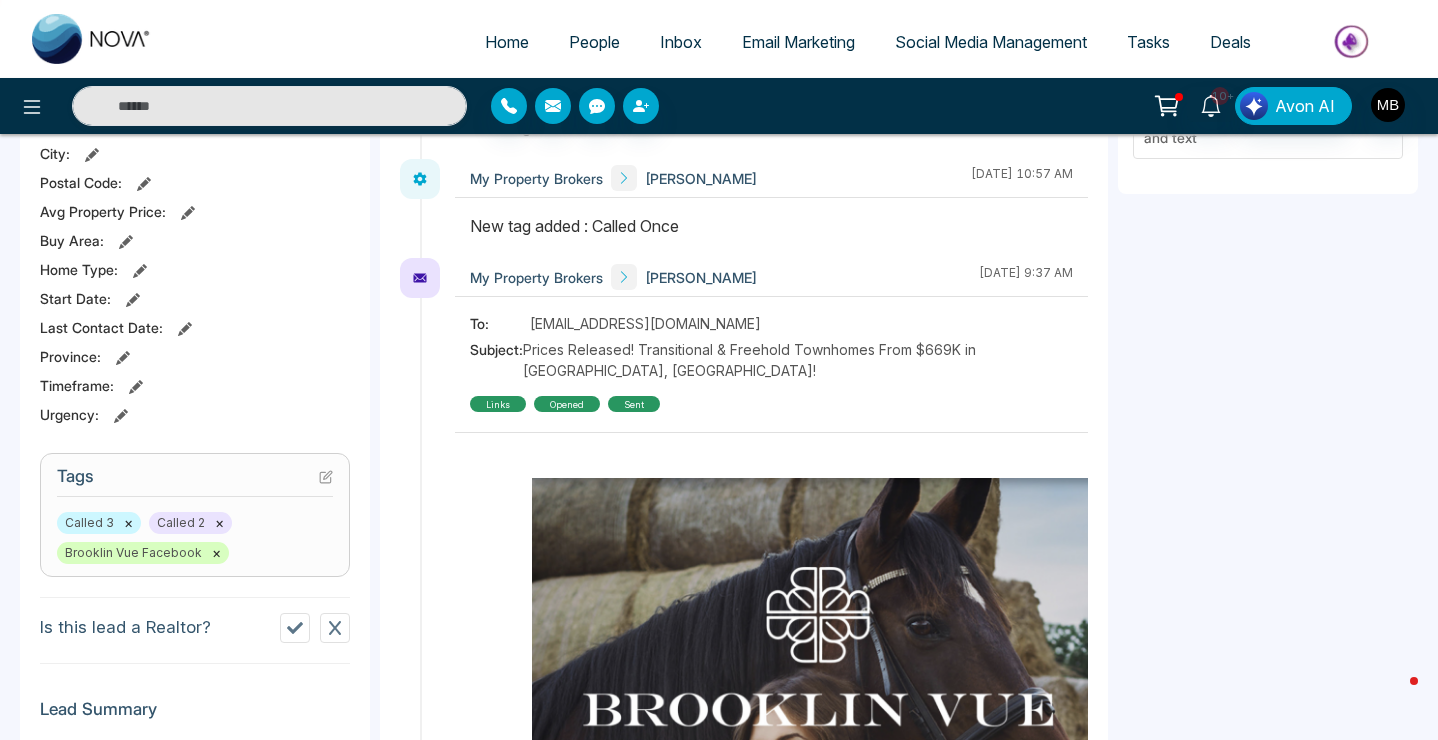 click on "×" at bounding box center (219, 523) 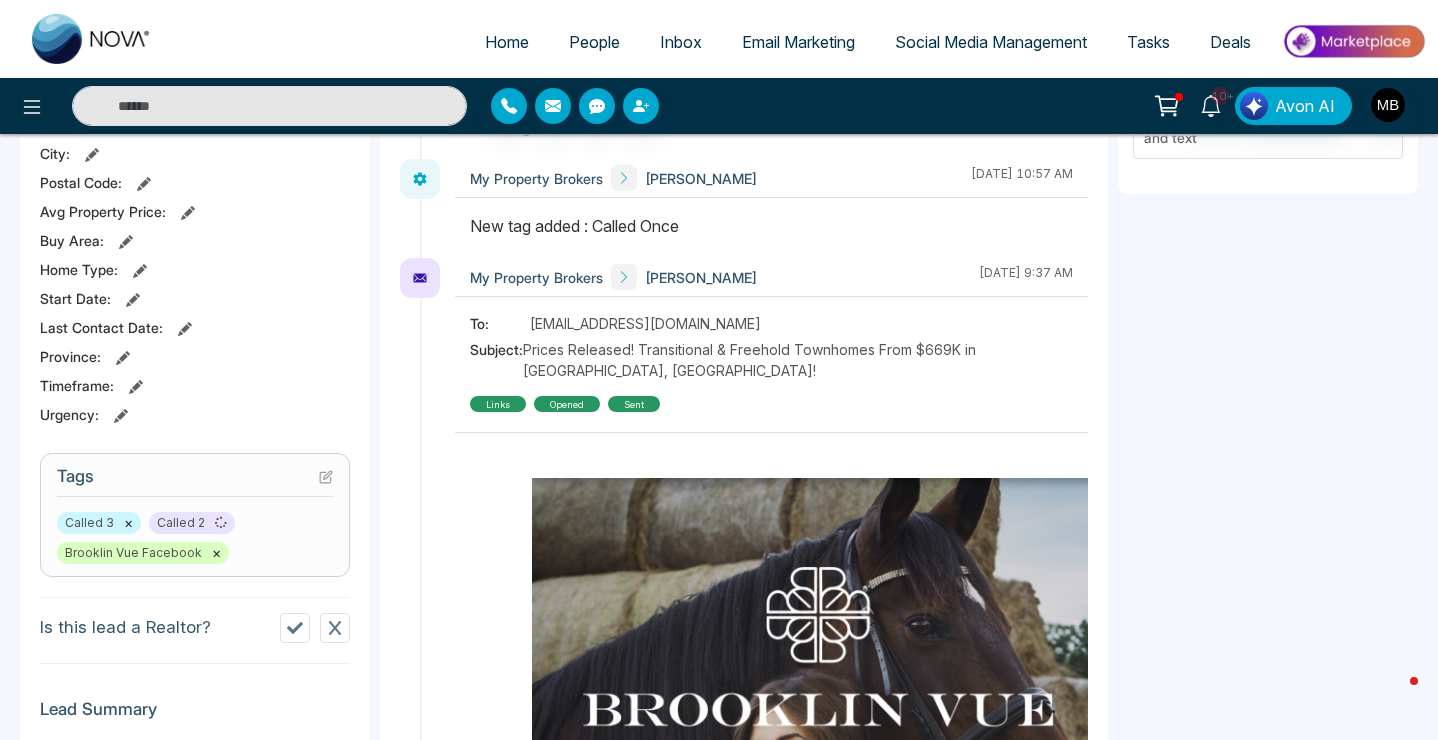 type on "**********" 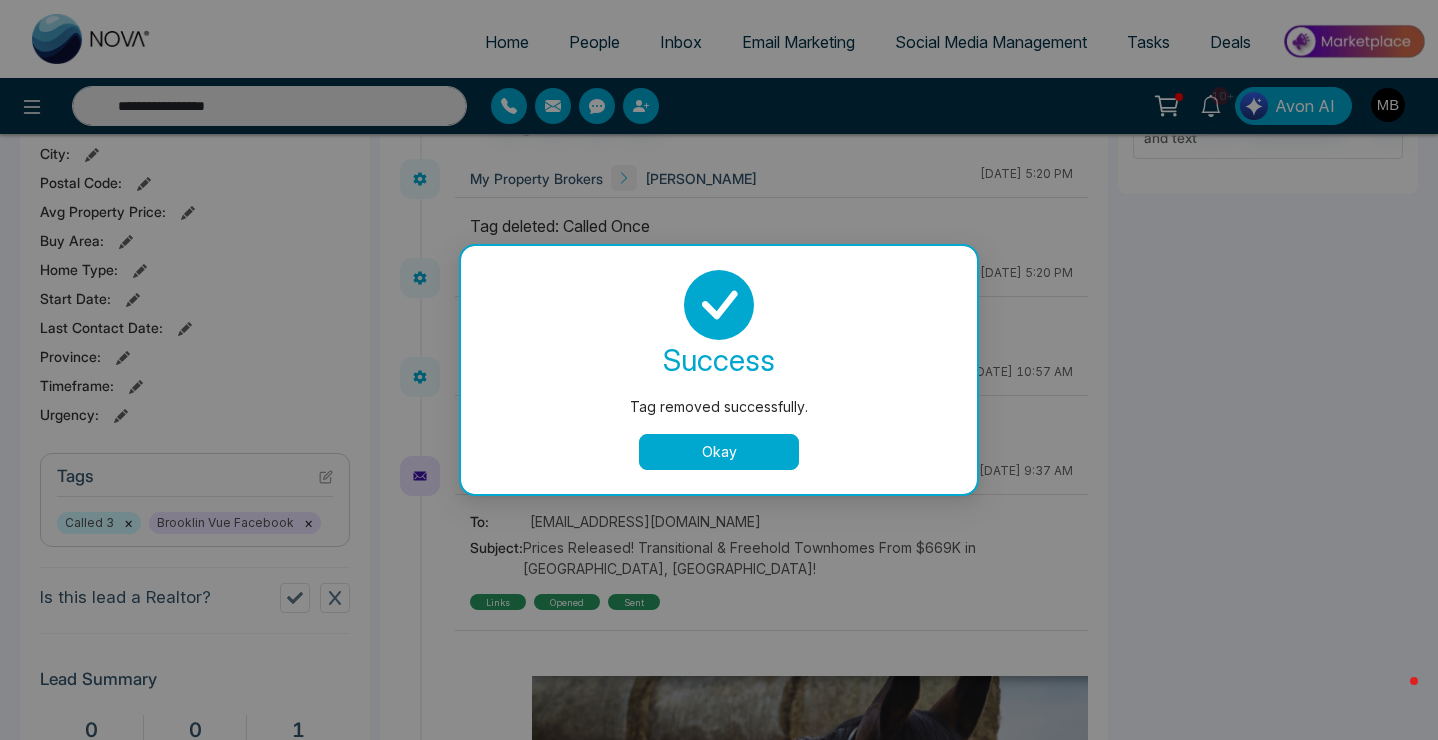 click on "Okay" at bounding box center [719, 452] 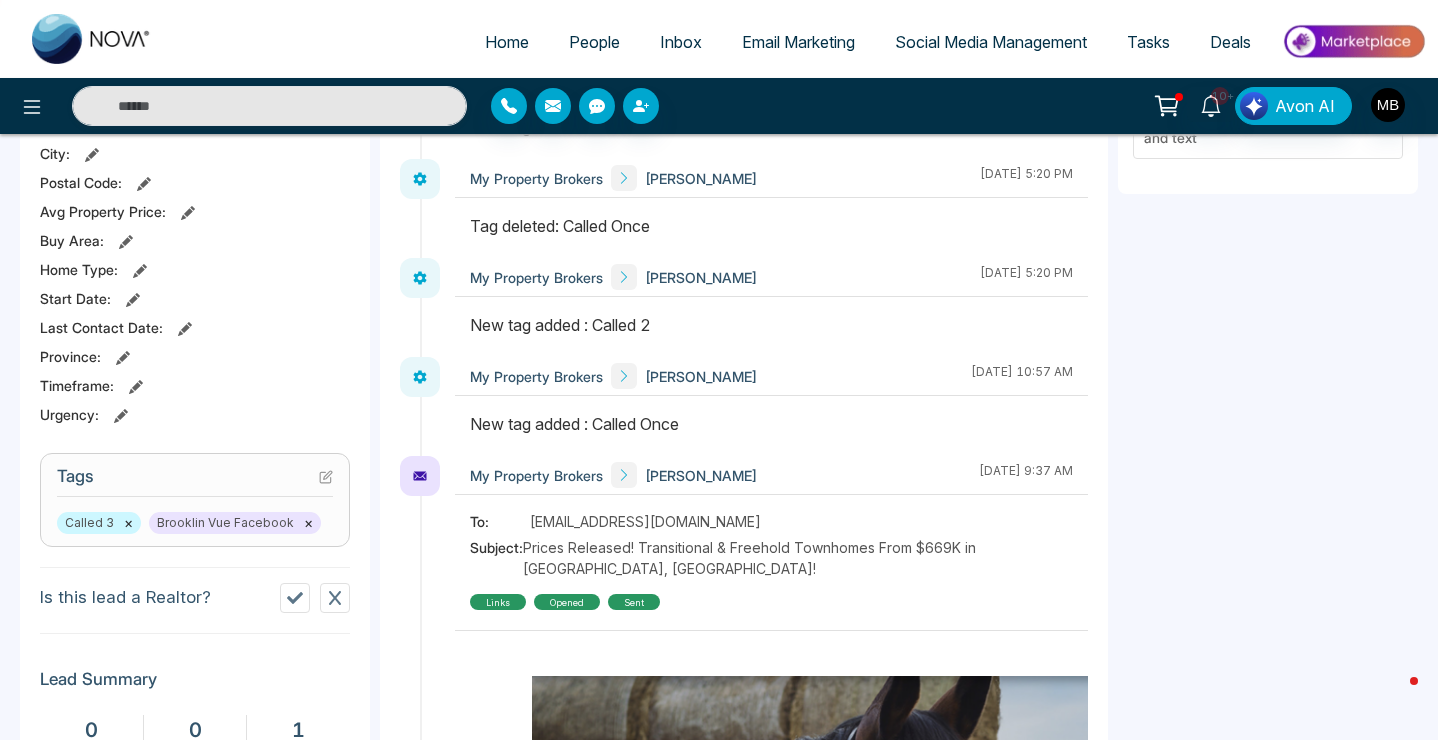 type on "**********" 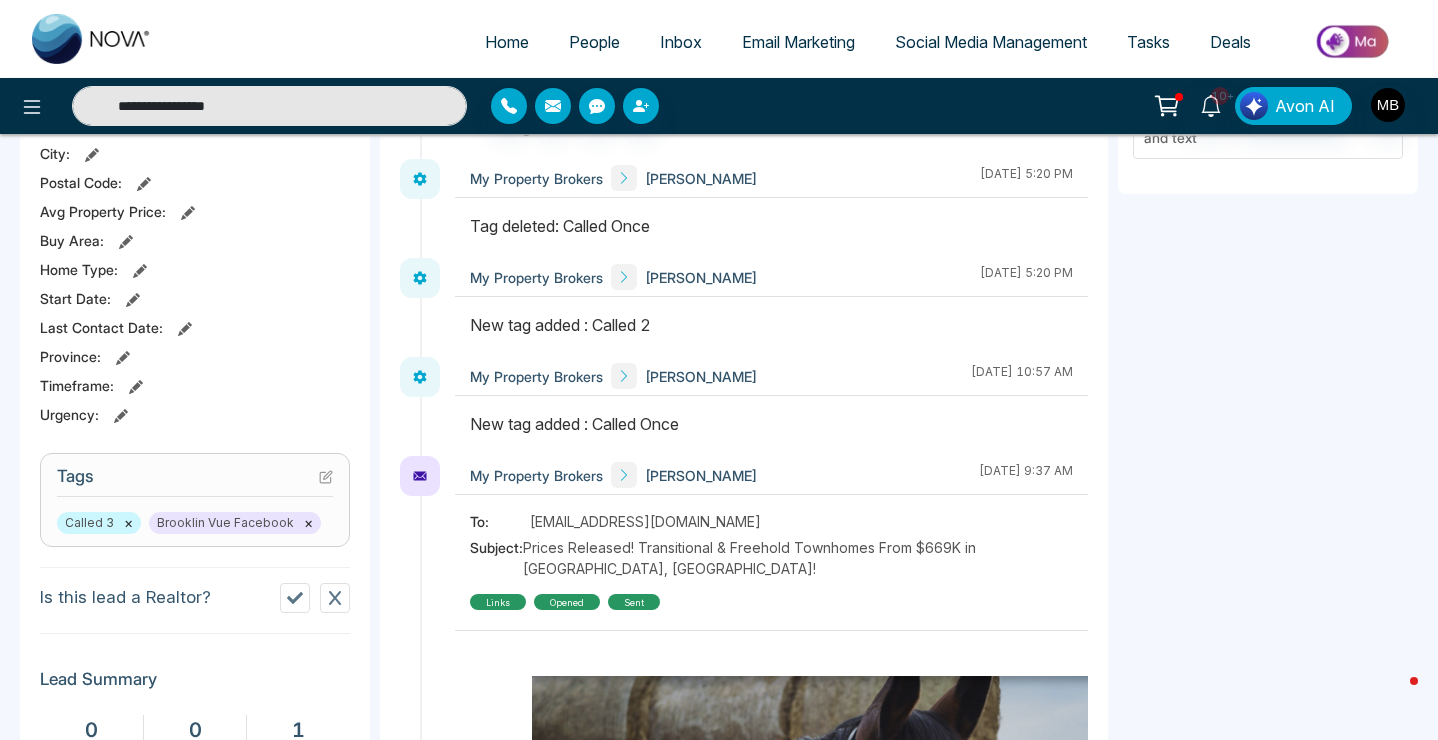 click on "**********" at bounding box center [269, 106] 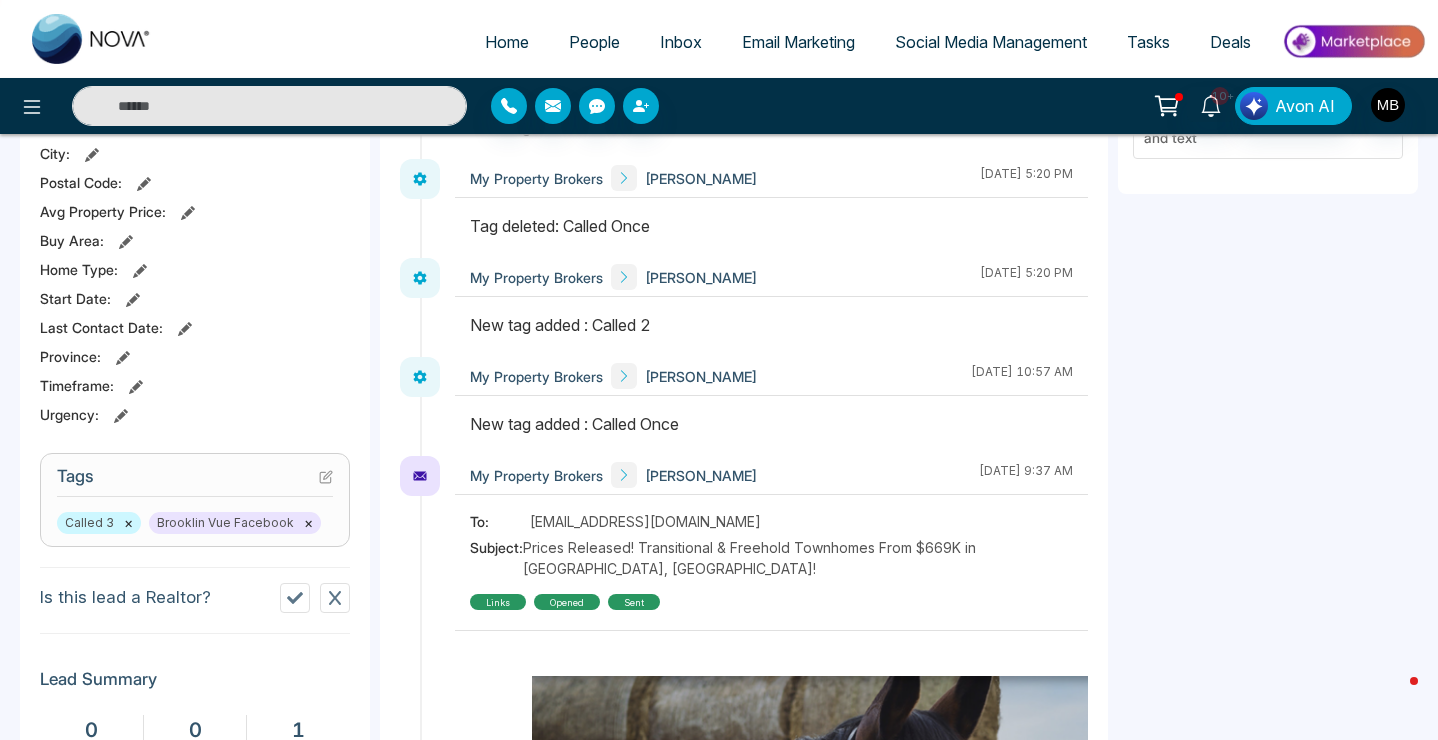 paste on "**********" 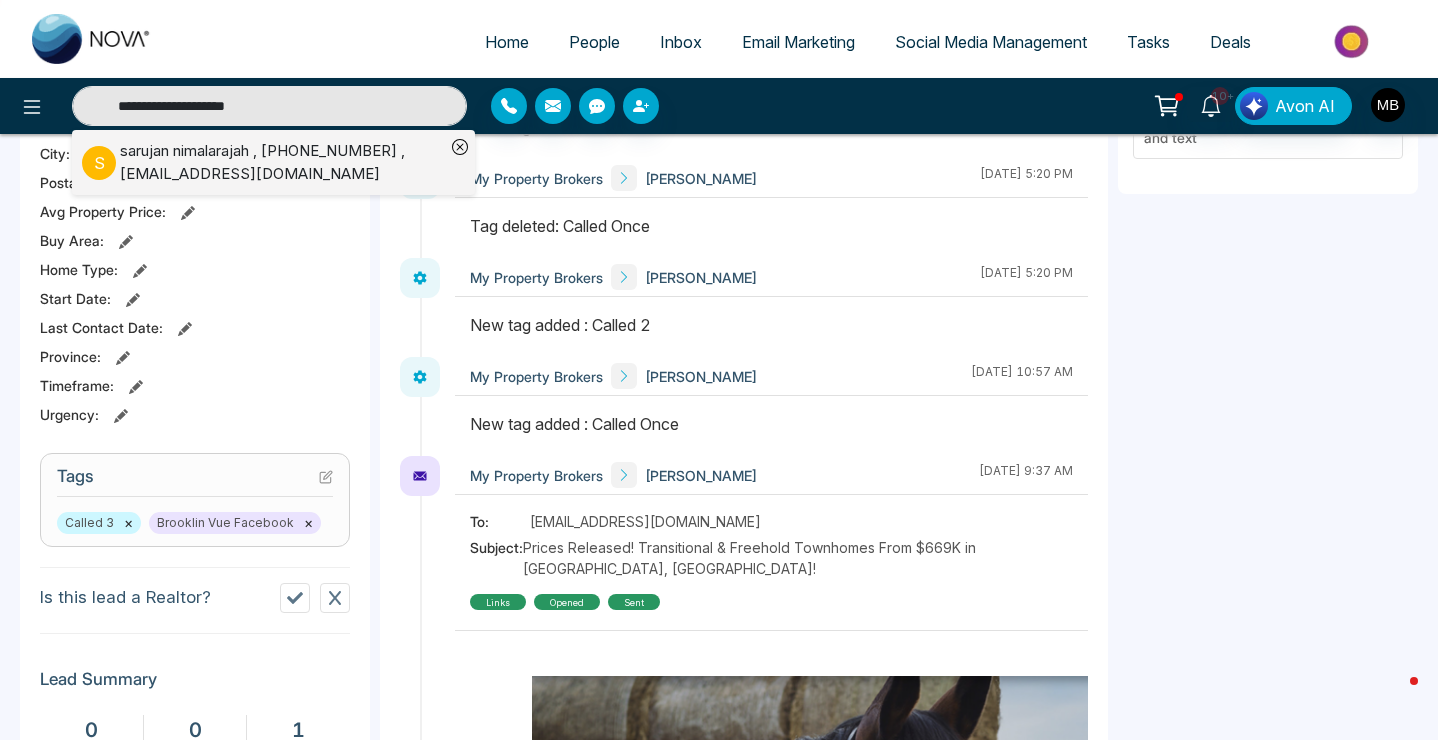 type on "**********" 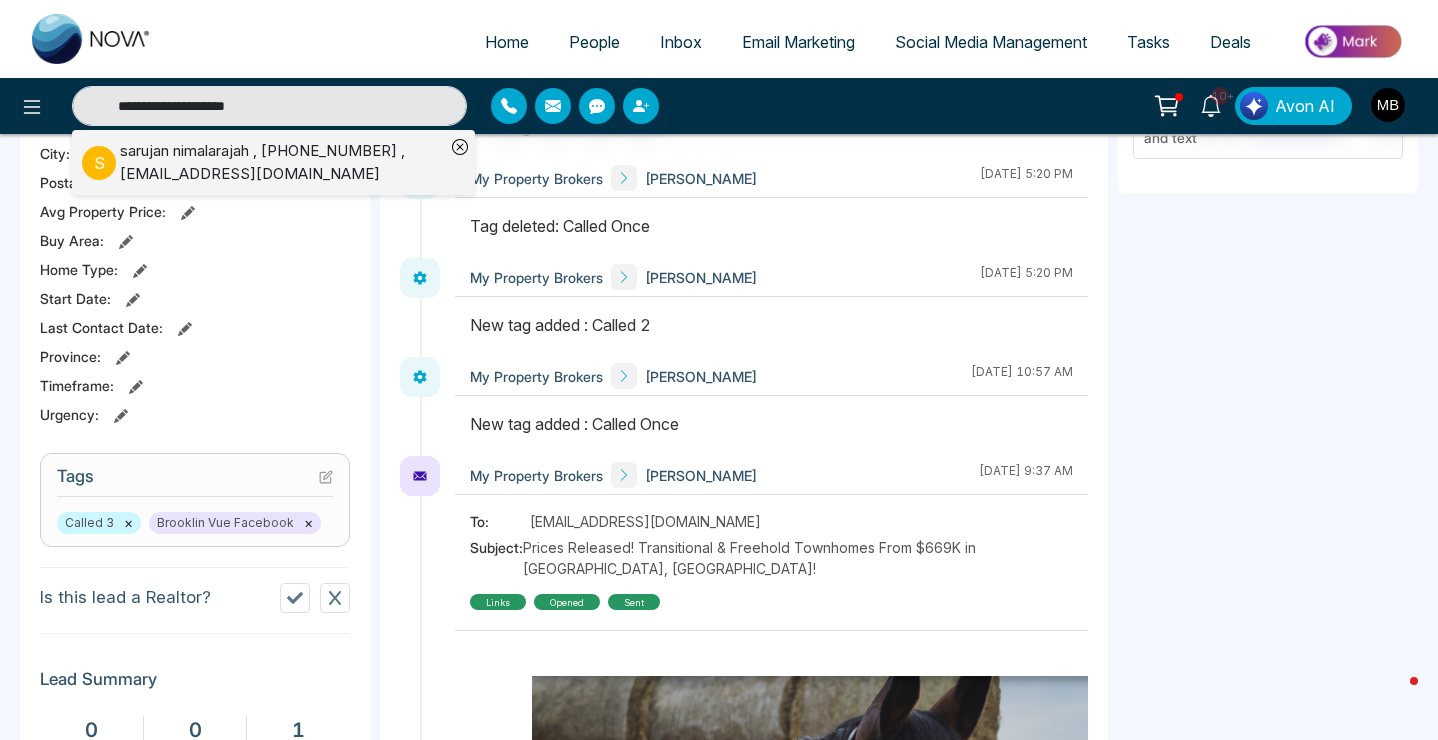 click on "sarujan nimalarajah     , [PHONE_NUMBER]   , [EMAIL_ADDRESS][DOMAIN_NAME]" at bounding box center (282, 162) 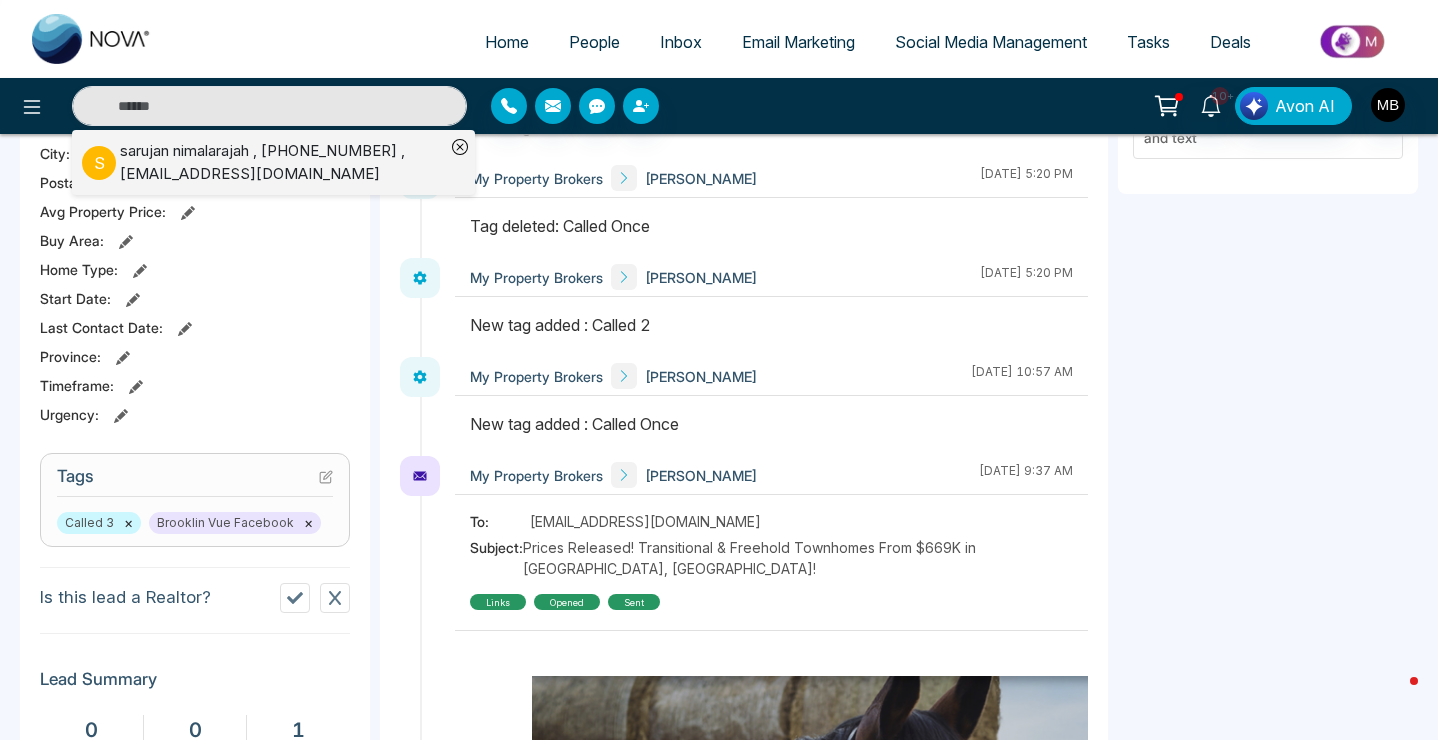 type on "**********" 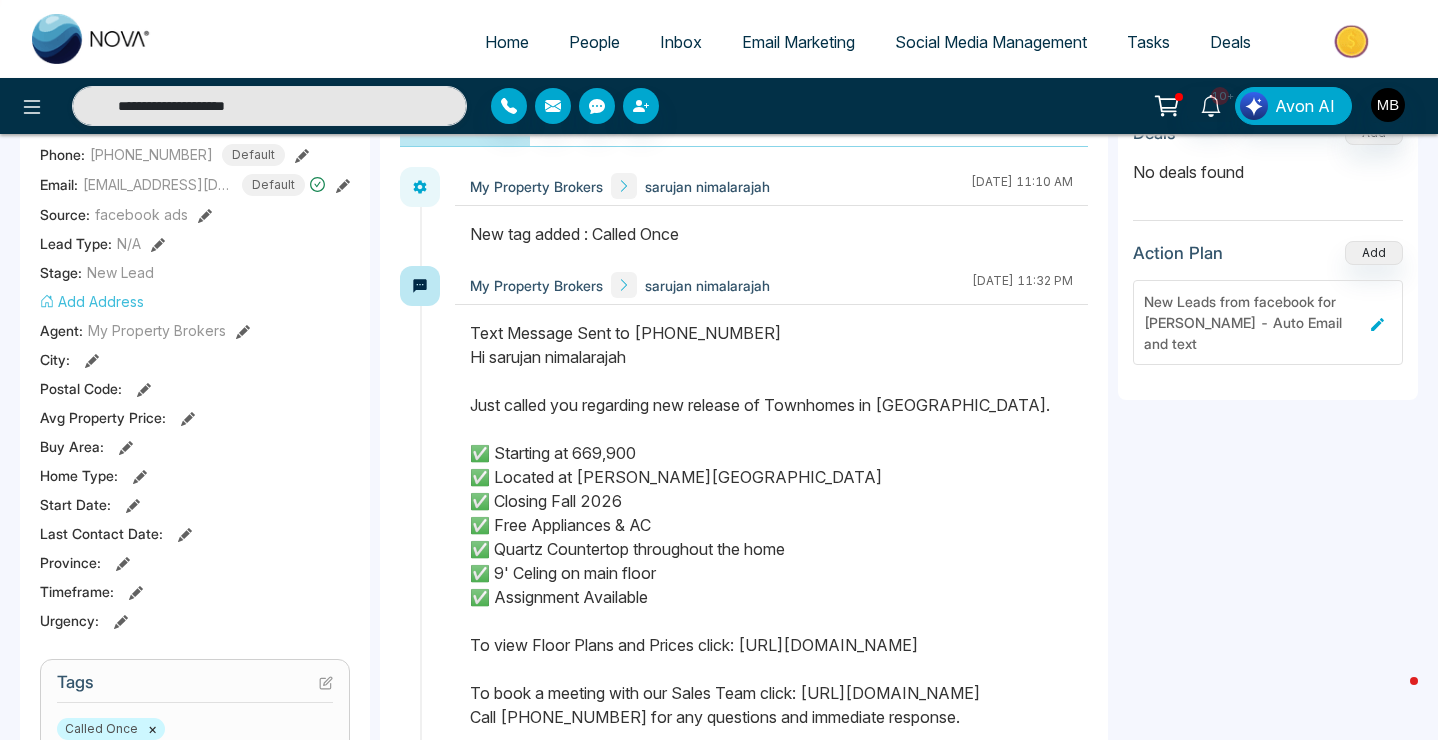 scroll, scrollTop: 631, scrollLeft: 0, axis: vertical 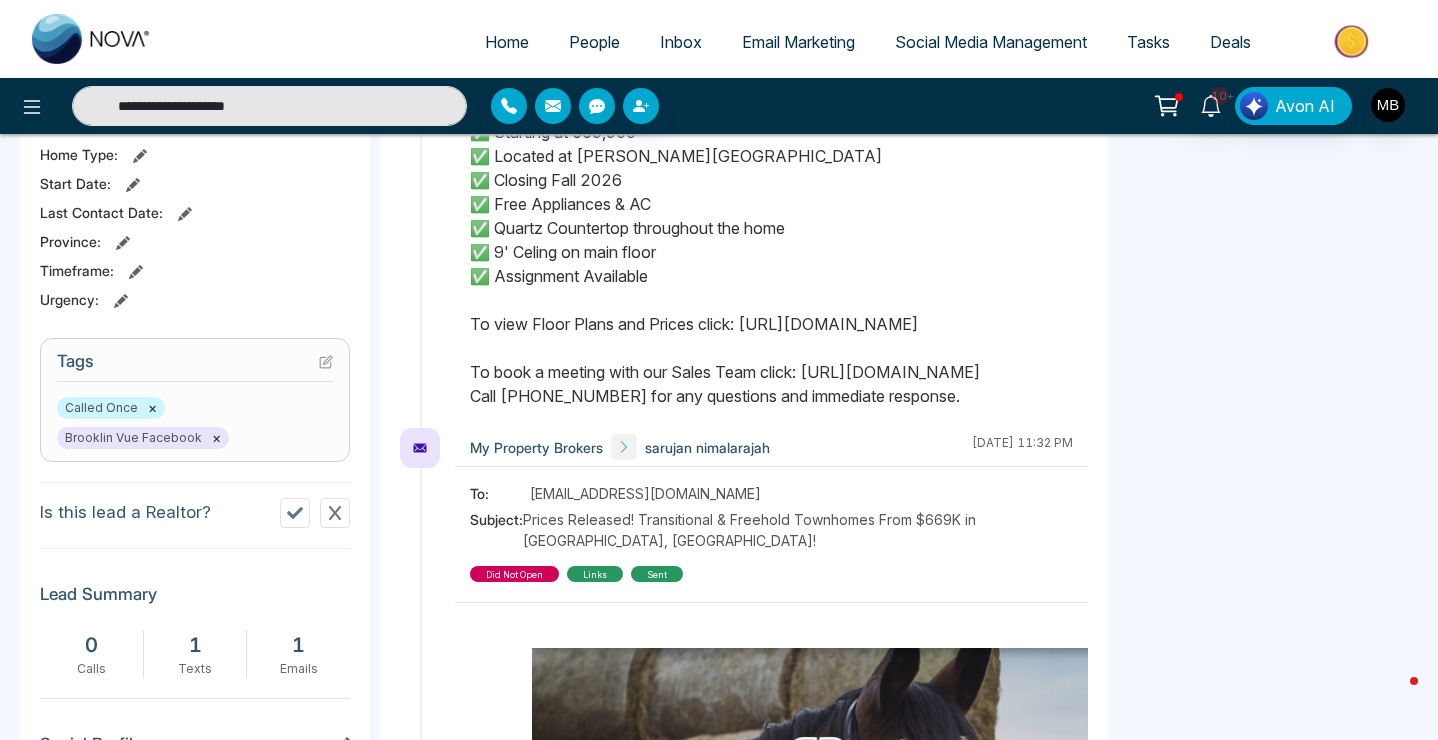 click on "×" at bounding box center (152, 408) 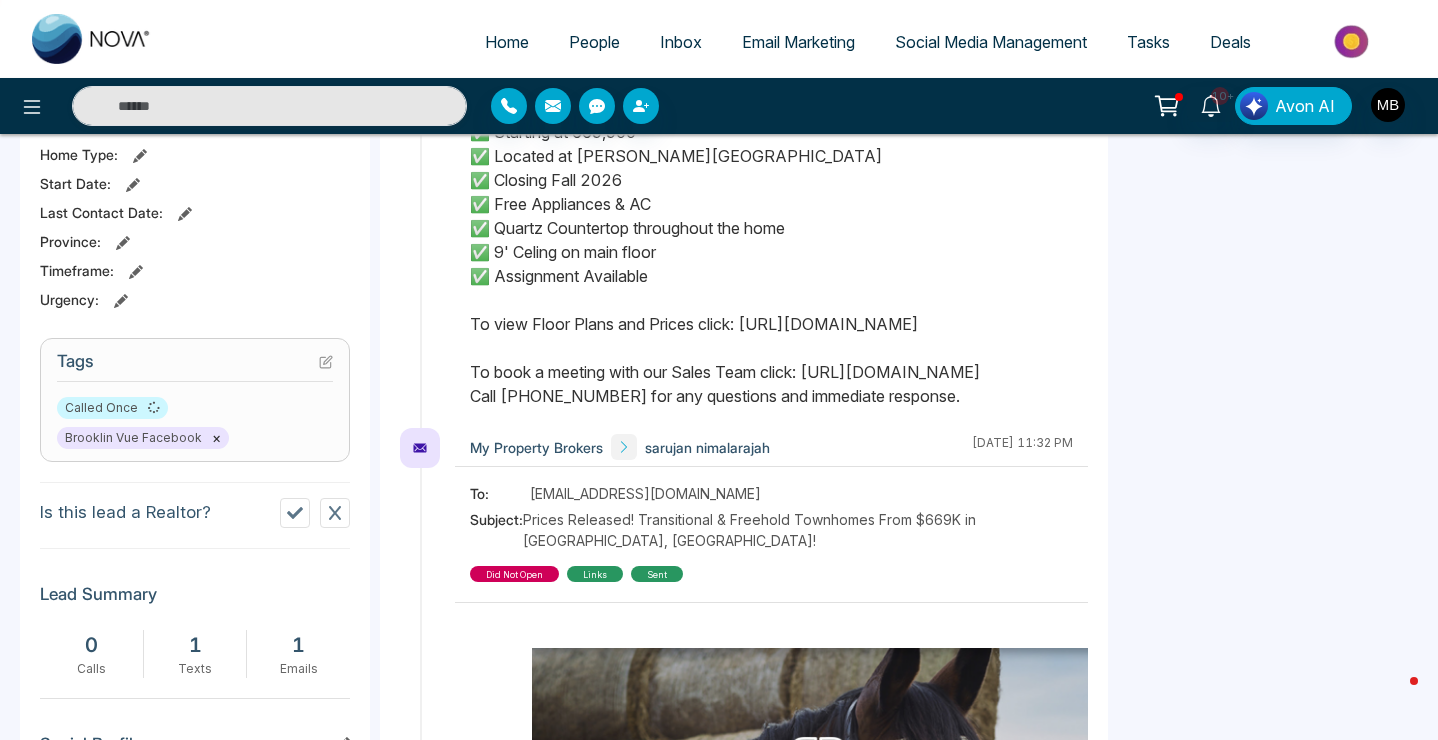 type on "**********" 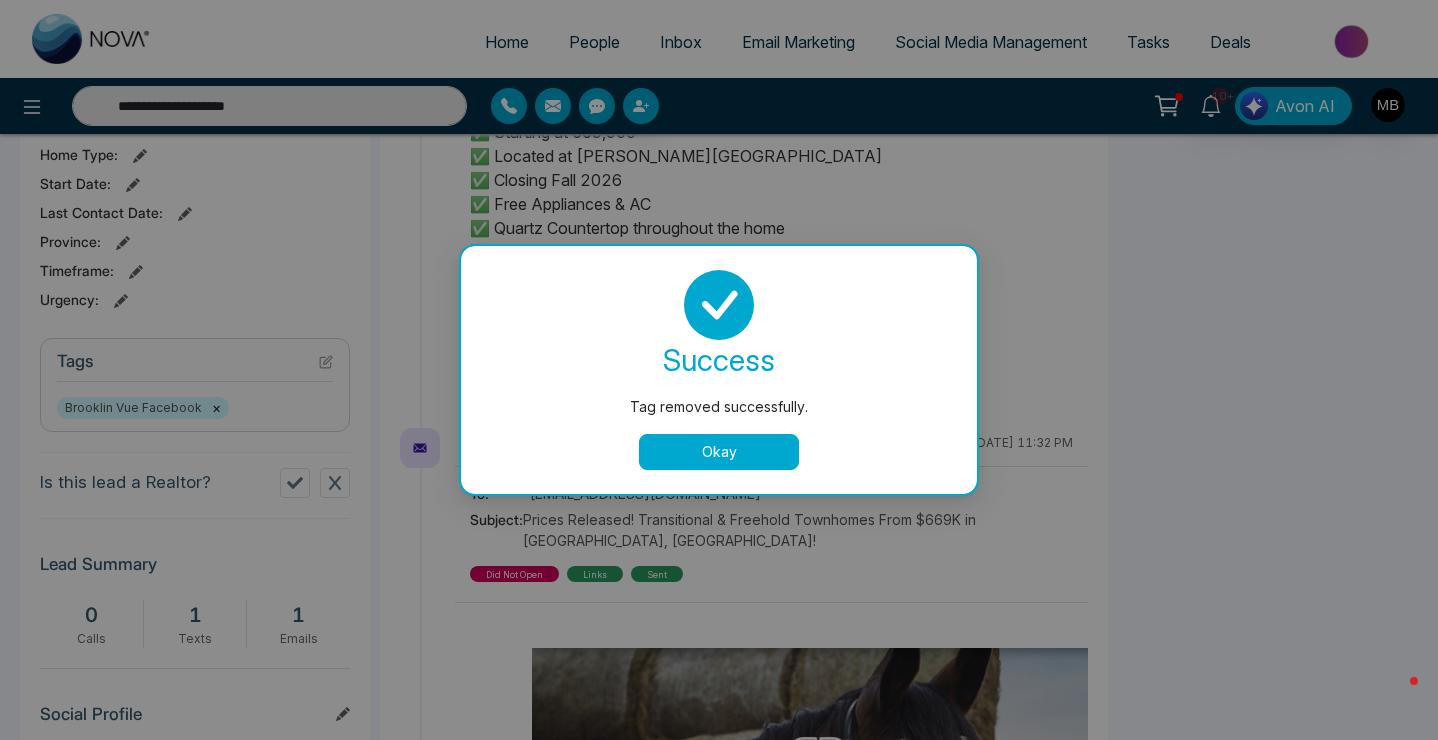 click on "Okay" at bounding box center [719, 452] 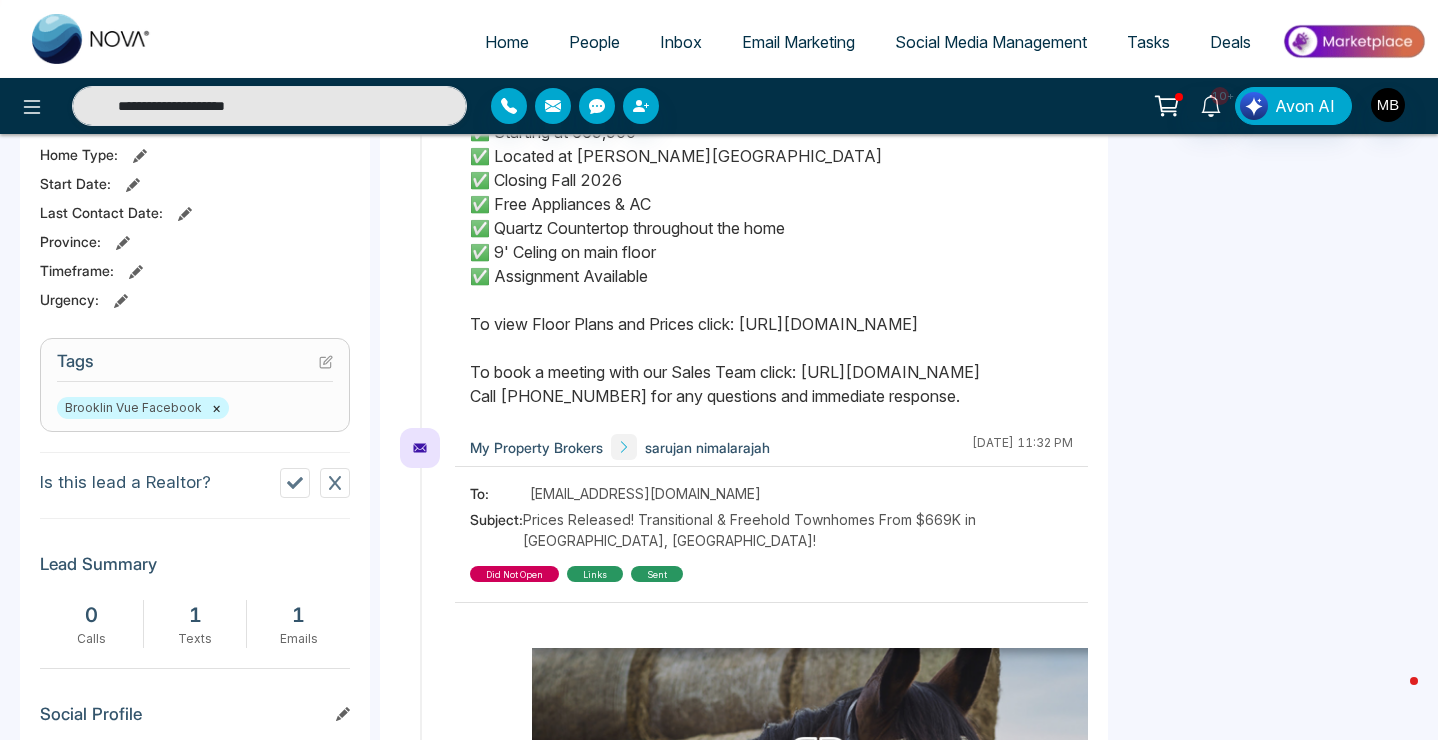click 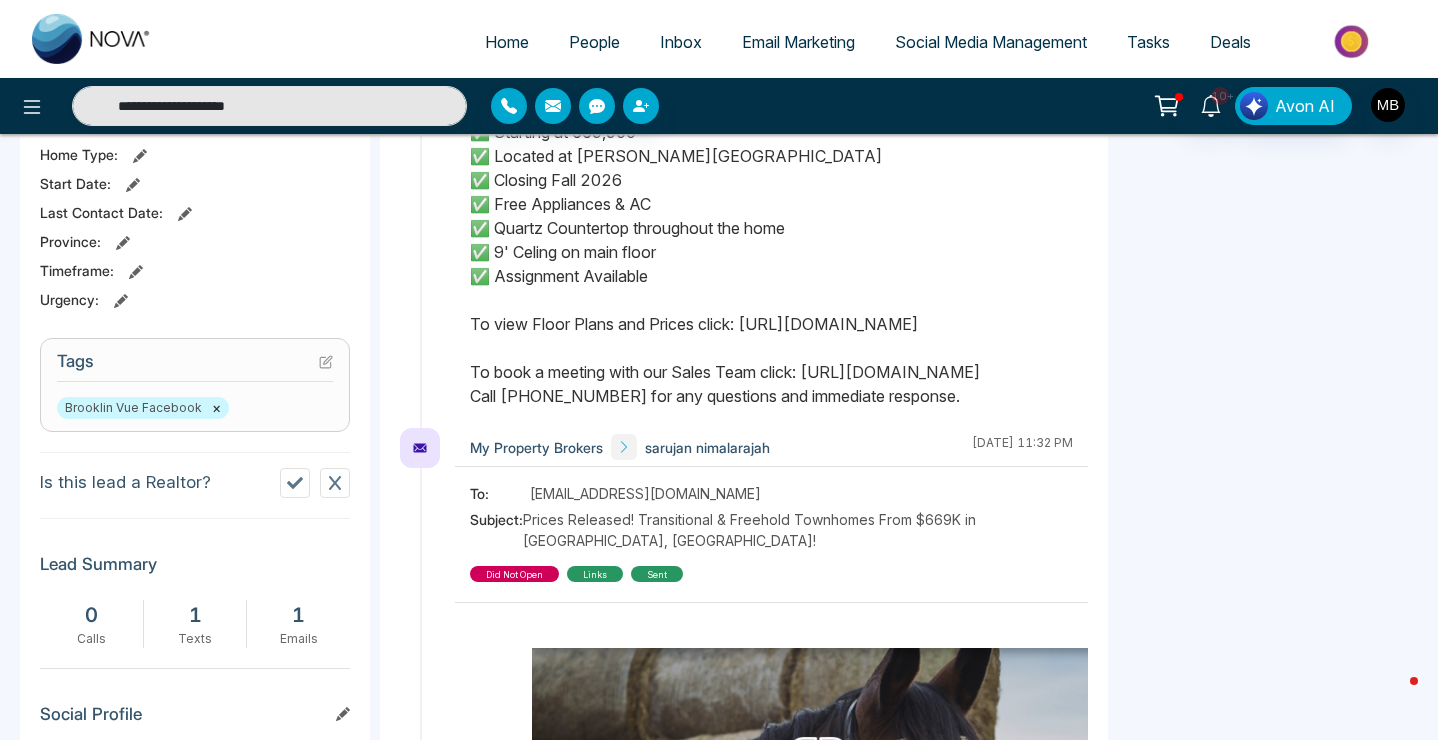 type on "**********" 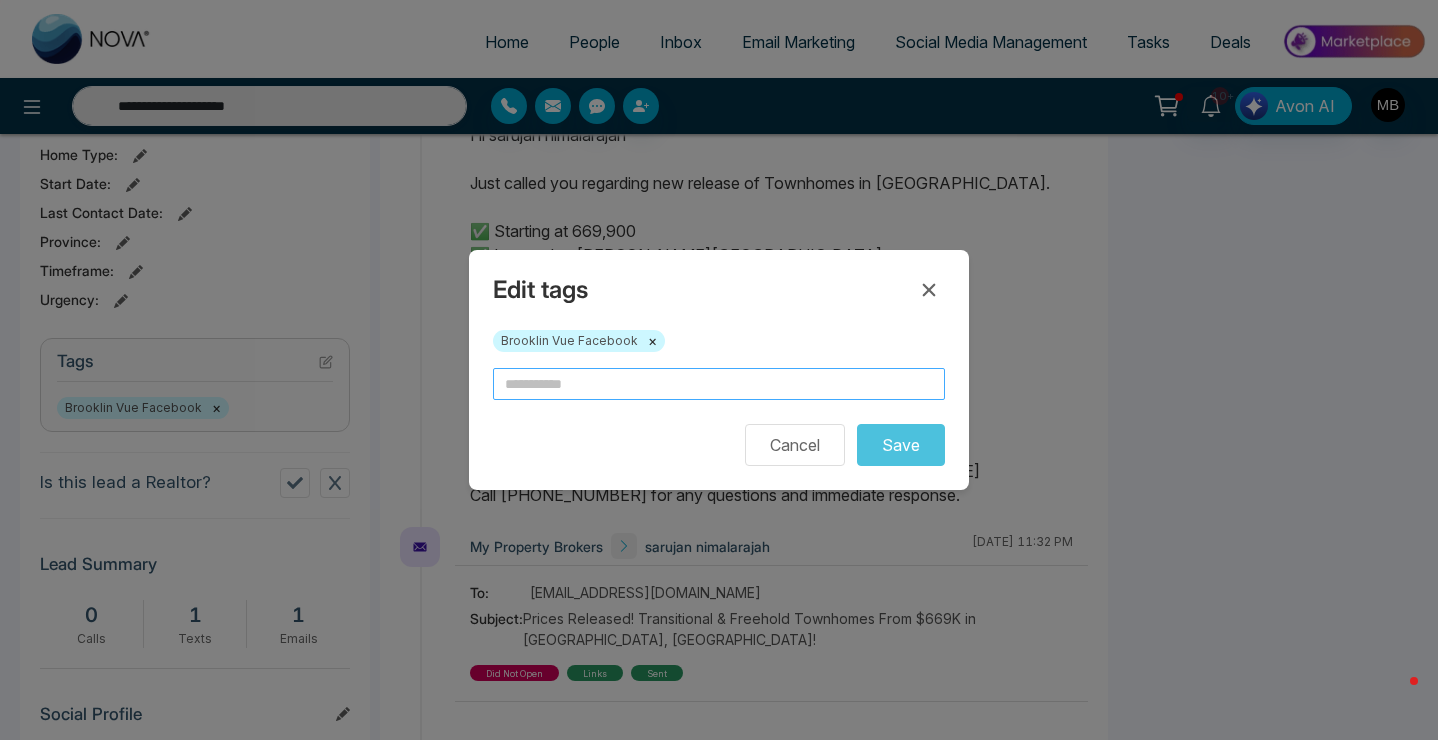 click at bounding box center [719, 384] 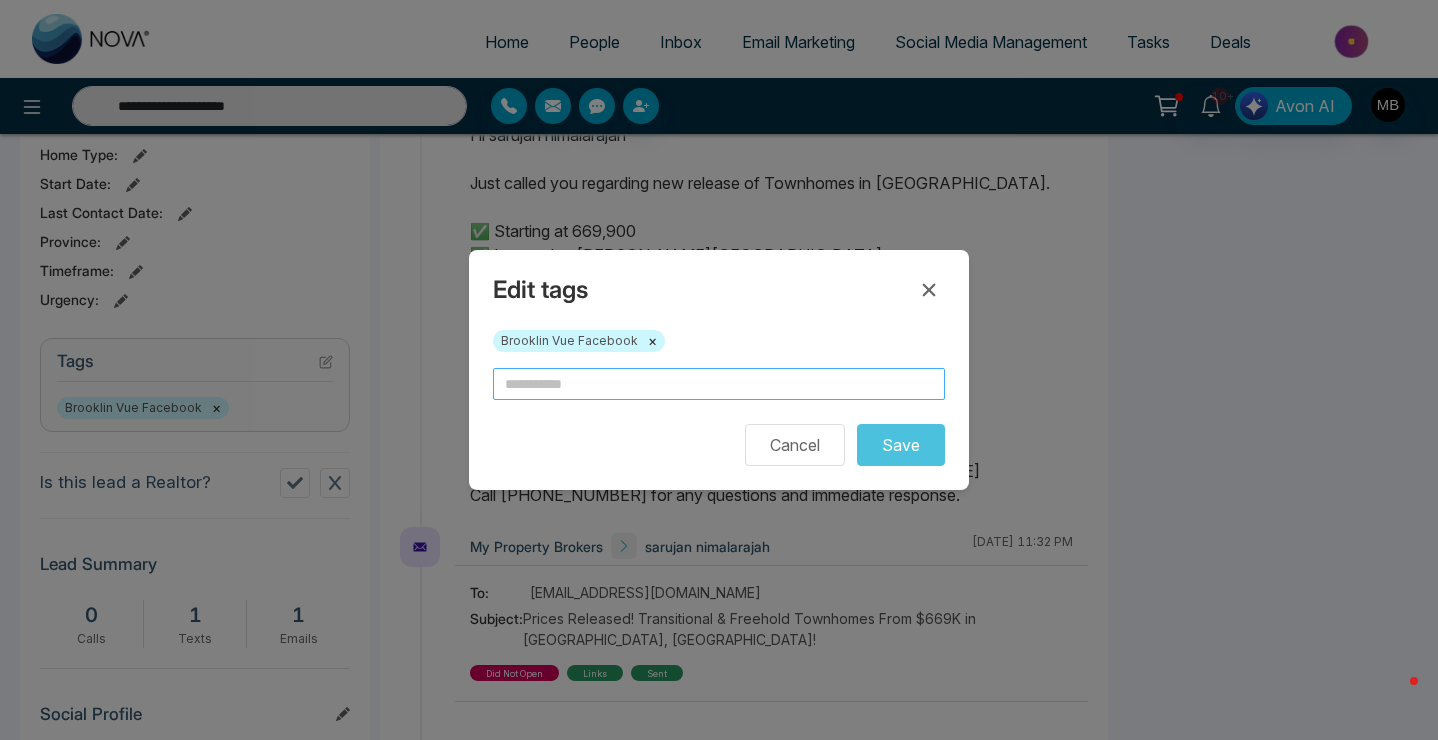 type 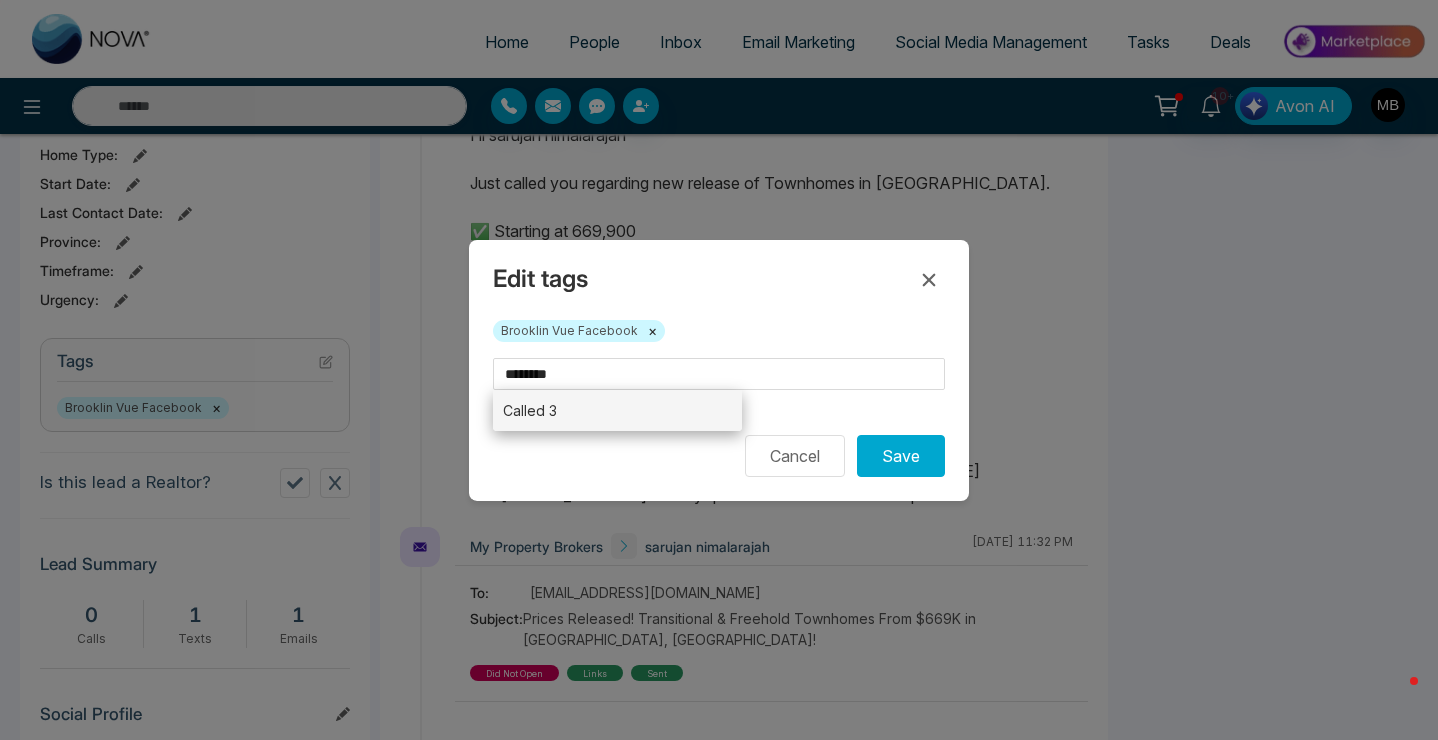 click on "Called 3" at bounding box center (617, 410) 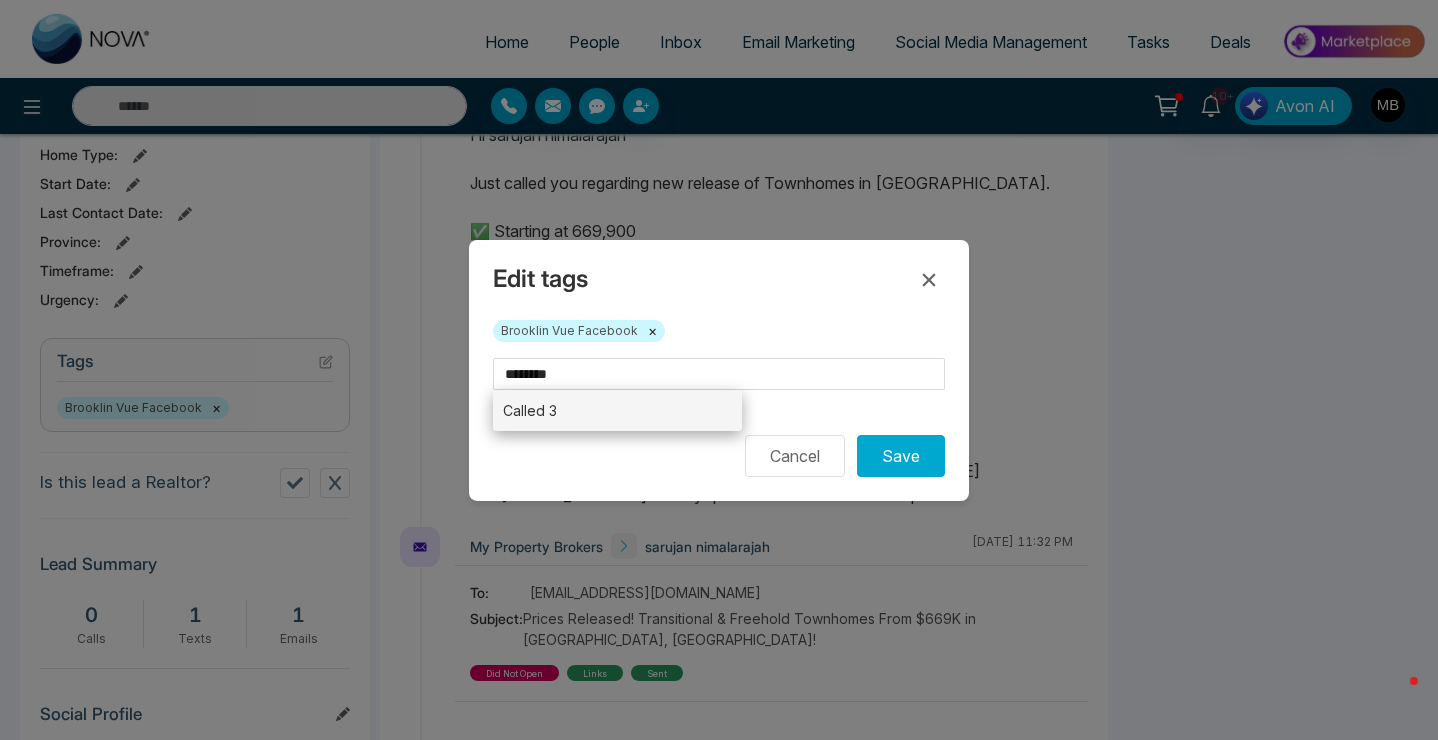 type on "********" 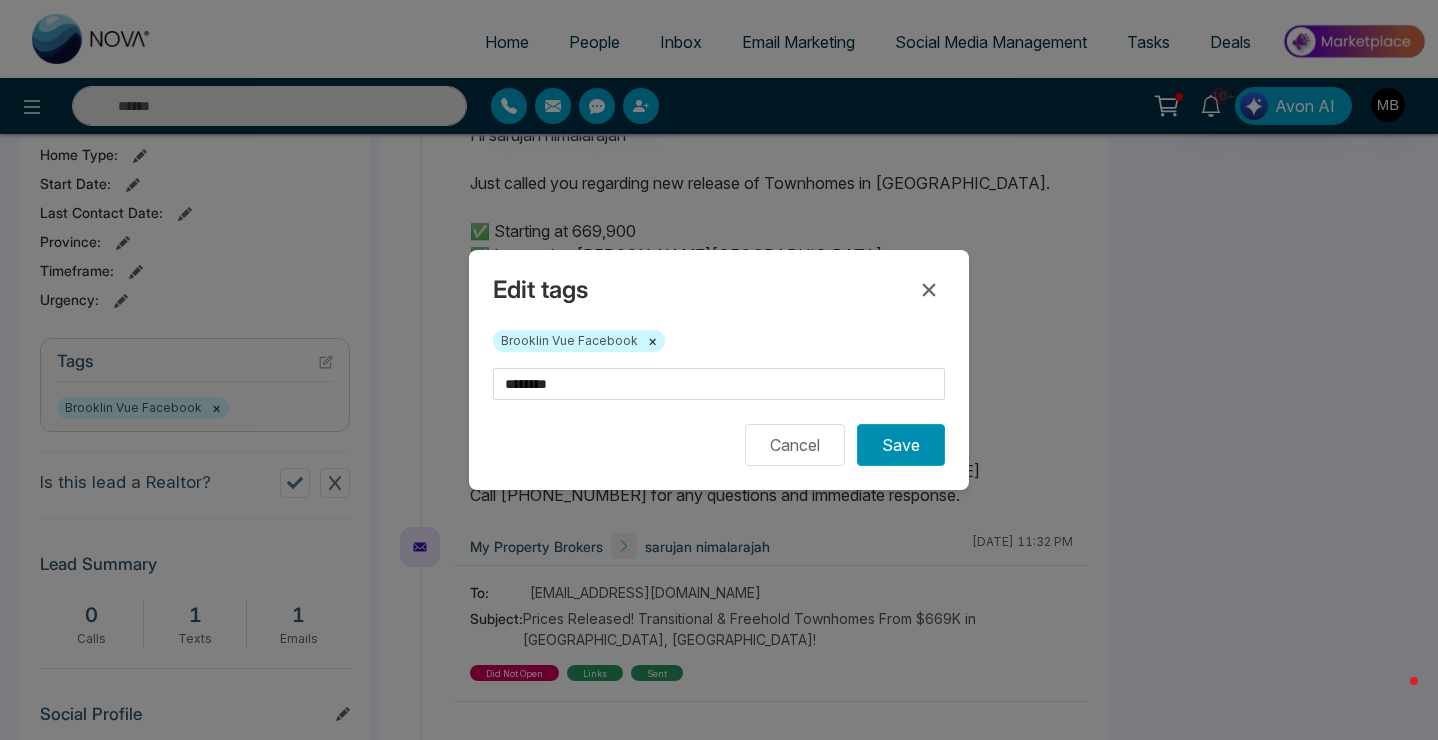 click on "Save" at bounding box center [901, 445] 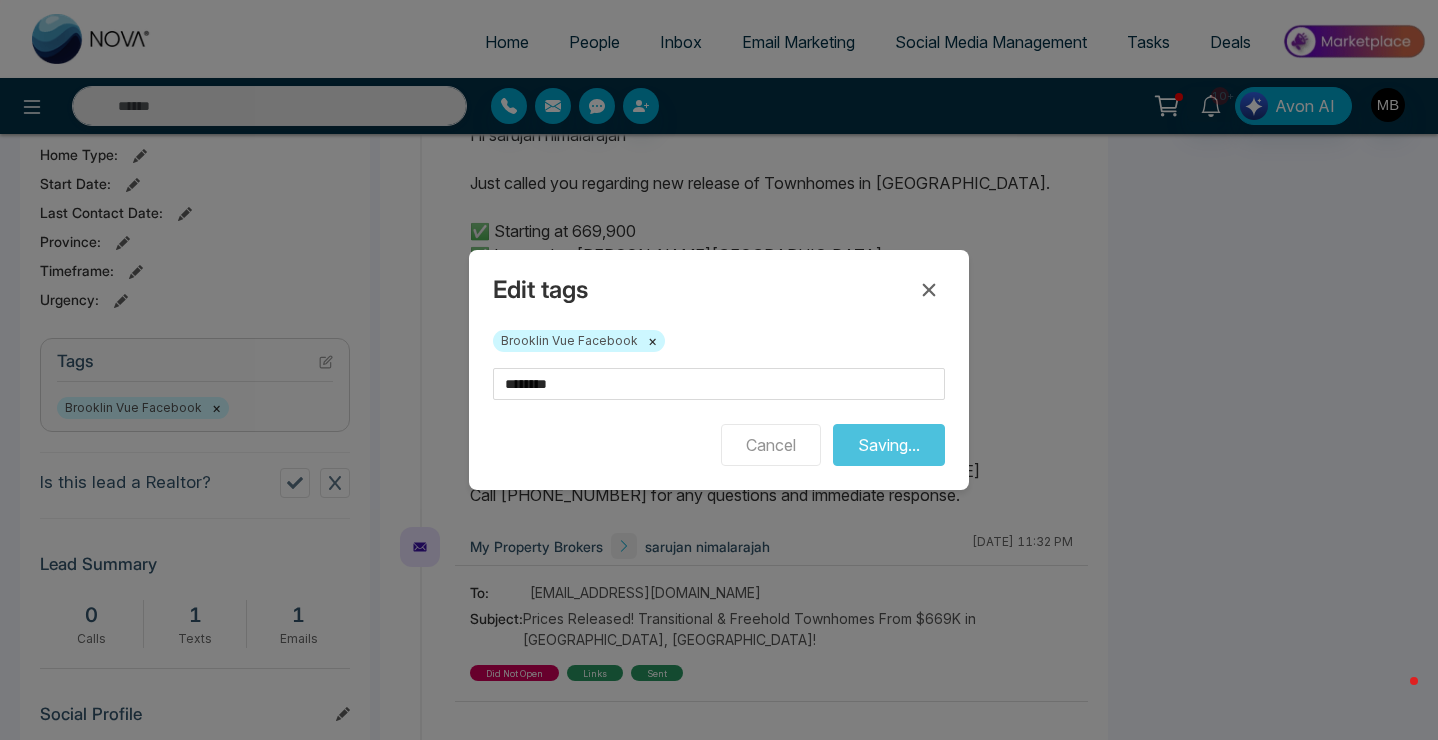 type on "**********" 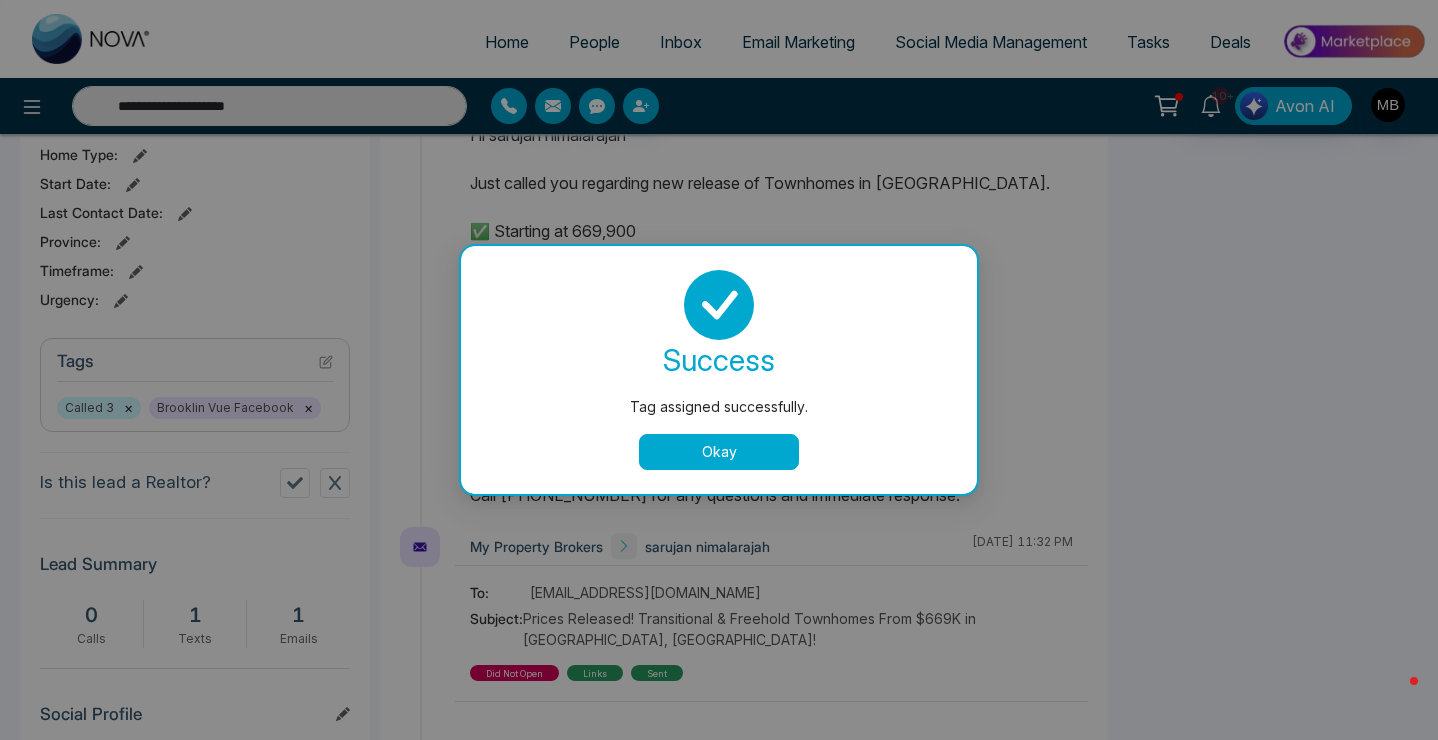 click on "Okay" at bounding box center (719, 452) 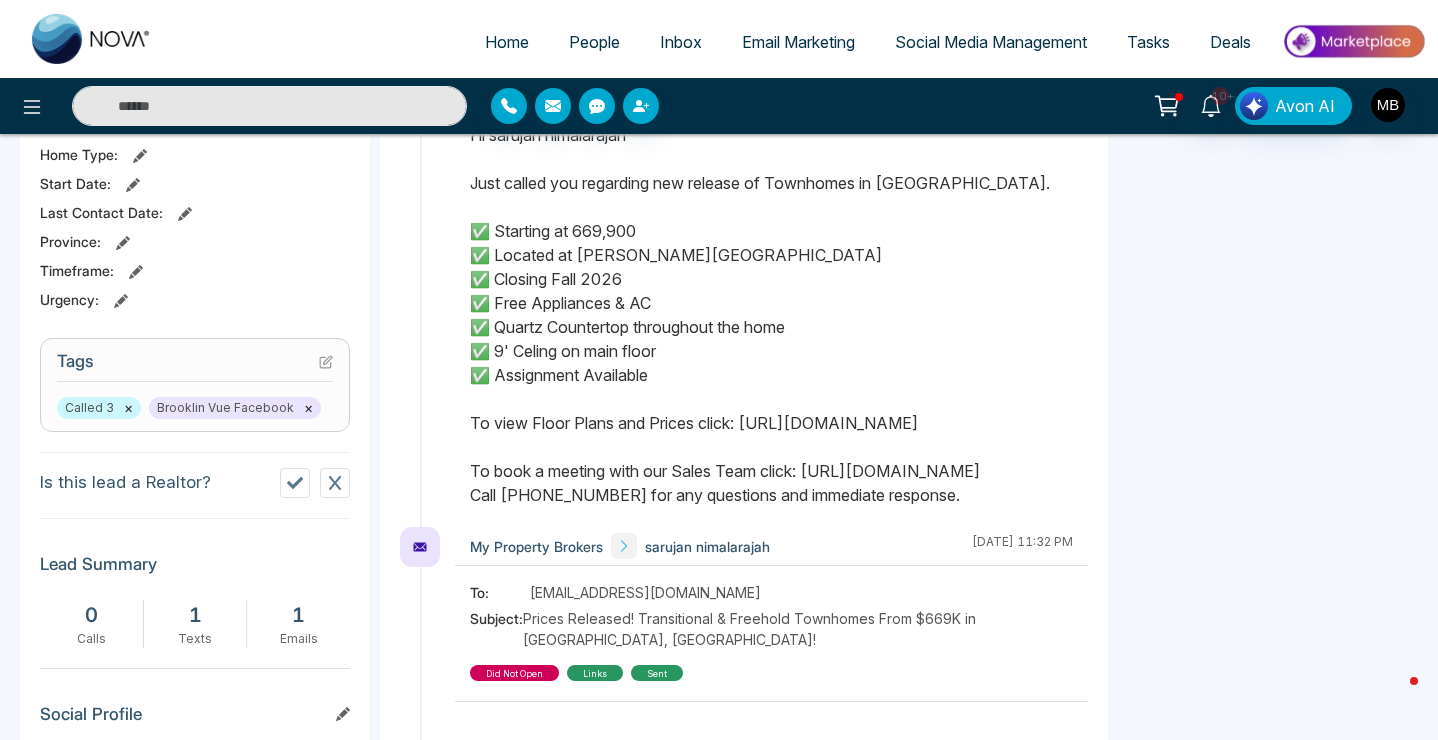 click at bounding box center (269, 106) 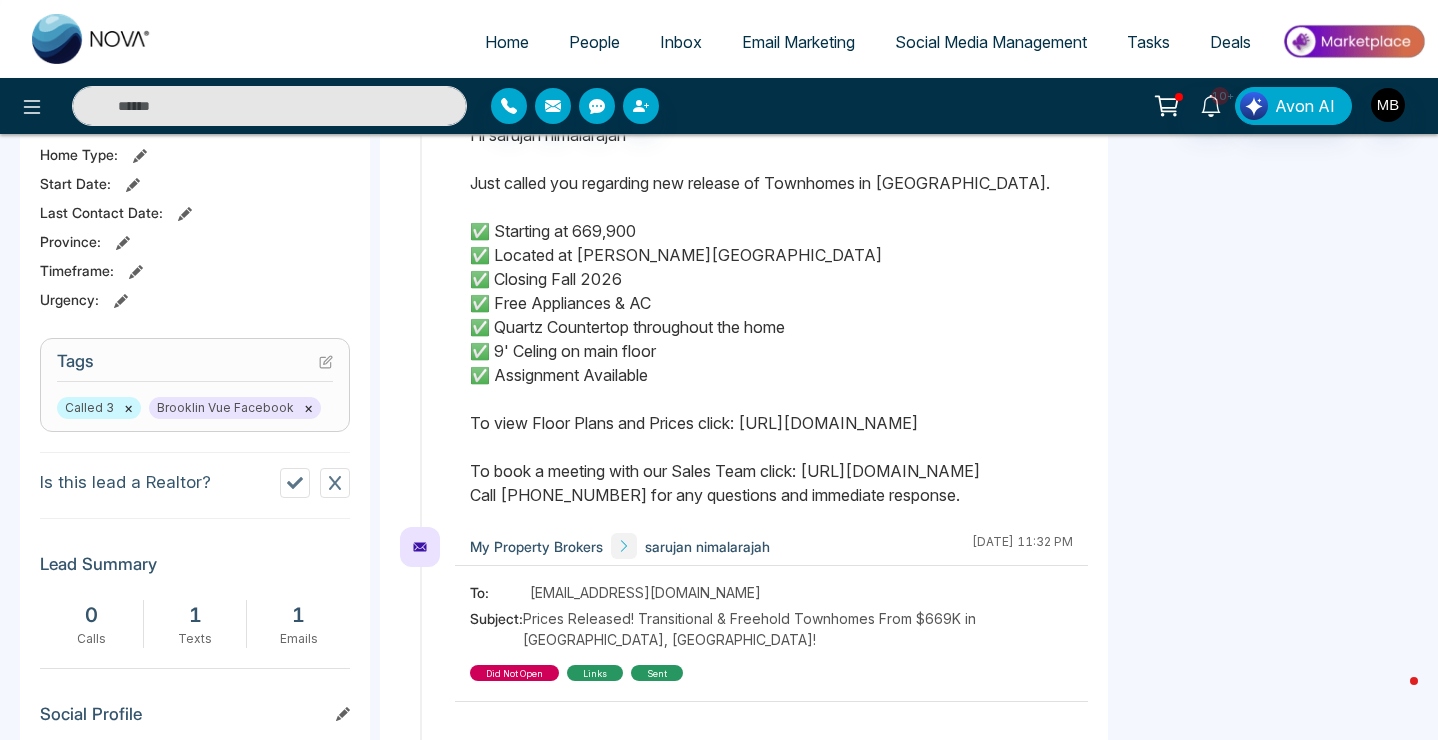 paste on "**********" 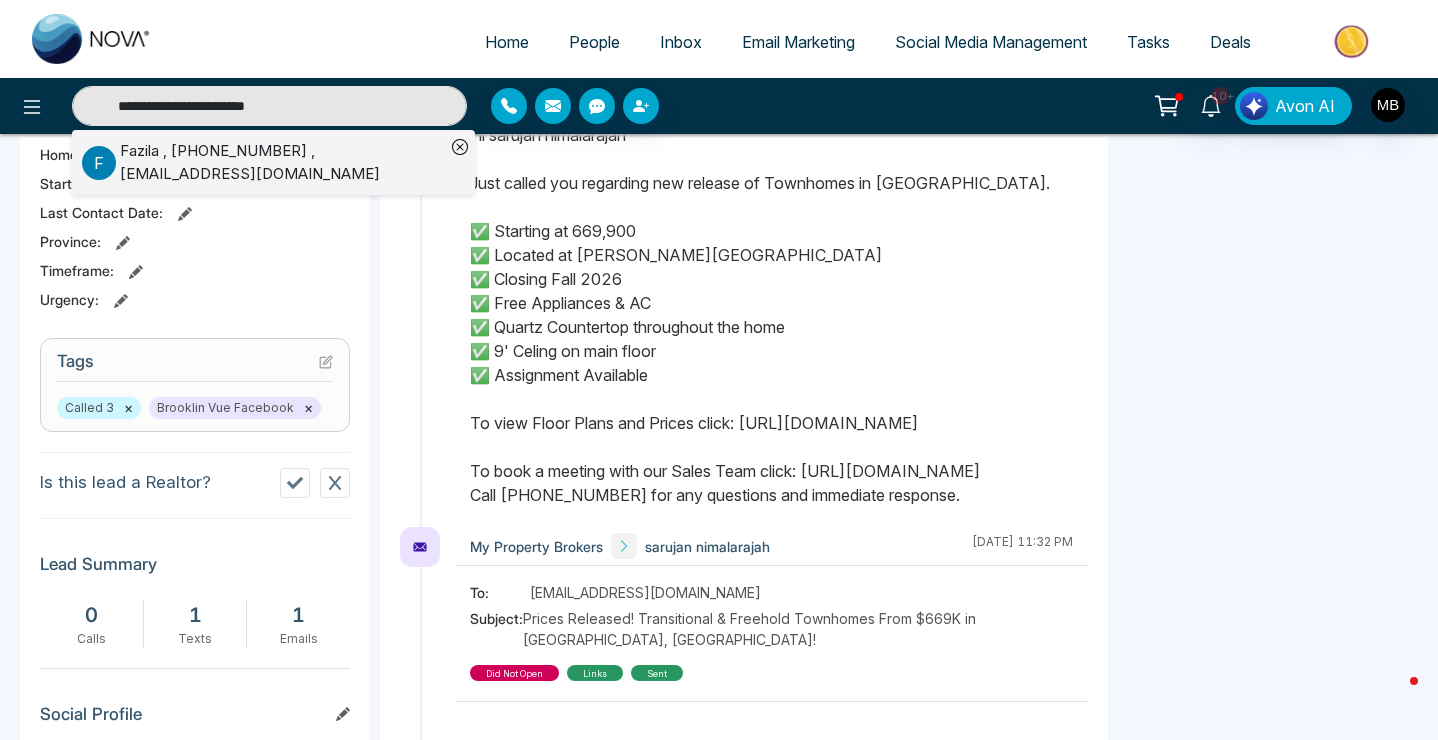 type on "**********" 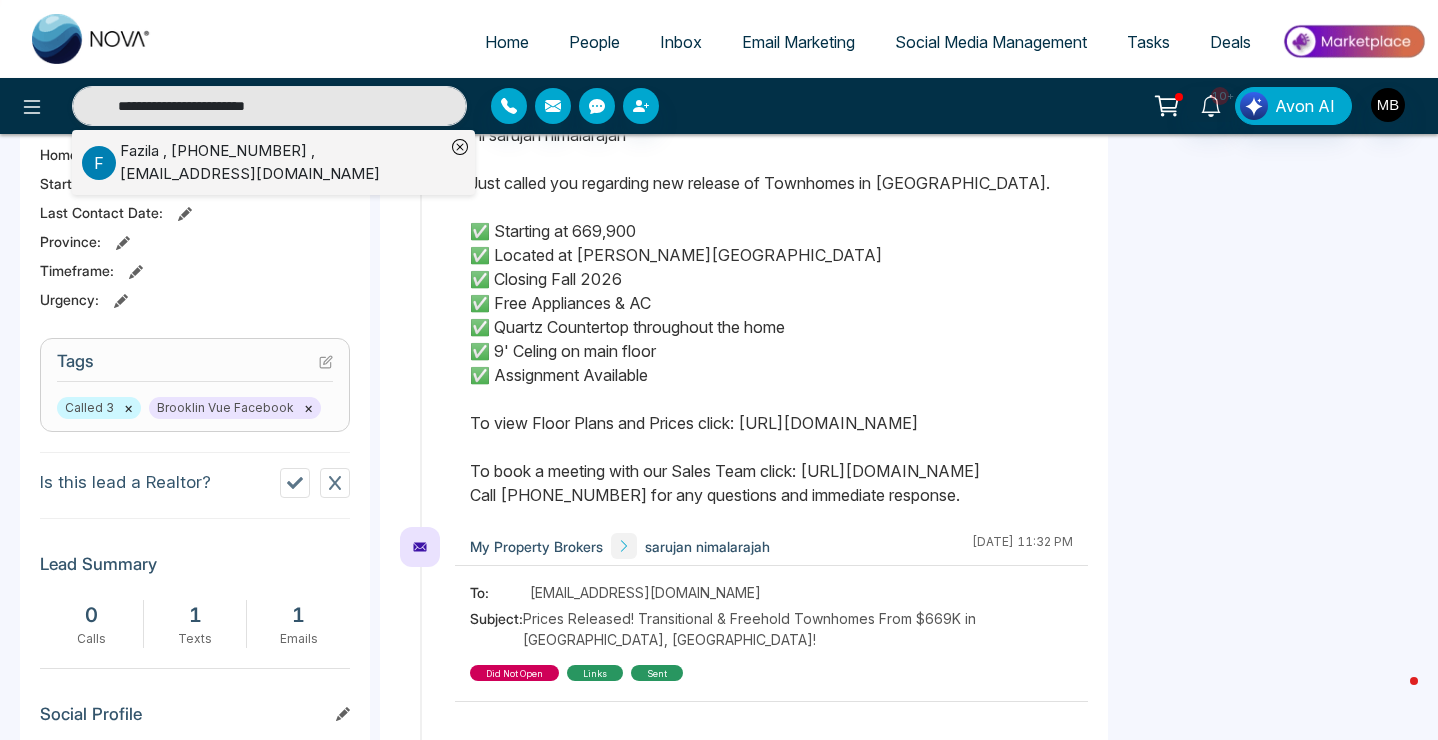 click on "Fazila     , [PHONE_NUMBER]   , [EMAIL_ADDRESS][DOMAIN_NAME]" at bounding box center [282, 162] 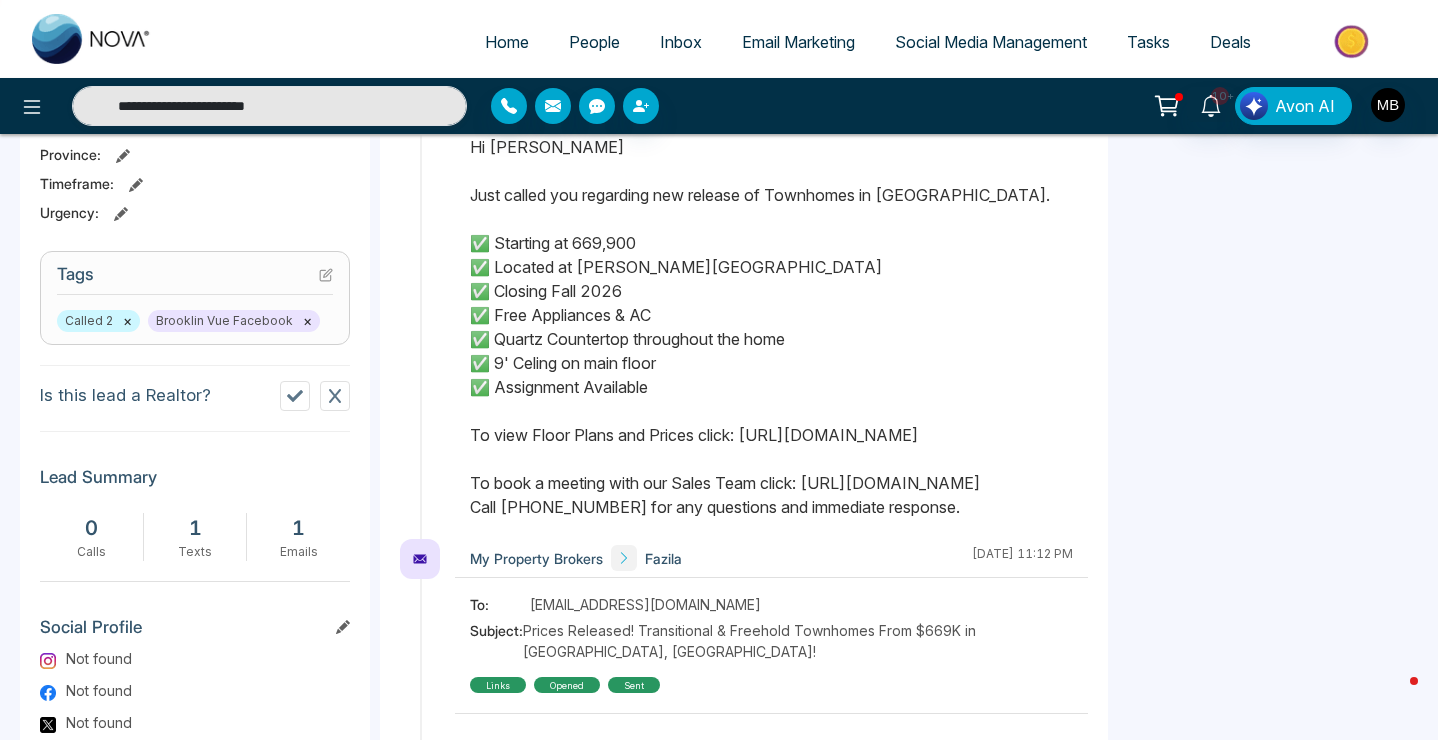 scroll, scrollTop: 785, scrollLeft: 0, axis: vertical 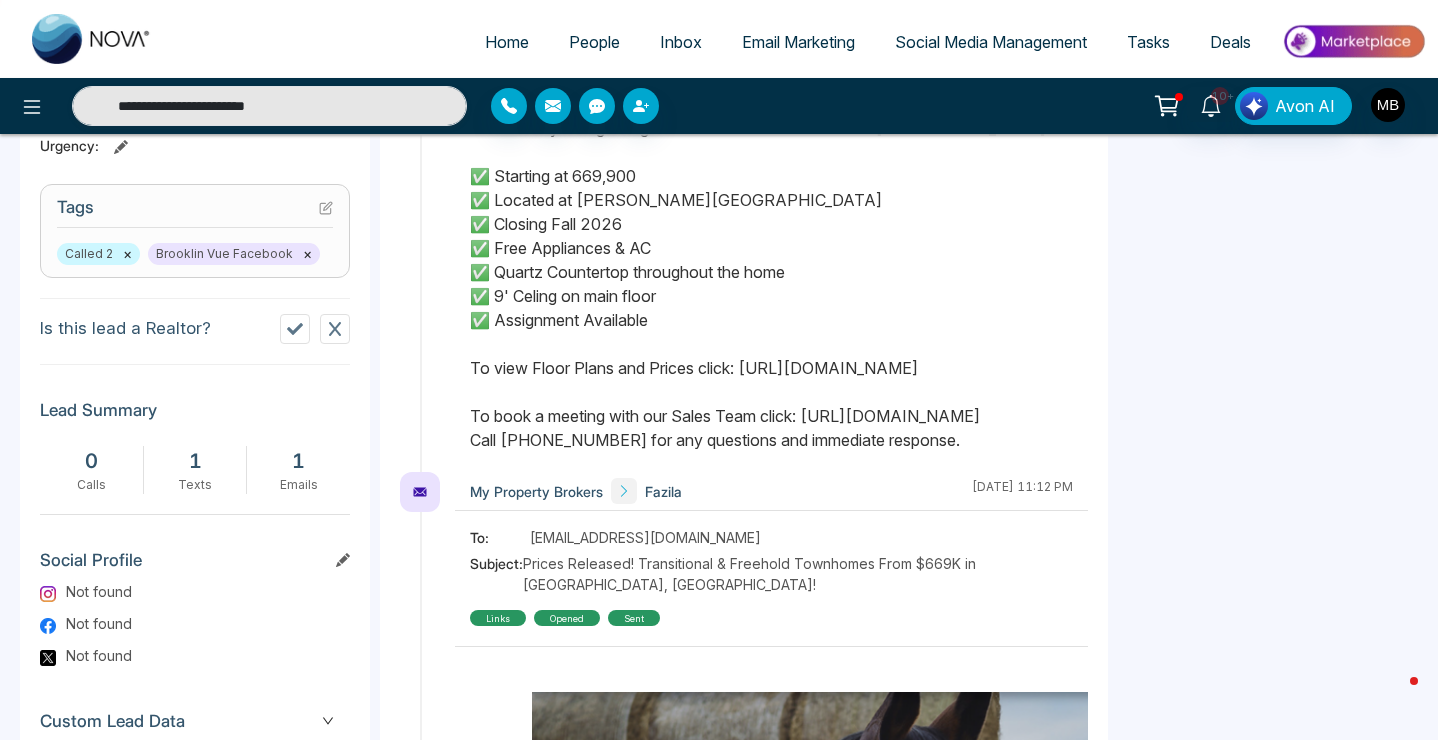 click 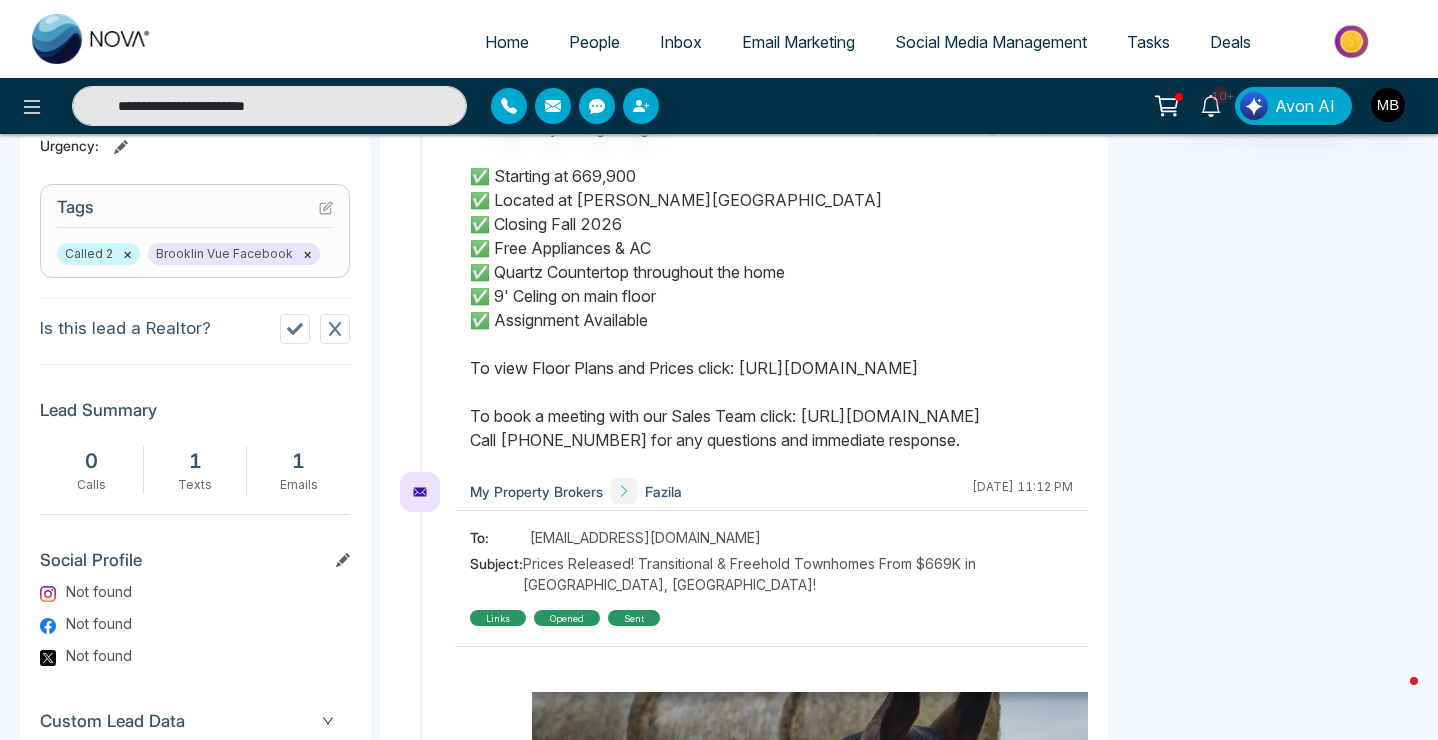type on "**********" 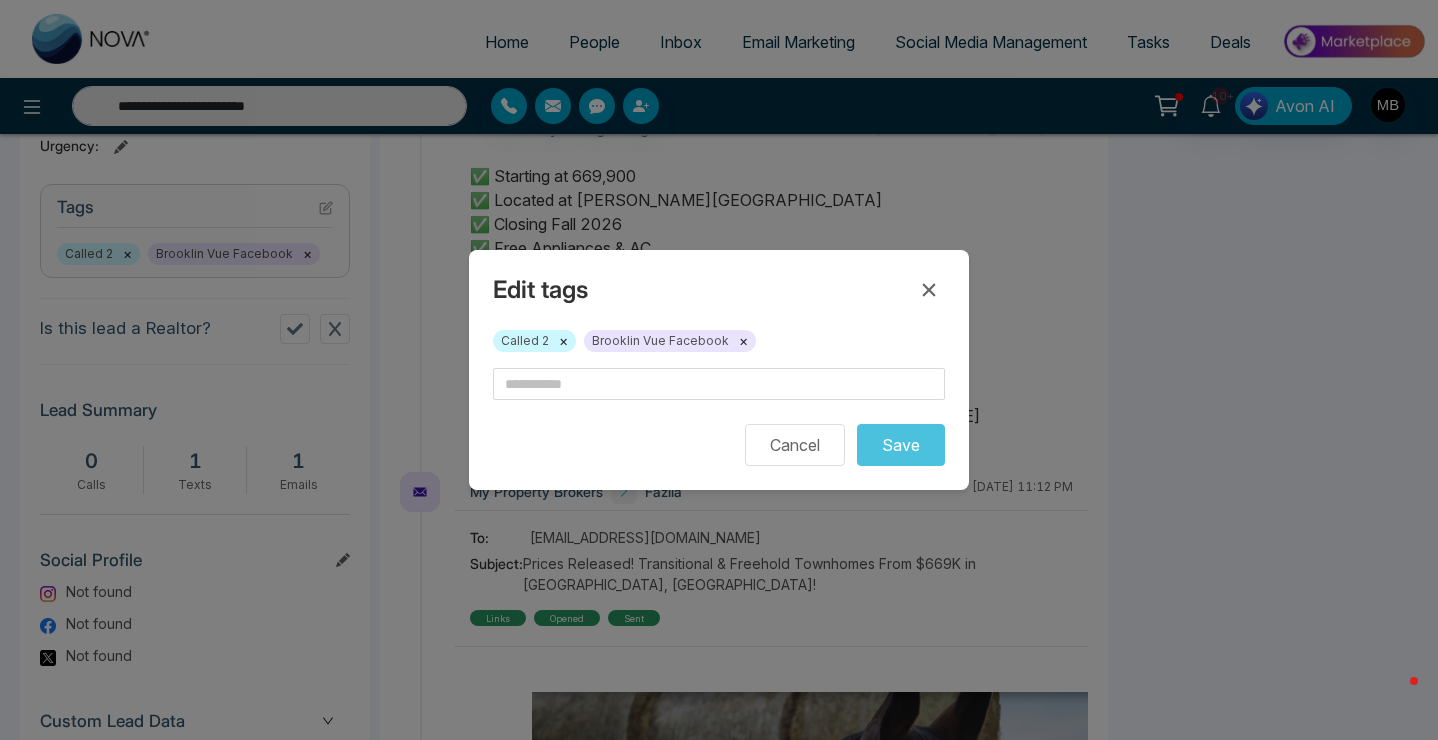 click on "Called 2   × Brooklin Vue Facebook   ×" at bounding box center (719, 349) 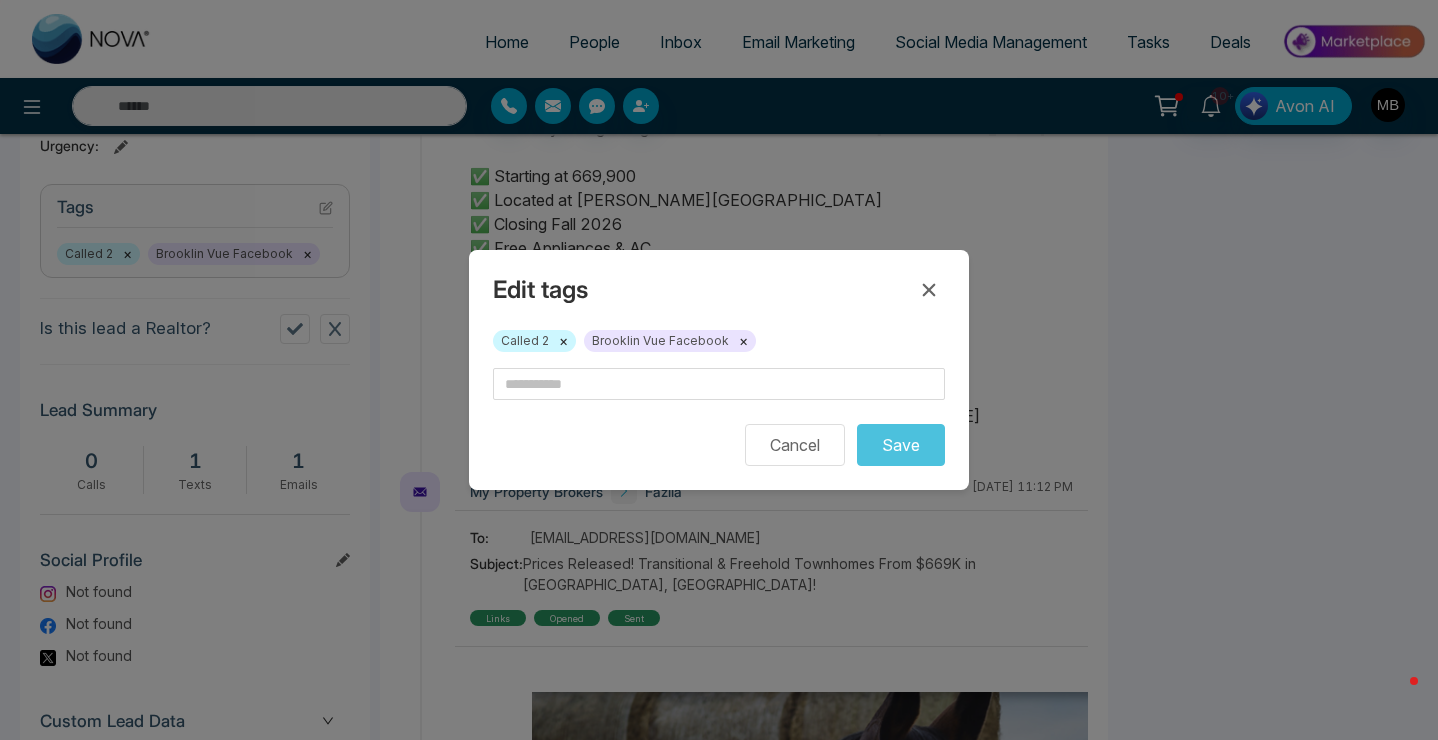 type on "**********" 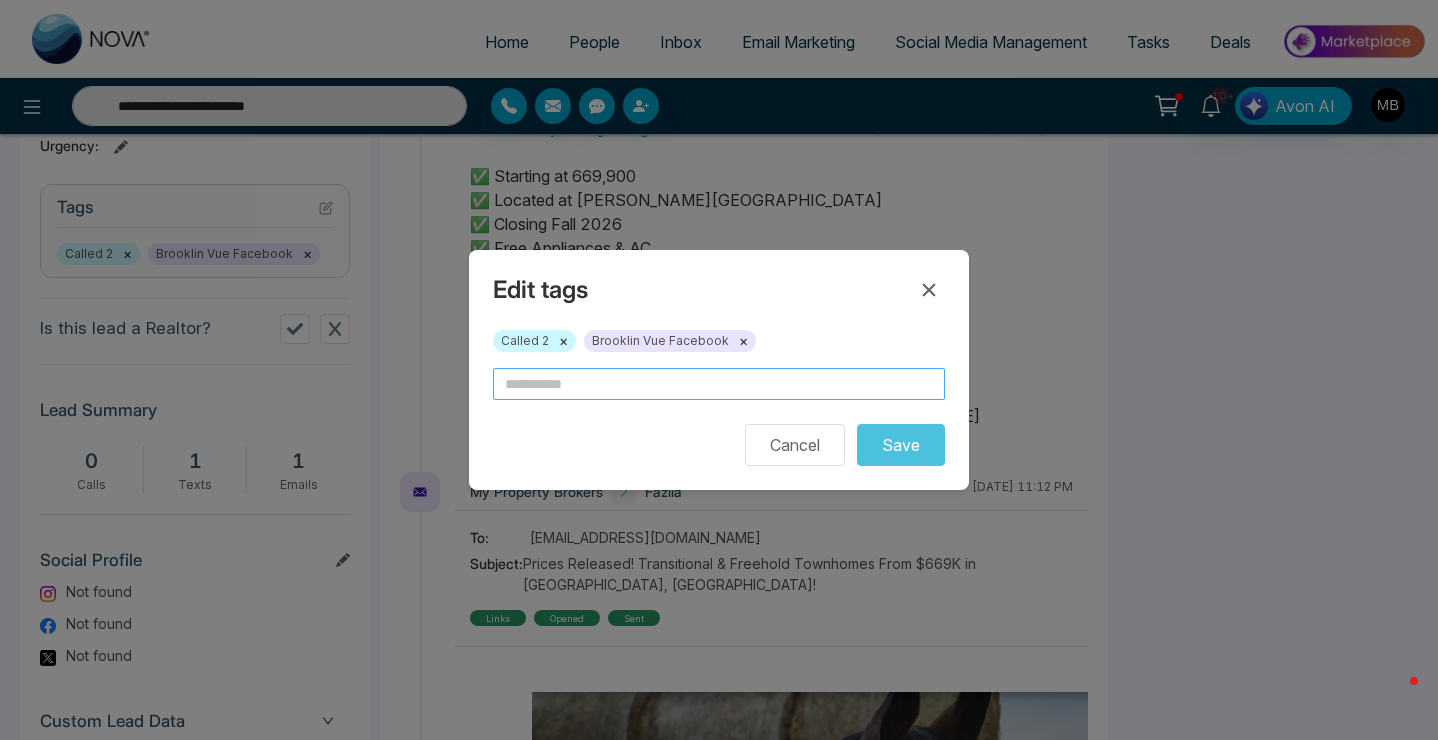 click at bounding box center (719, 384) 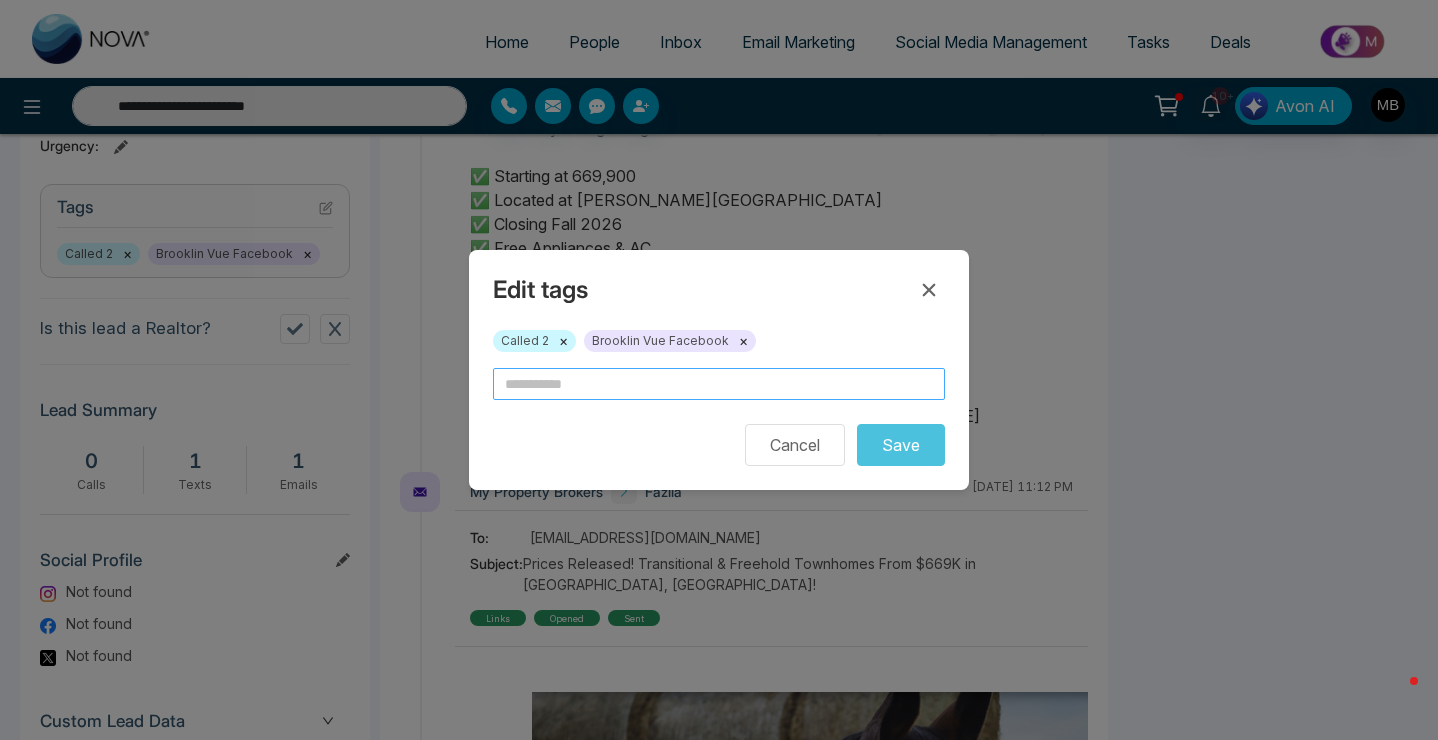 type 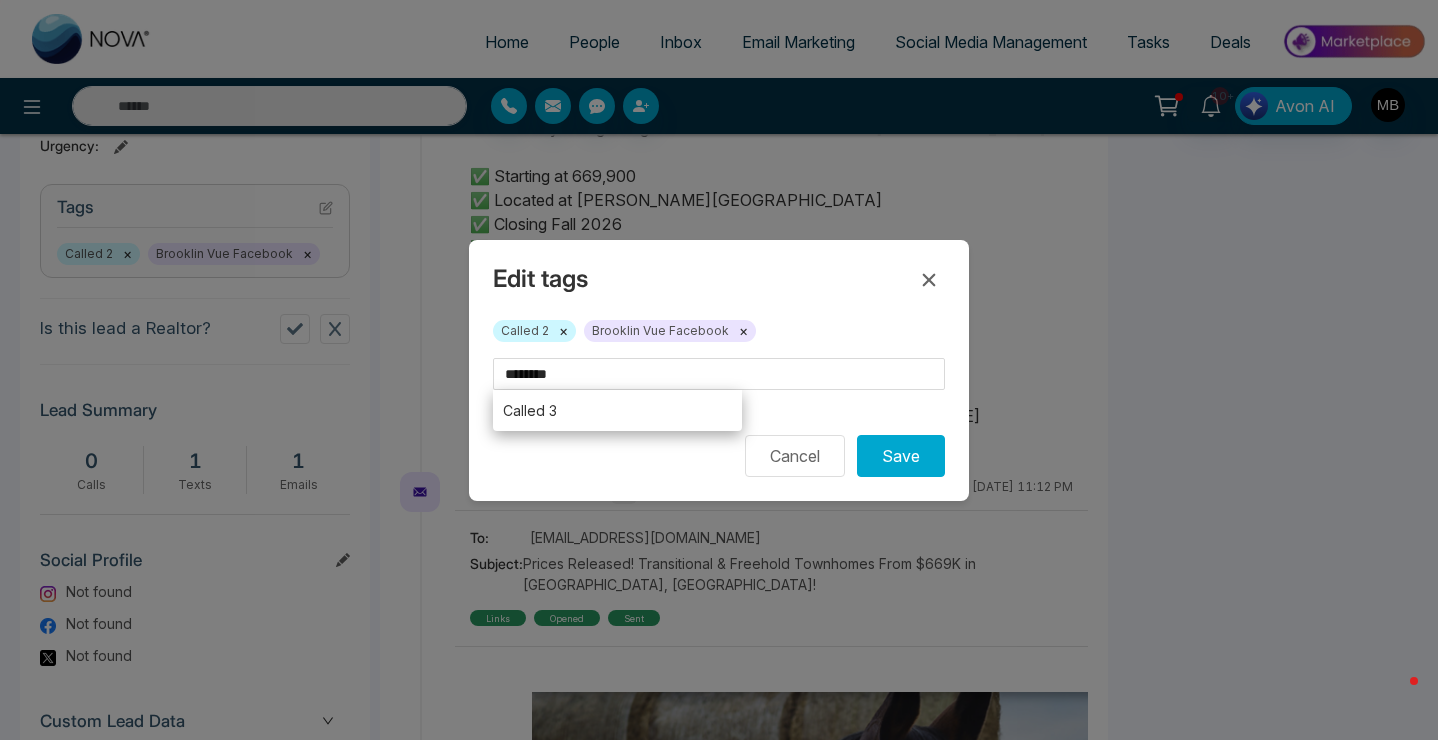 click on "Called 3" at bounding box center [617, 410] 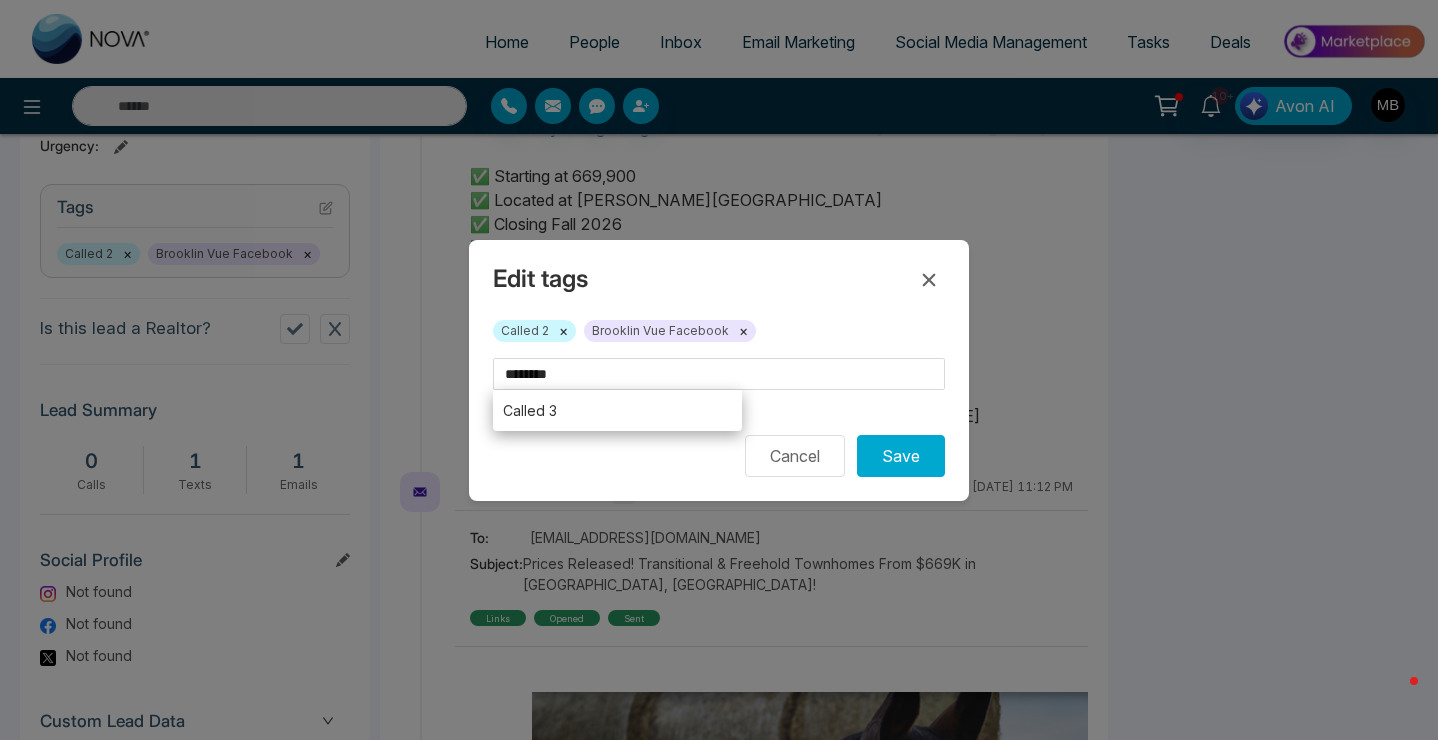 type on "********" 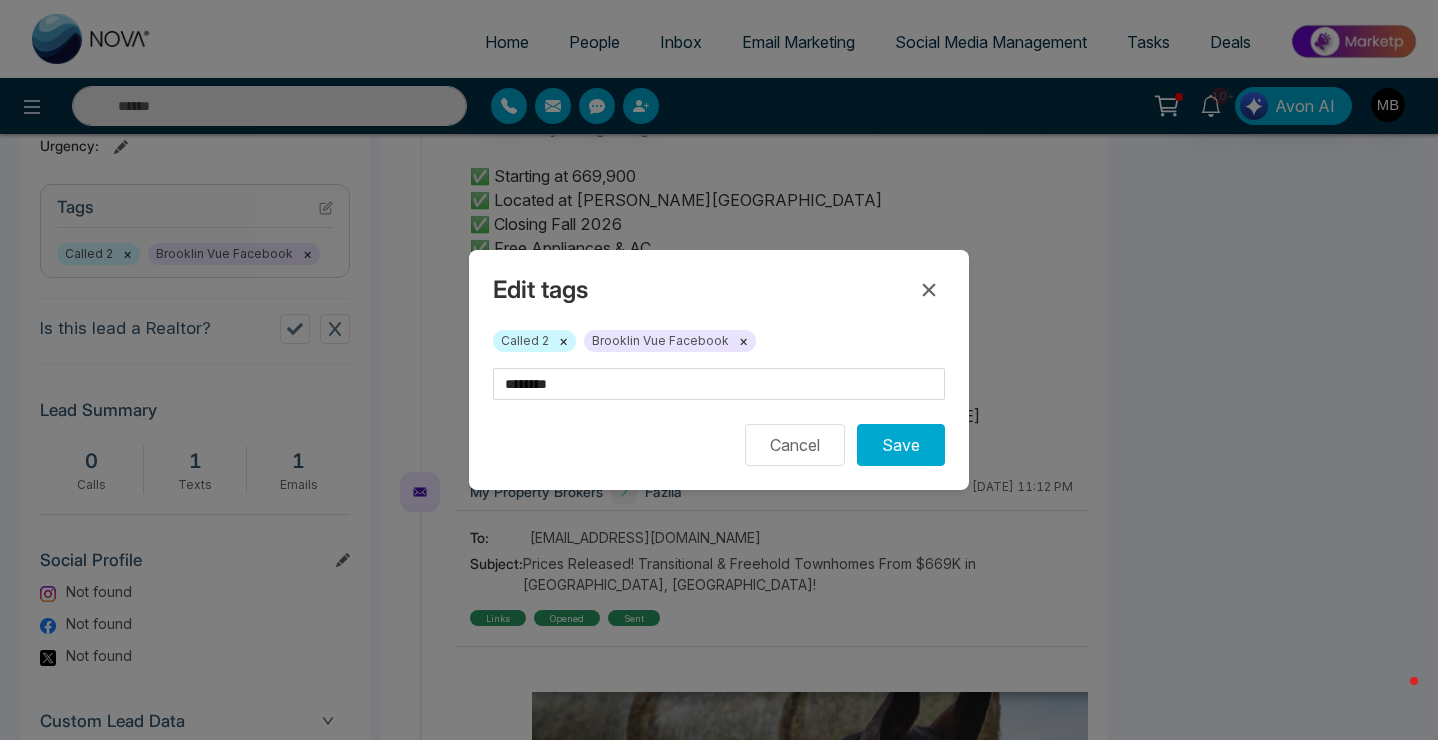 click on "×" at bounding box center [563, 341] 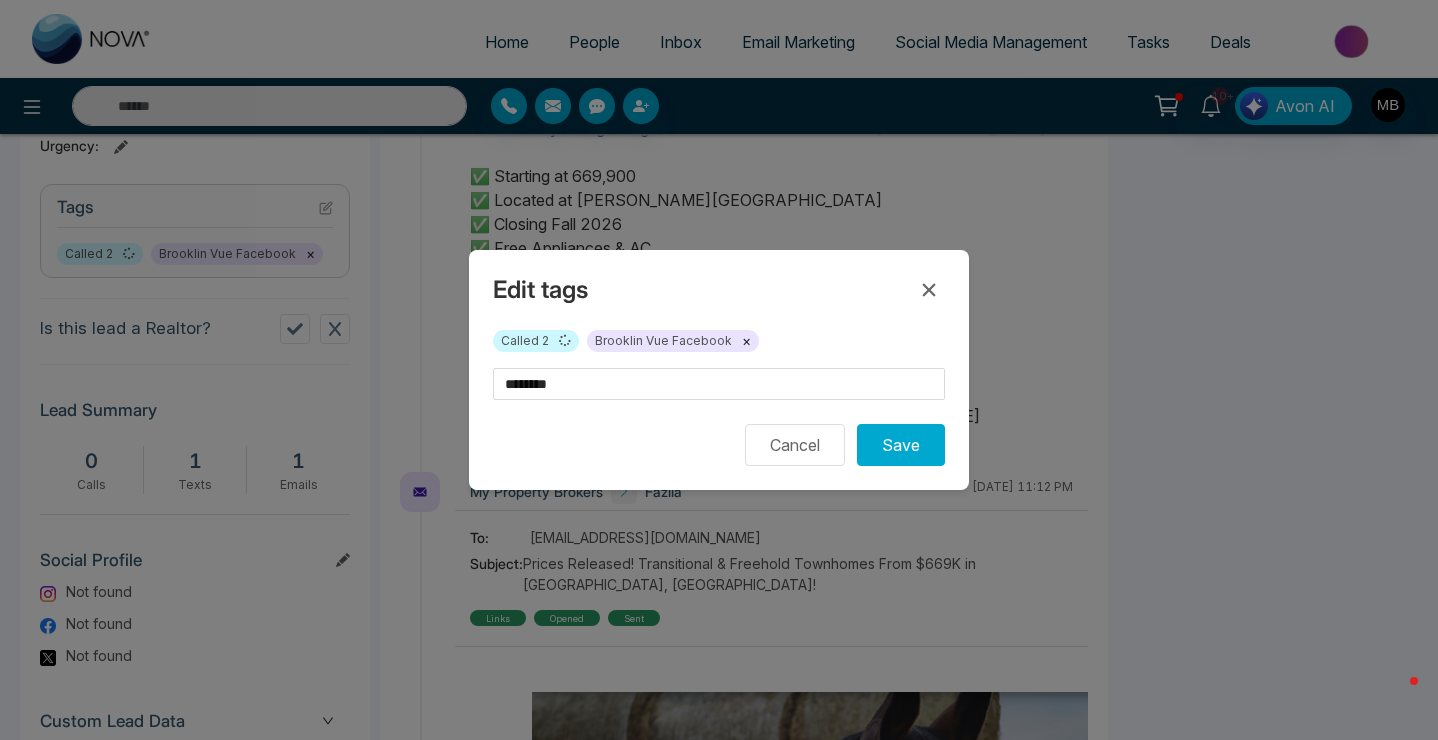 type on "**********" 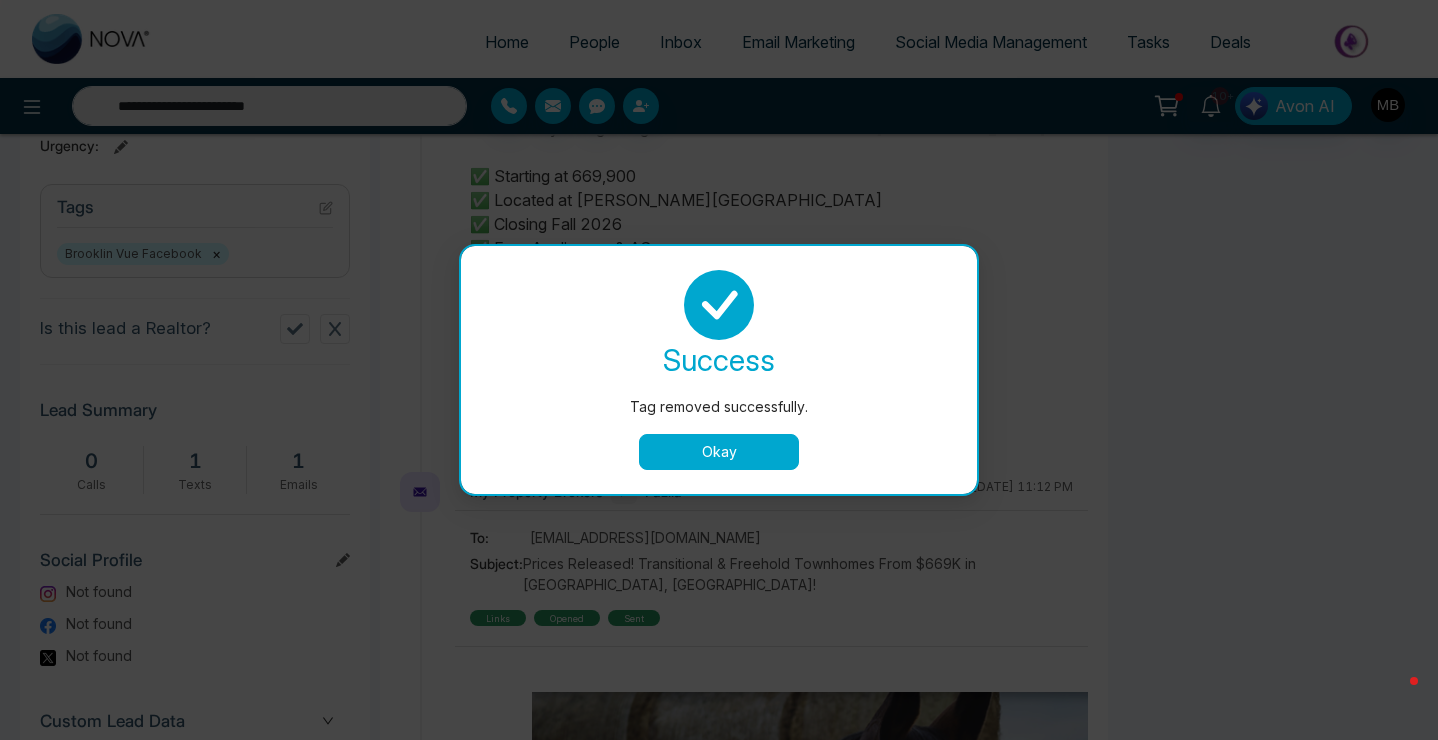 click on "Okay" at bounding box center (719, 452) 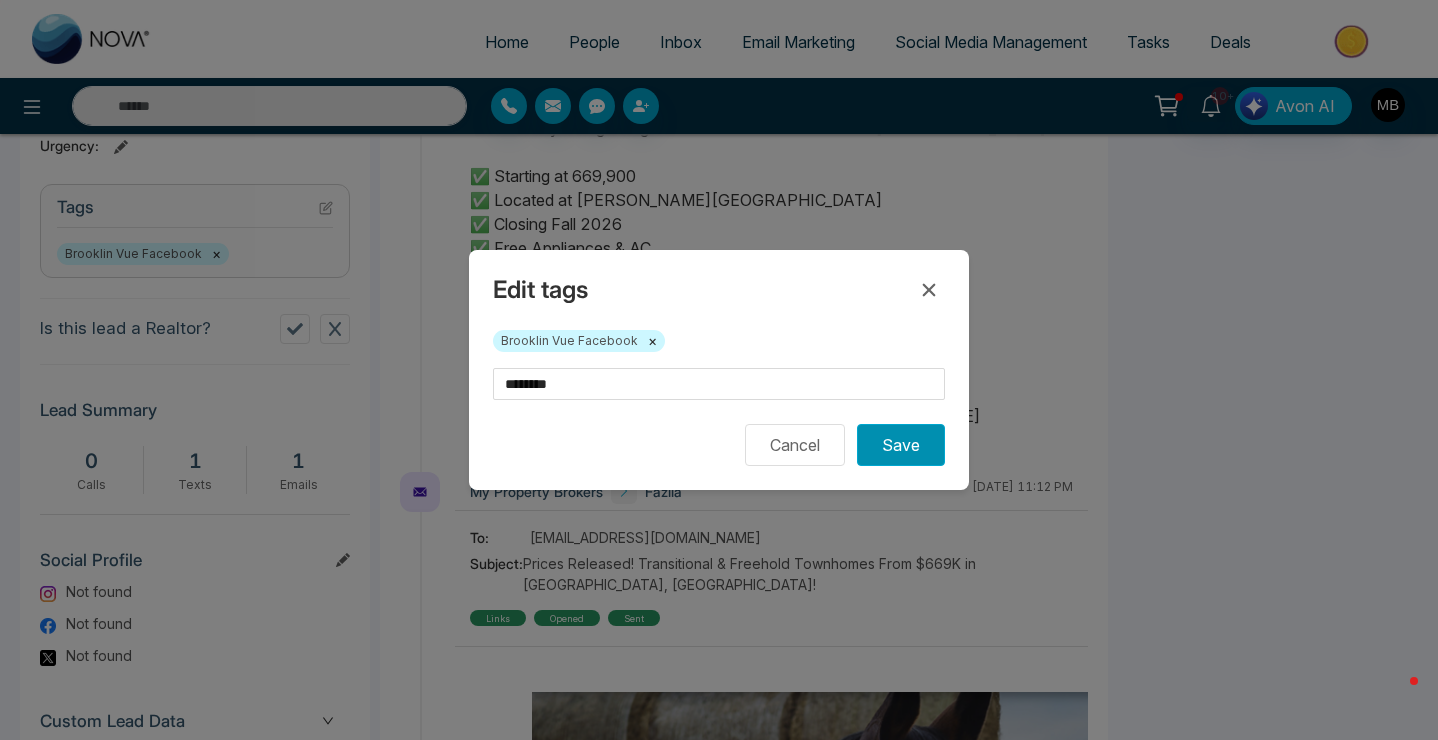 click on "Save" at bounding box center [901, 445] 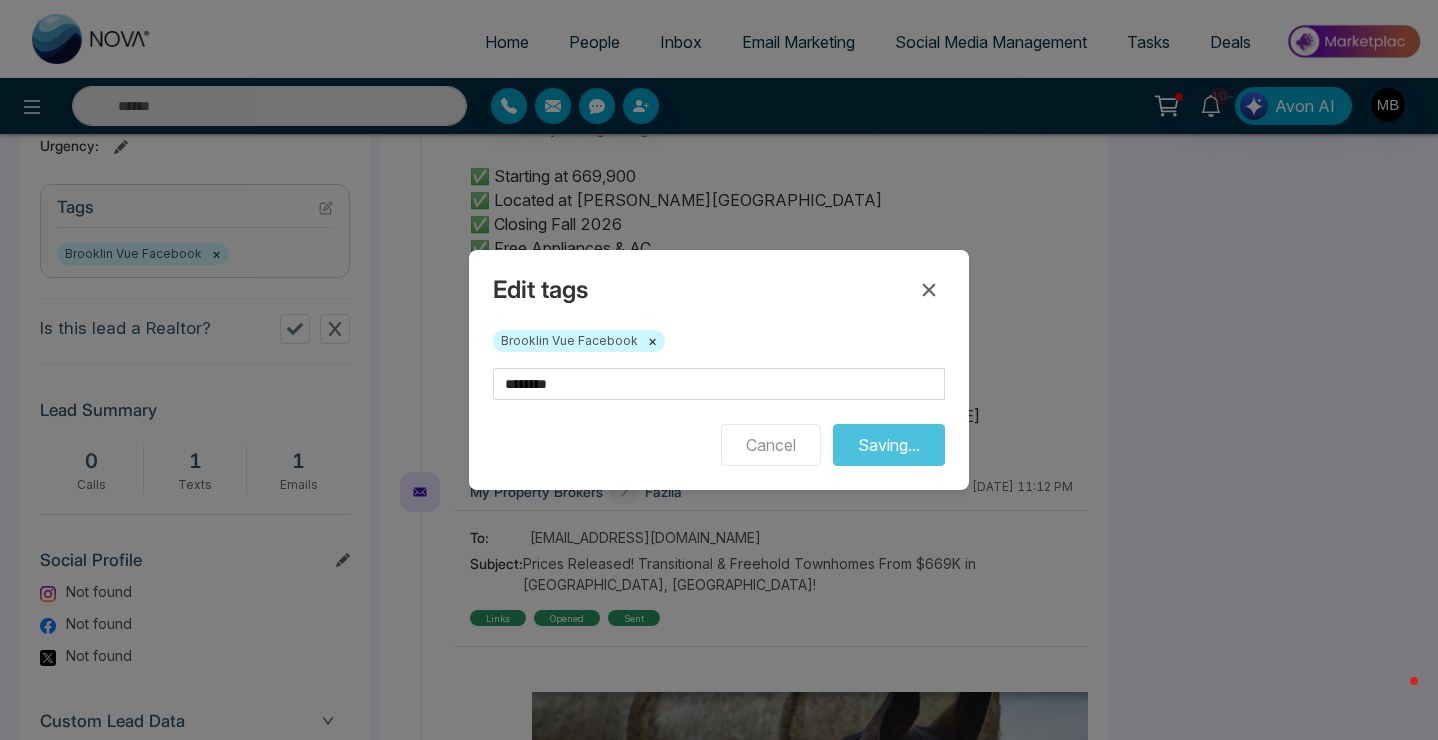 type on "**********" 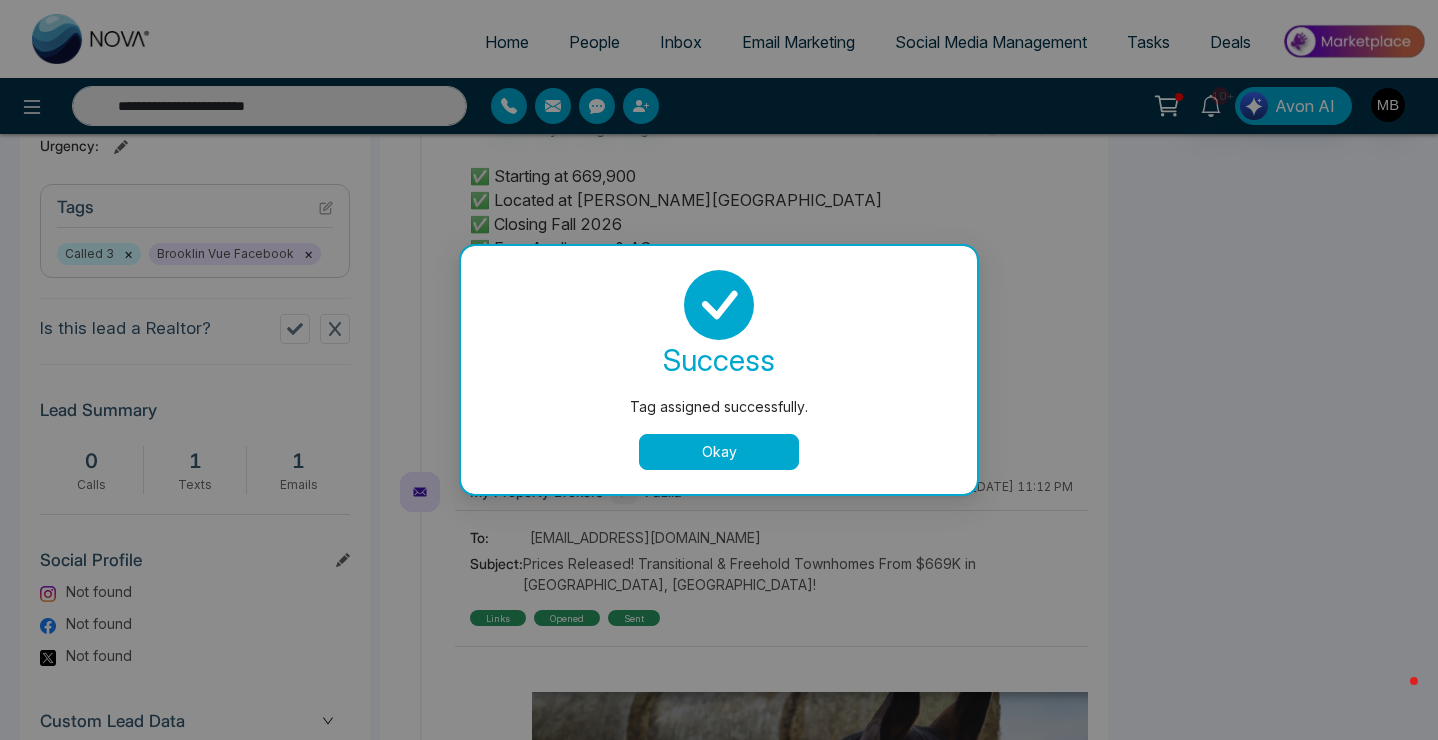 click on "Okay" at bounding box center (719, 452) 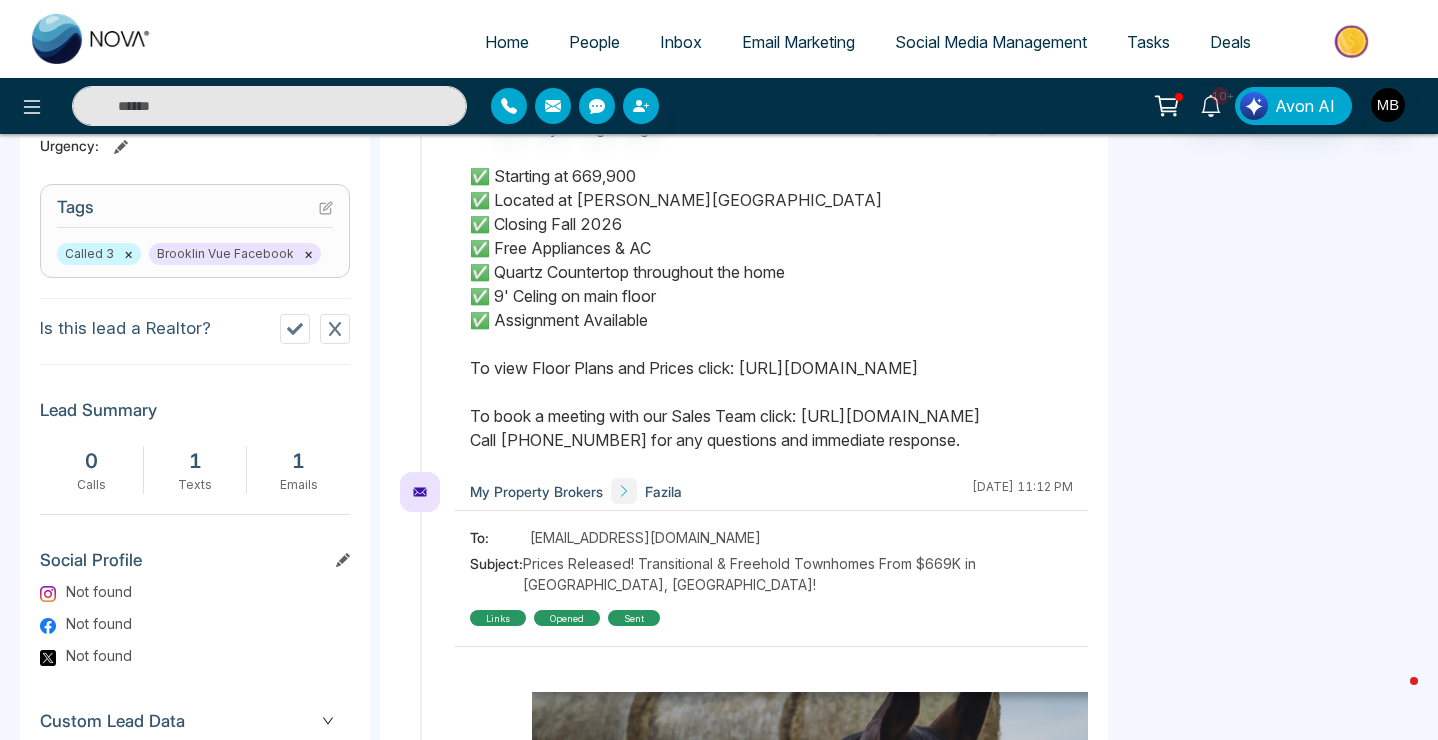 click at bounding box center (269, 106) 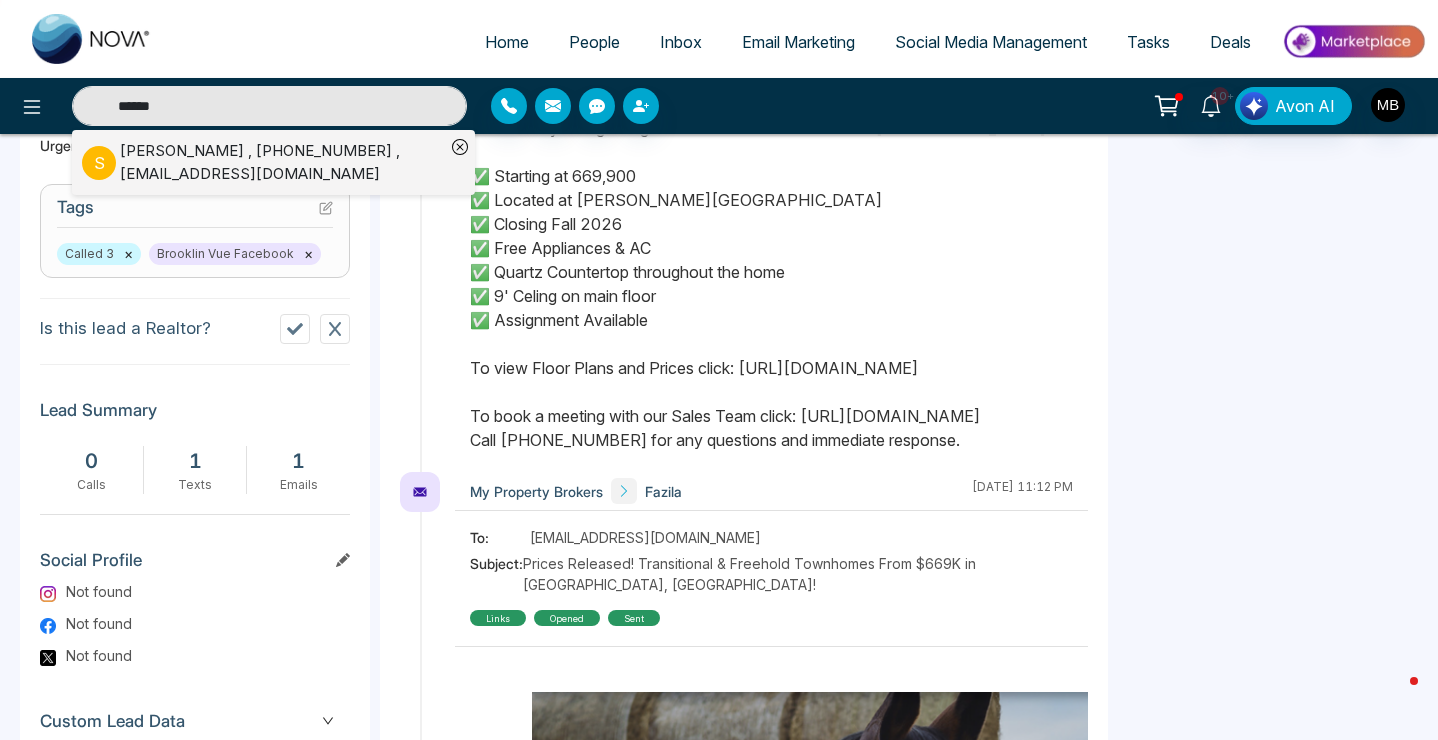 type on "******" 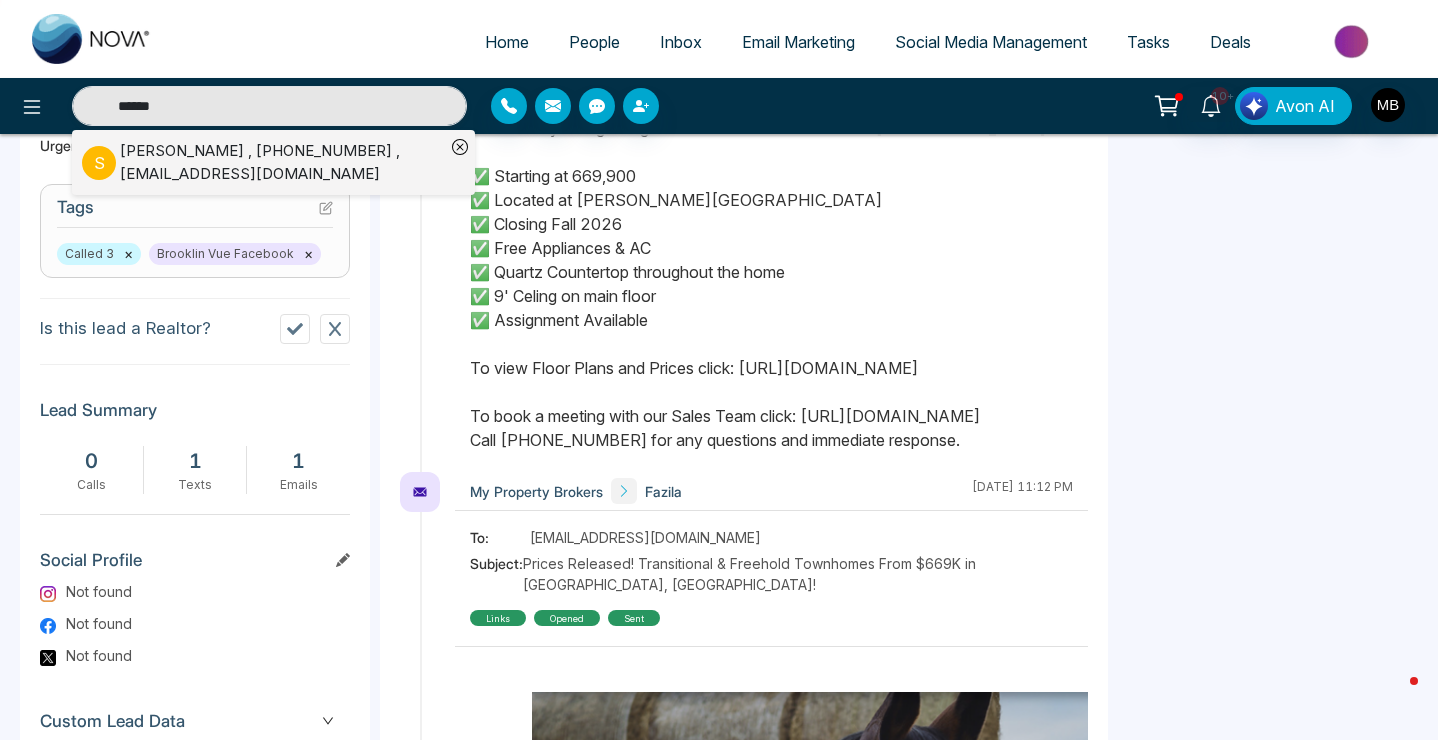 click on "[PERSON_NAME]     , [PHONE_NUMBER]   , [EMAIL_ADDRESS][DOMAIN_NAME]" at bounding box center (282, 162) 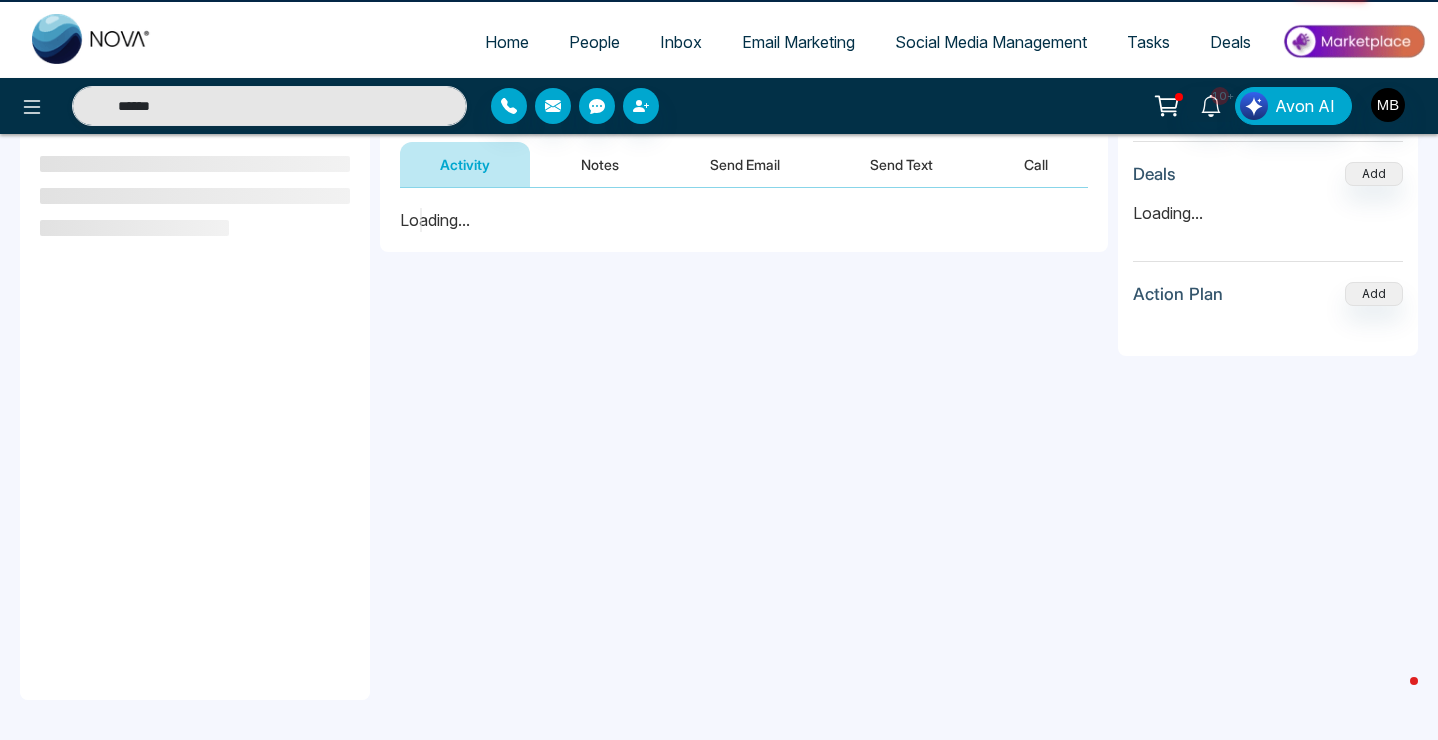scroll, scrollTop: 0, scrollLeft: 0, axis: both 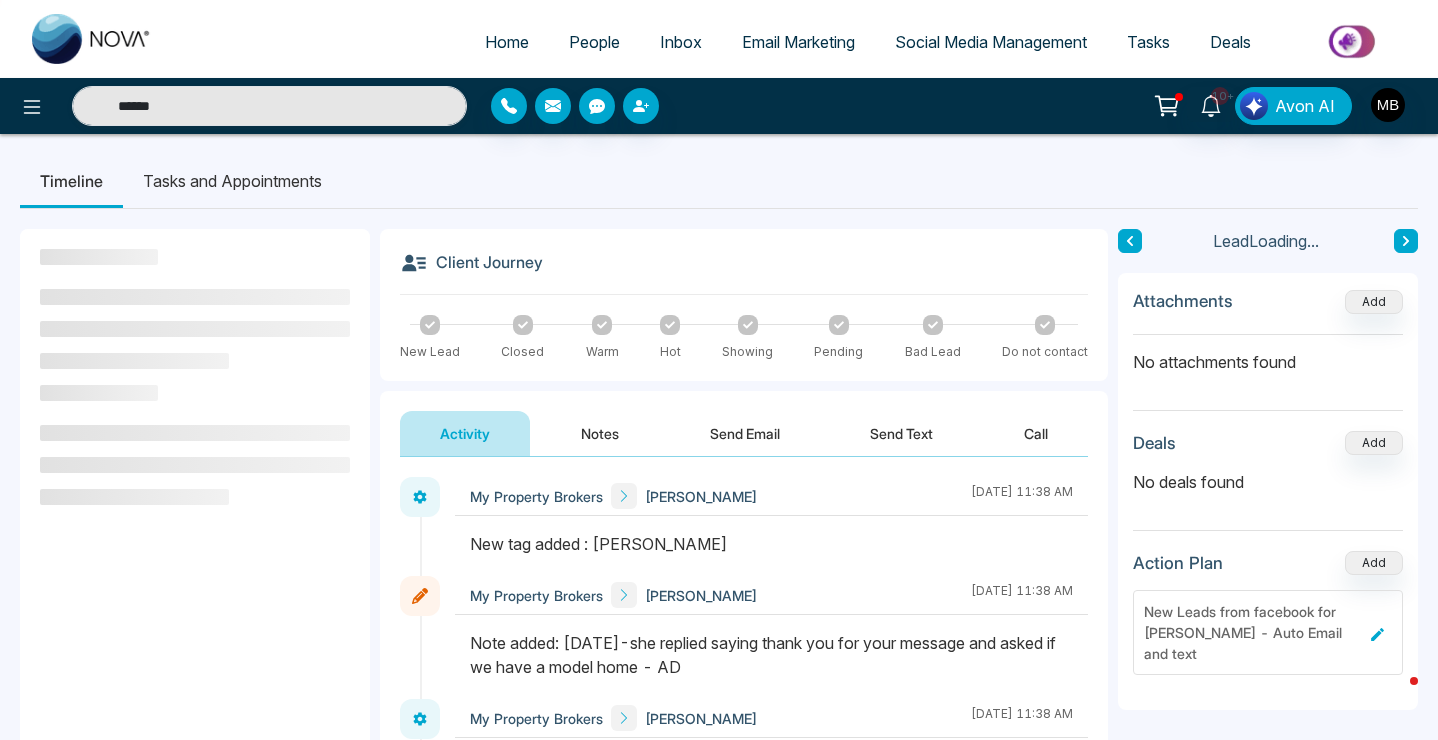 click on "Notes" at bounding box center [600, 433] 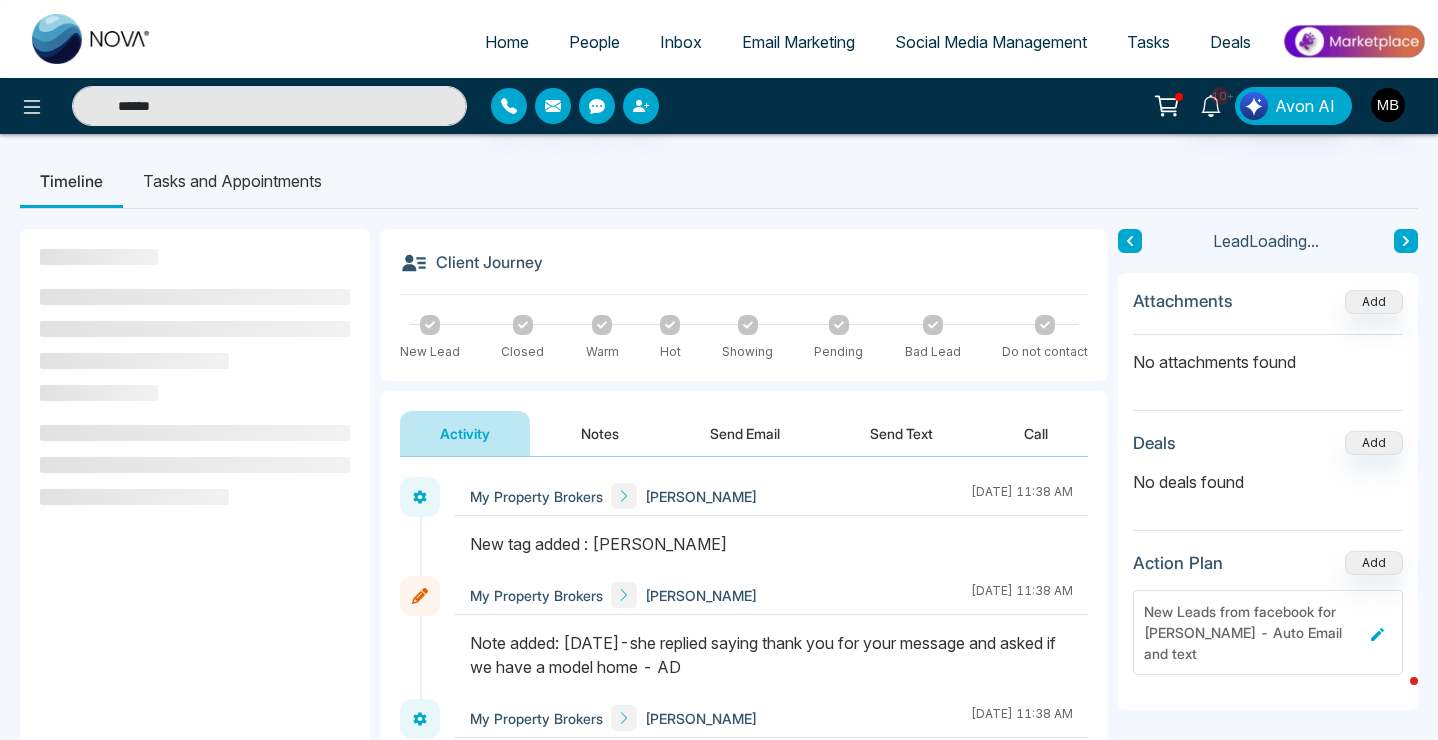 type on "******" 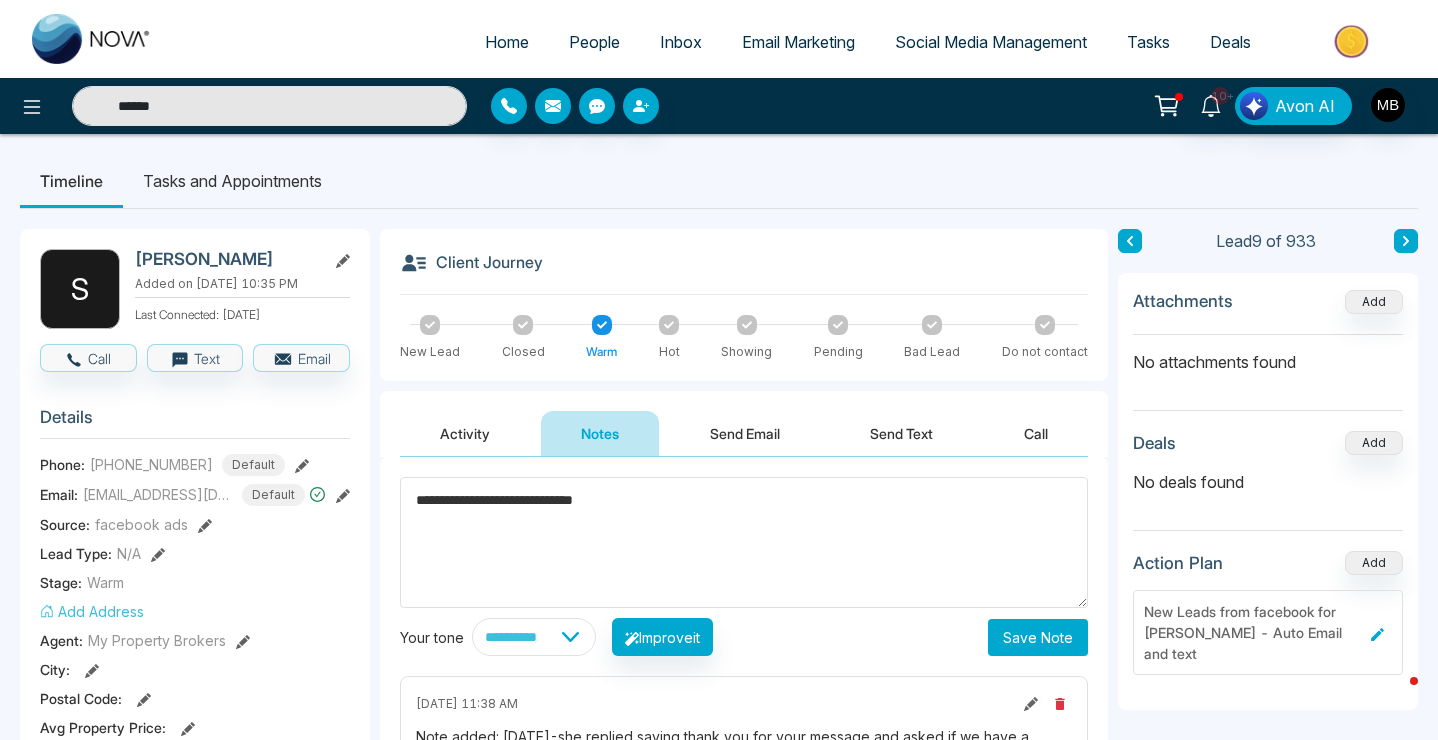 type on "**********" 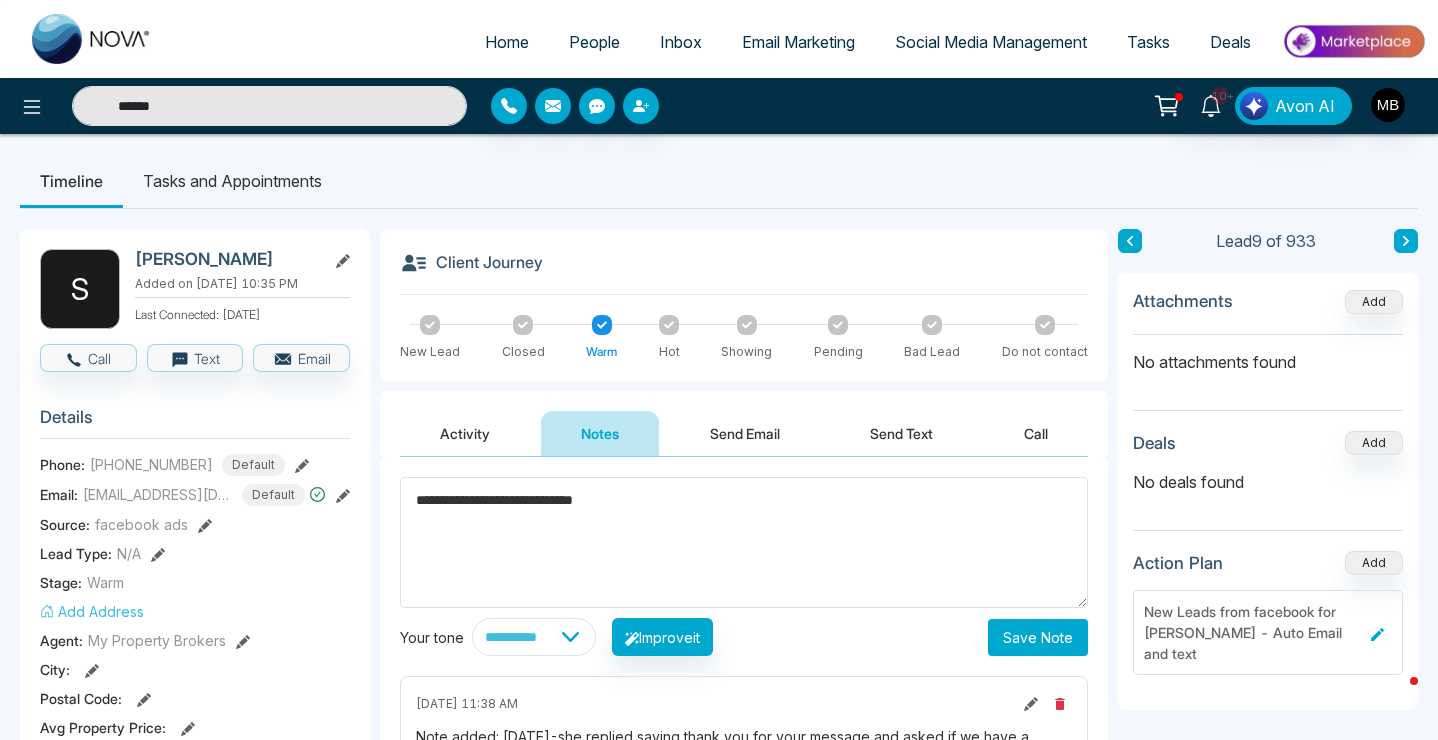 click on "Save Note" at bounding box center [1038, 637] 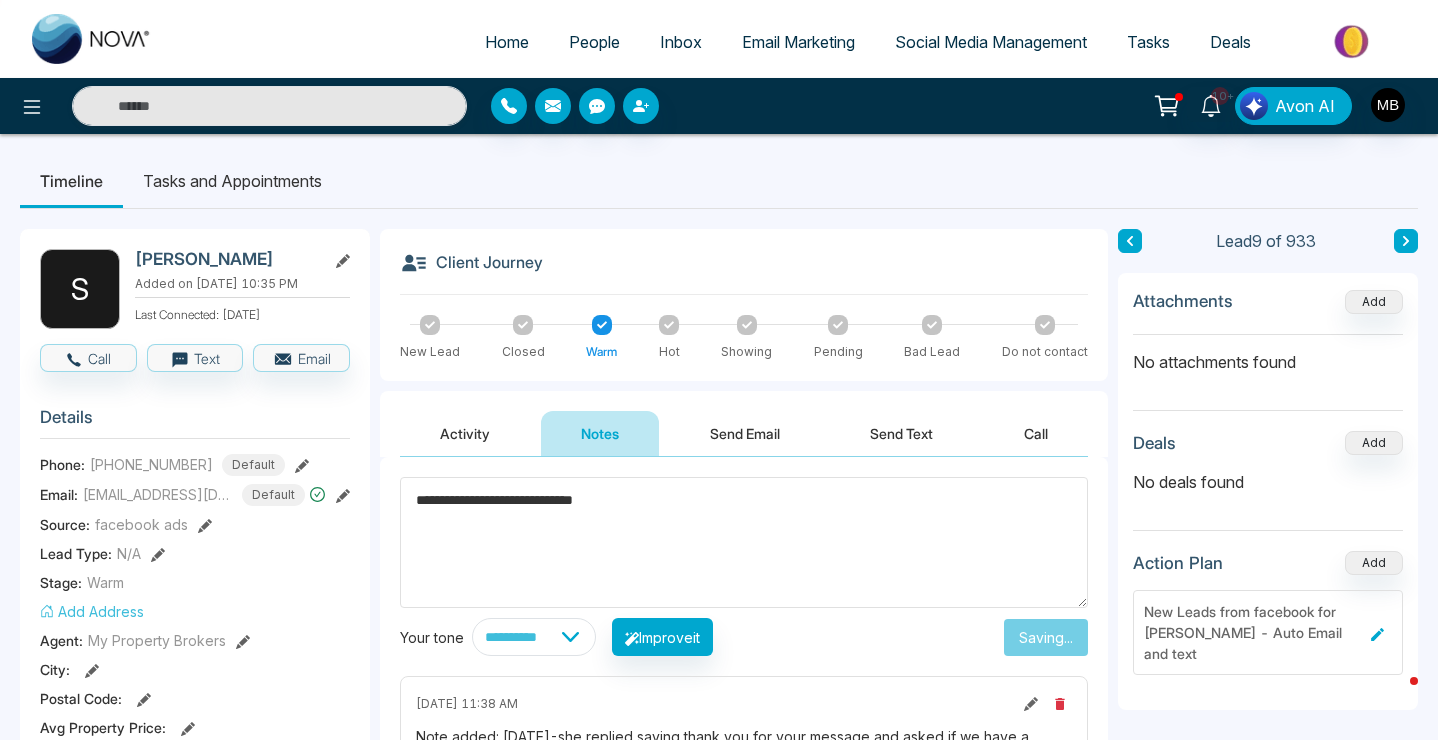 type on "******" 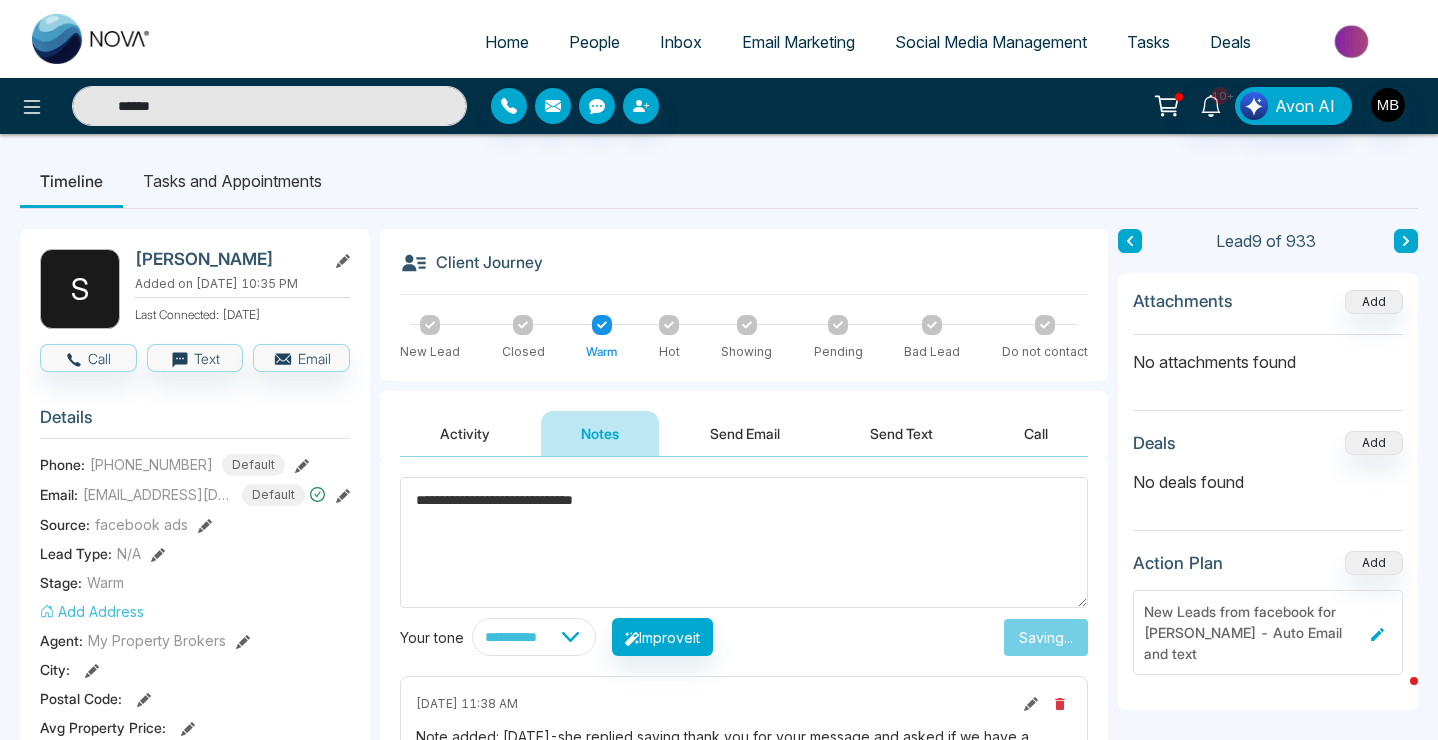 type 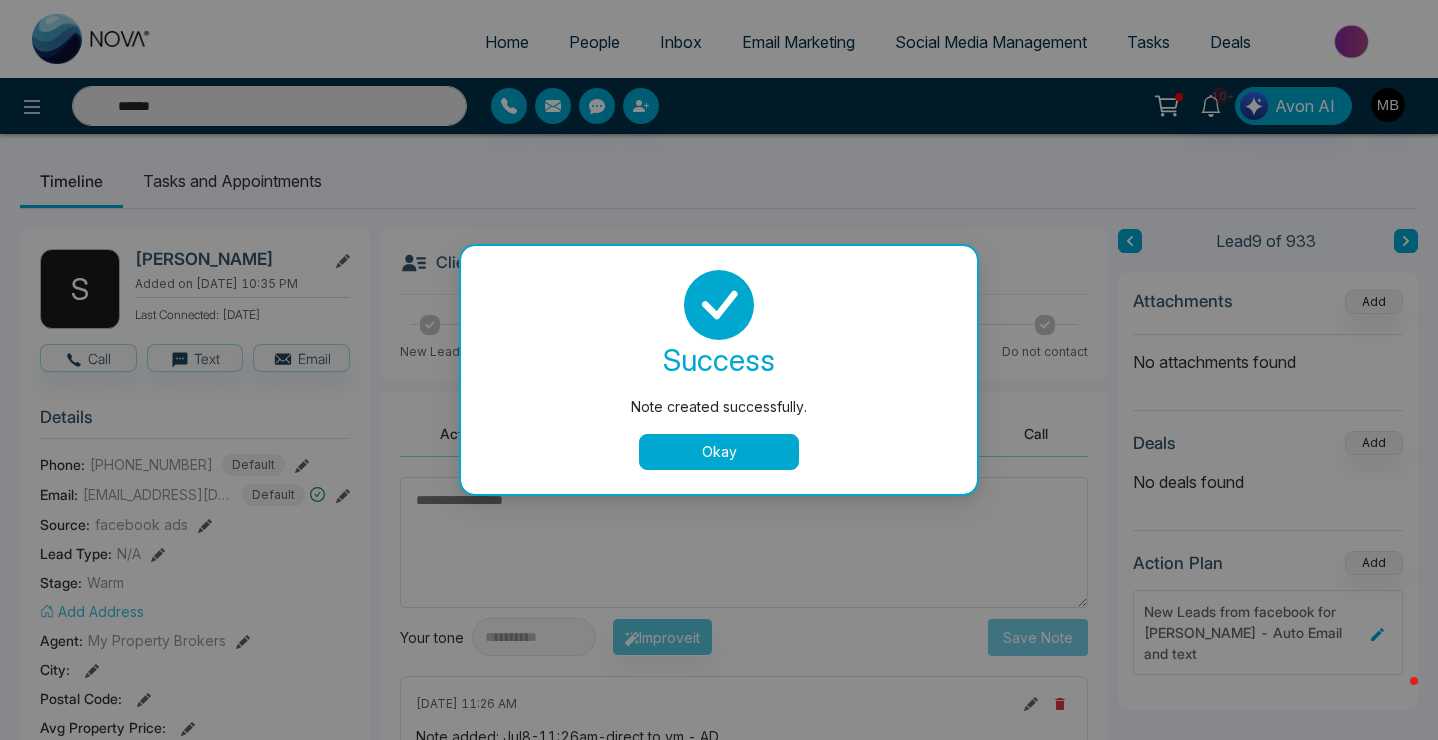 click on "Okay" at bounding box center [719, 452] 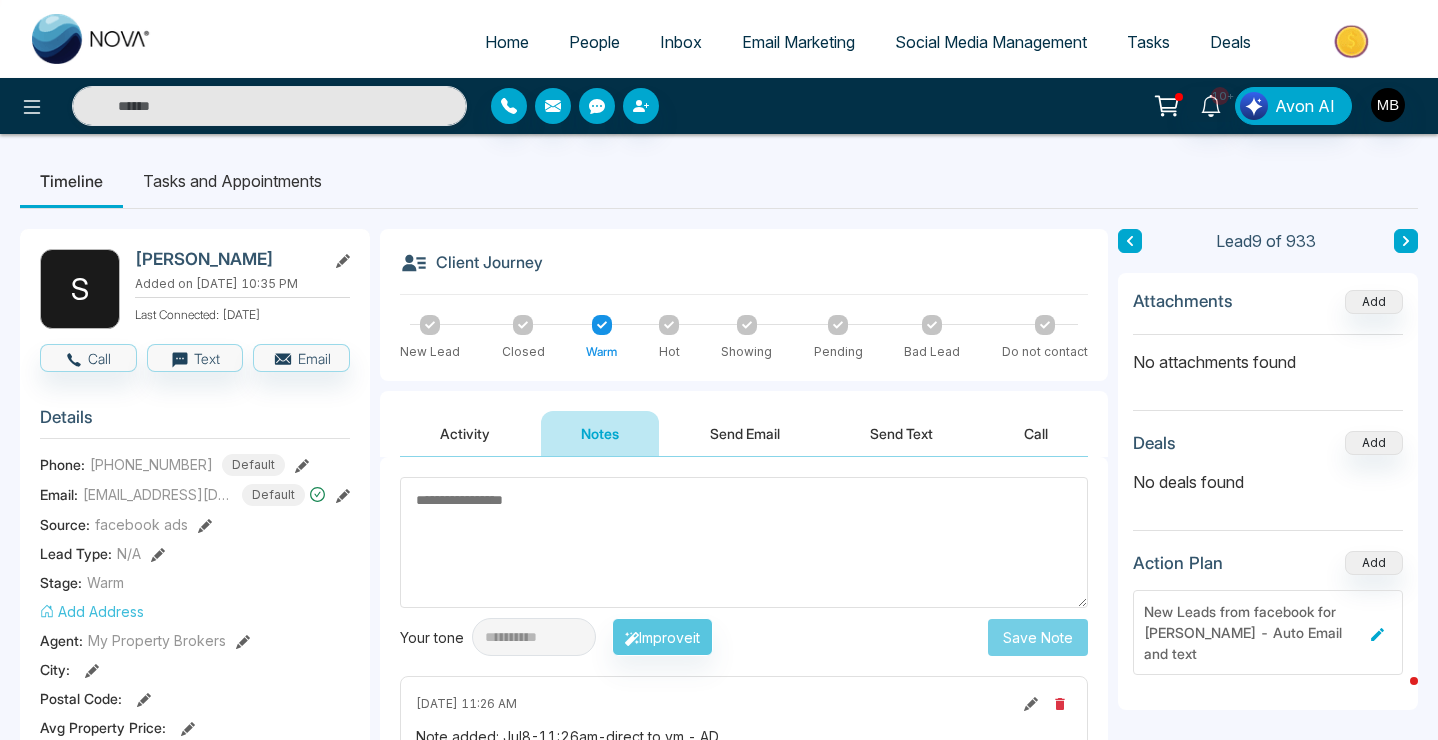 type on "******" 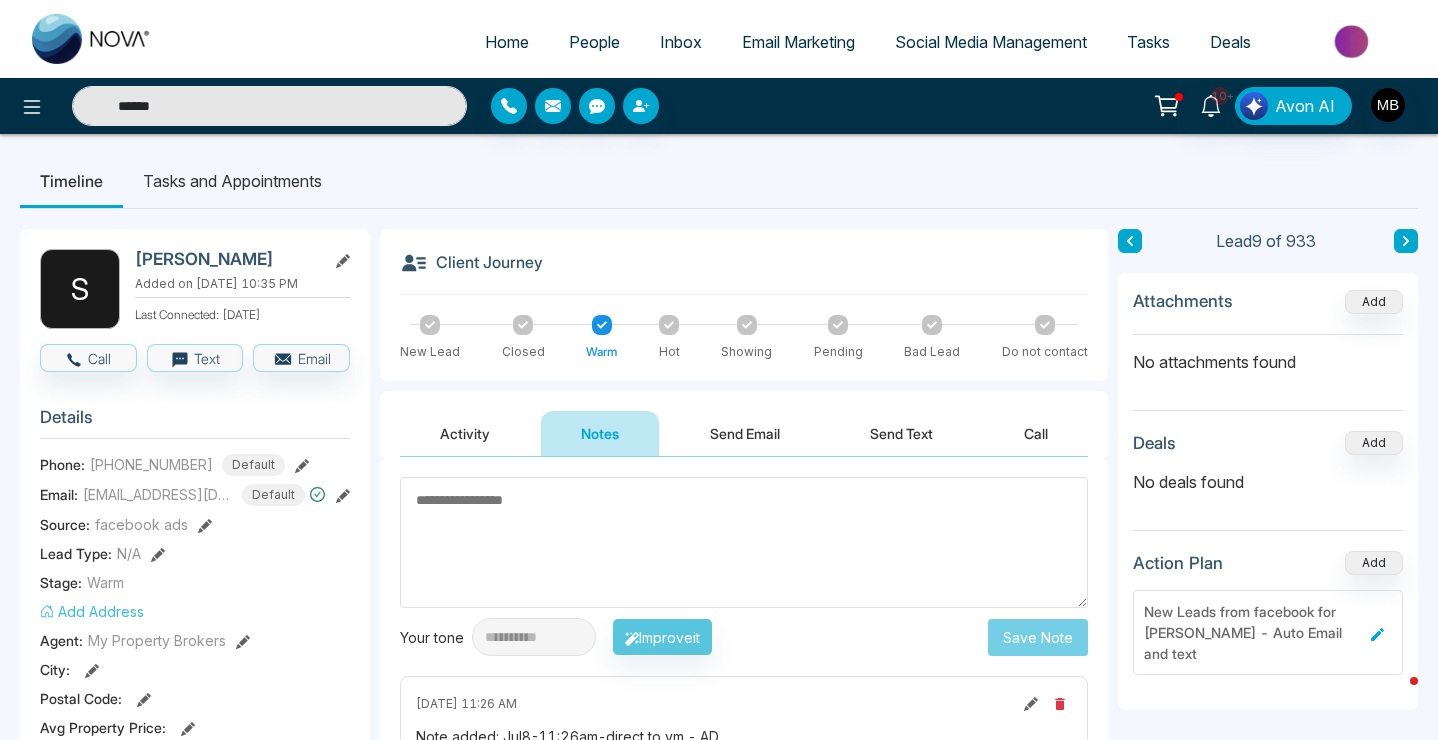 click on "******" at bounding box center [269, 106] 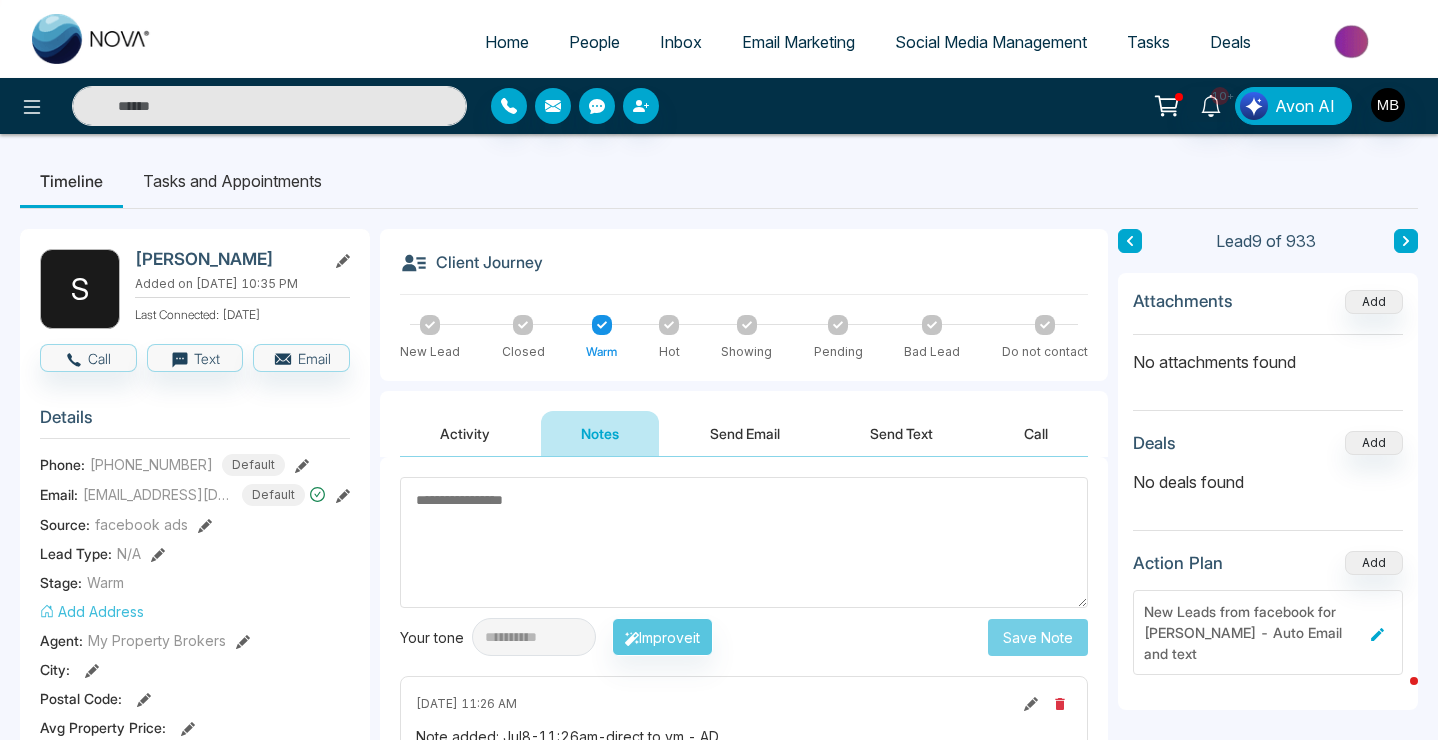 paste on "**********" 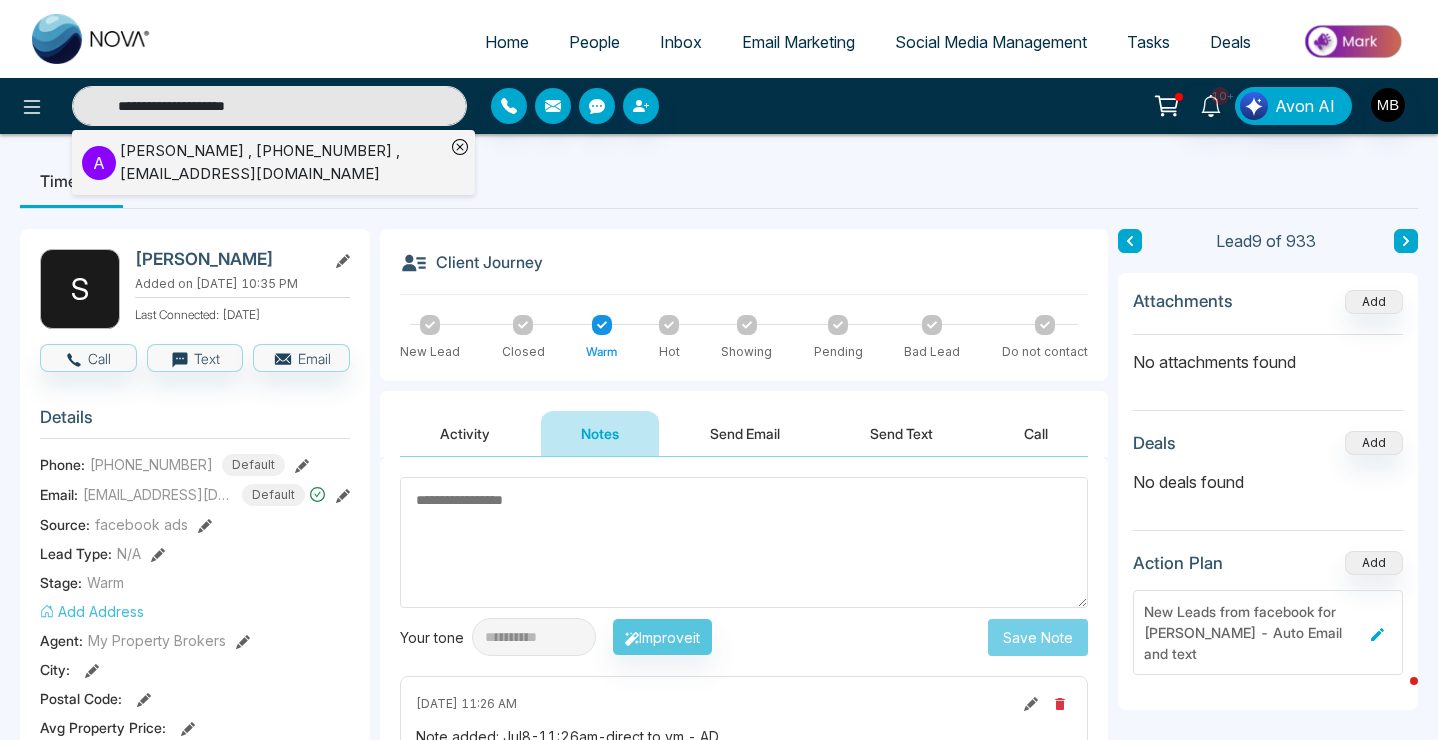type on "**********" 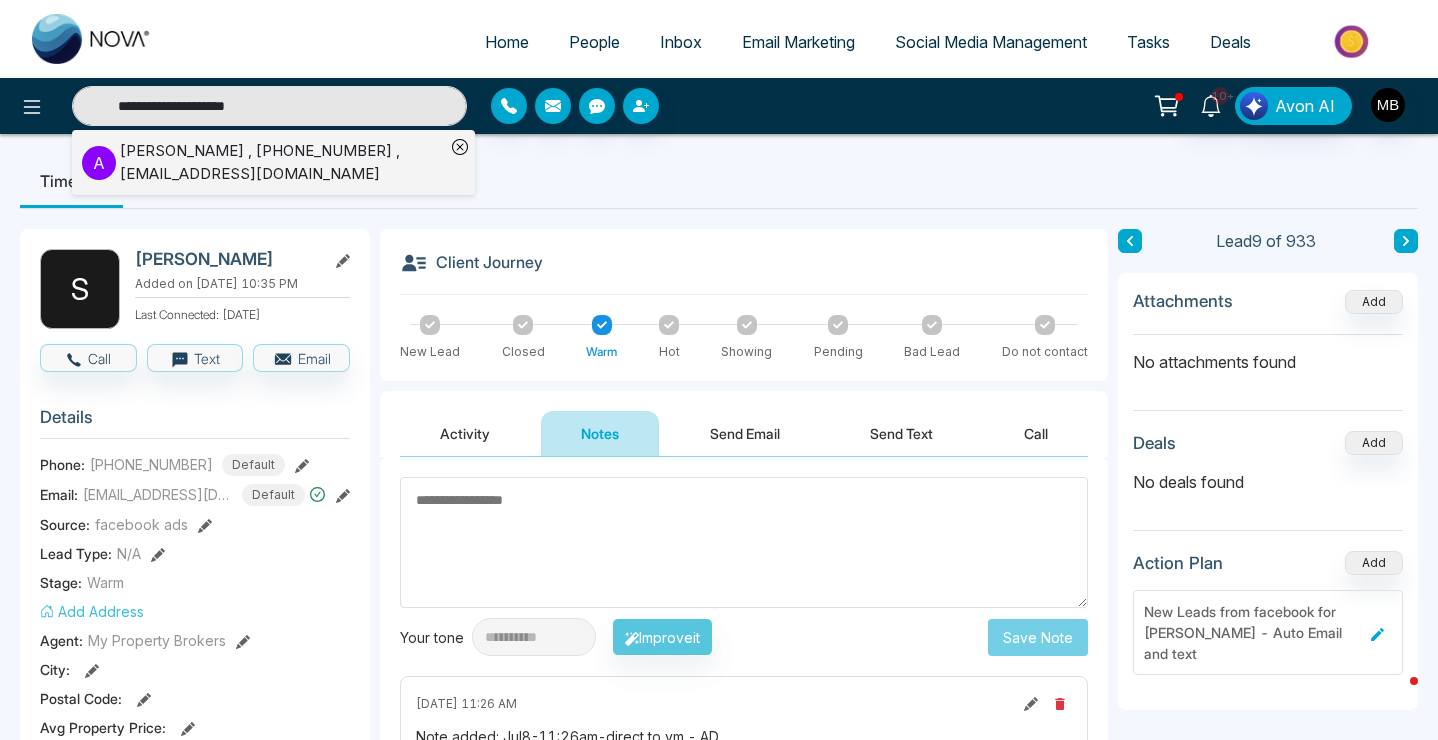 click on "[PERSON_NAME]     , [PHONE_NUMBER]   , [EMAIL_ADDRESS][DOMAIN_NAME]" at bounding box center (282, 162) 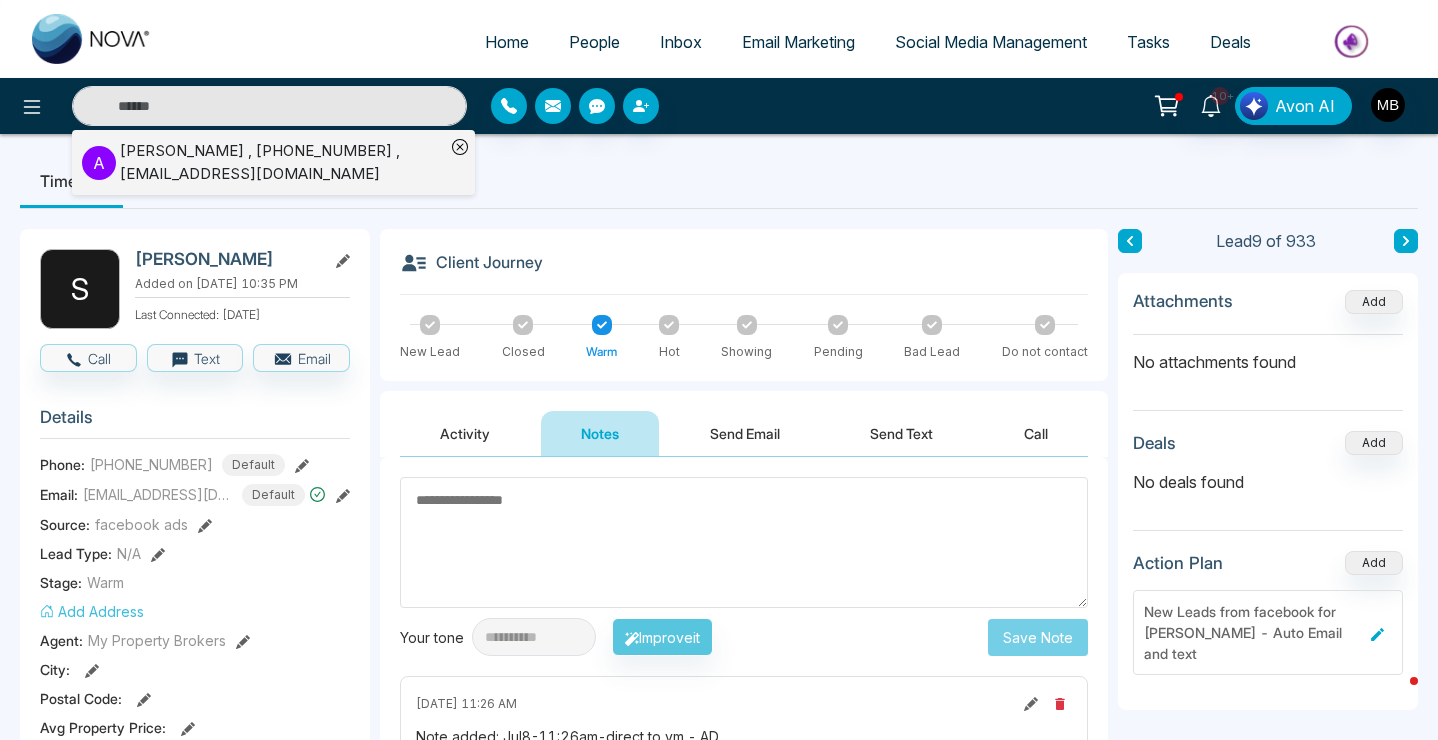 type on "**********" 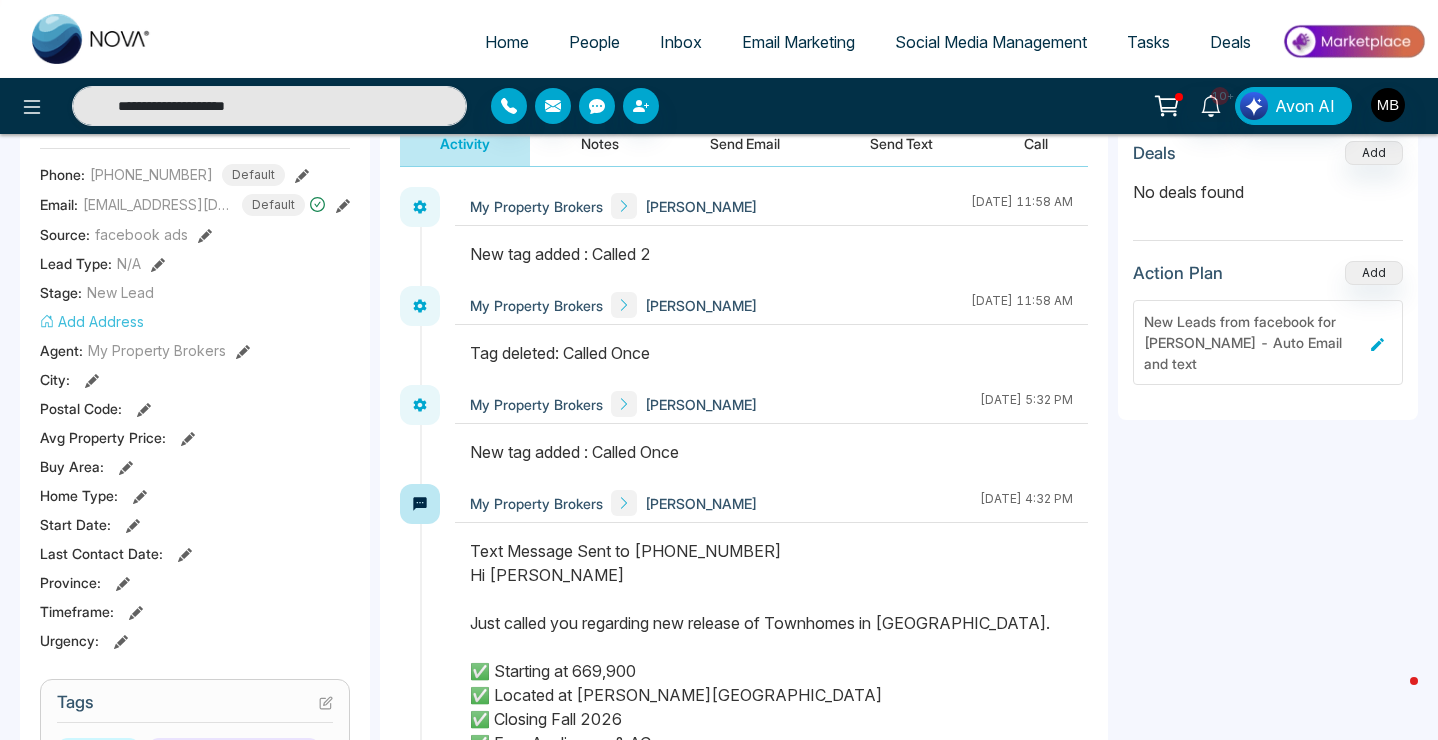 scroll, scrollTop: 520, scrollLeft: 0, axis: vertical 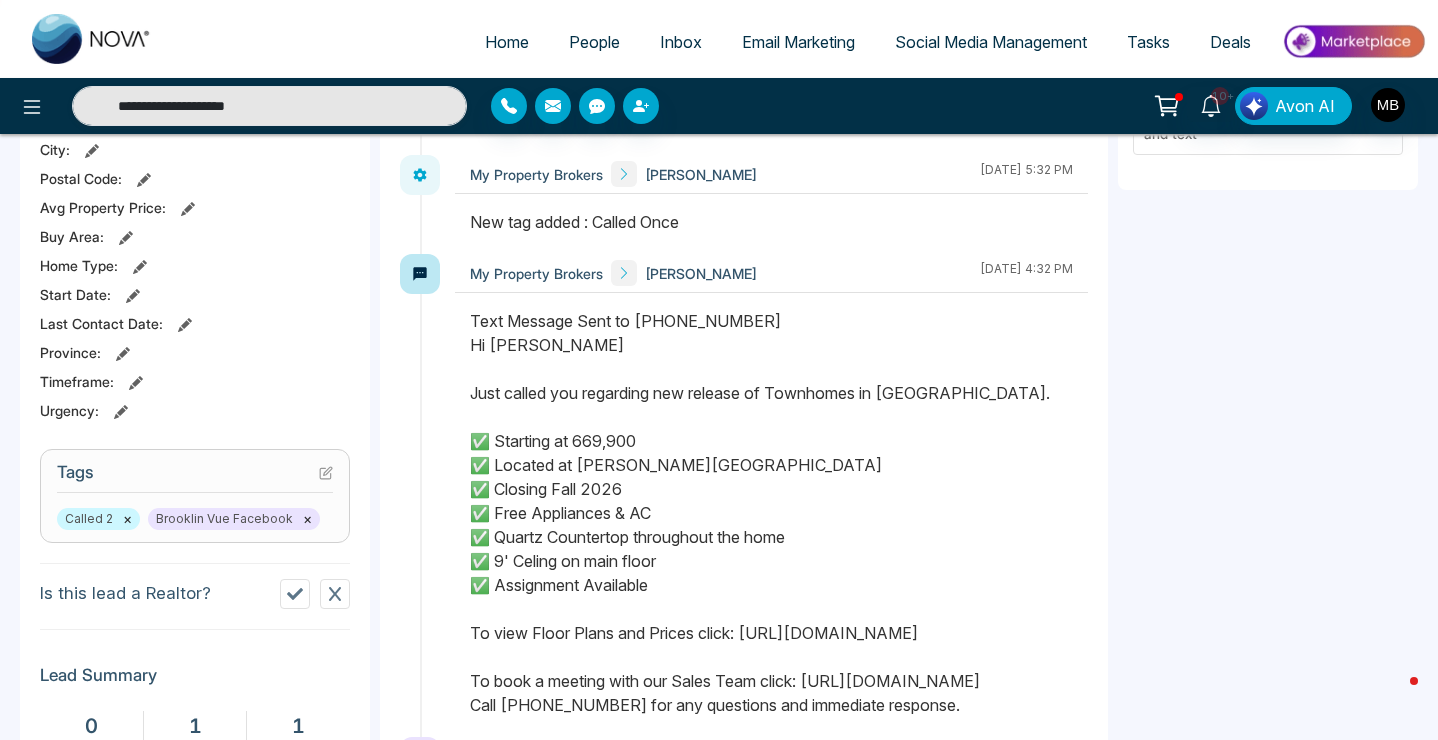 click on "×" at bounding box center [127, 519] 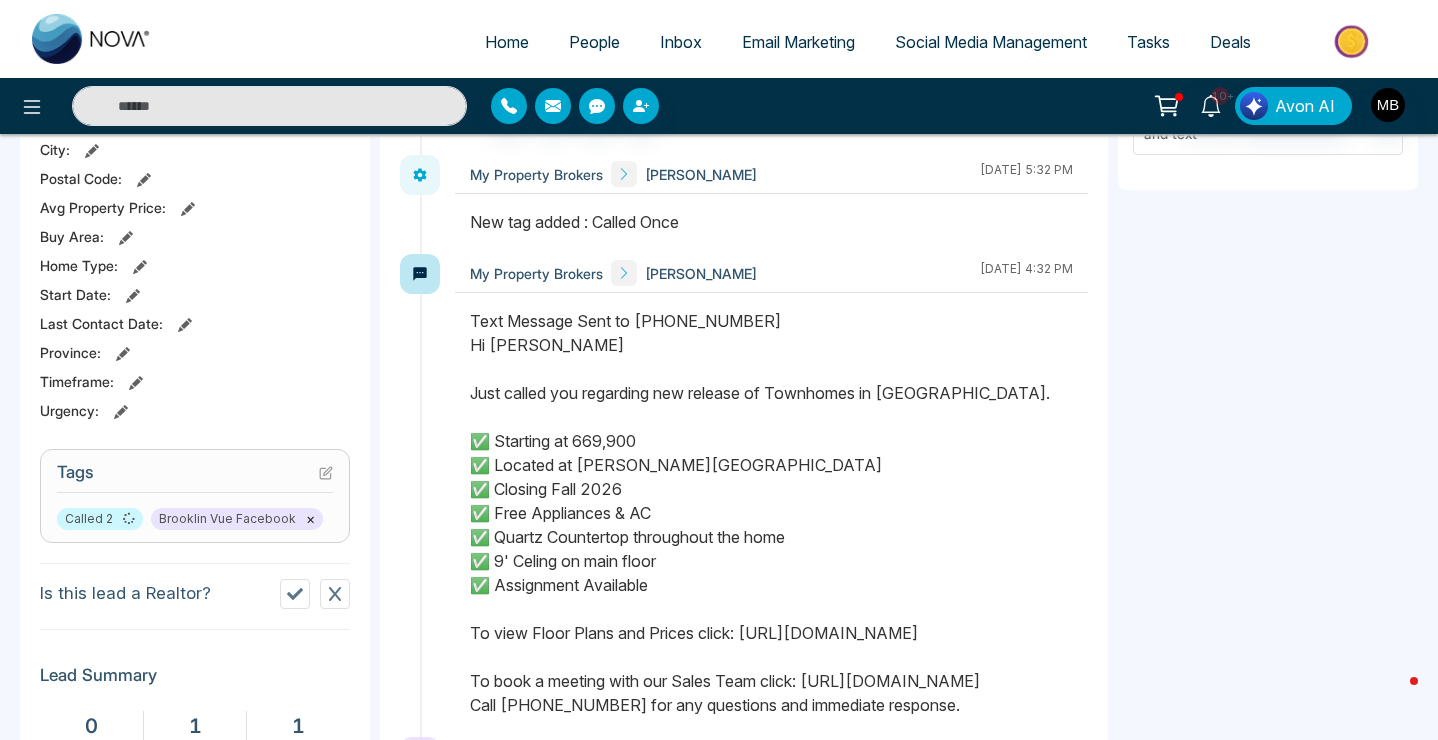 type on "**********" 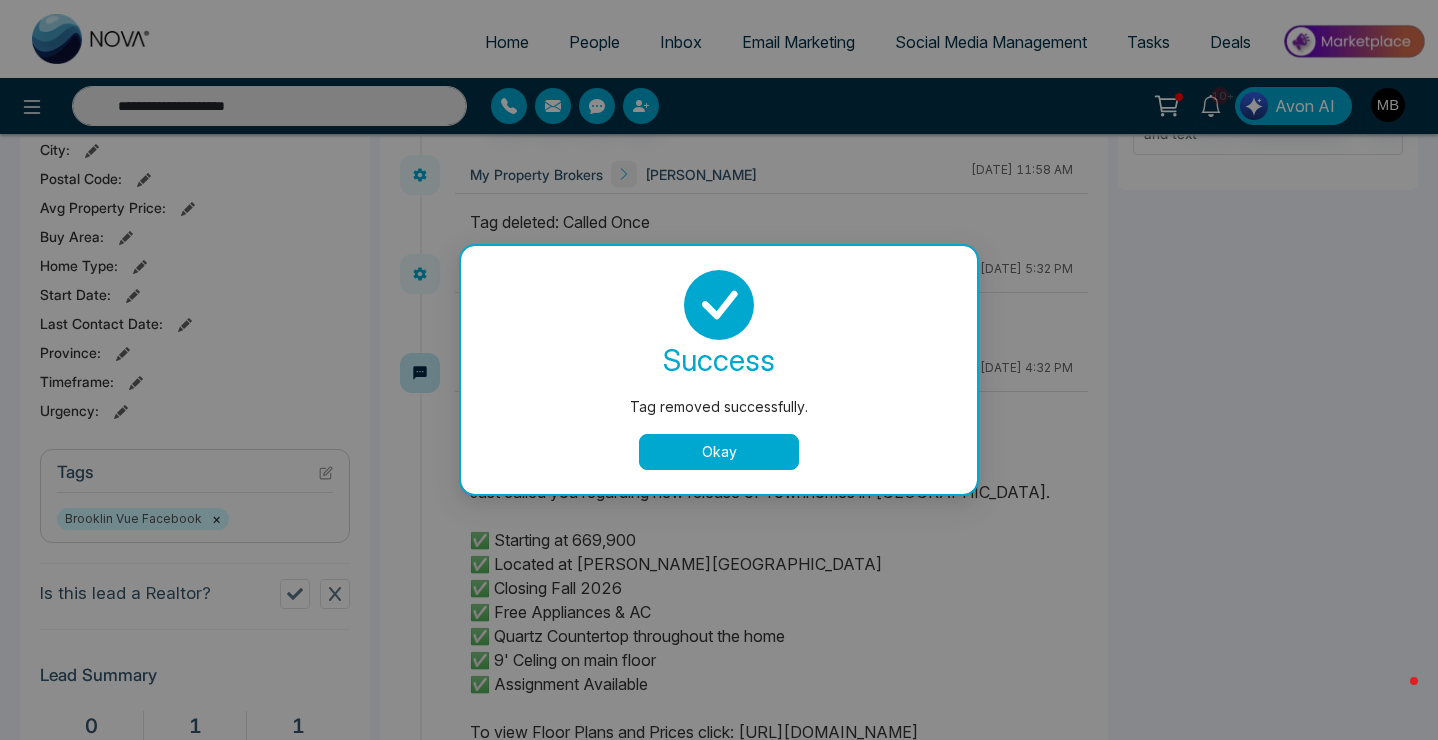 click on "Okay" at bounding box center [719, 452] 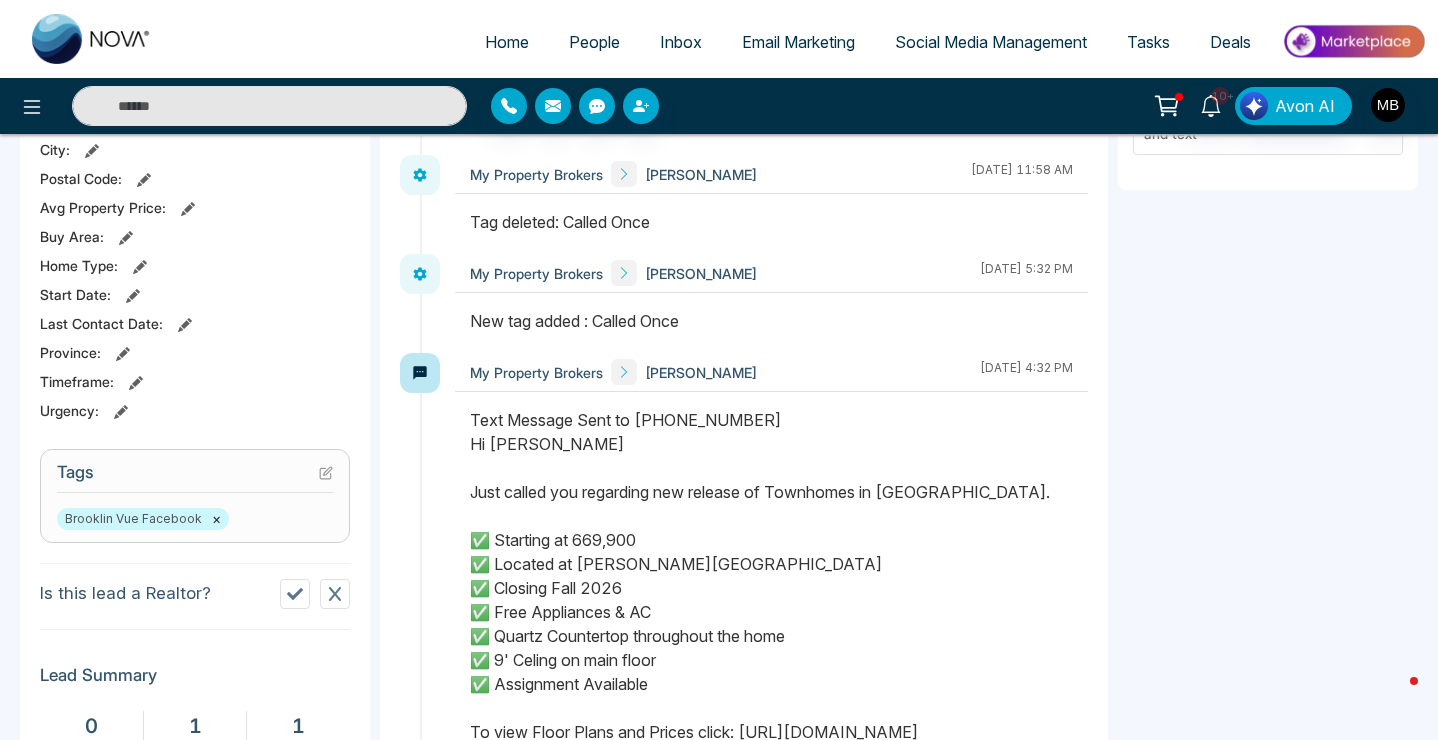 click 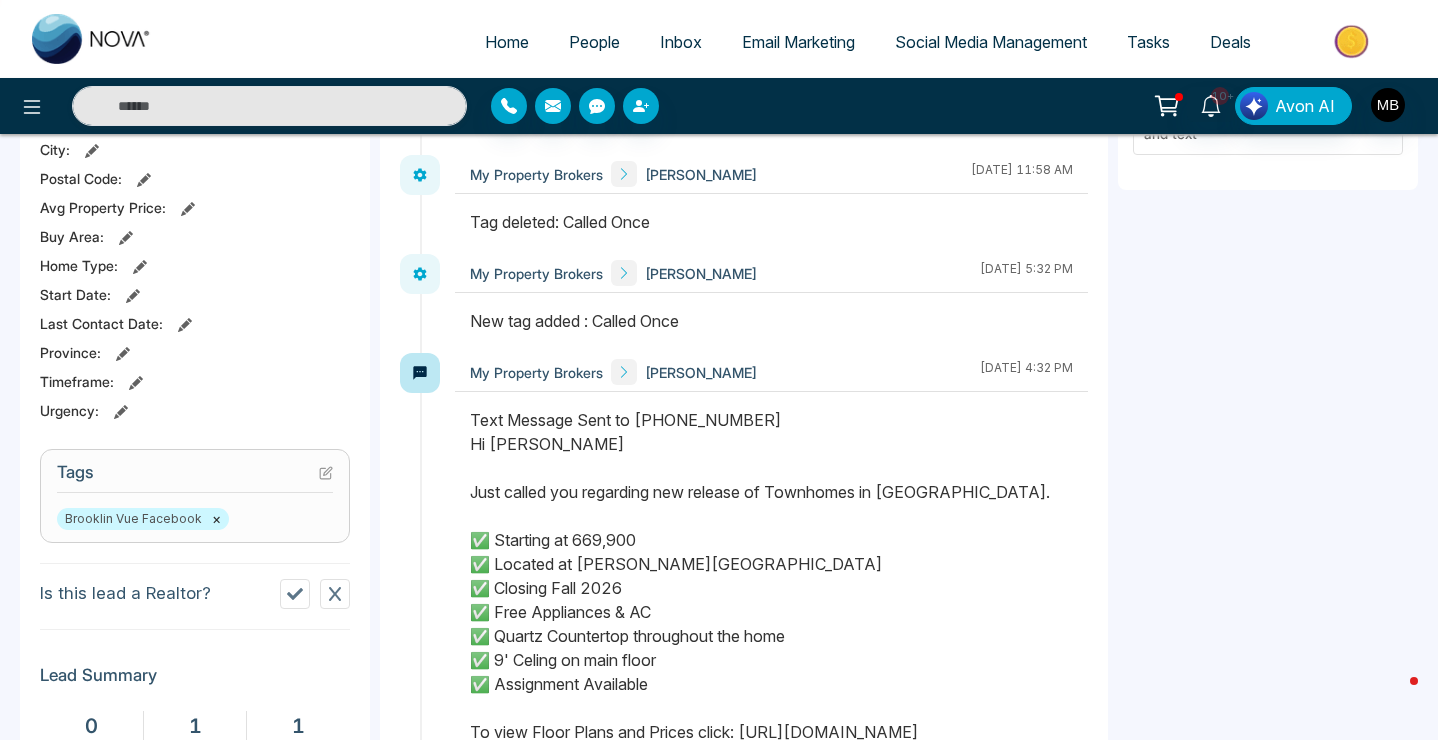 type on "**********" 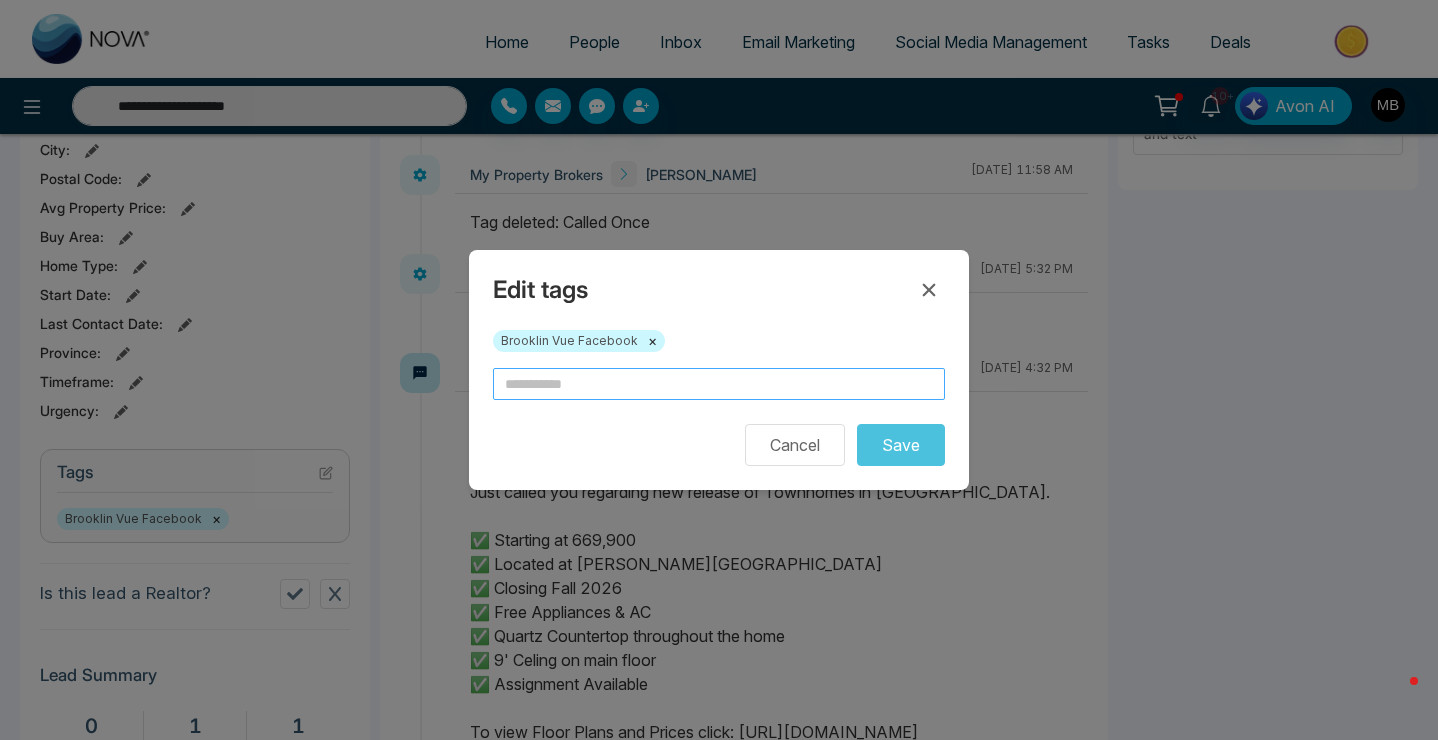 click at bounding box center [719, 384] 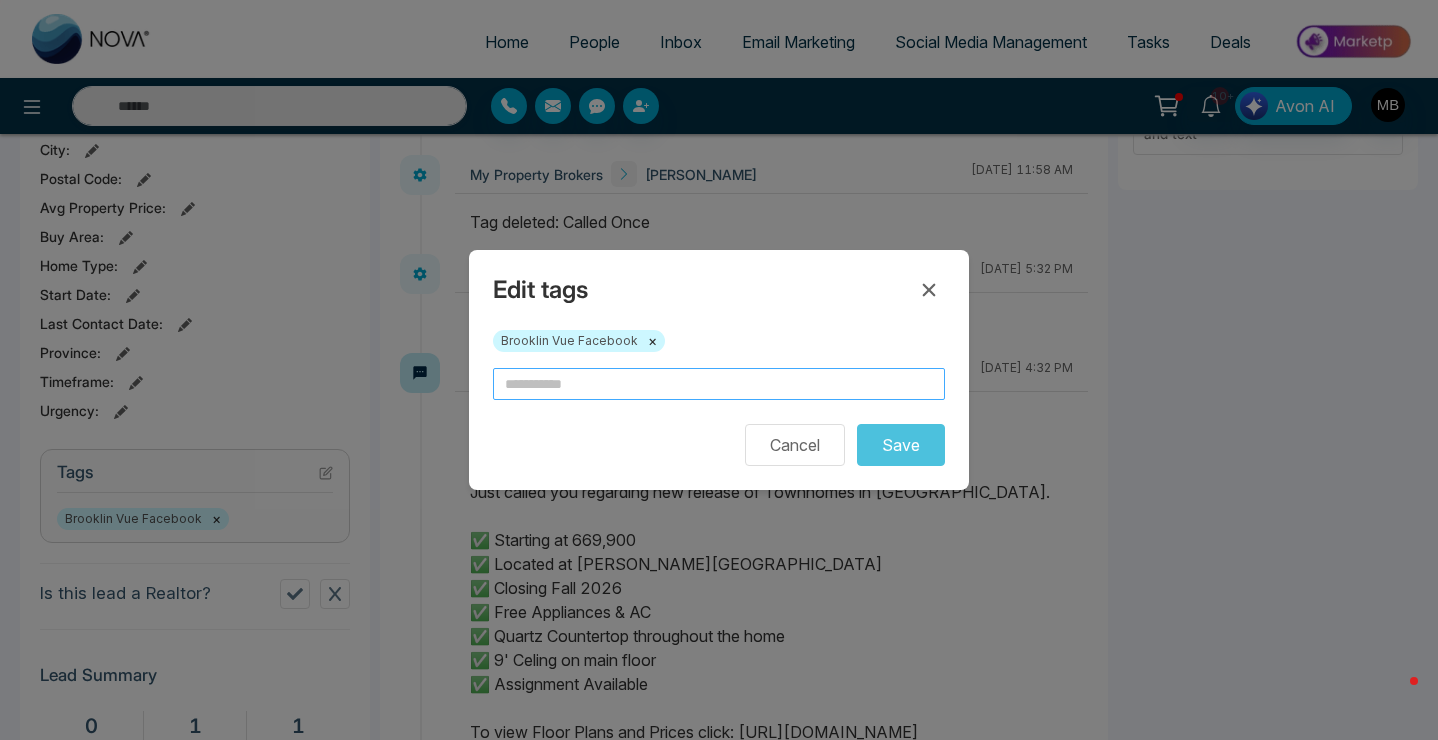 type on "**********" 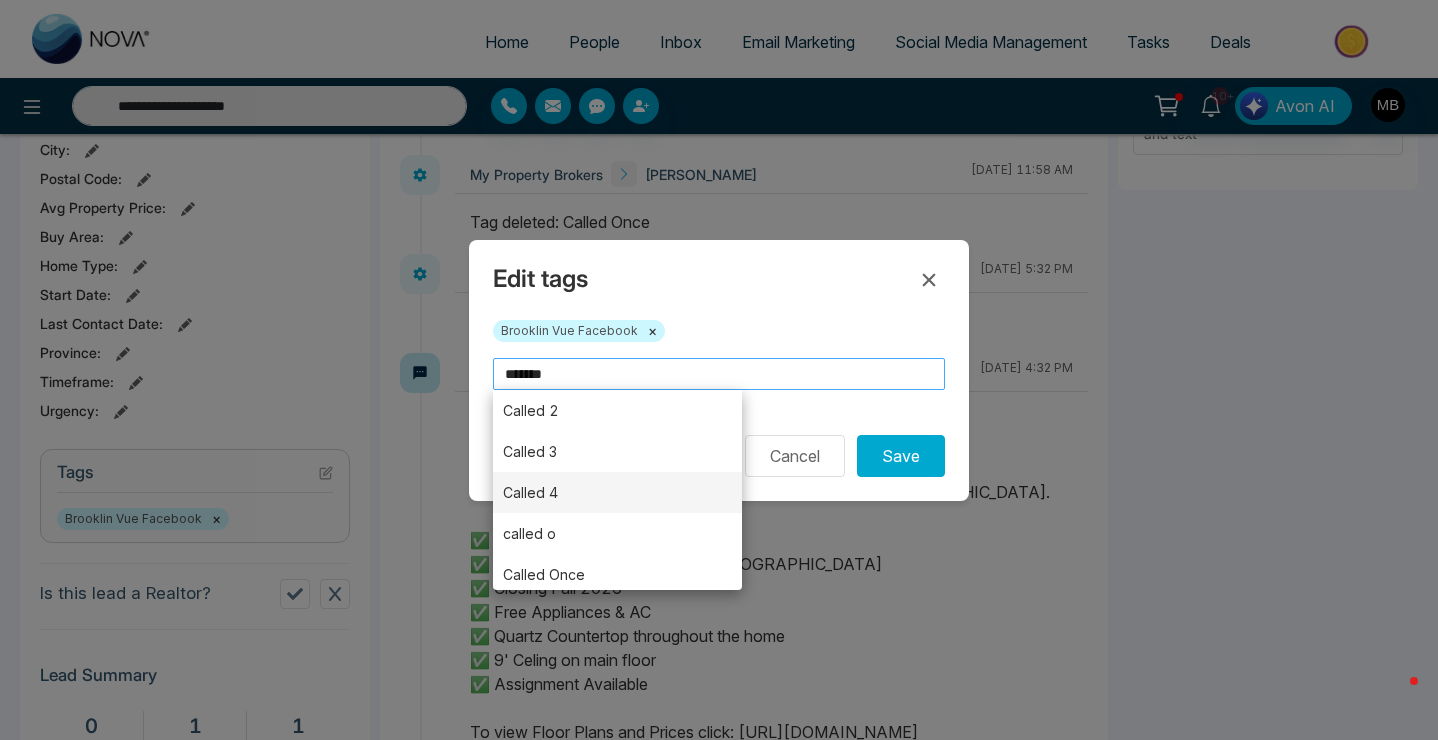 type on "******" 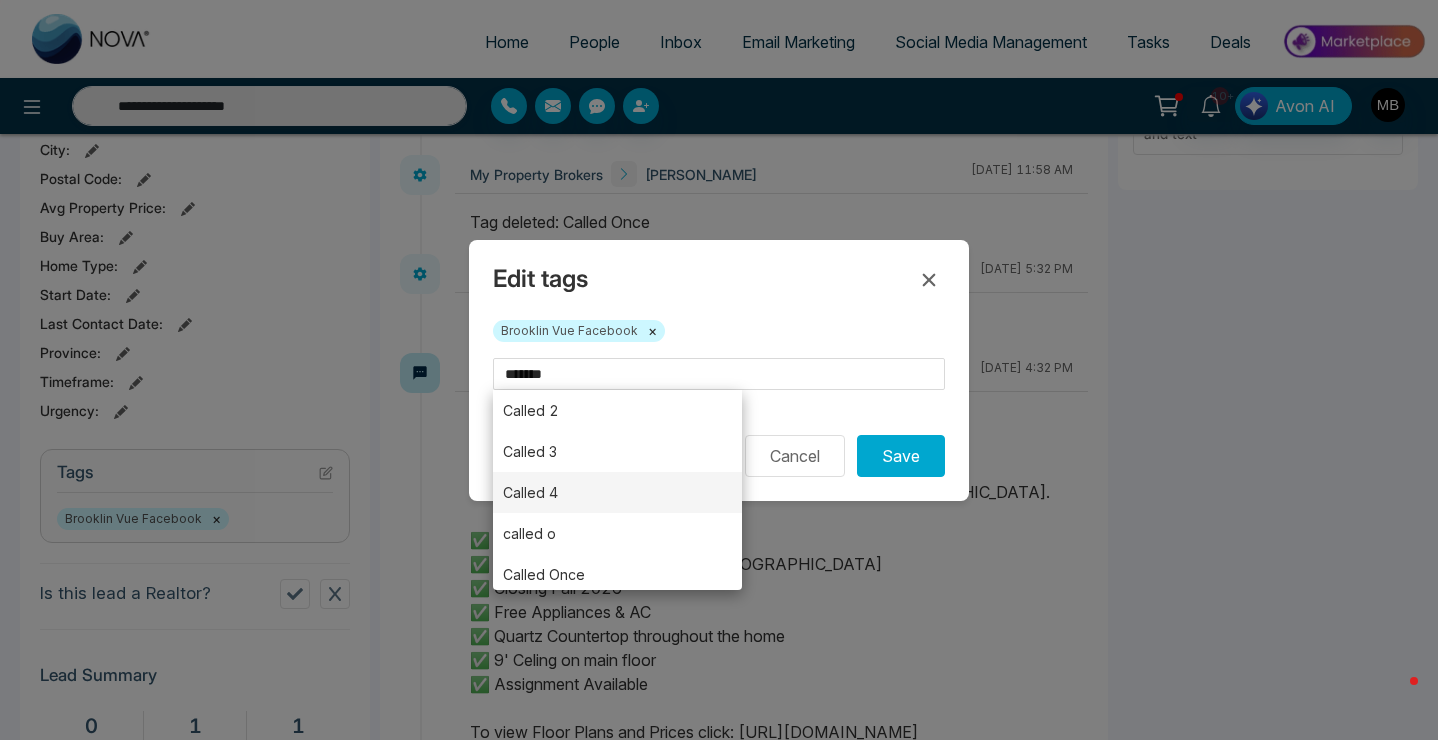 click on "Called 4" at bounding box center (617, 492) 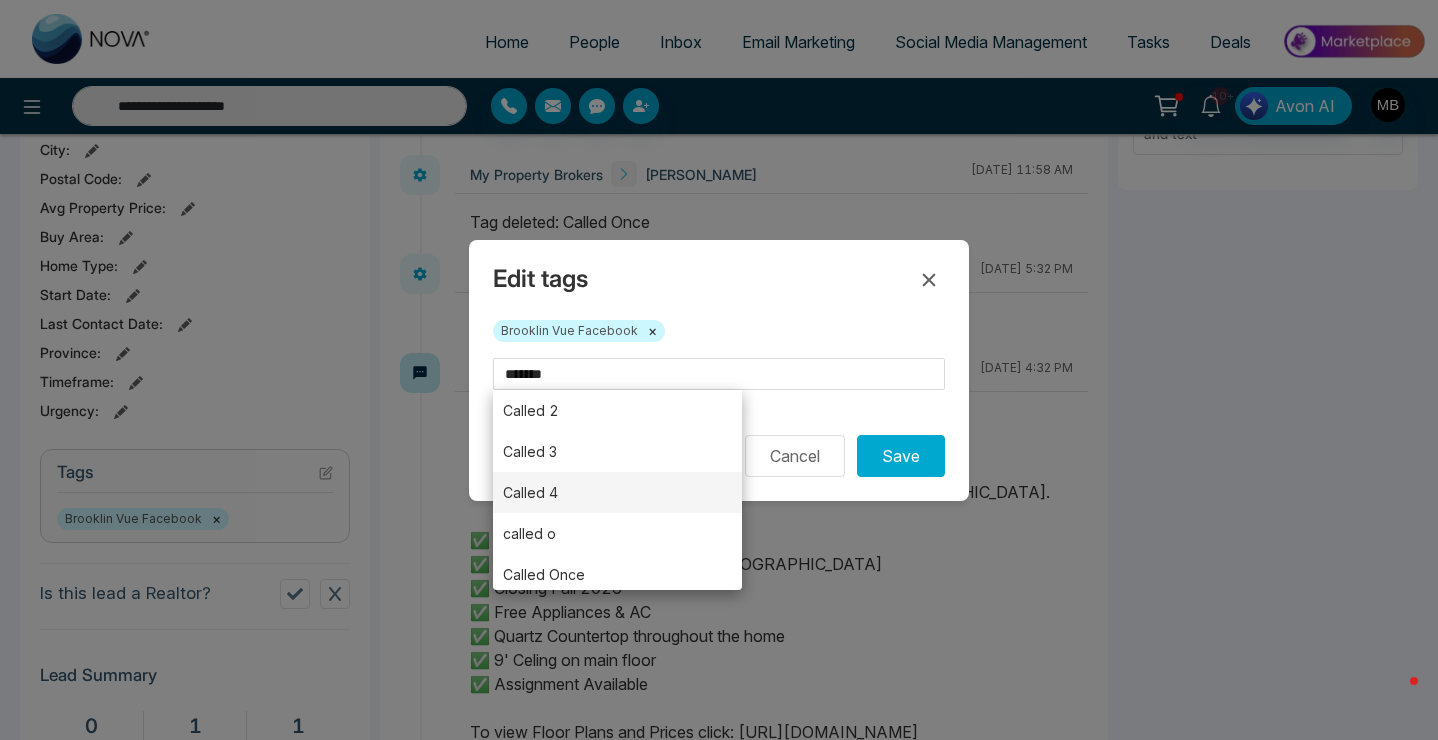 type 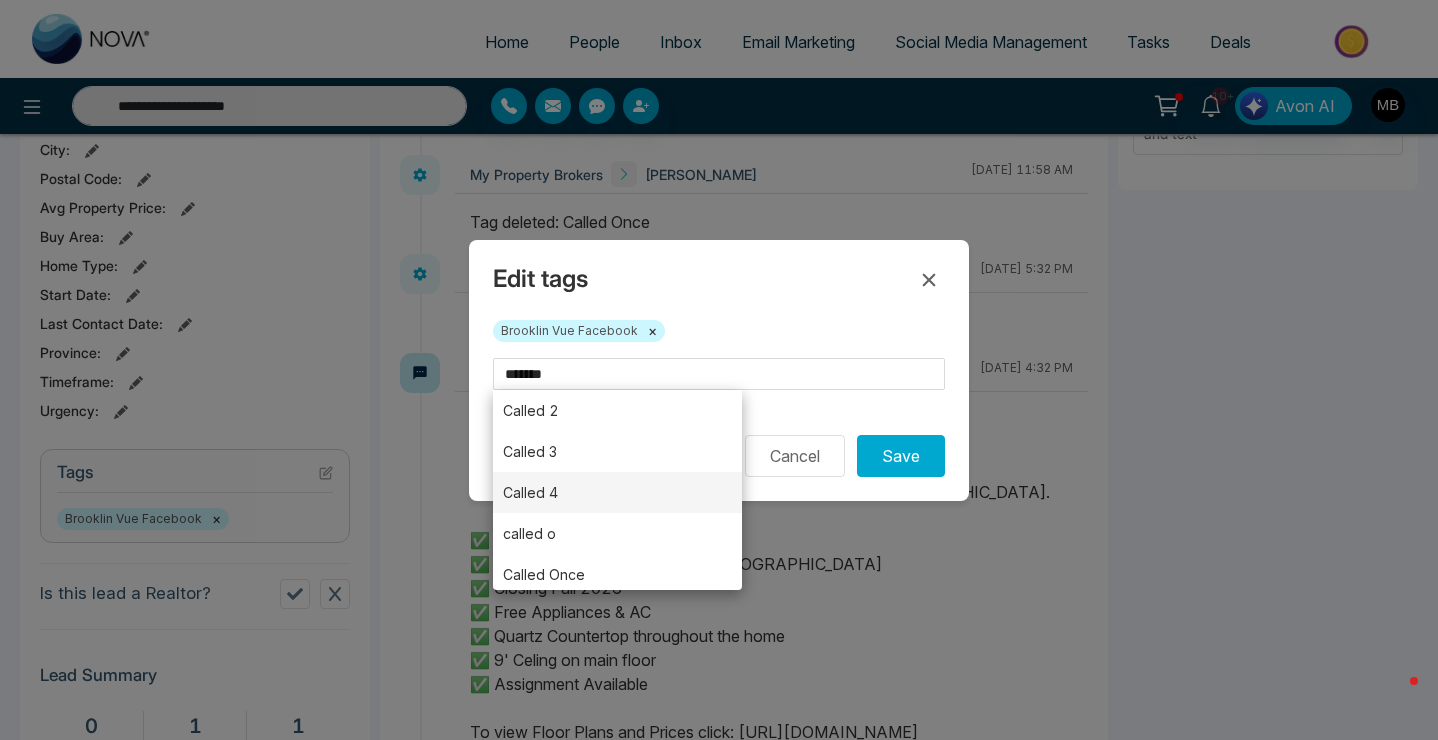 type on "********" 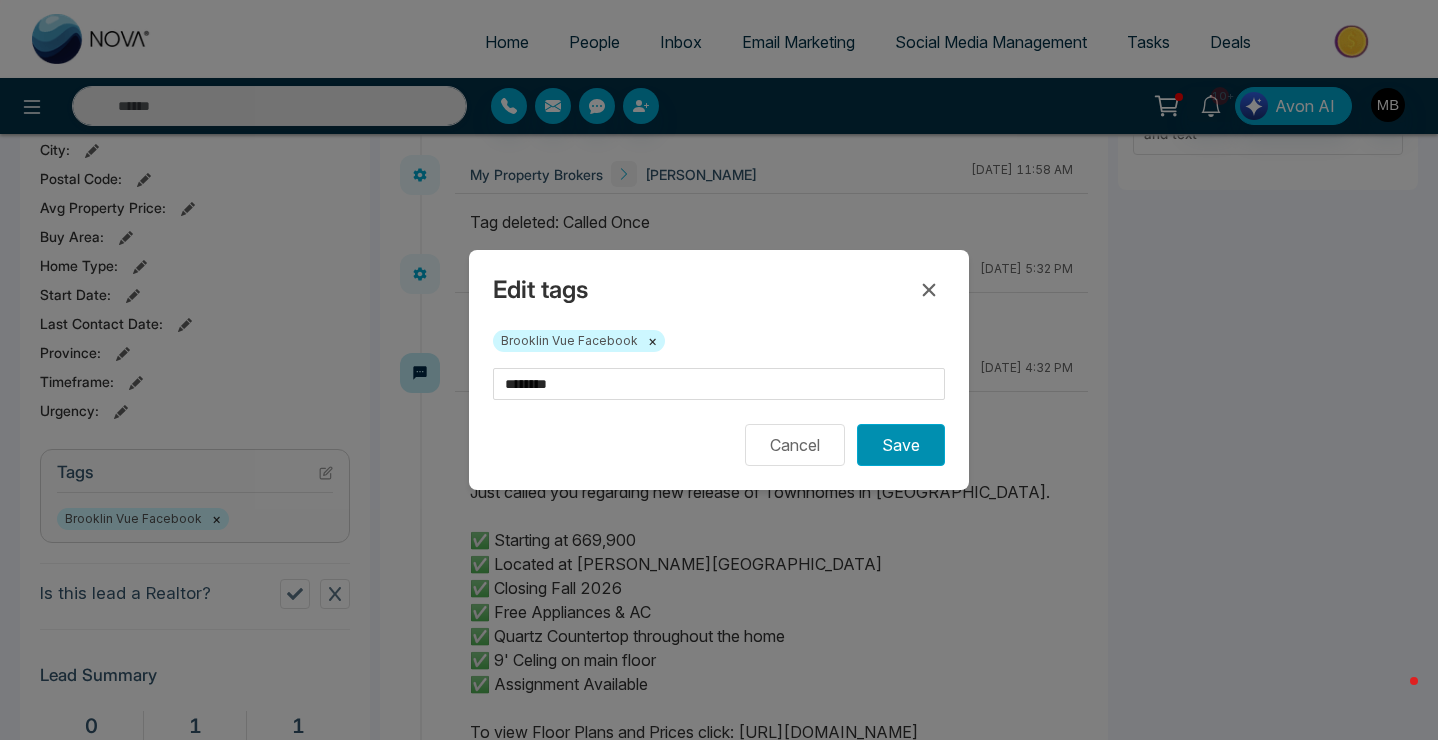 click on "Save" at bounding box center (901, 445) 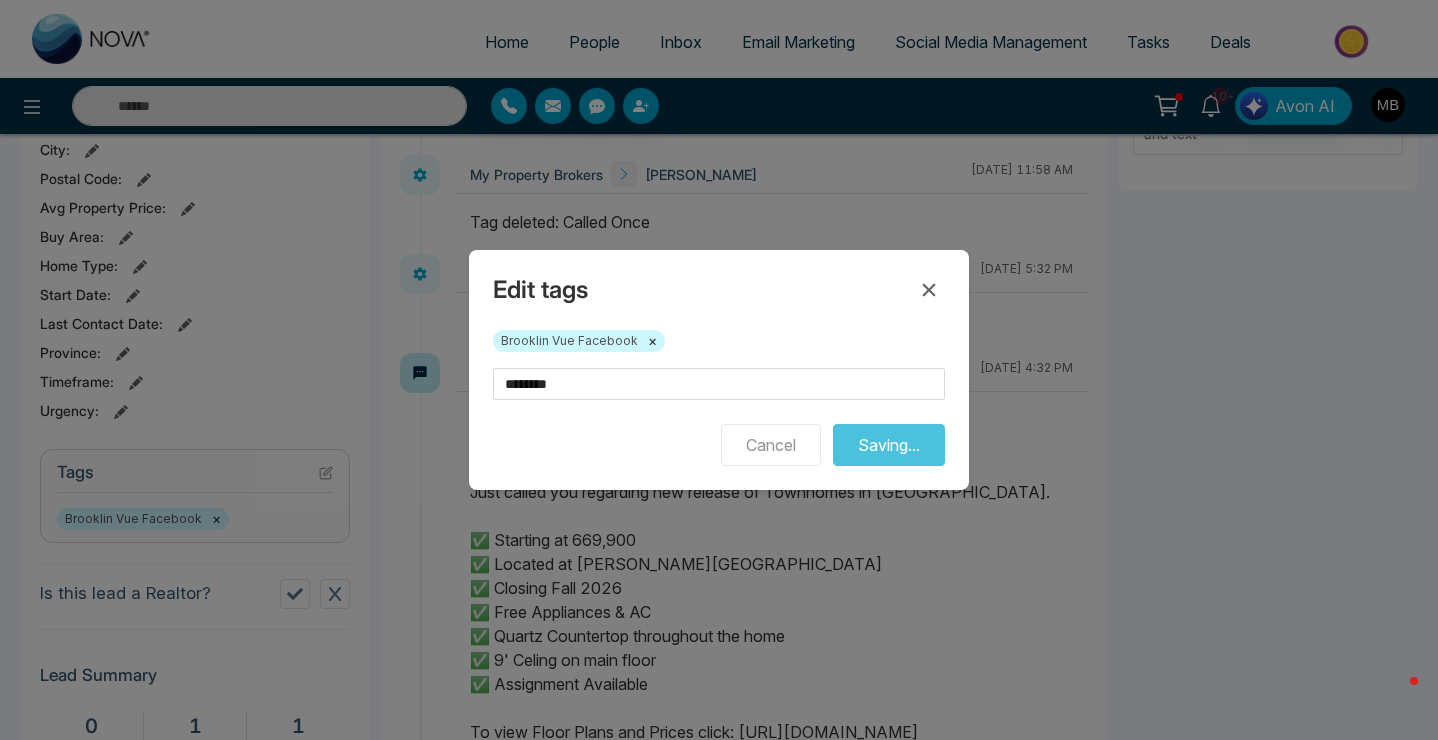 type on "**********" 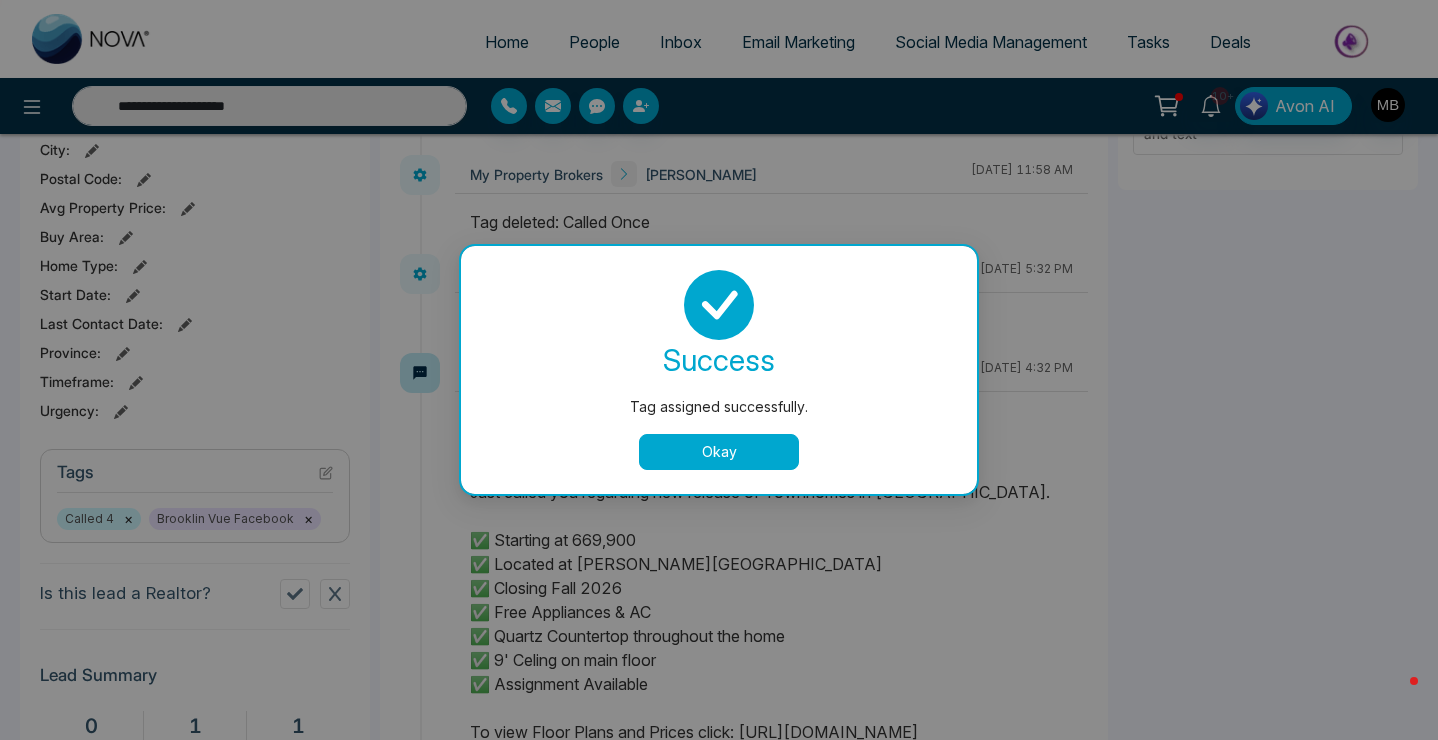 click on "Okay" at bounding box center [719, 452] 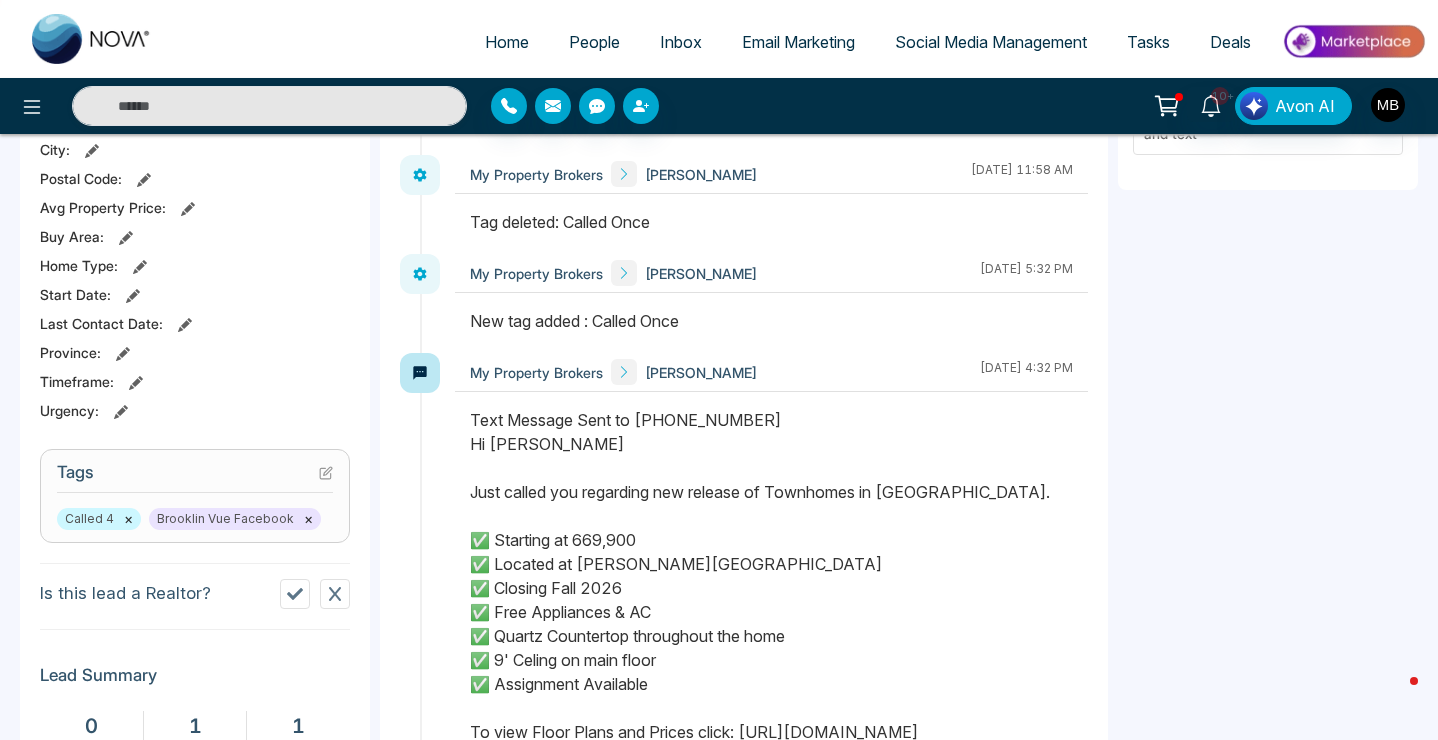 type on "**********" 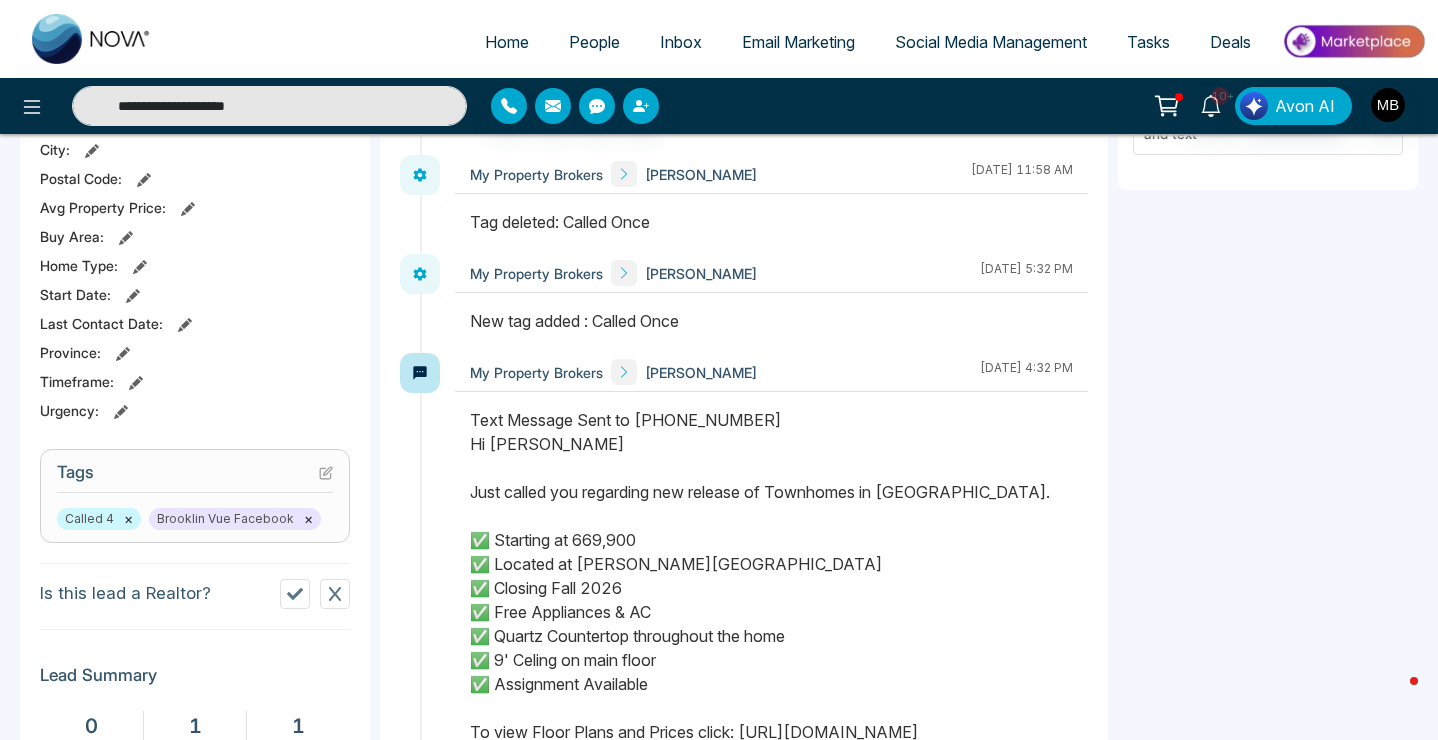 click on "**********" at bounding box center (269, 106) 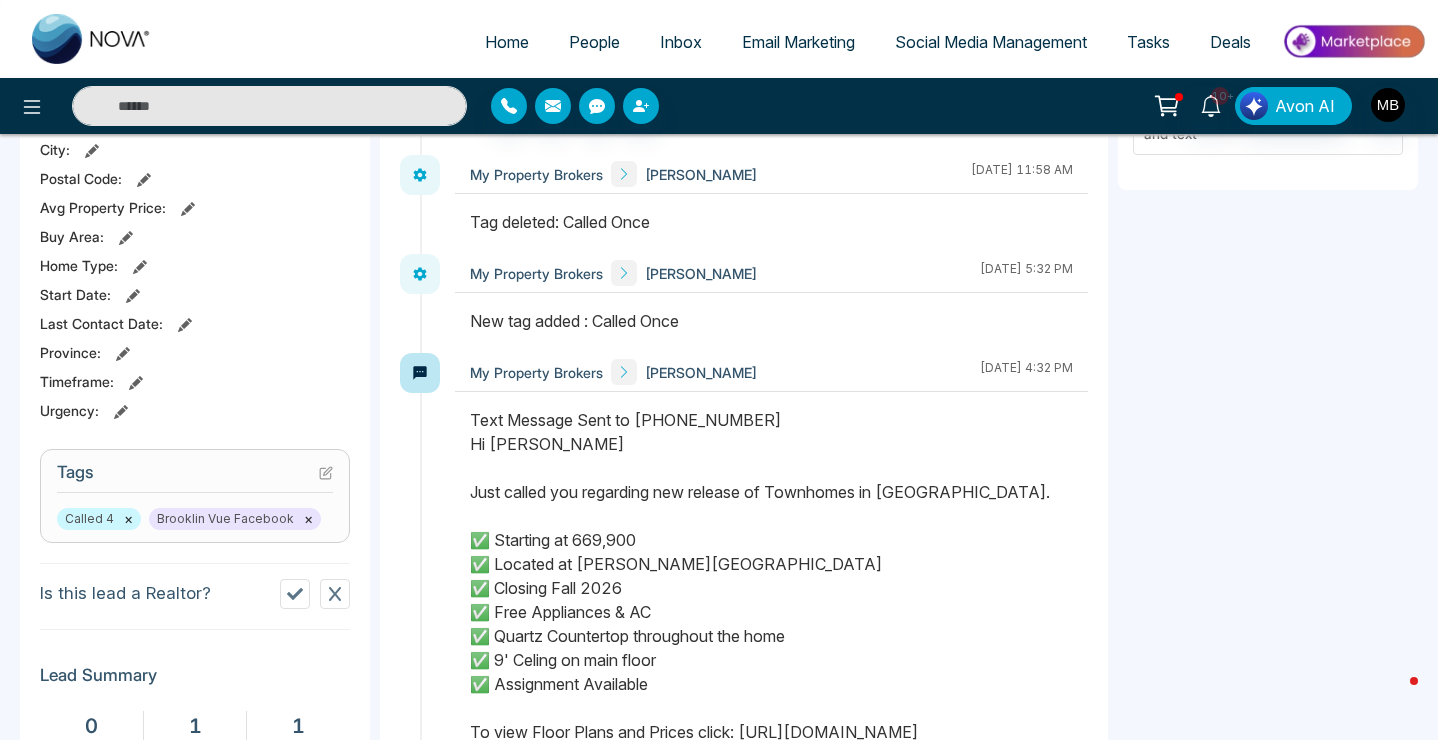 paste on "**********" 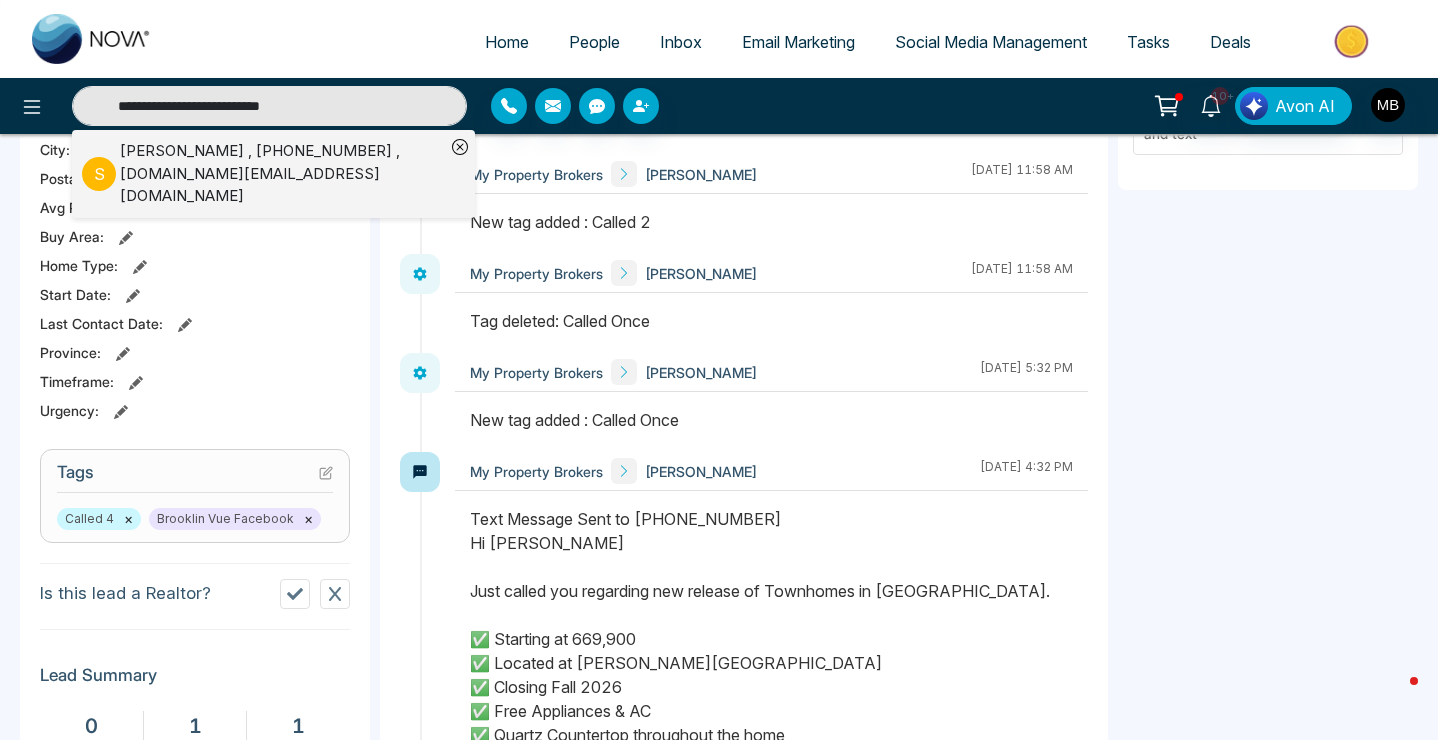 type on "**********" 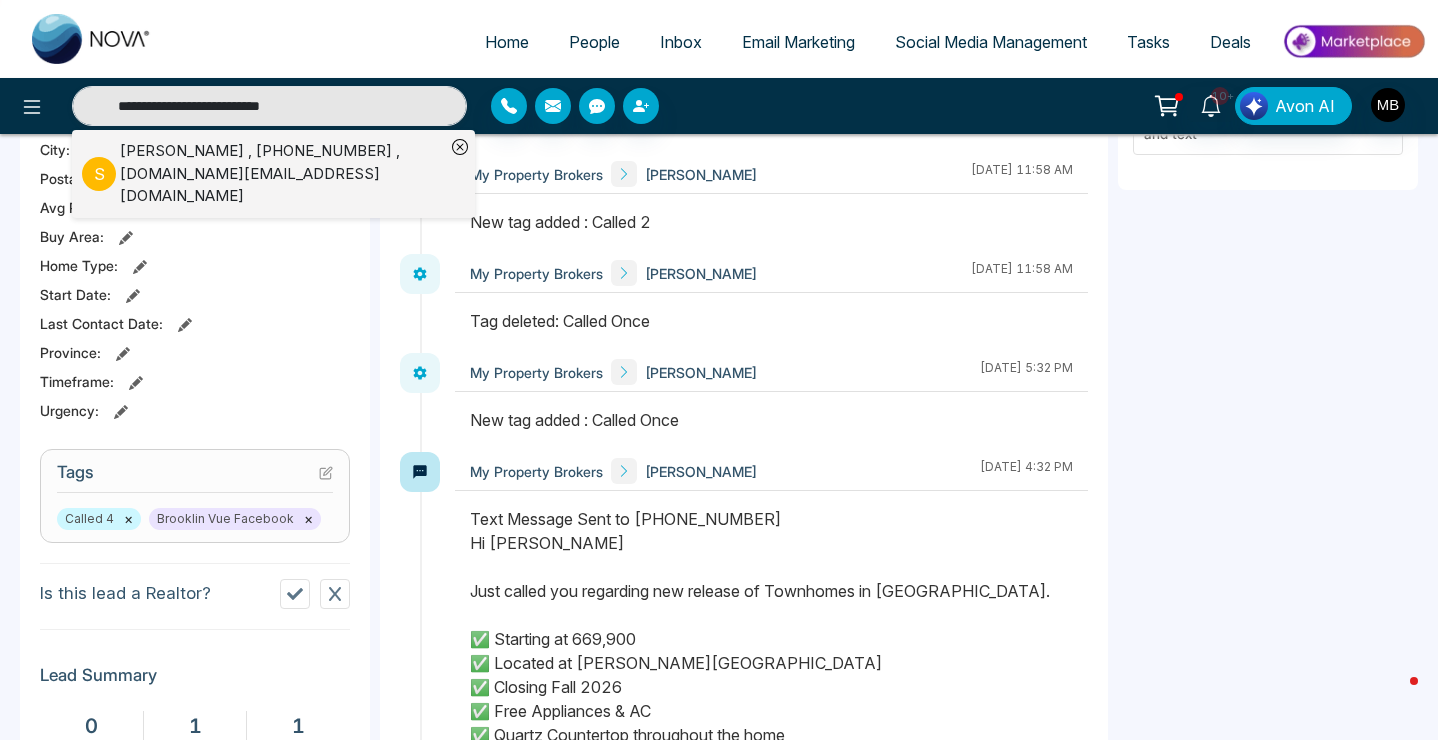 click on "[PERSON_NAME]     , [PHONE_NUMBER]   , [DOMAIN_NAME][EMAIL_ADDRESS][DOMAIN_NAME]" at bounding box center (282, 174) 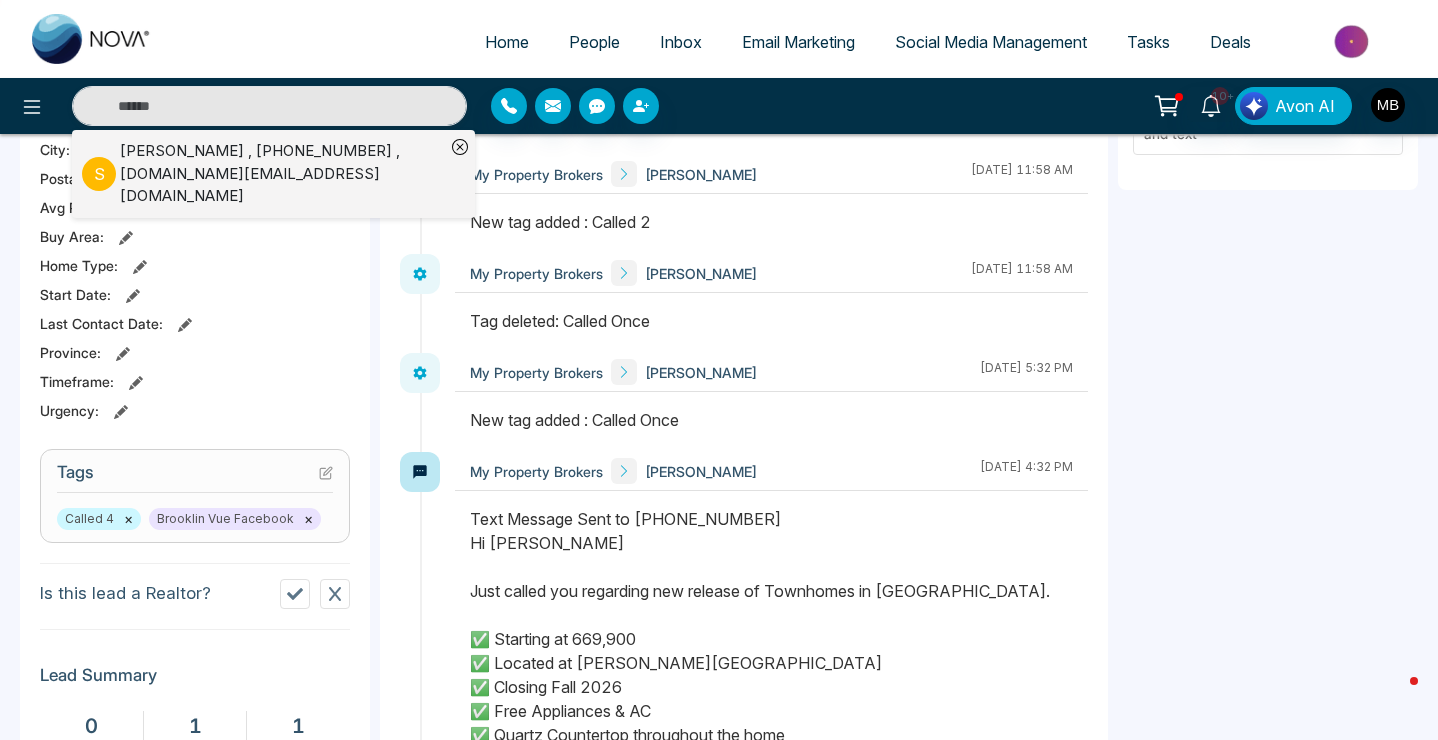 type on "**********" 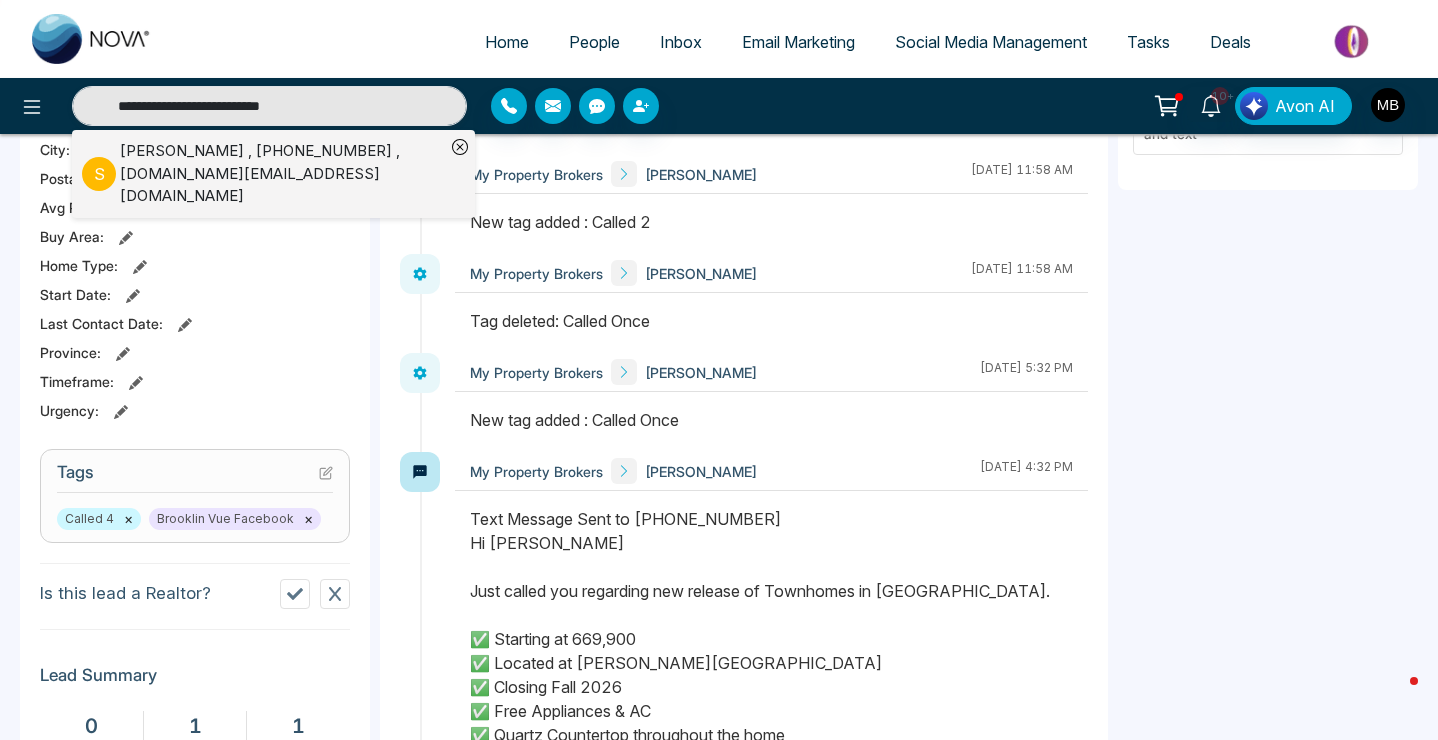 scroll, scrollTop: 0, scrollLeft: 0, axis: both 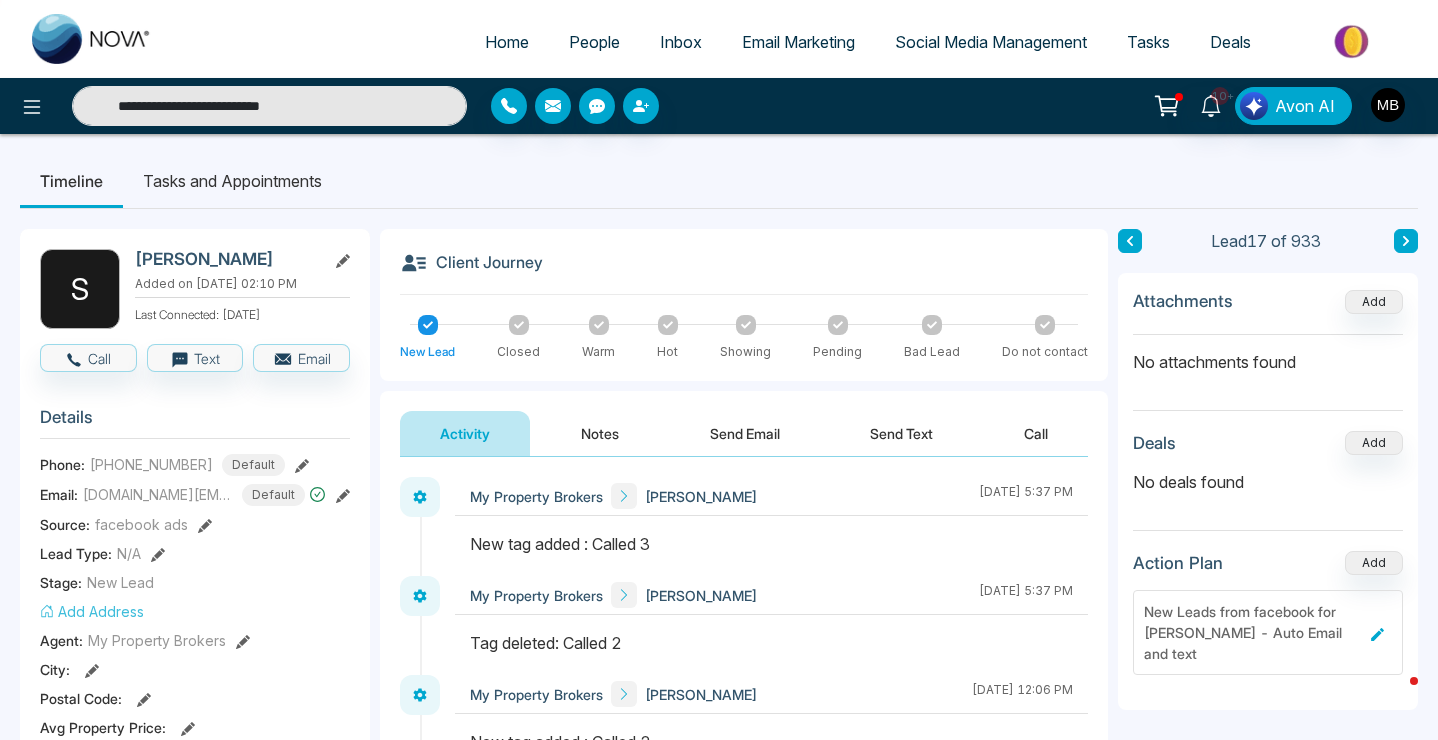 click on "**********" at bounding box center [269, 106] 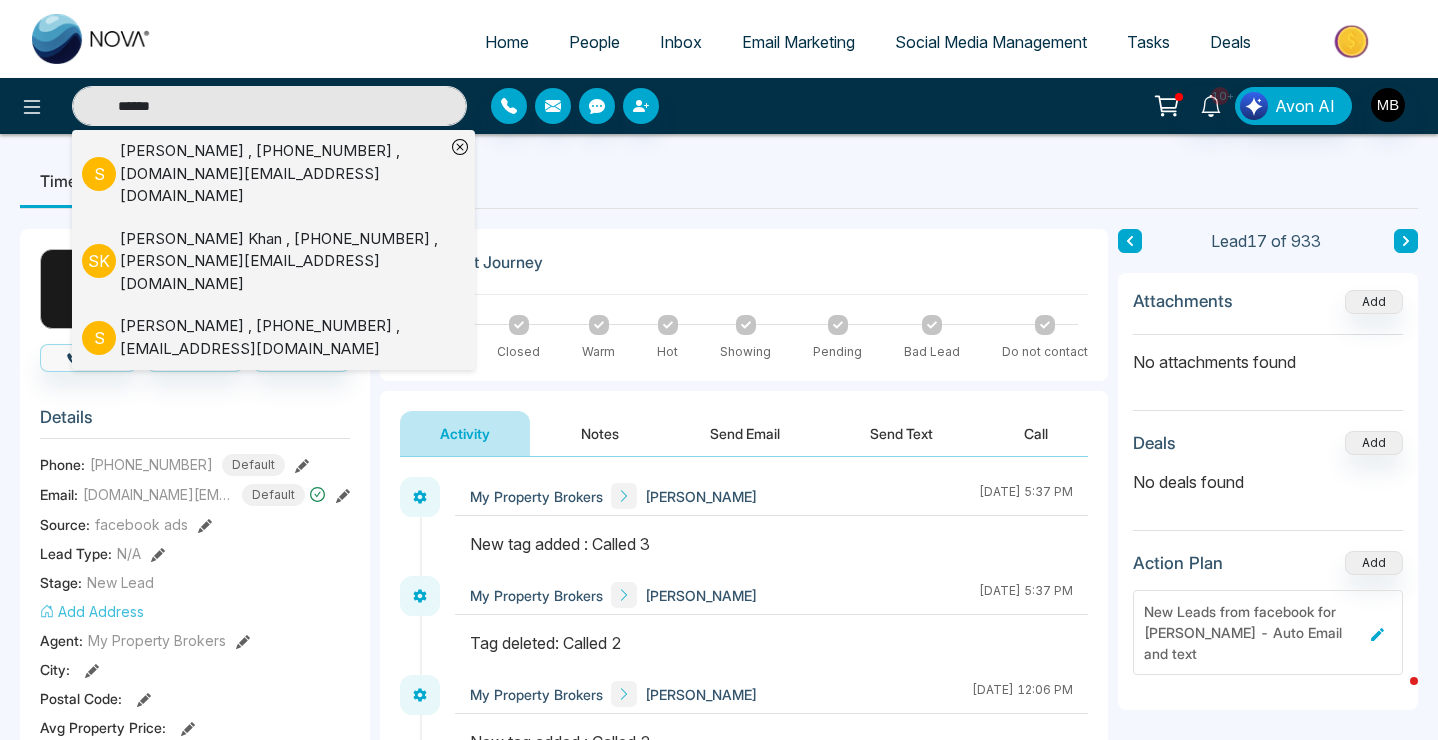 type on "******" 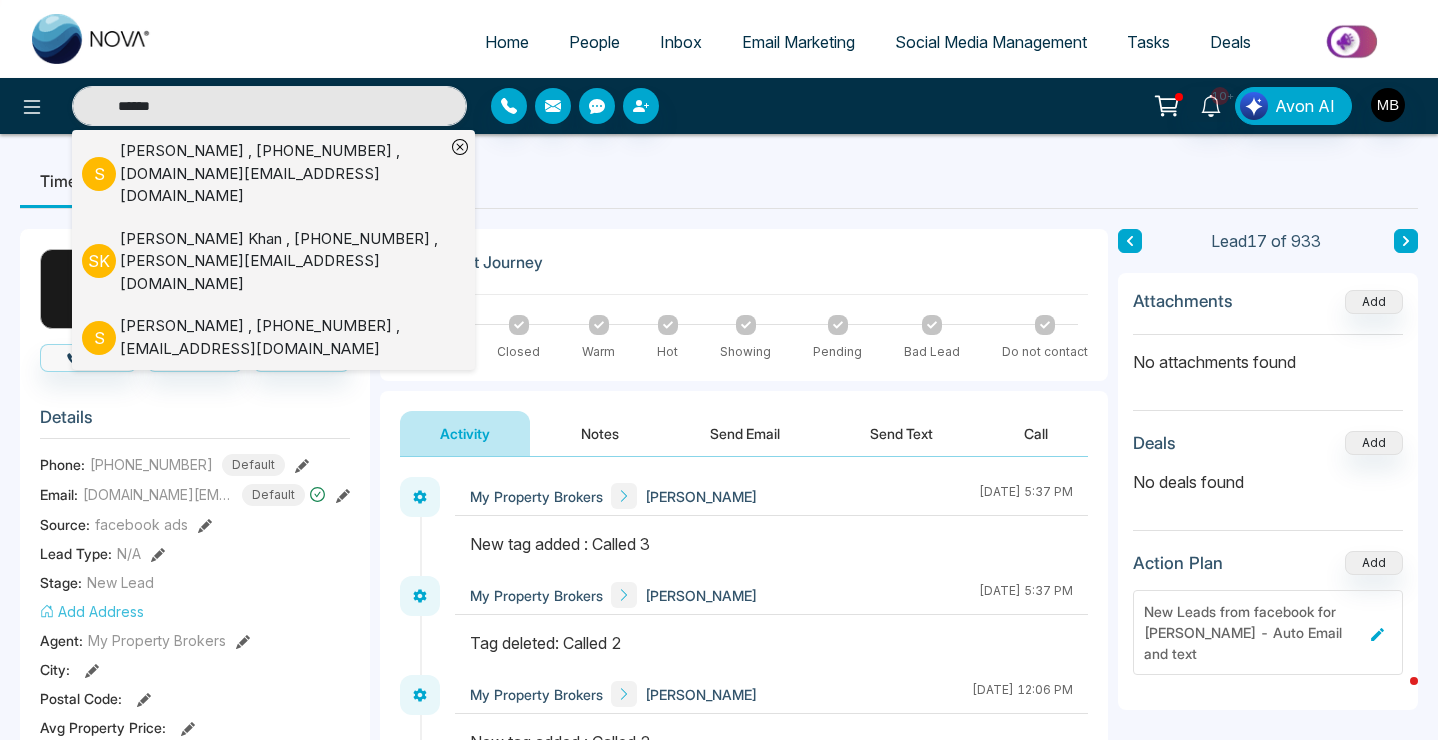 click on "[PERSON_NAME]     , [PHONE_NUMBER]   , [DOMAIN_NAME][EMAIL_ADDRESS][DOMAIN_NAME]" at bounding box center (282, 174) 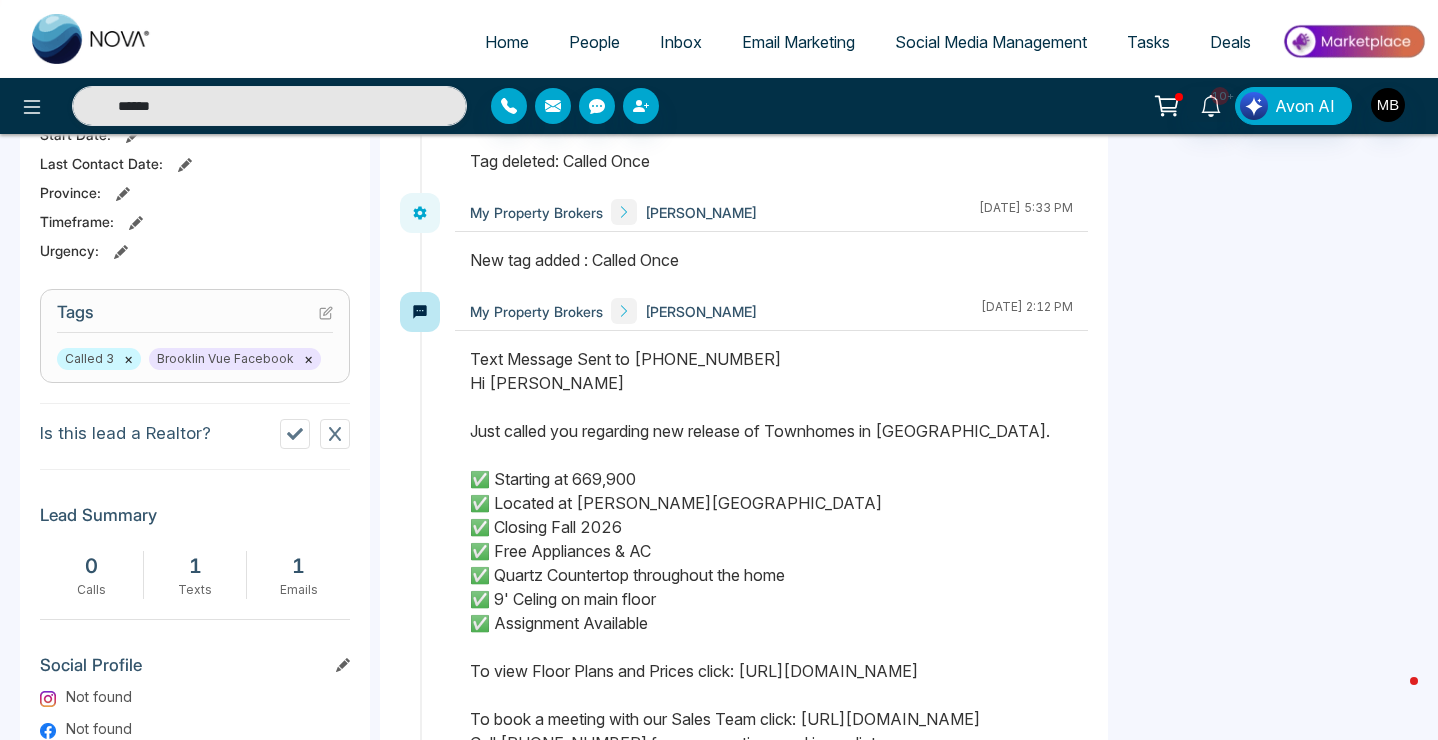 scroll, scrollTop: 722, scrollLeft: 0, axis: vertical 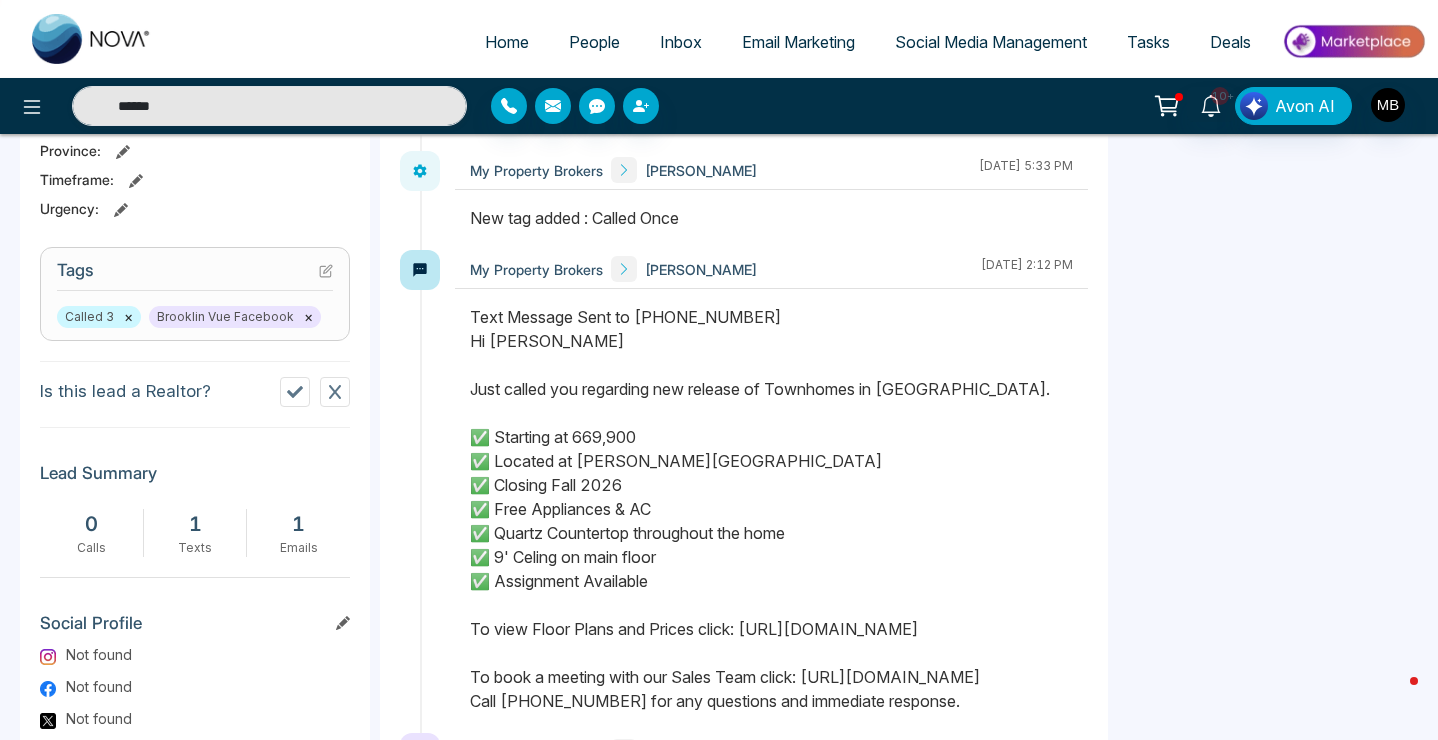 click 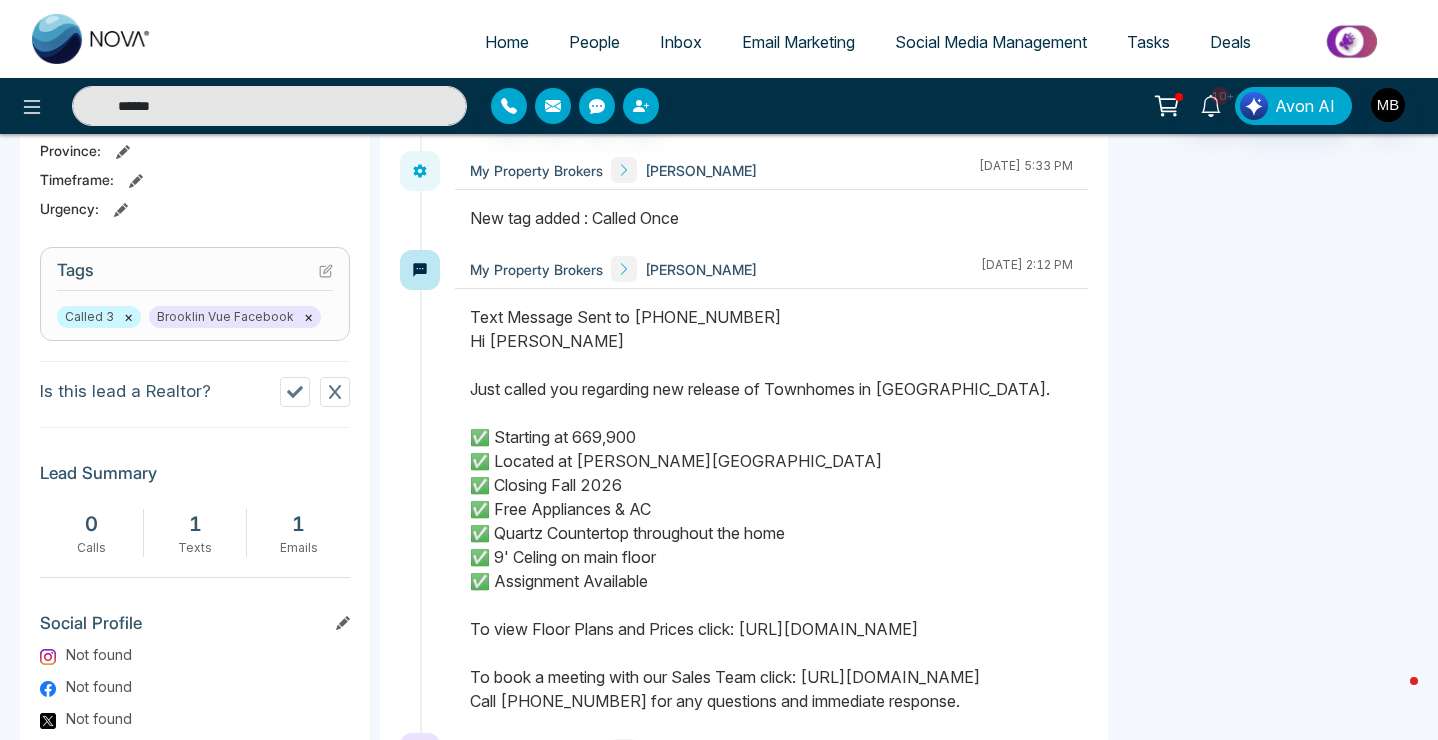type on "******" 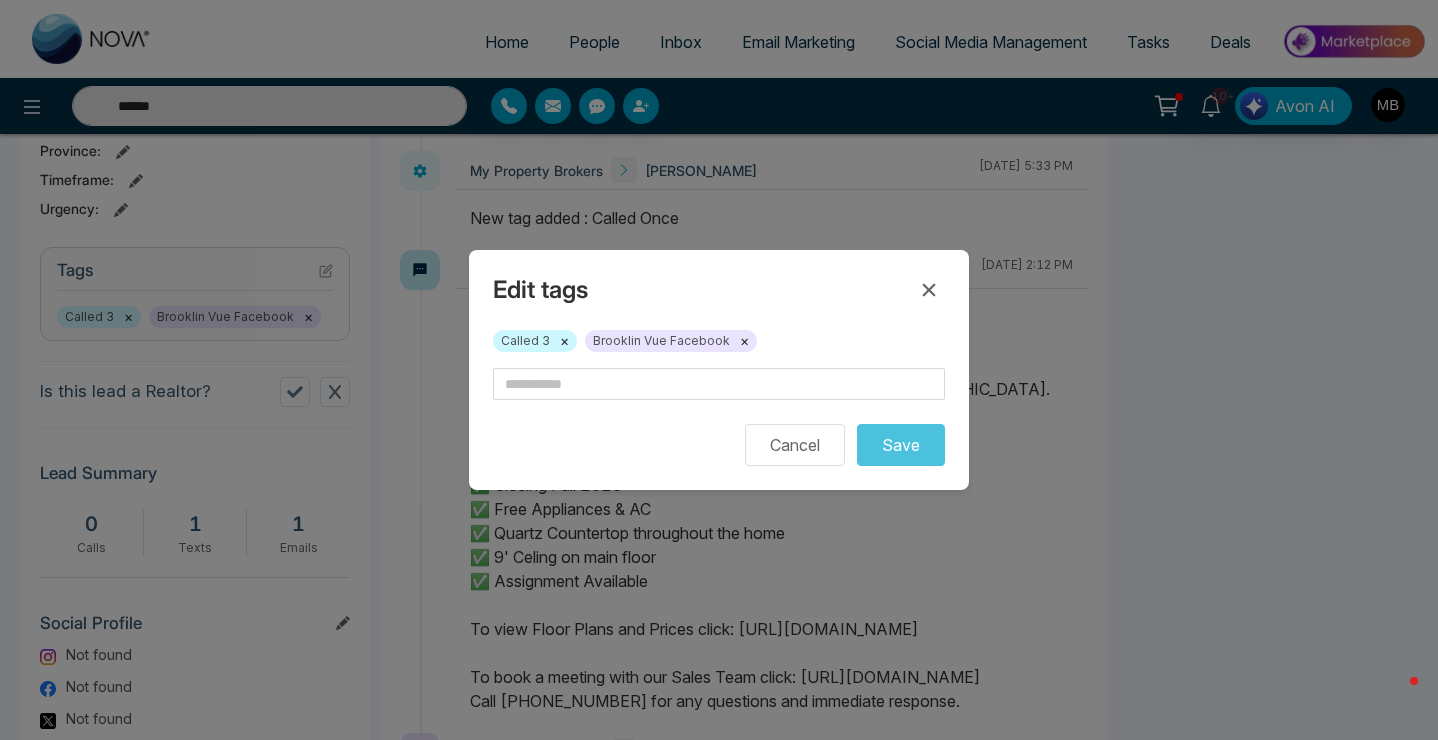 click on "×" at bounding box center (564, 341) 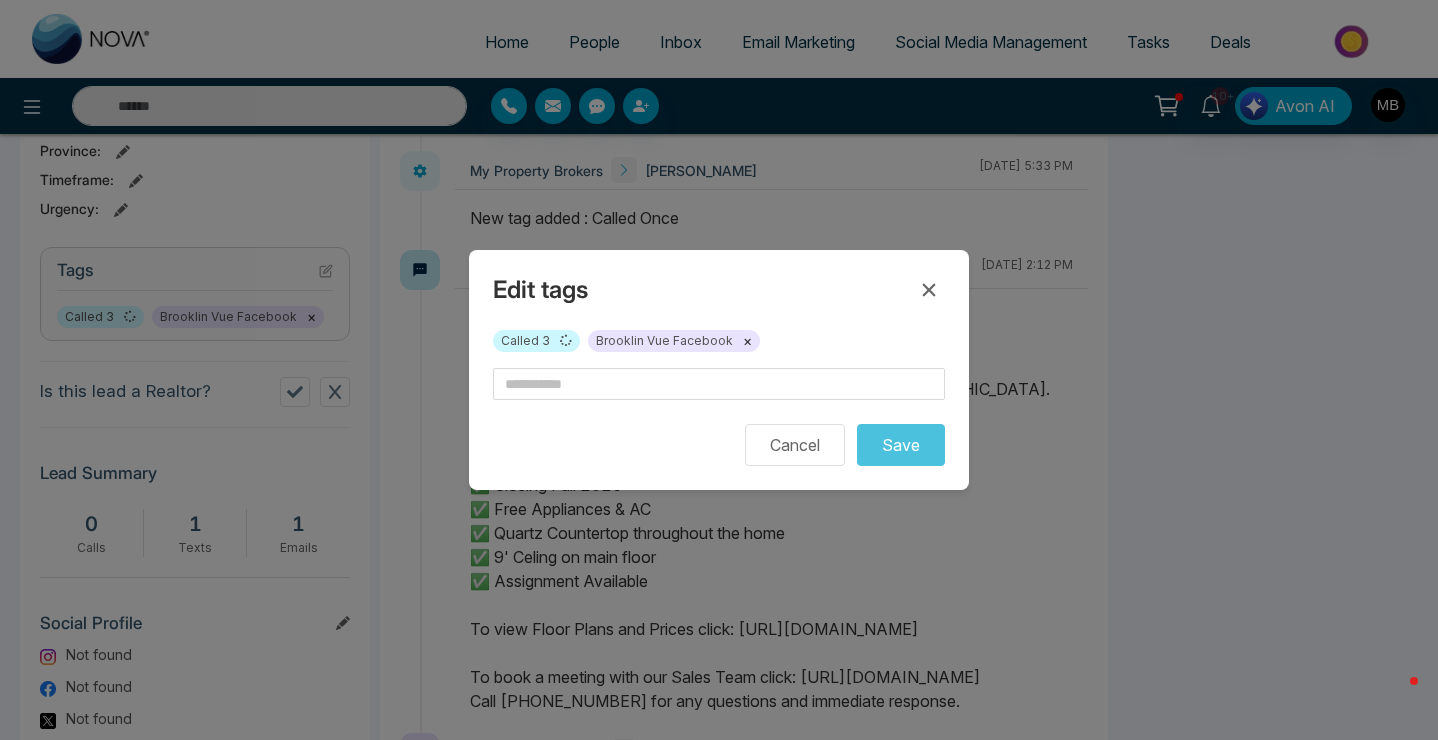 type on "******" 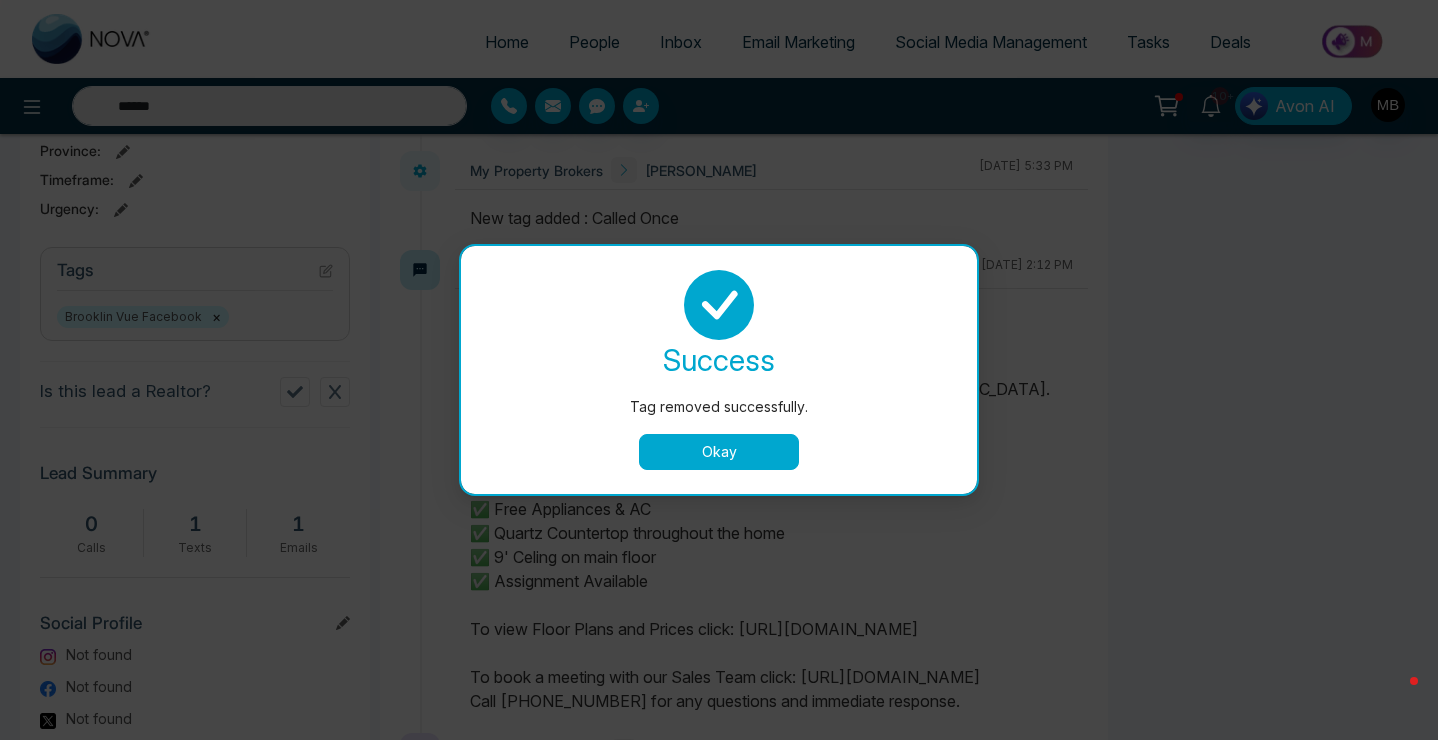 click on "Okay" at bounding box center (719, 452) 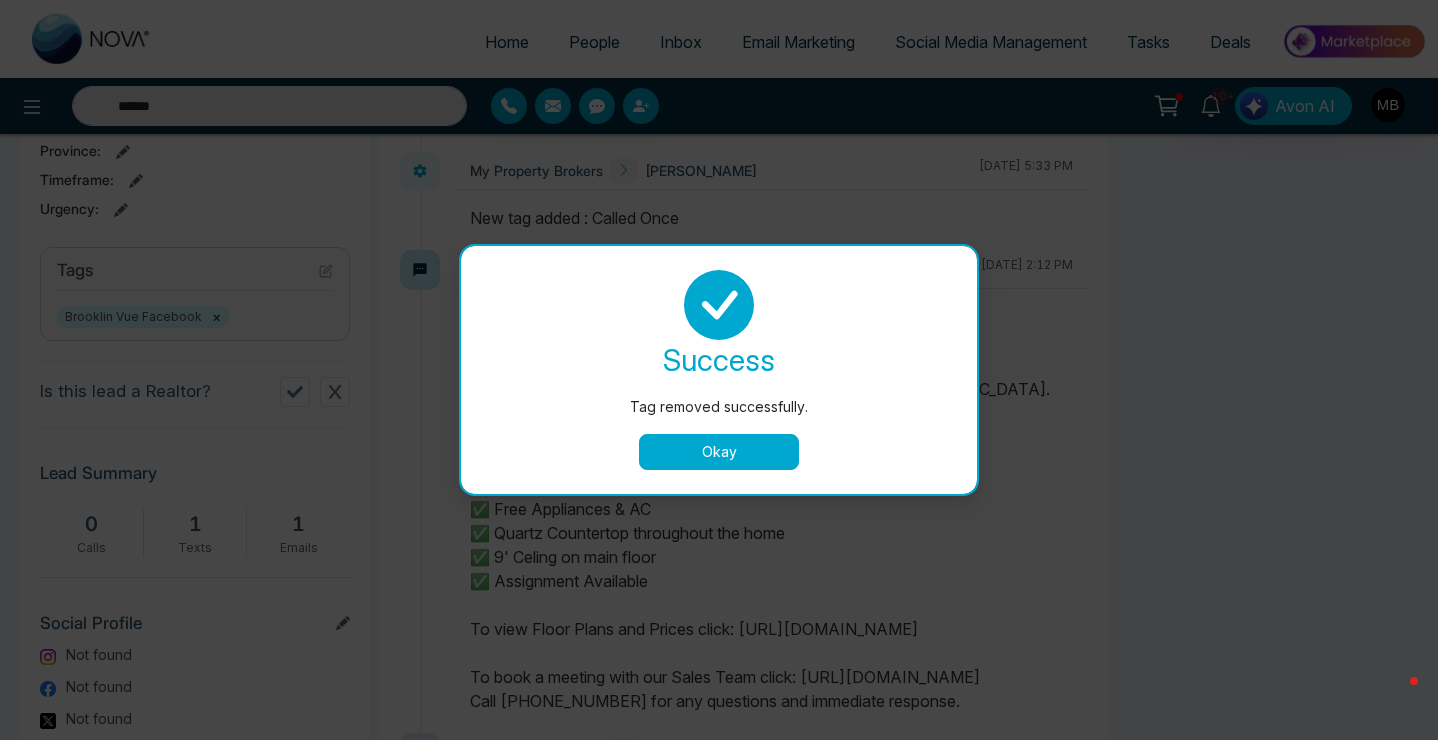 type 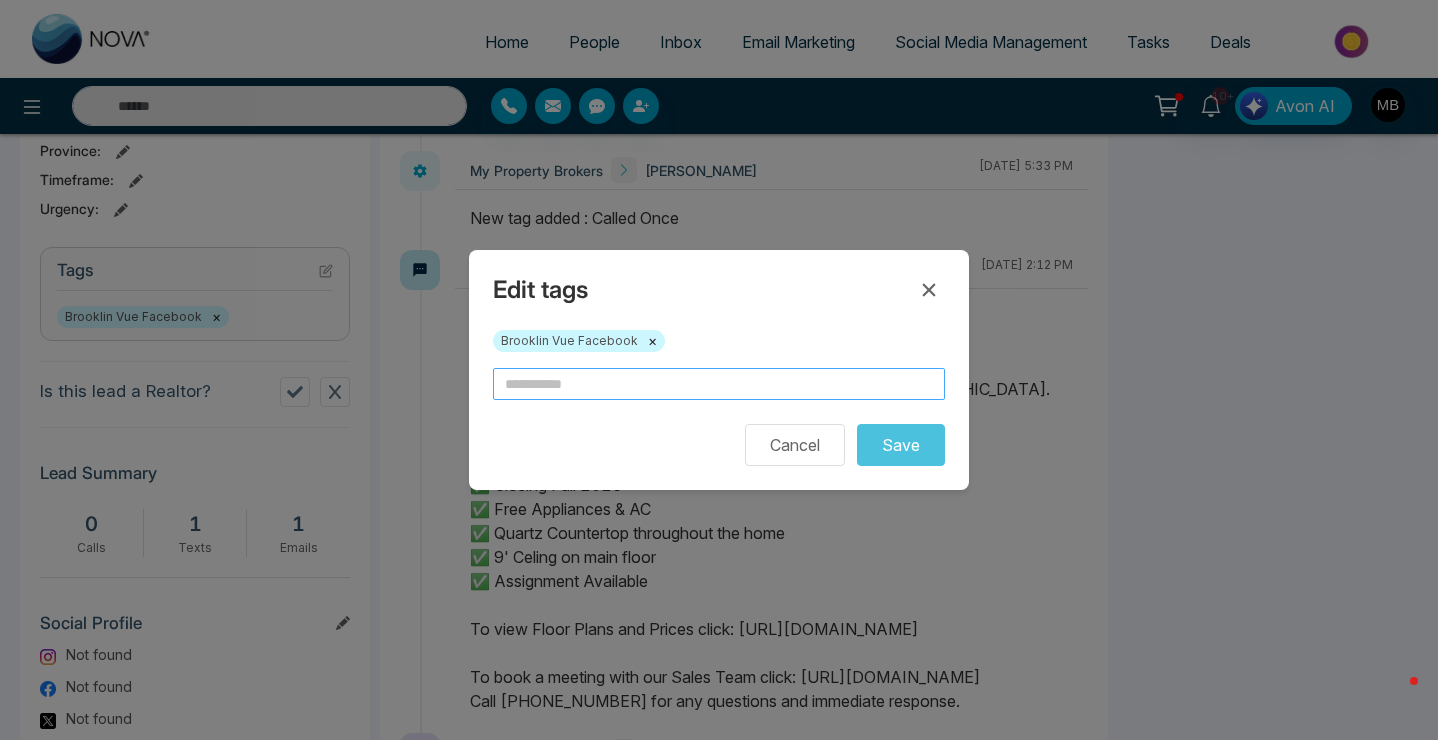 click at bounding box center (719, 384) 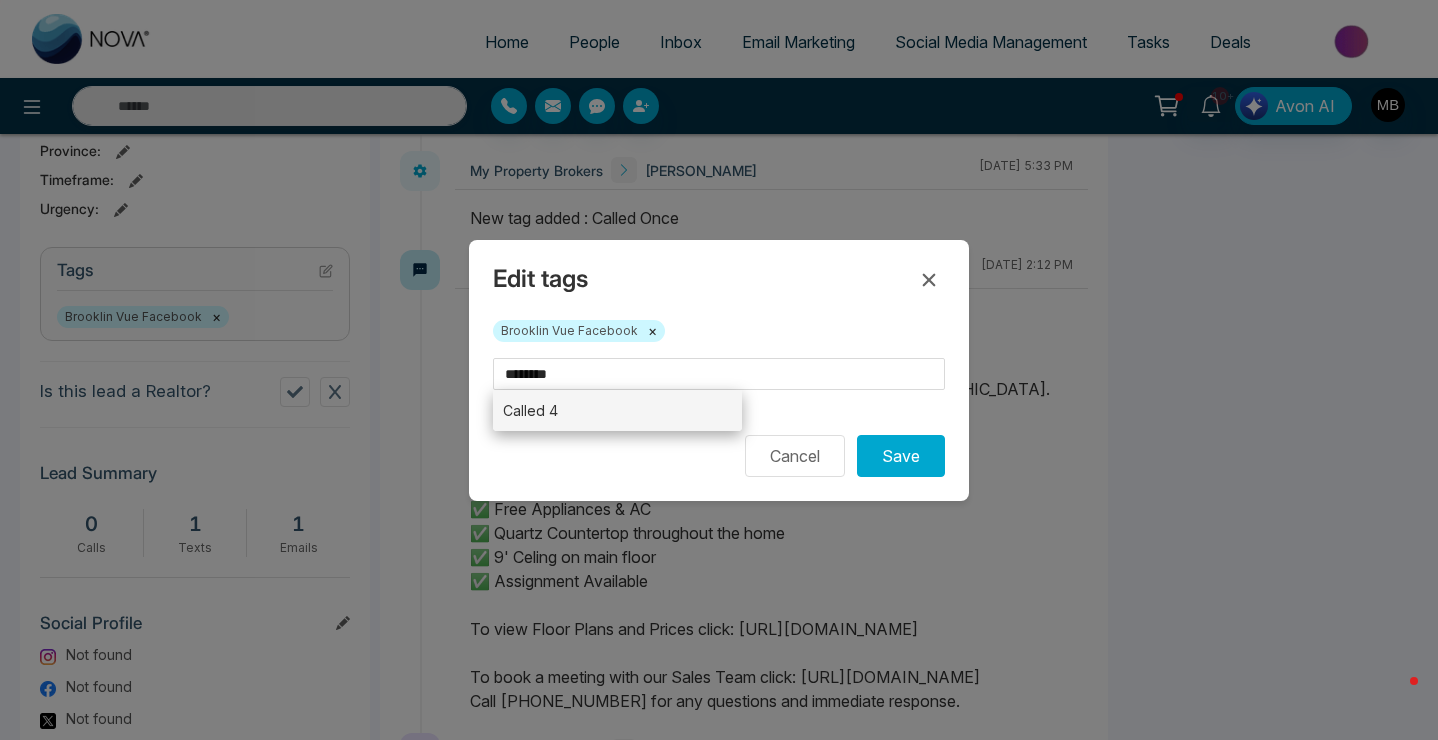click on "Called 4" at bounding box center (617, 410) 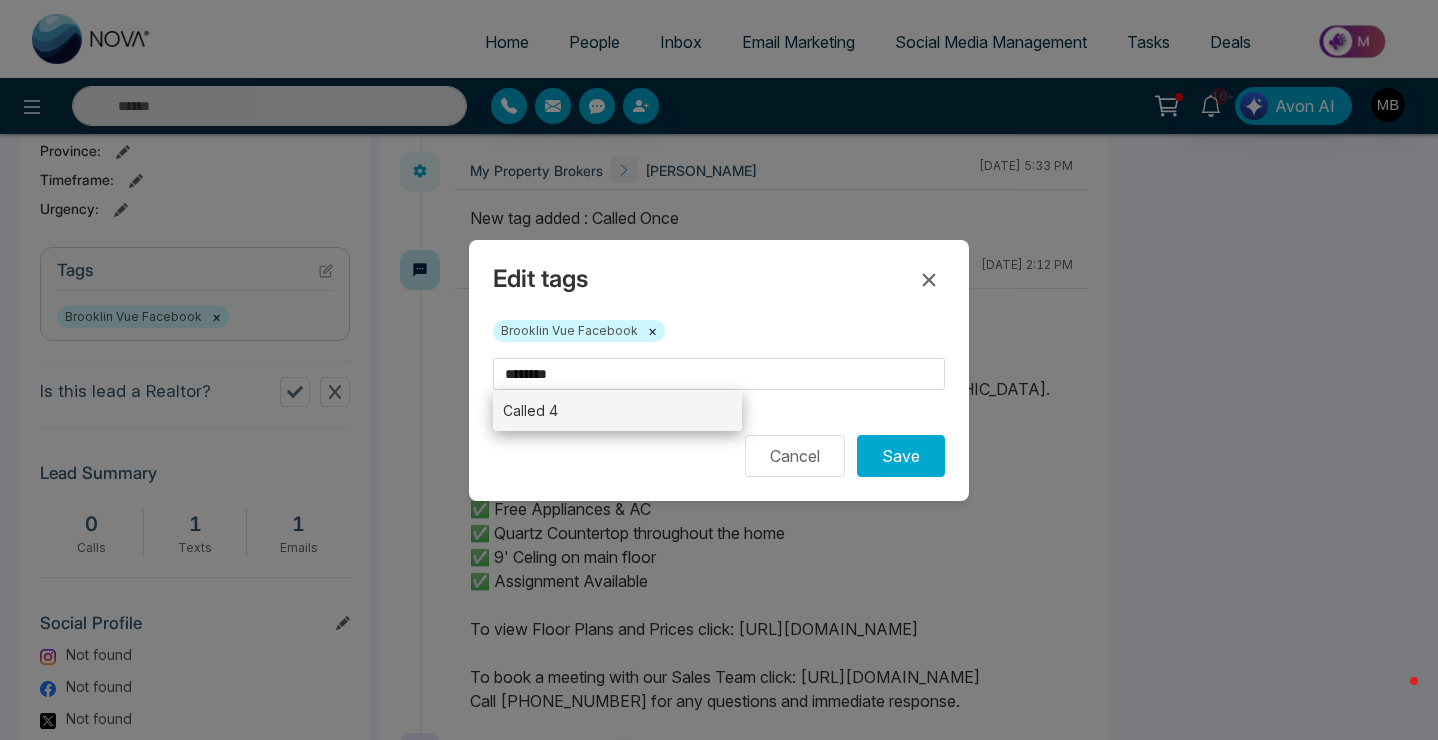 type on "********" 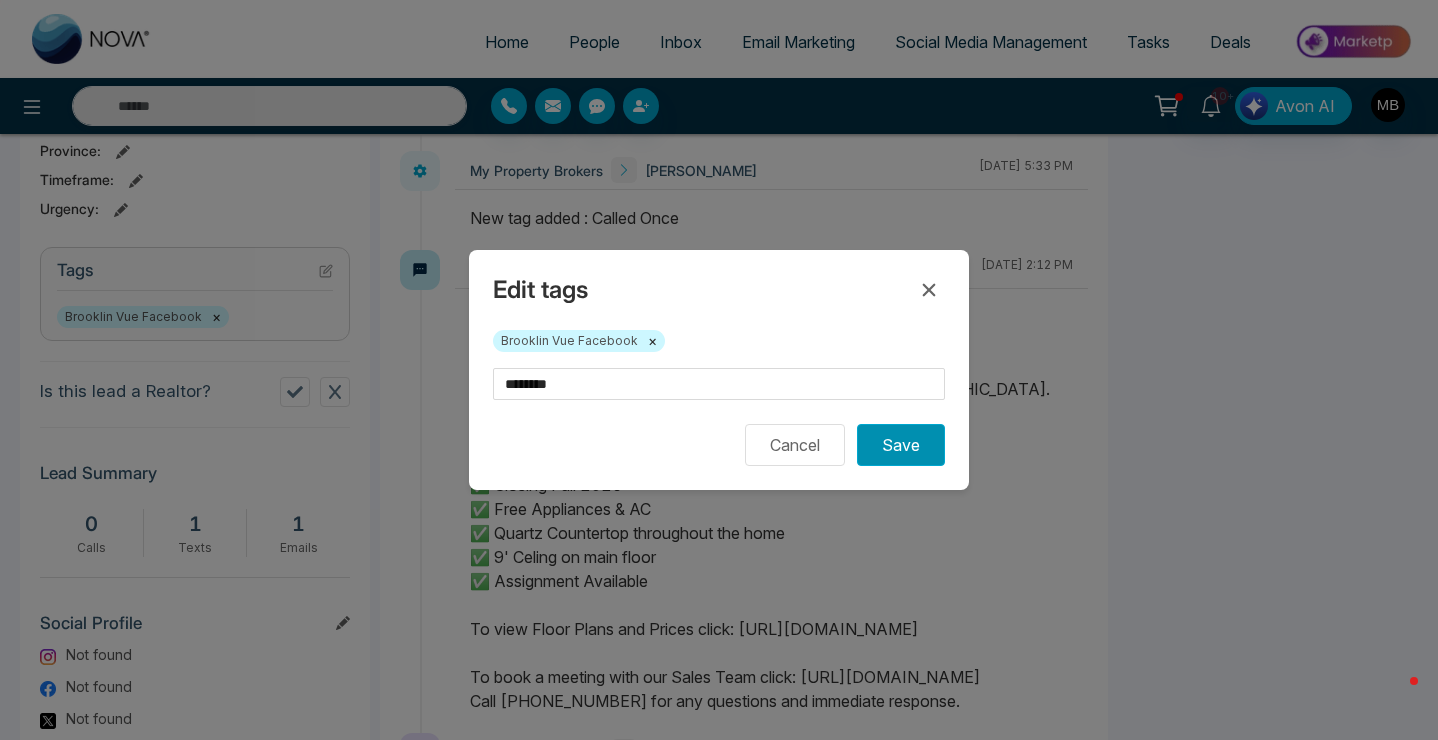 click on "Save" at bounding box center (901, 445) 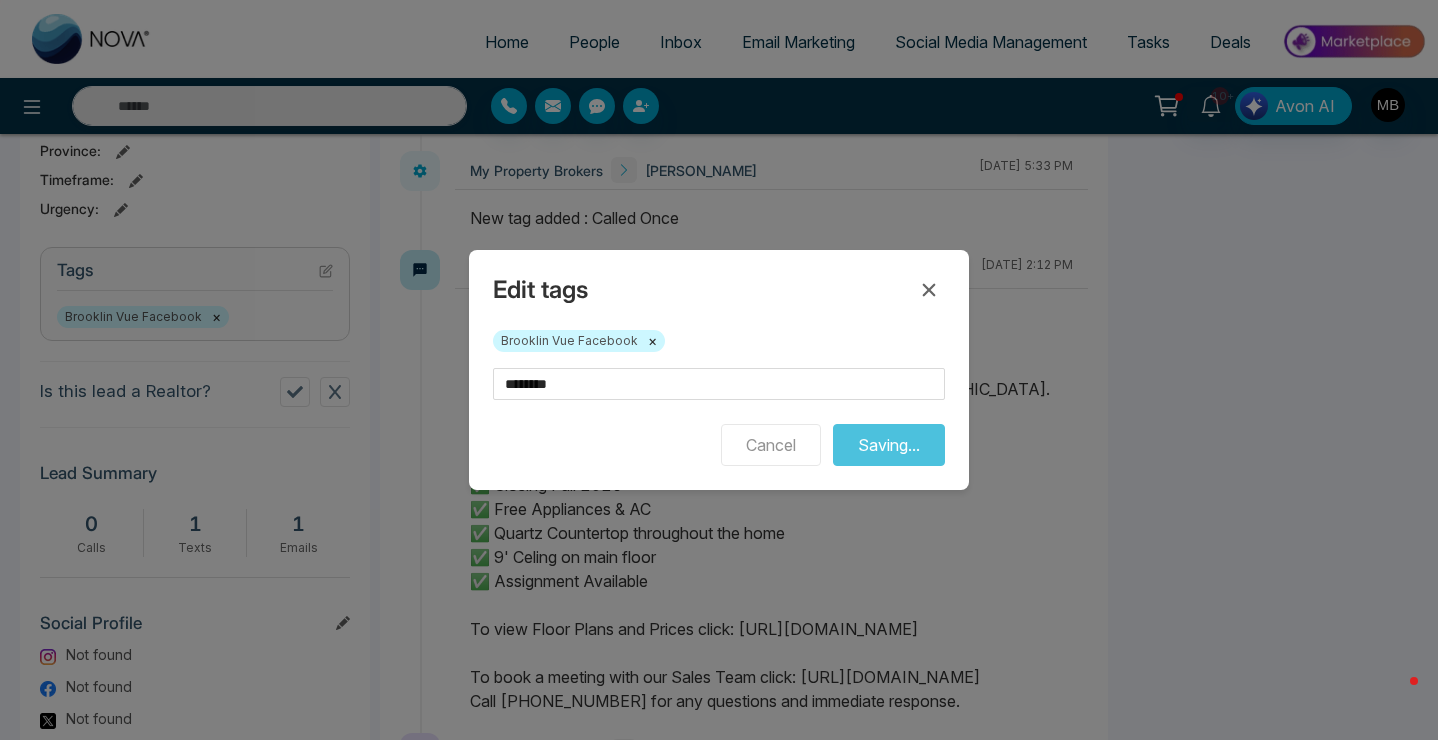 type on "******" 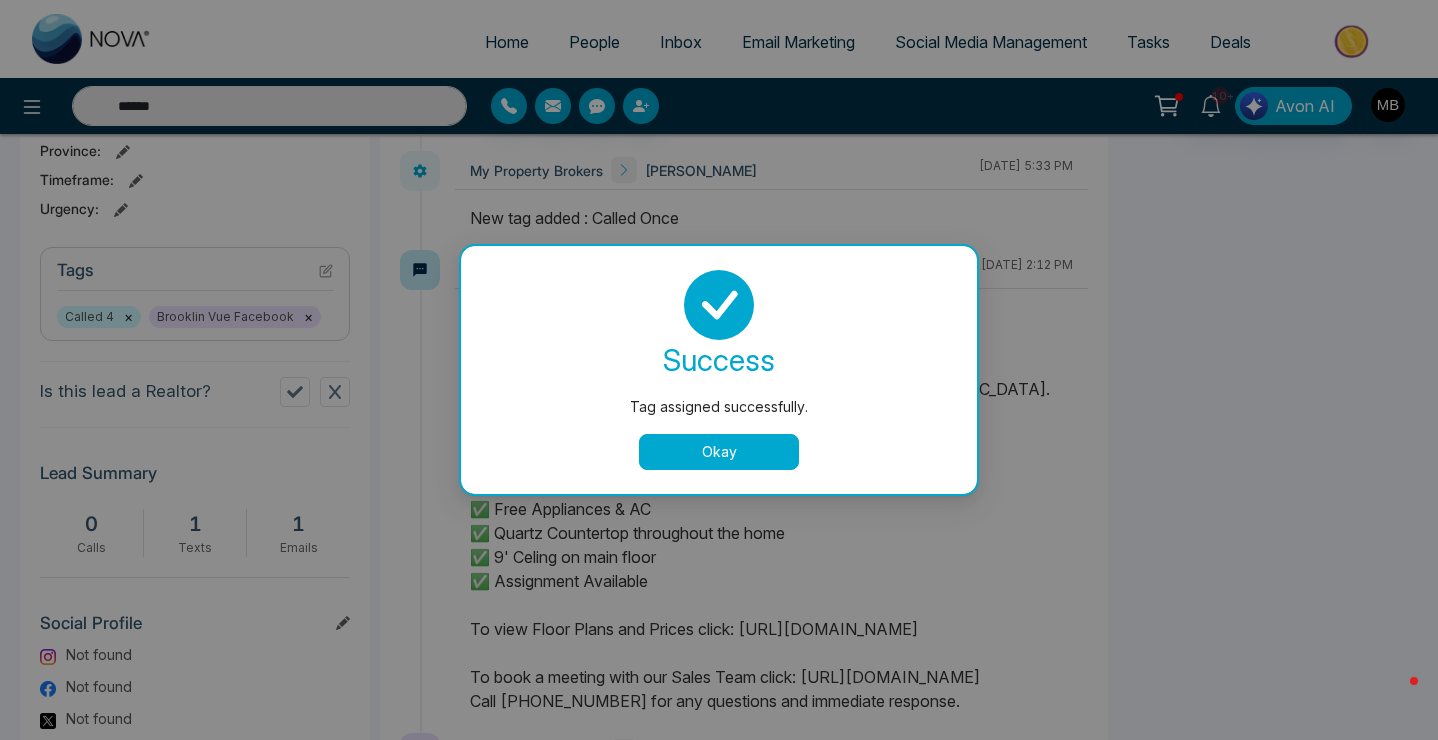 click on "Okay" at bounding box center [719, 452] 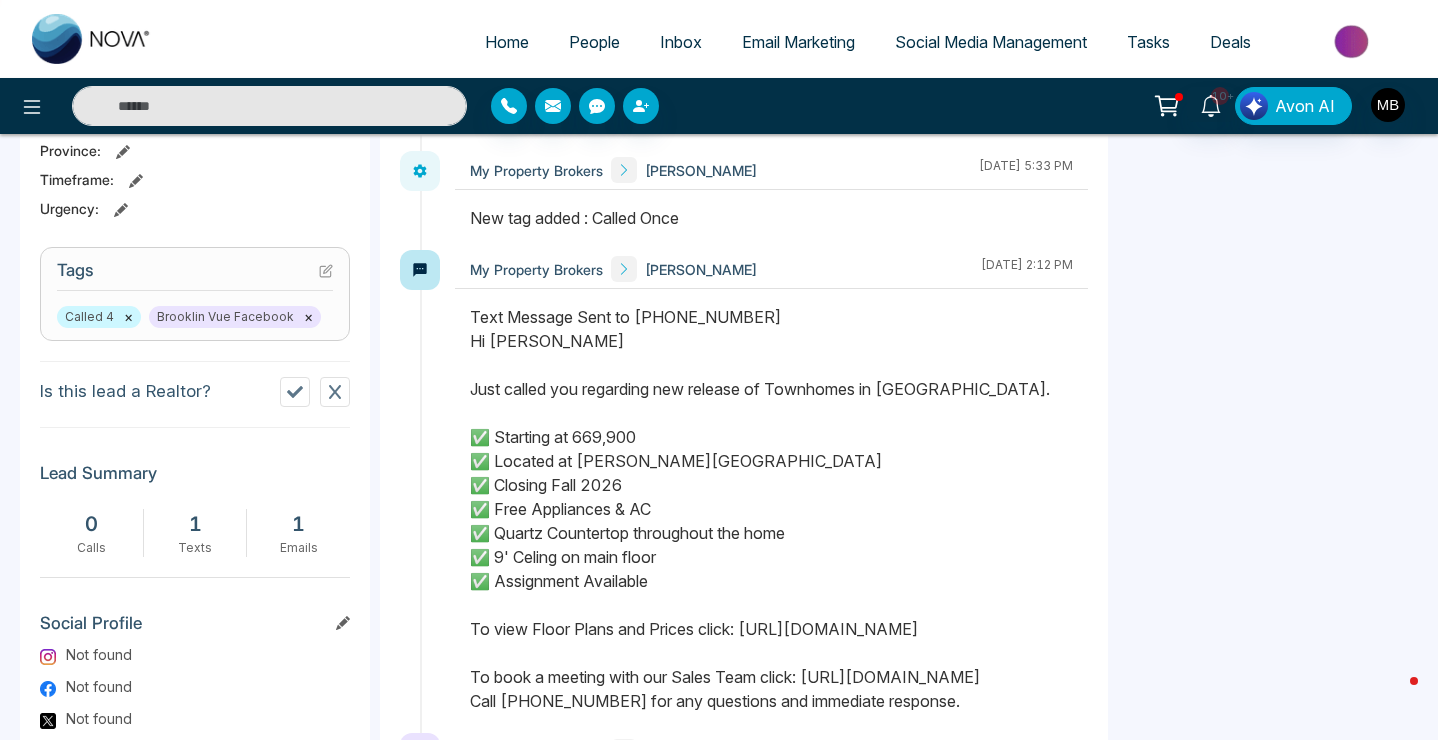 click at bounding box center [269, 106] 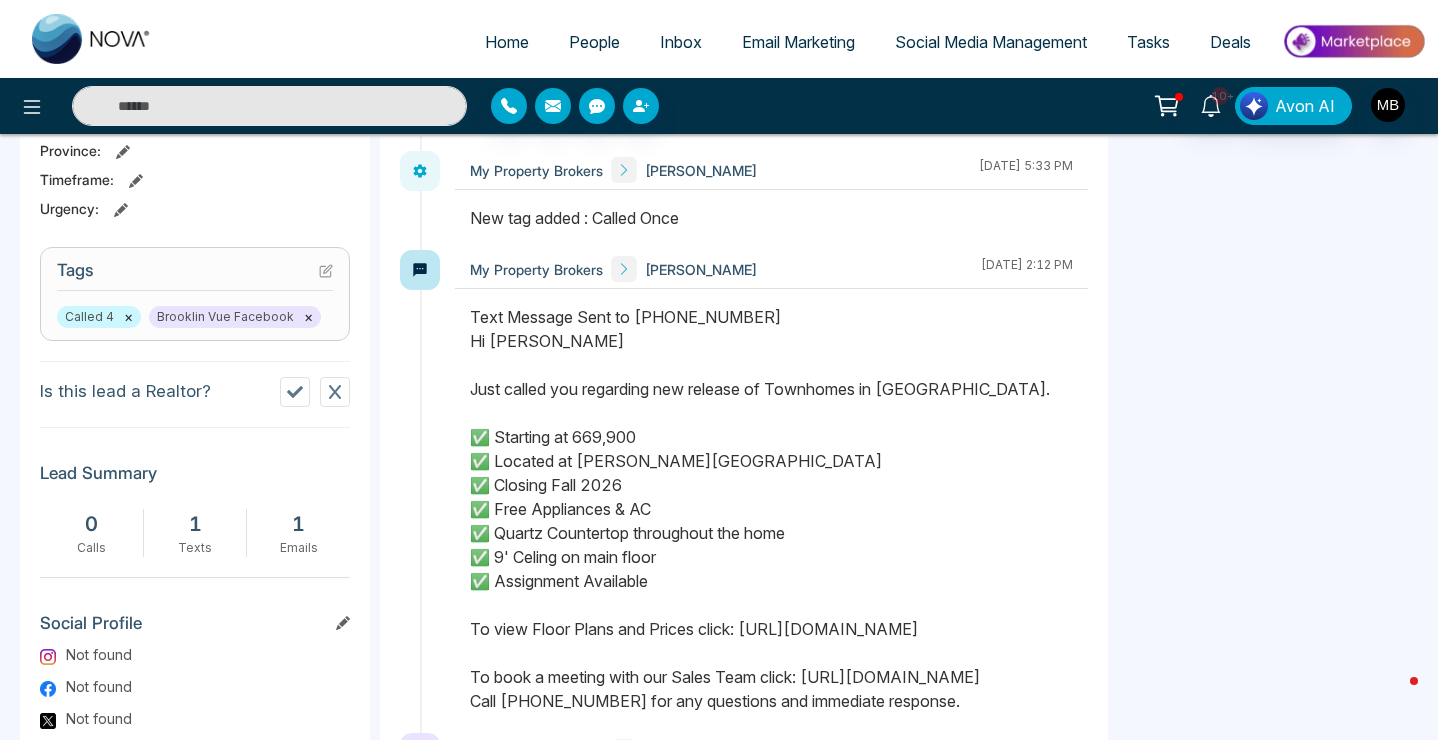 paste on "**********" 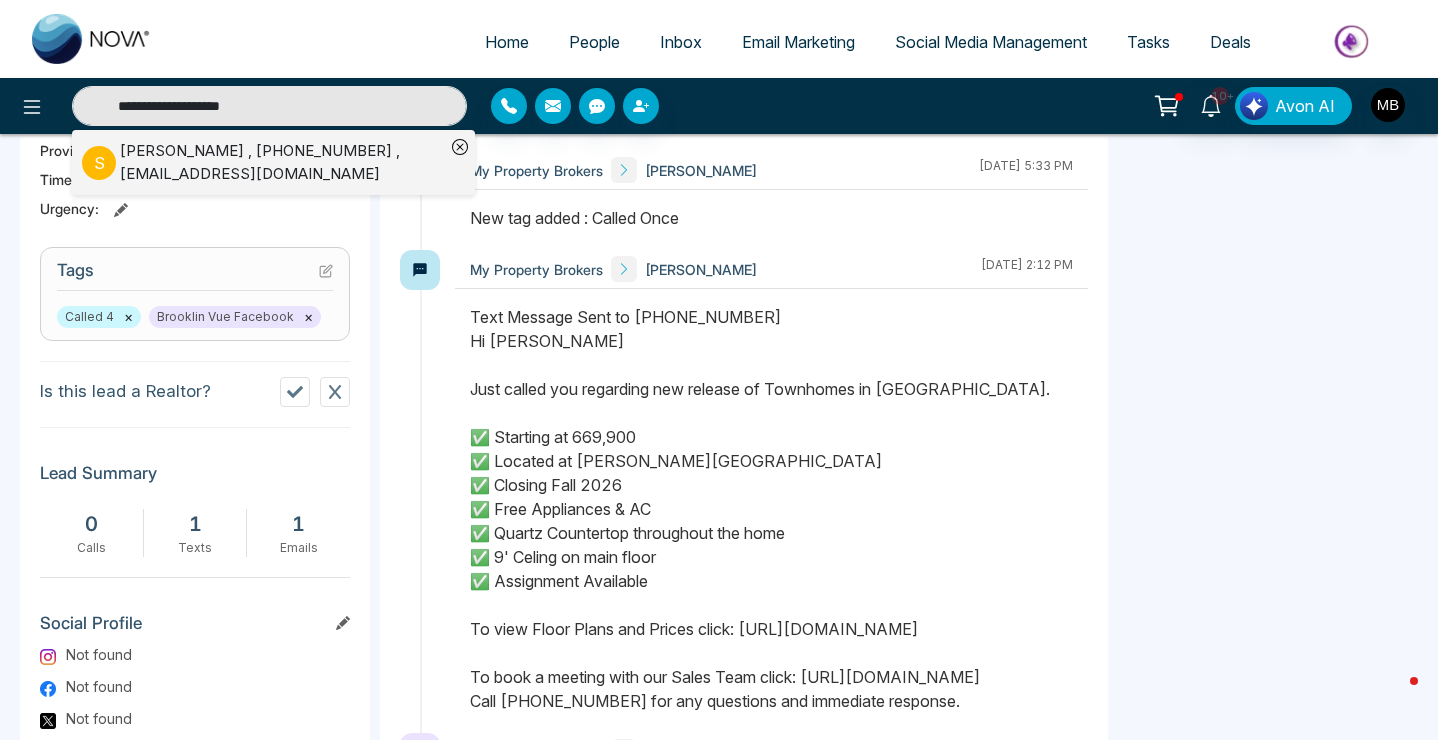 type on "**********" 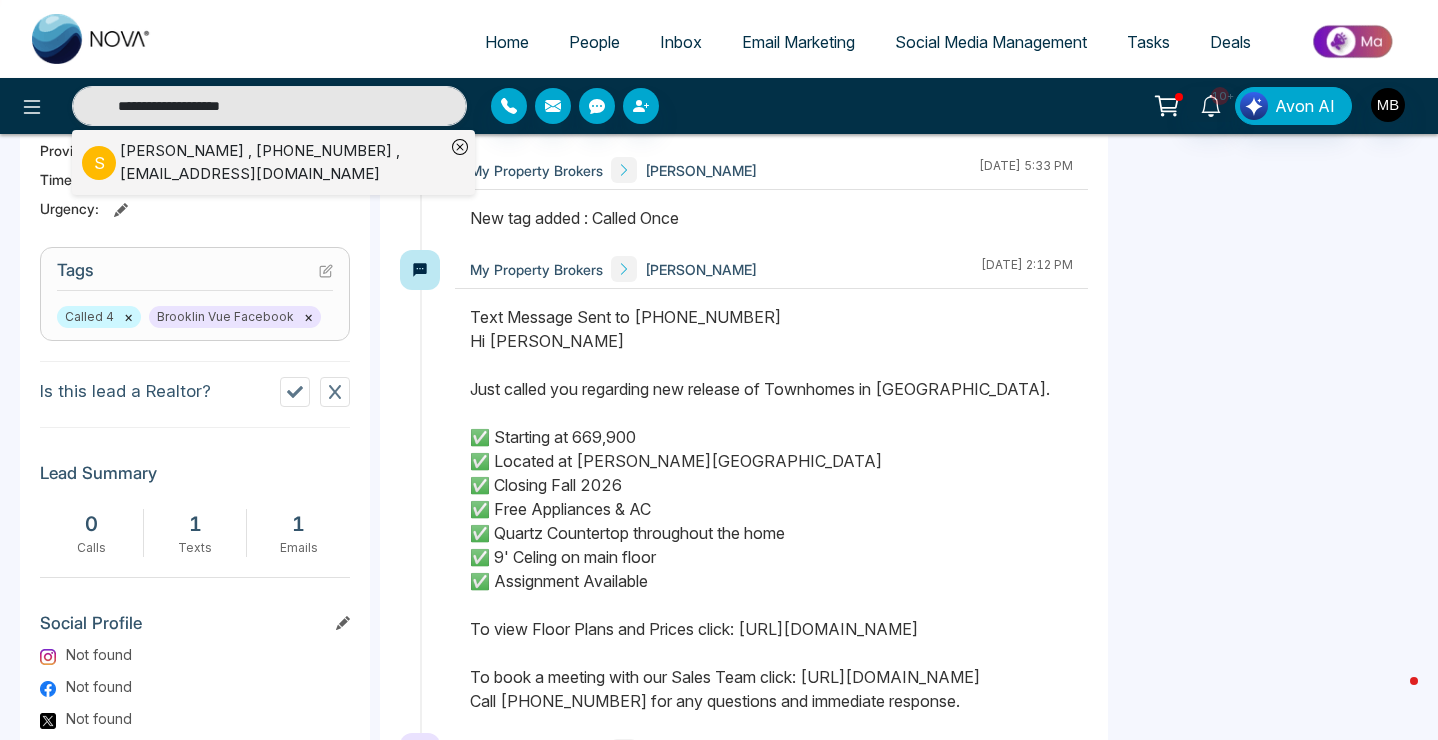 click on "[PERSON_NAME]     , [PHONE_NUMBER]   , [EMAIL_ADDRESS][DOMAIN_NAME]" at bounding box center (282, 162) 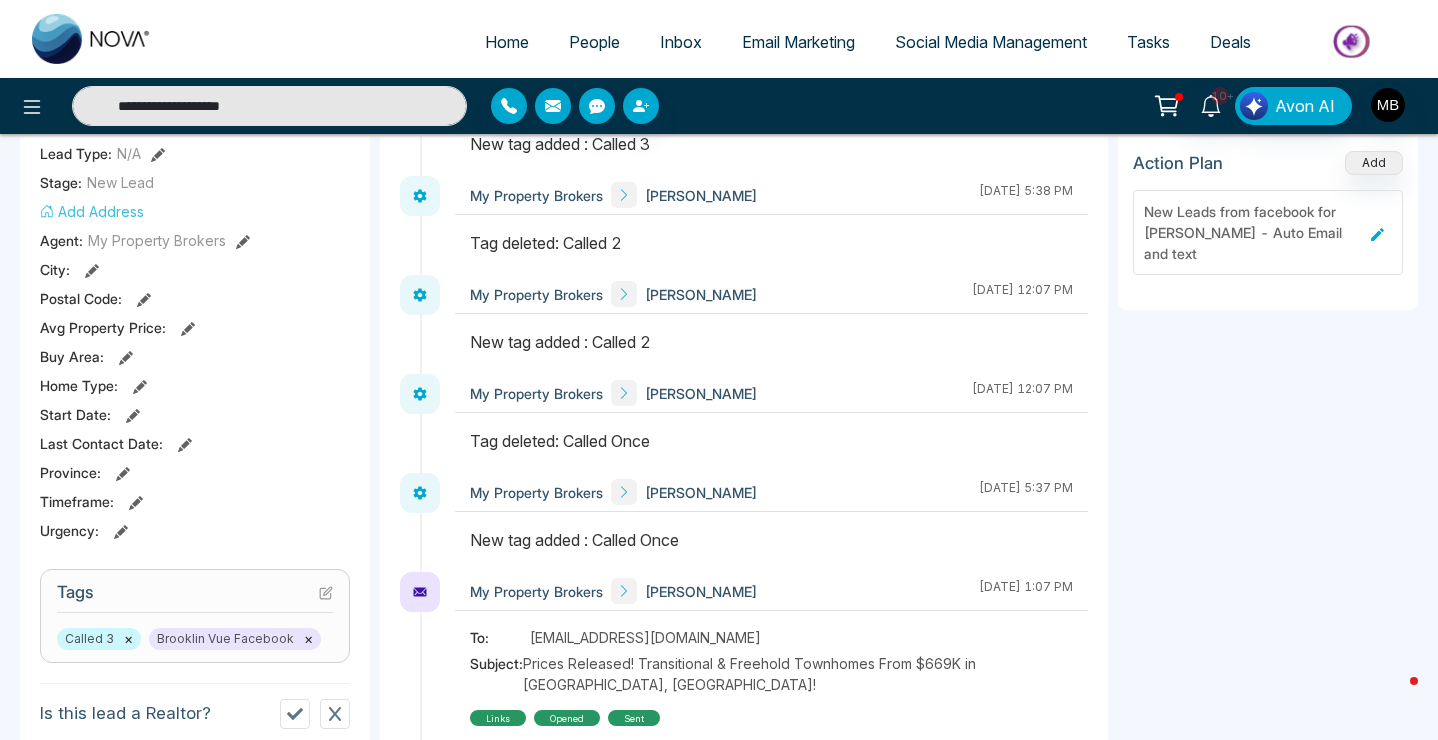 scroll, scrollTop: 513, scrollLeft: 0, axis: vertical 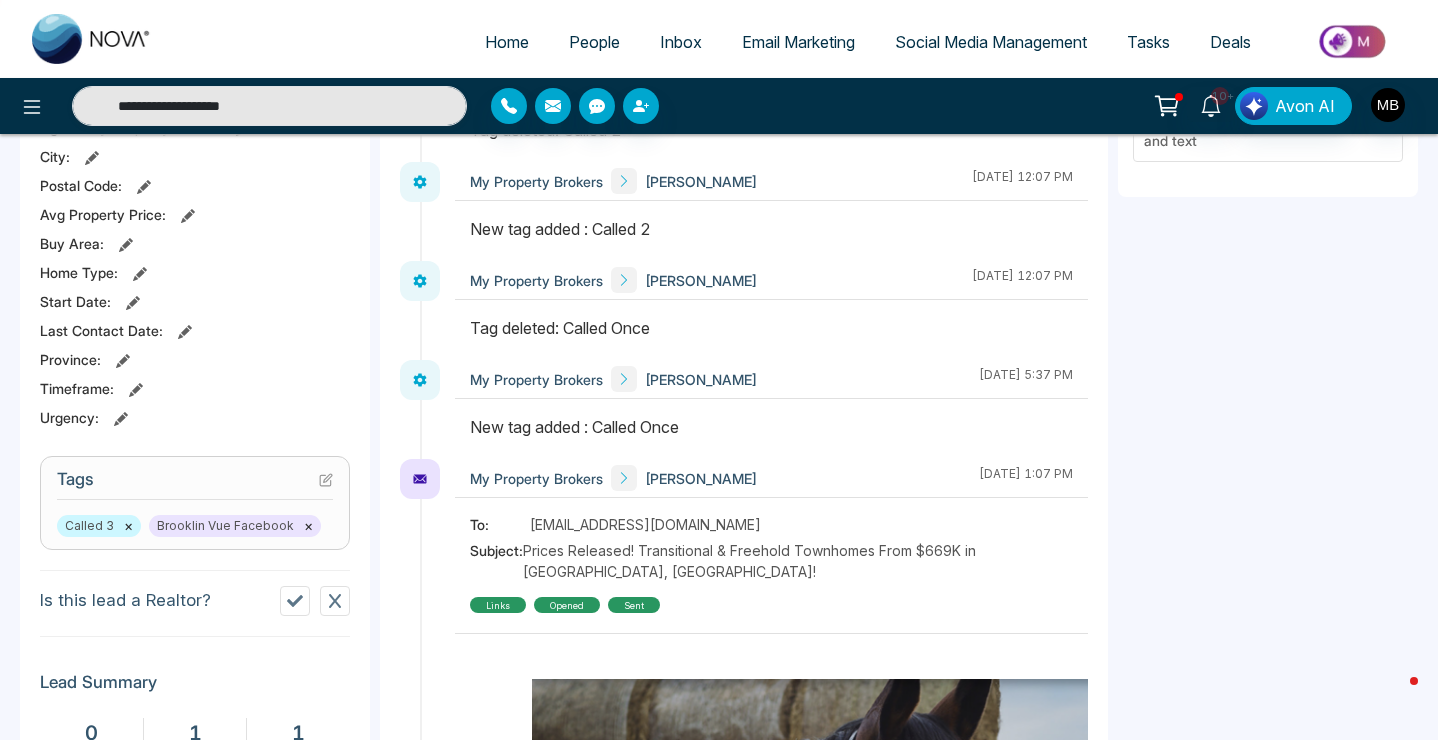 click 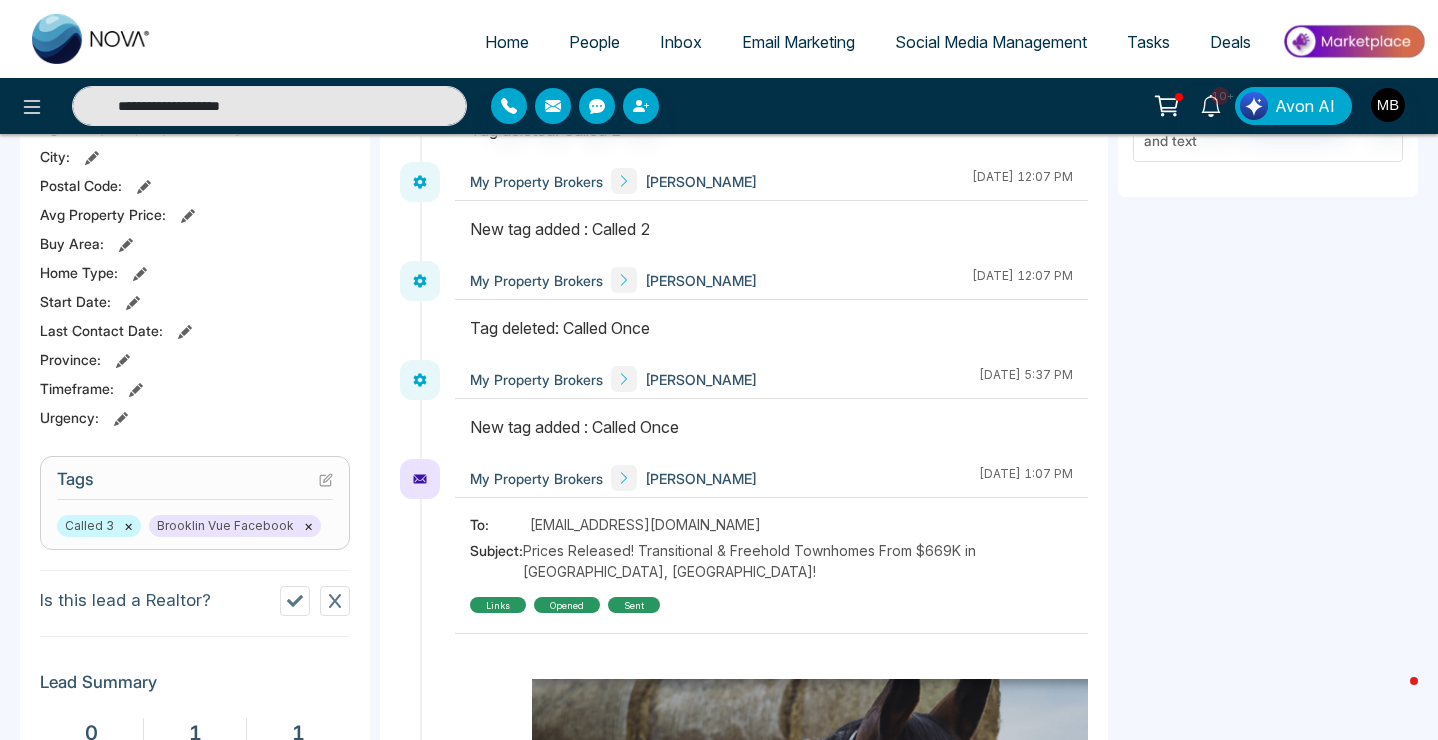 type on "**********" 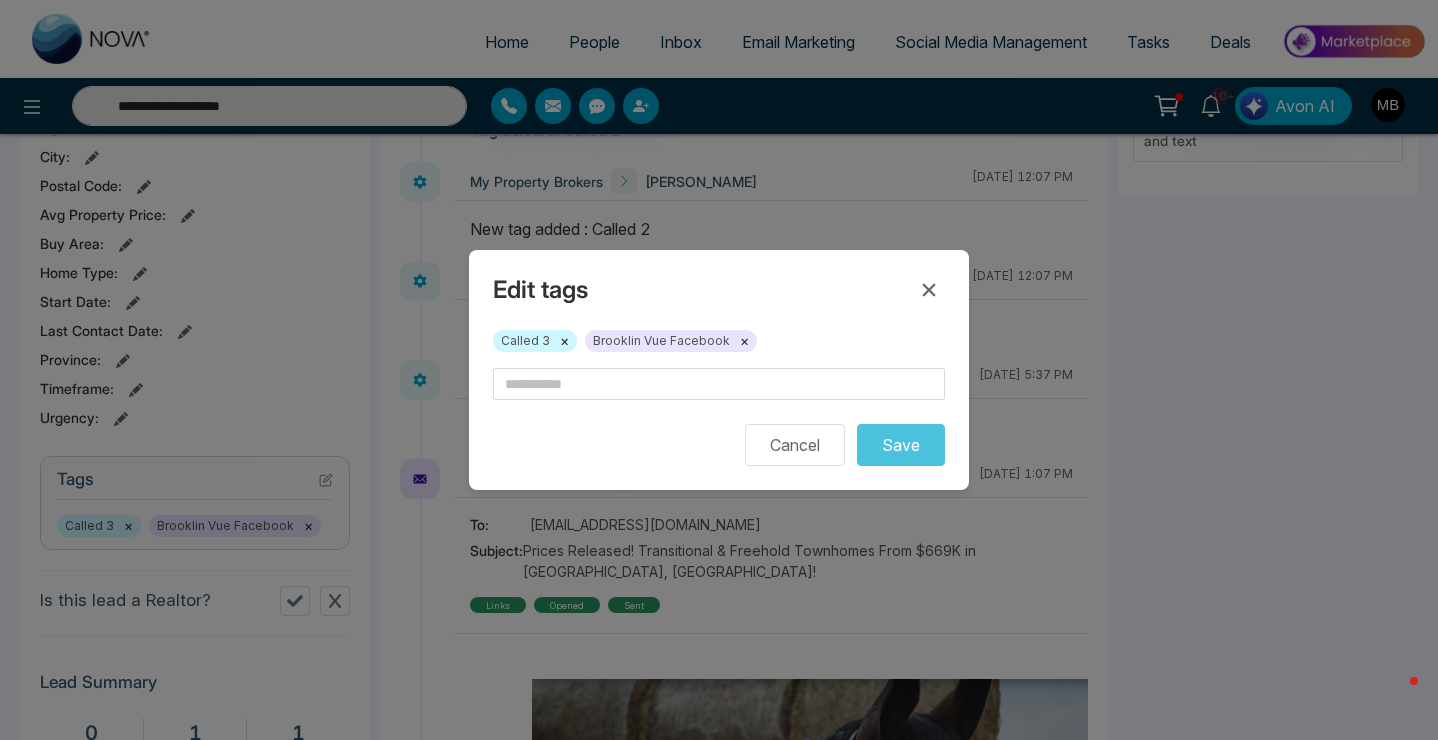 click on "×" at bounding box center (564, 341) 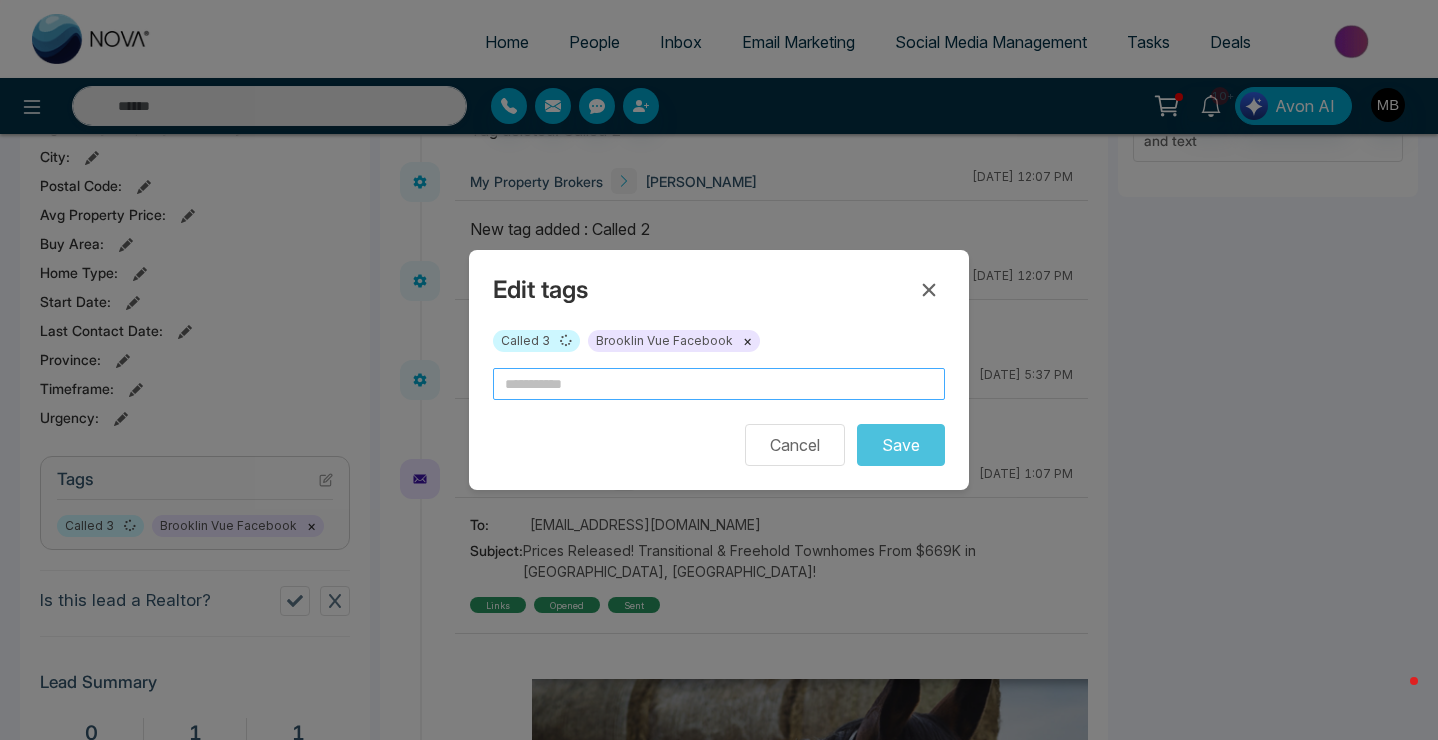 type on "**********" 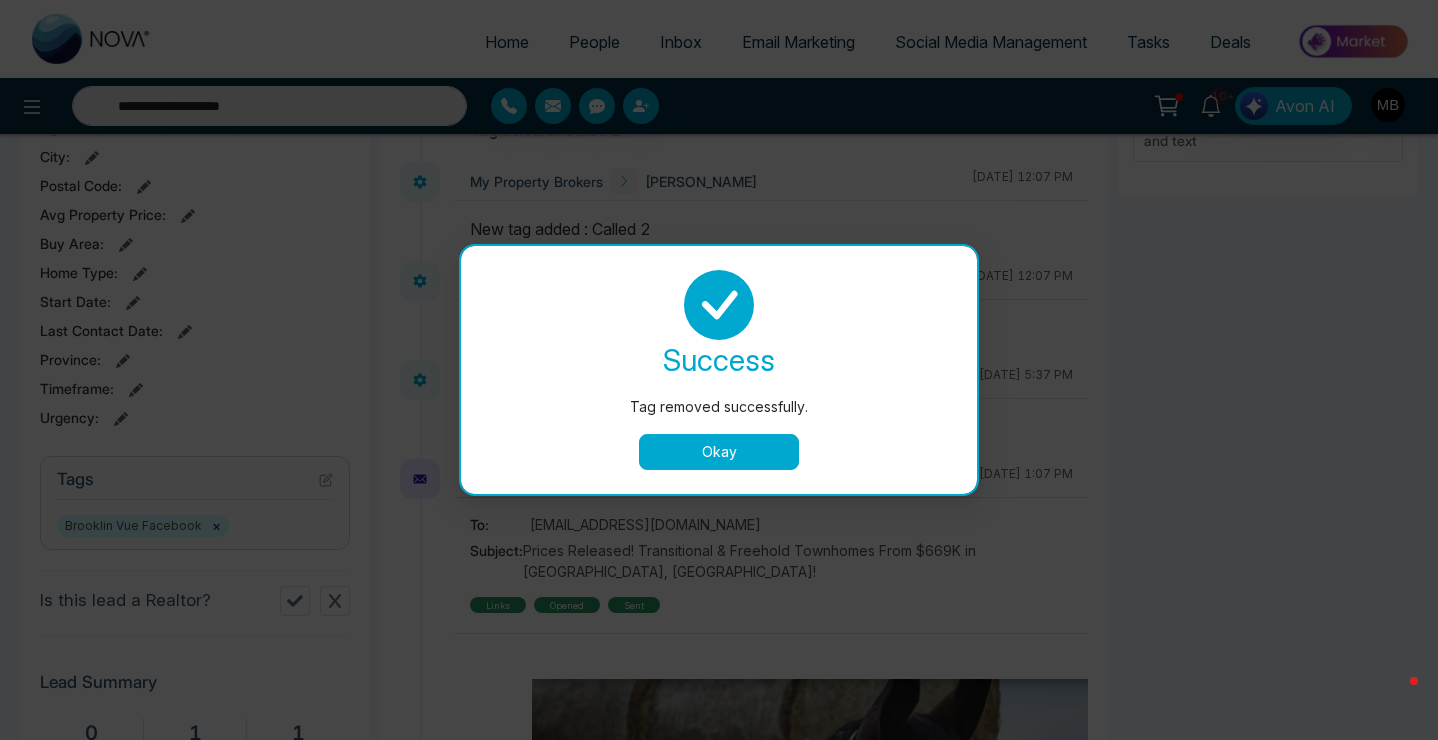 click on "success Tag removed successfully.   Okay" at bounding box center (719, 370) 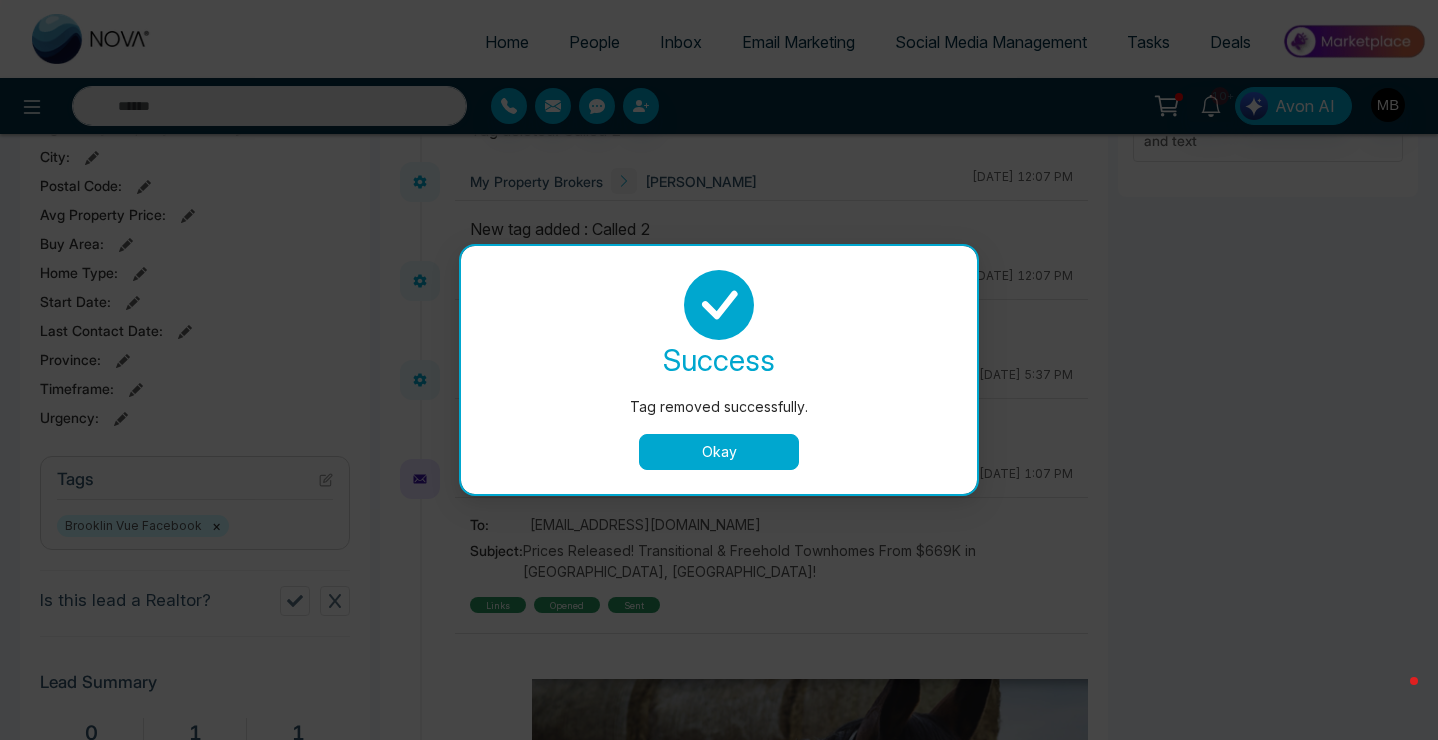 click on "Okay" at bounding box center (719, 452) 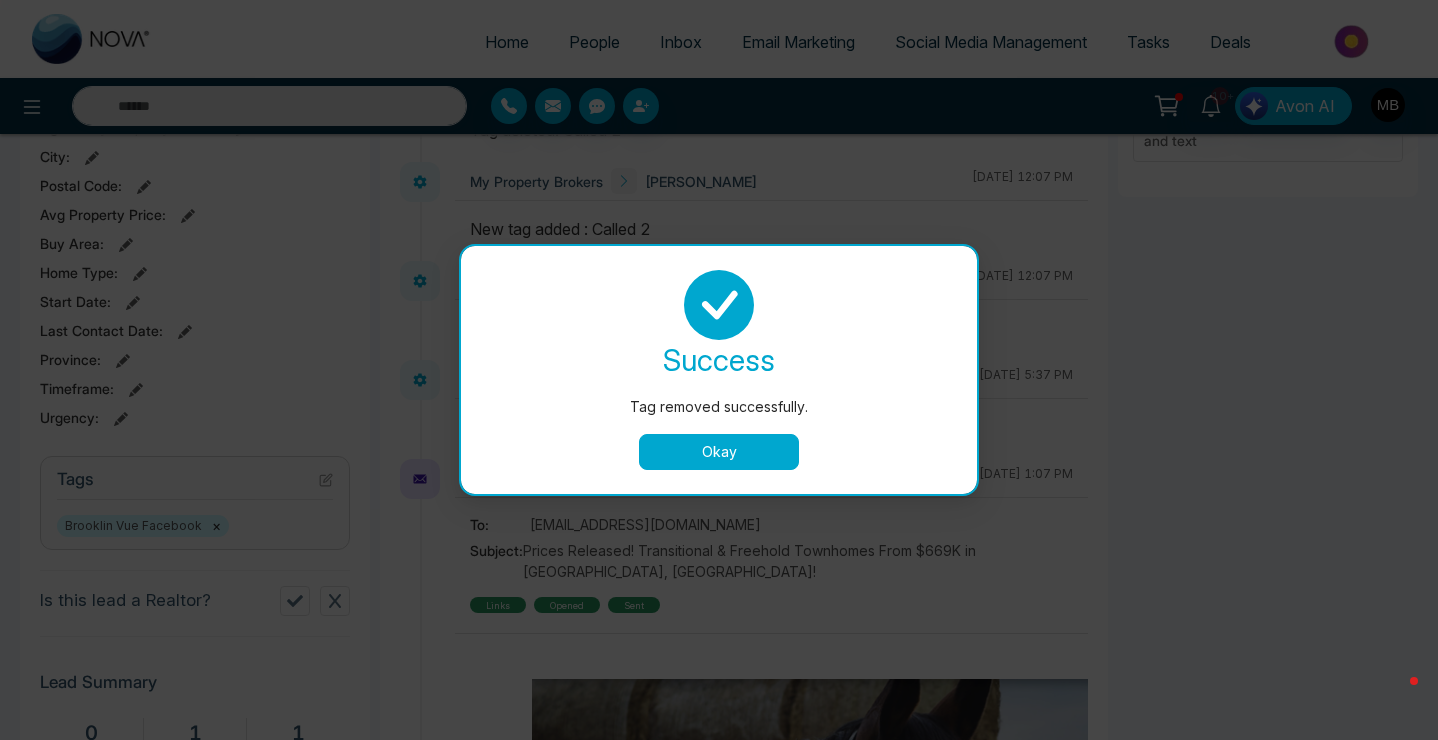 type 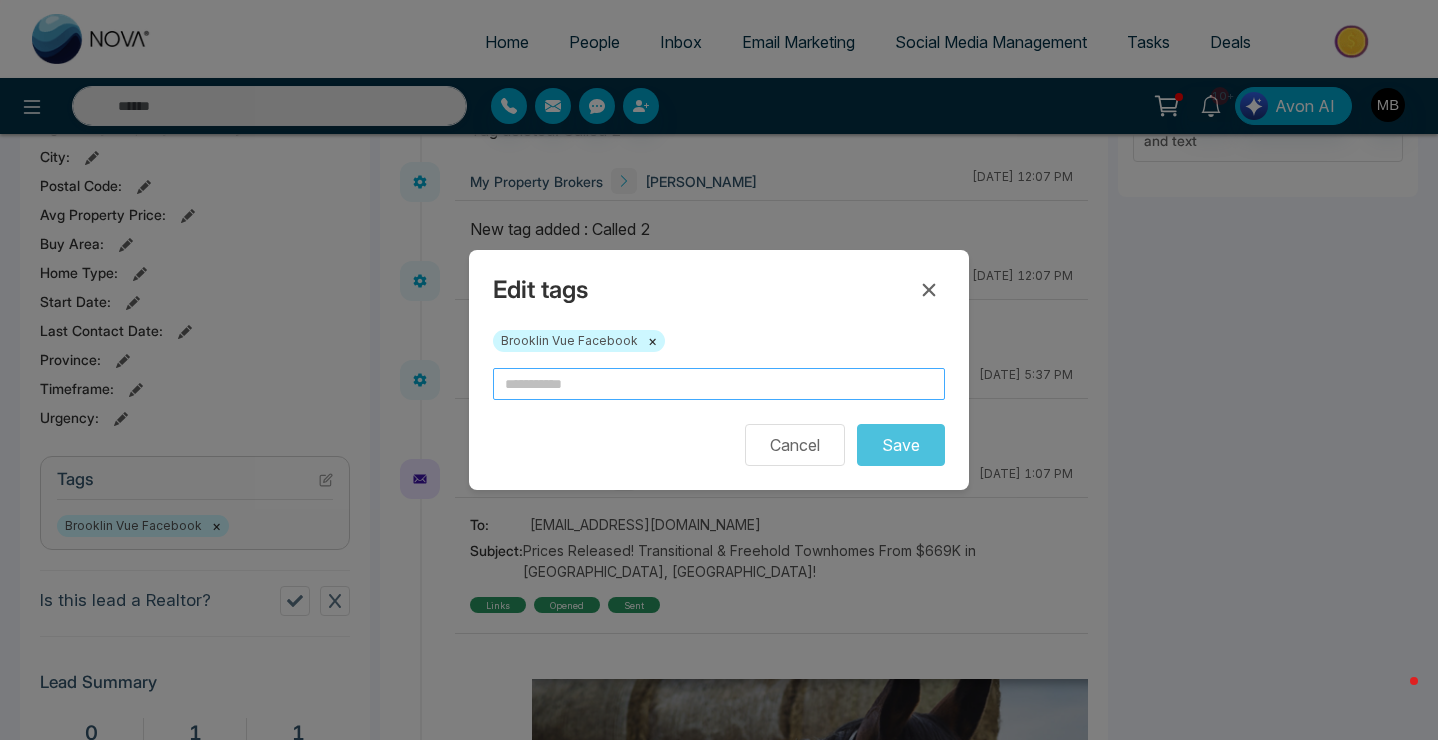 click at bounding box center (719, 384) 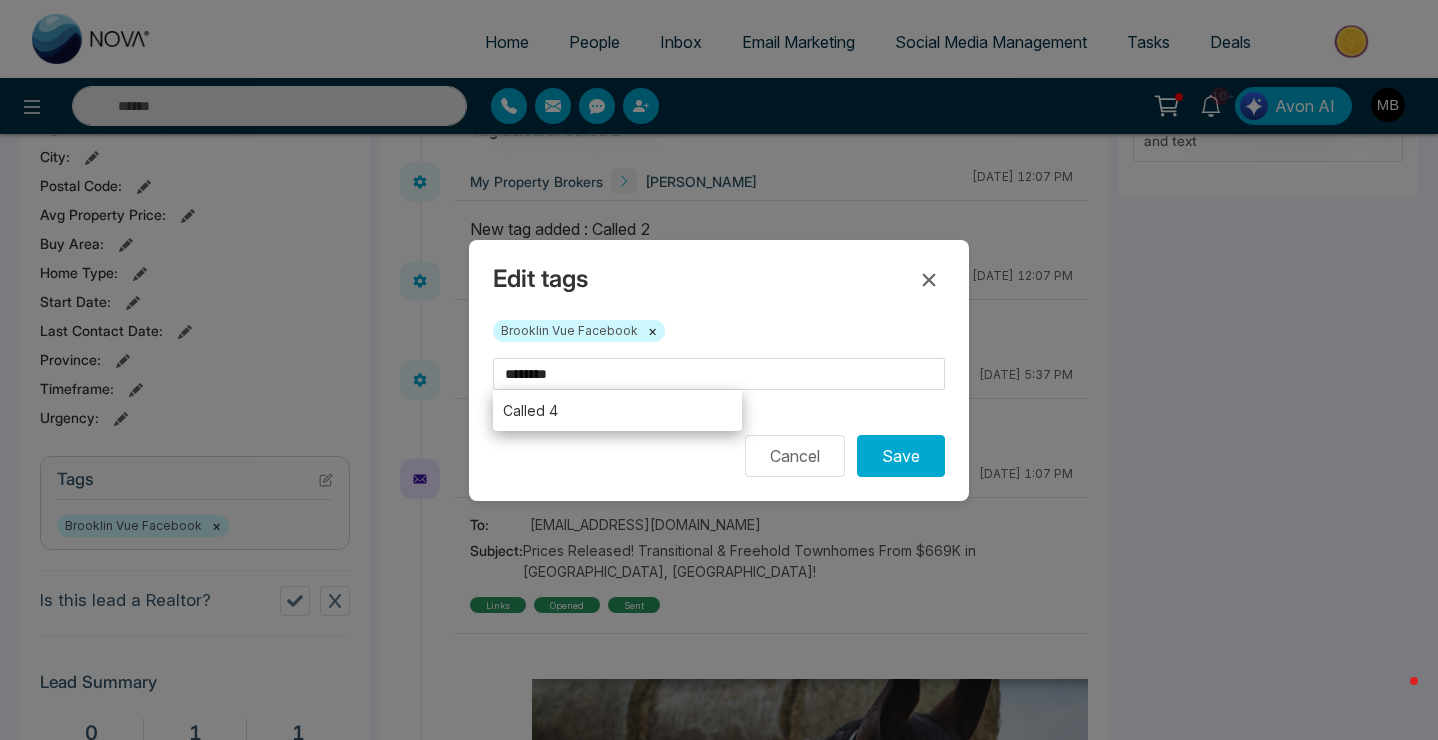 click on "Called 4" at bounding box center (617, 410) 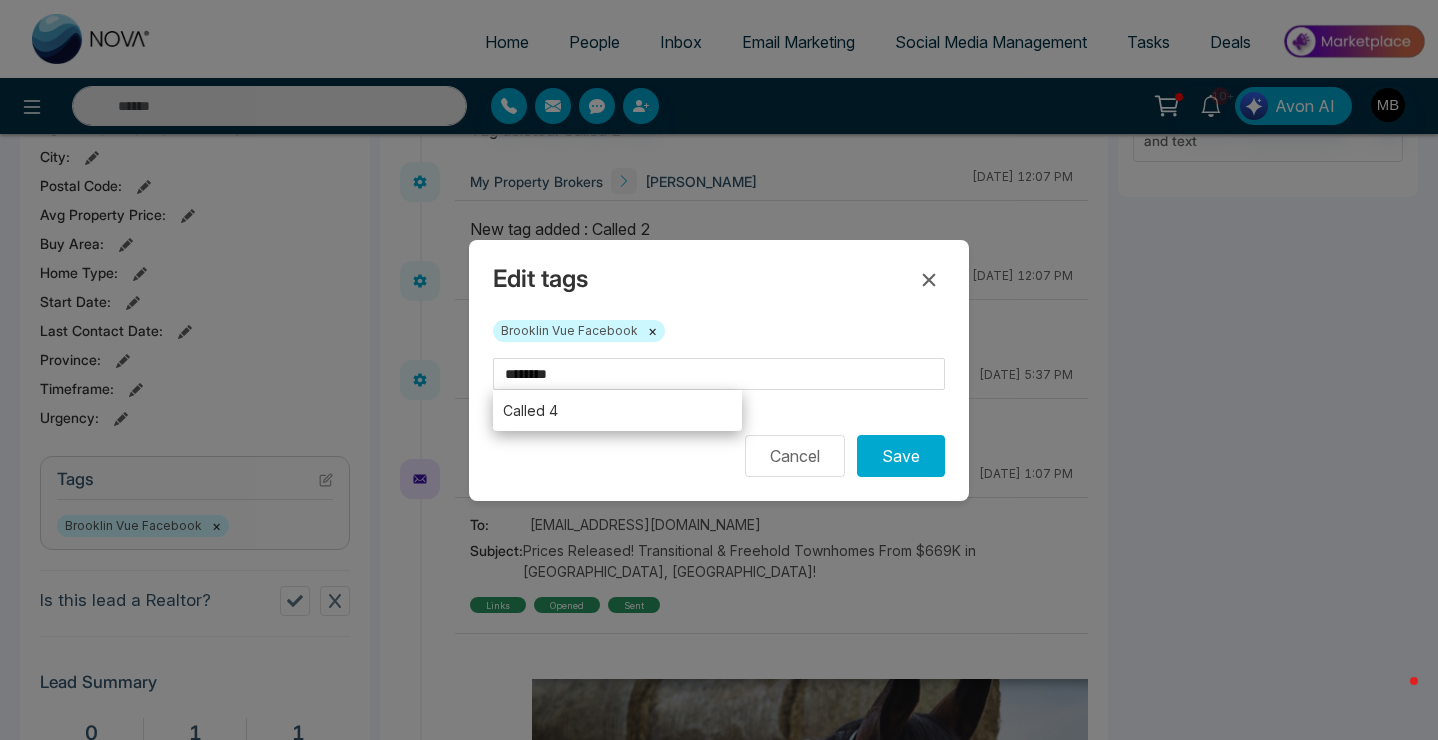 type on "********" 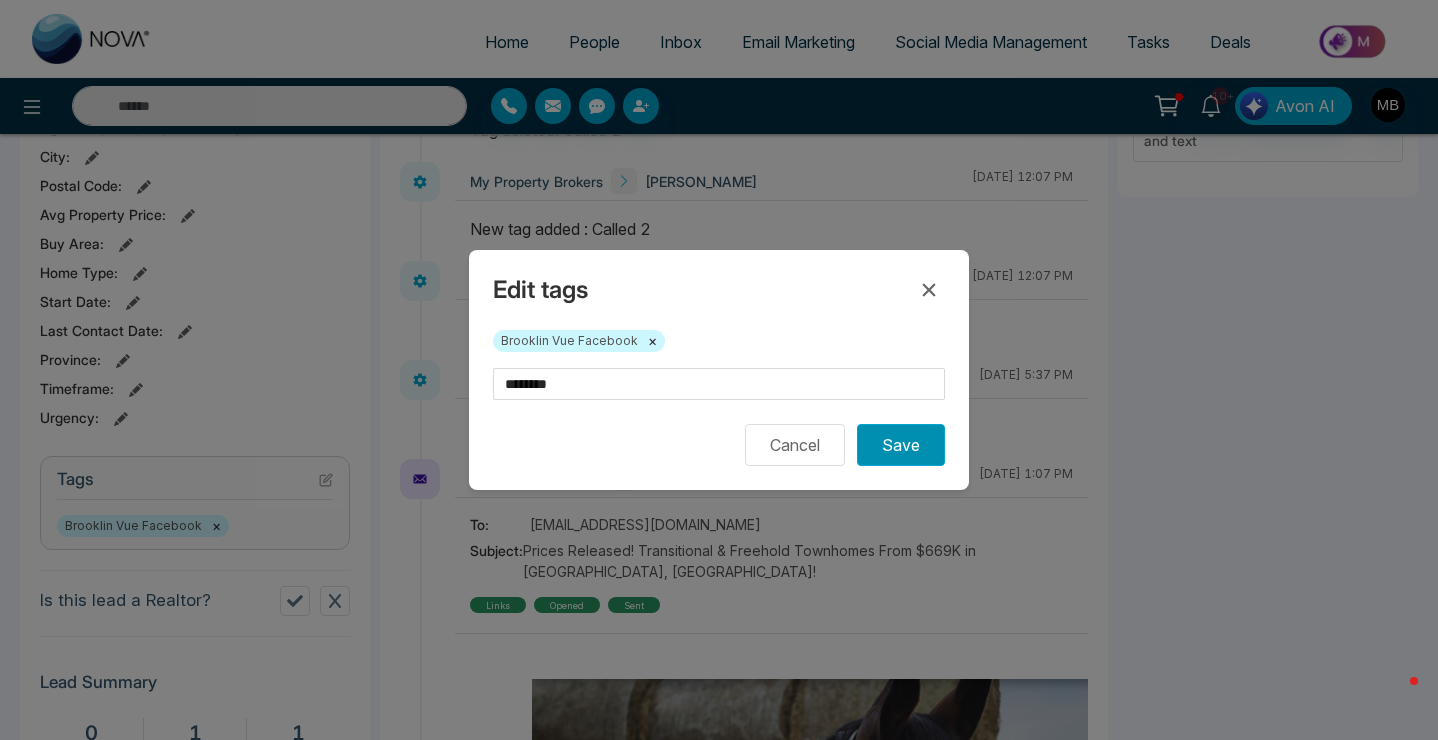 click on "Save" at bounding box center (901, 445) 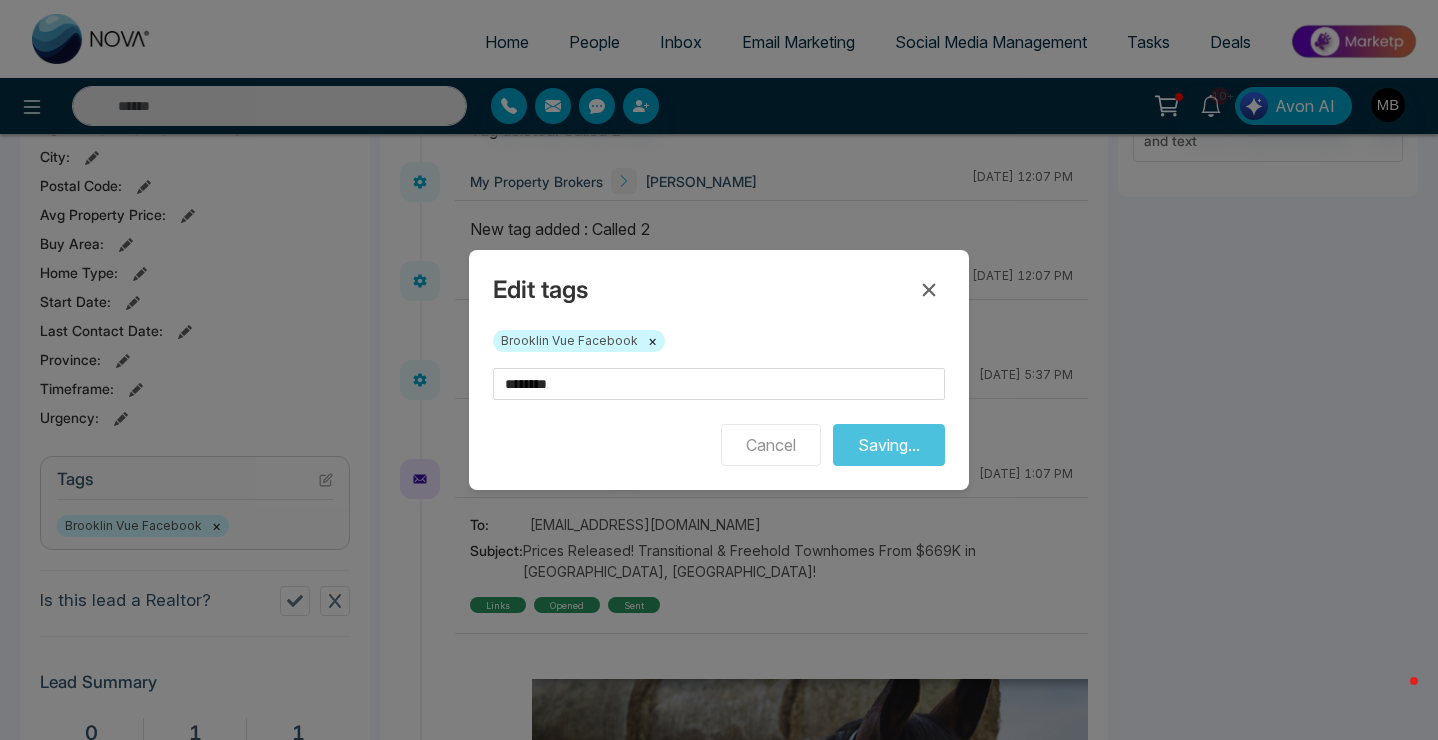 type on "**********" 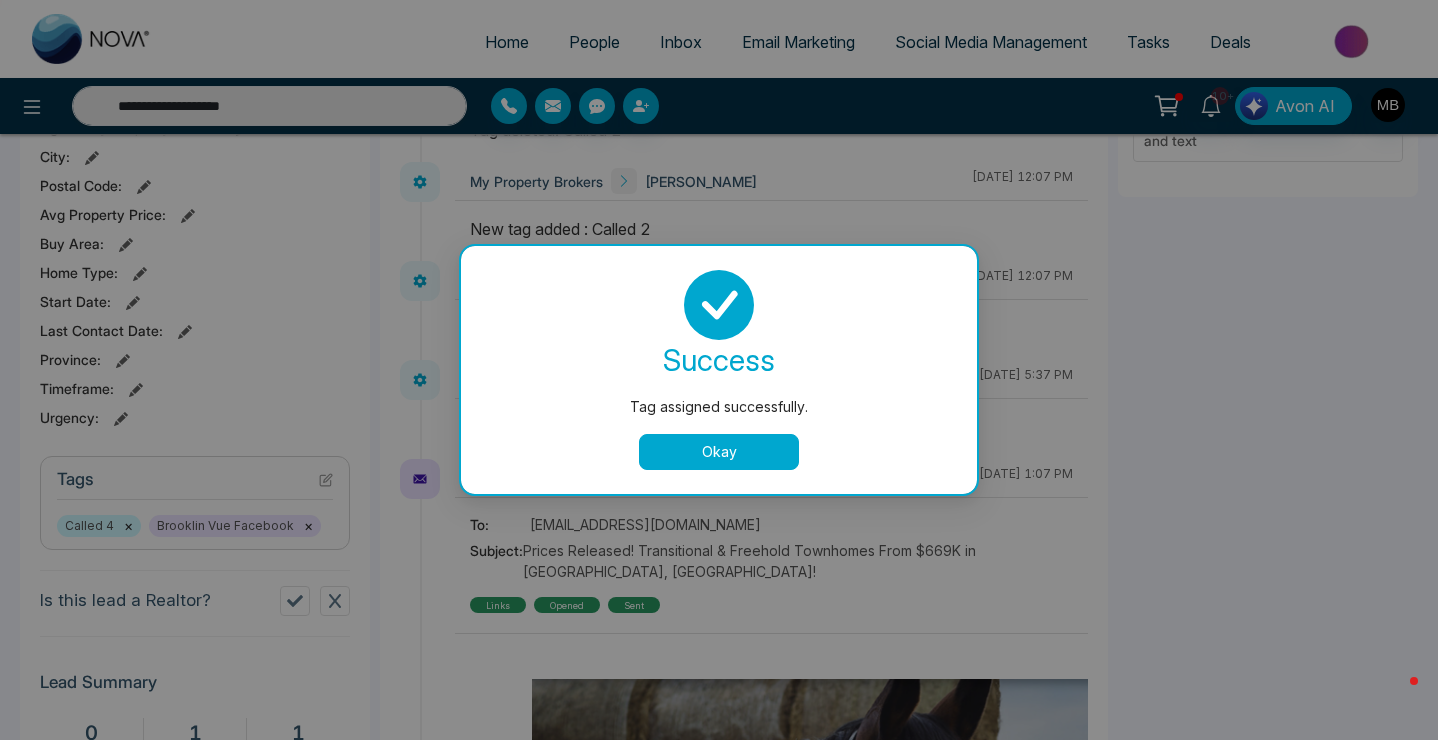 click on "Okay" at bounding box center [719, 452] 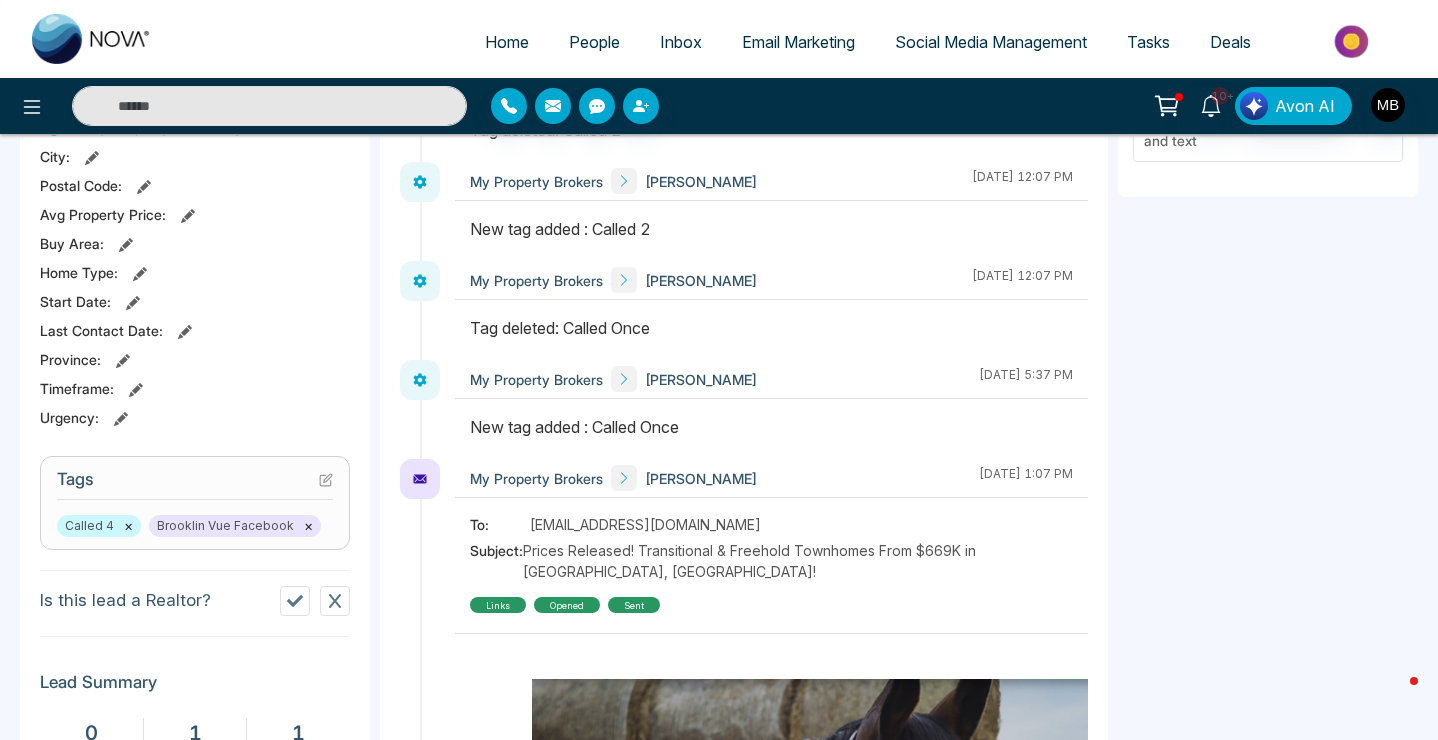 click on "10+ Avon AI" at bounding box center [719, 106] 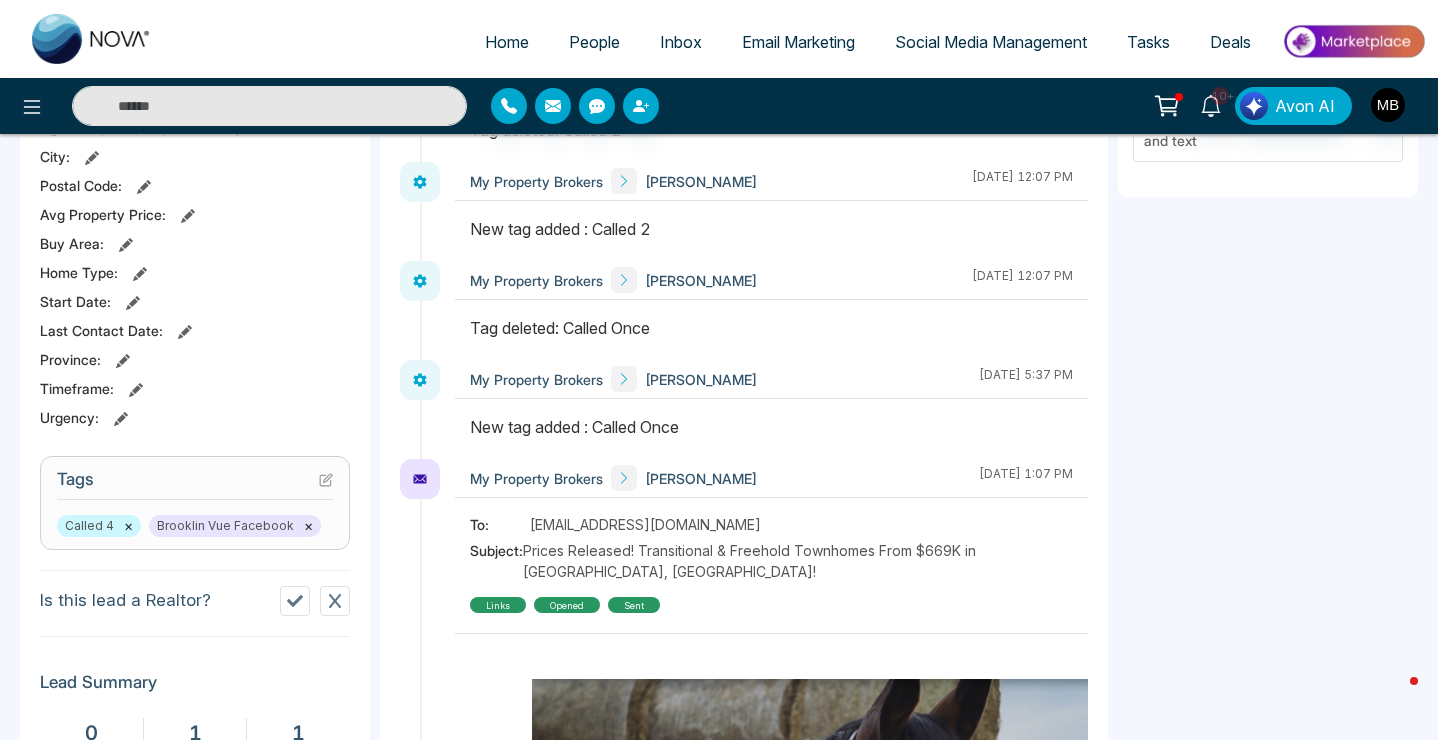 click at bounding box center (269, 106) 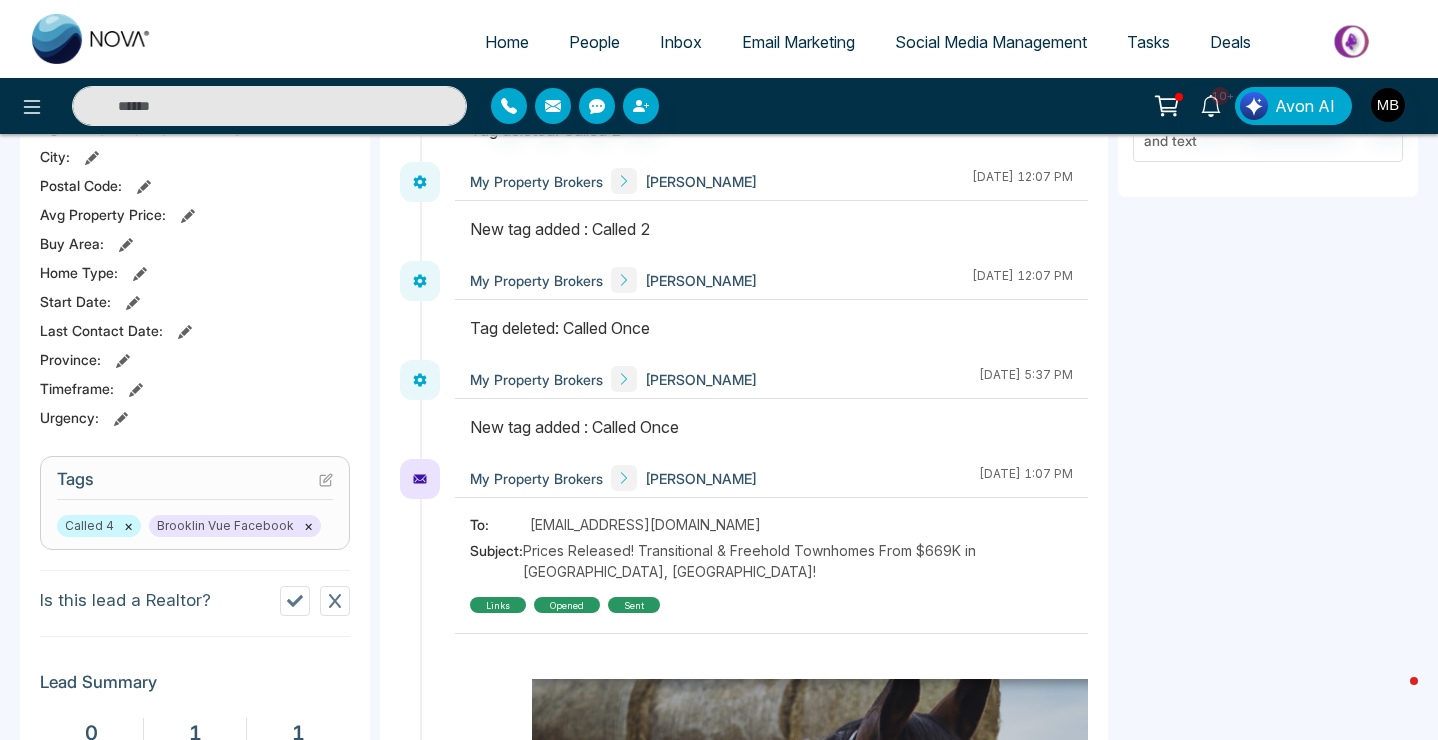 paste on "**********" 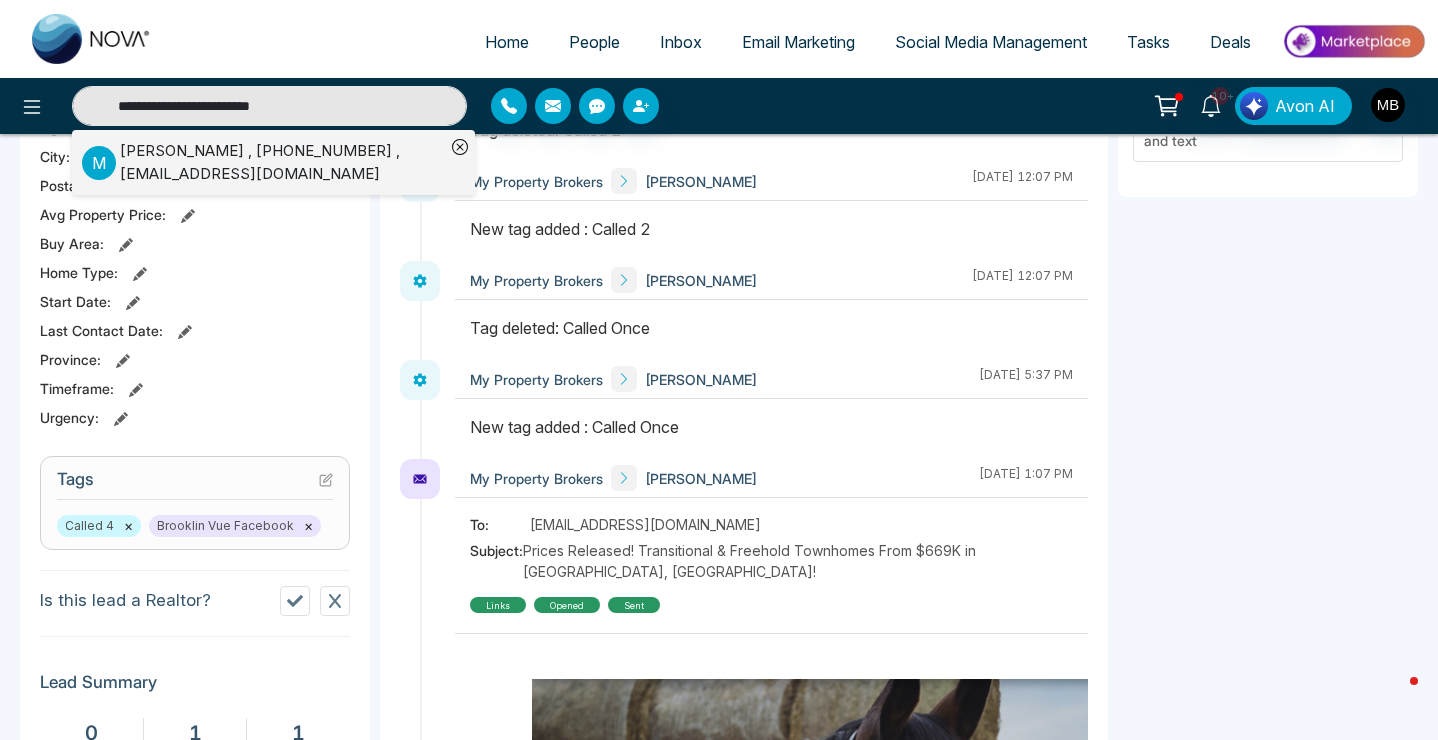 type on "**********" 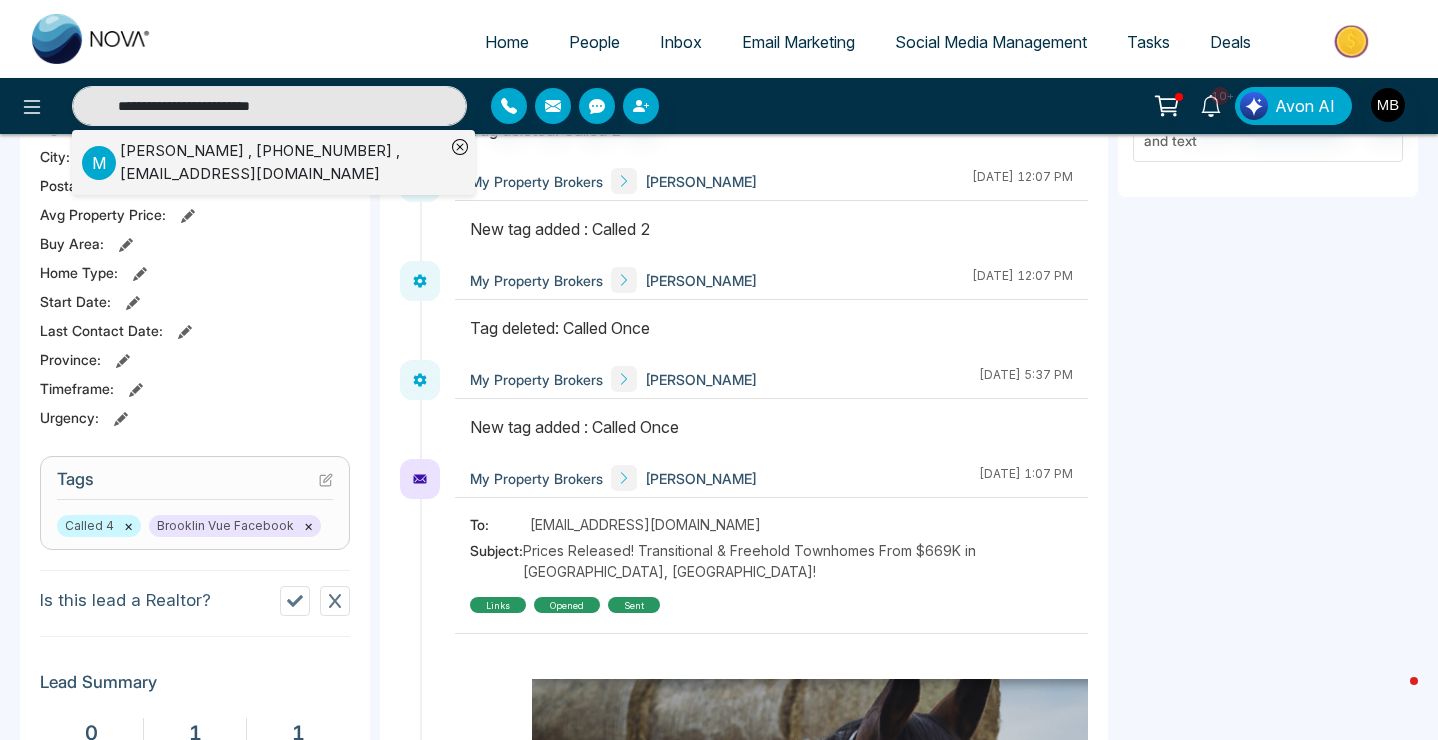 click on "[PERSON_NAME]     , [PHONE_NUMBER]   , [EMAIL_ADDRESS][DOMAIN_NAME]" at bounding box center [282, 162] 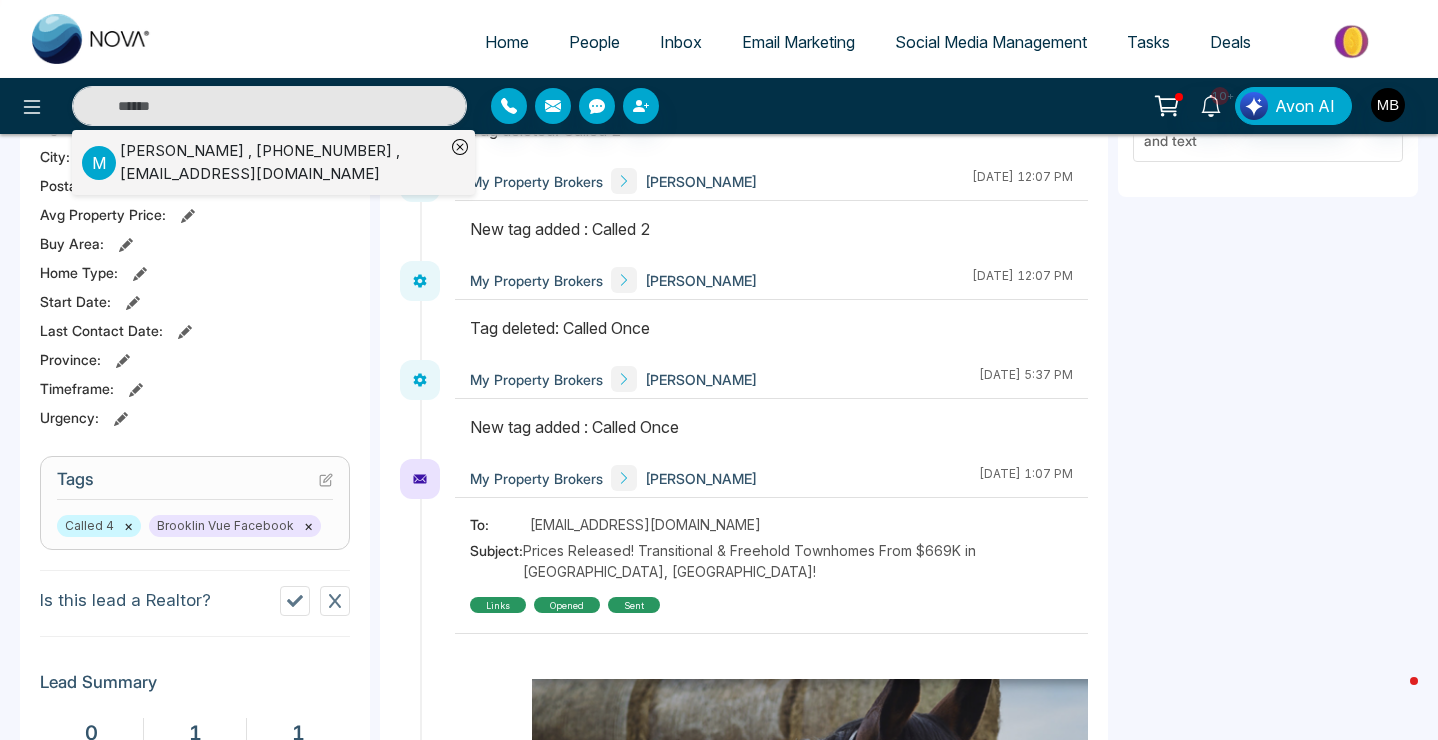 type on "**********" 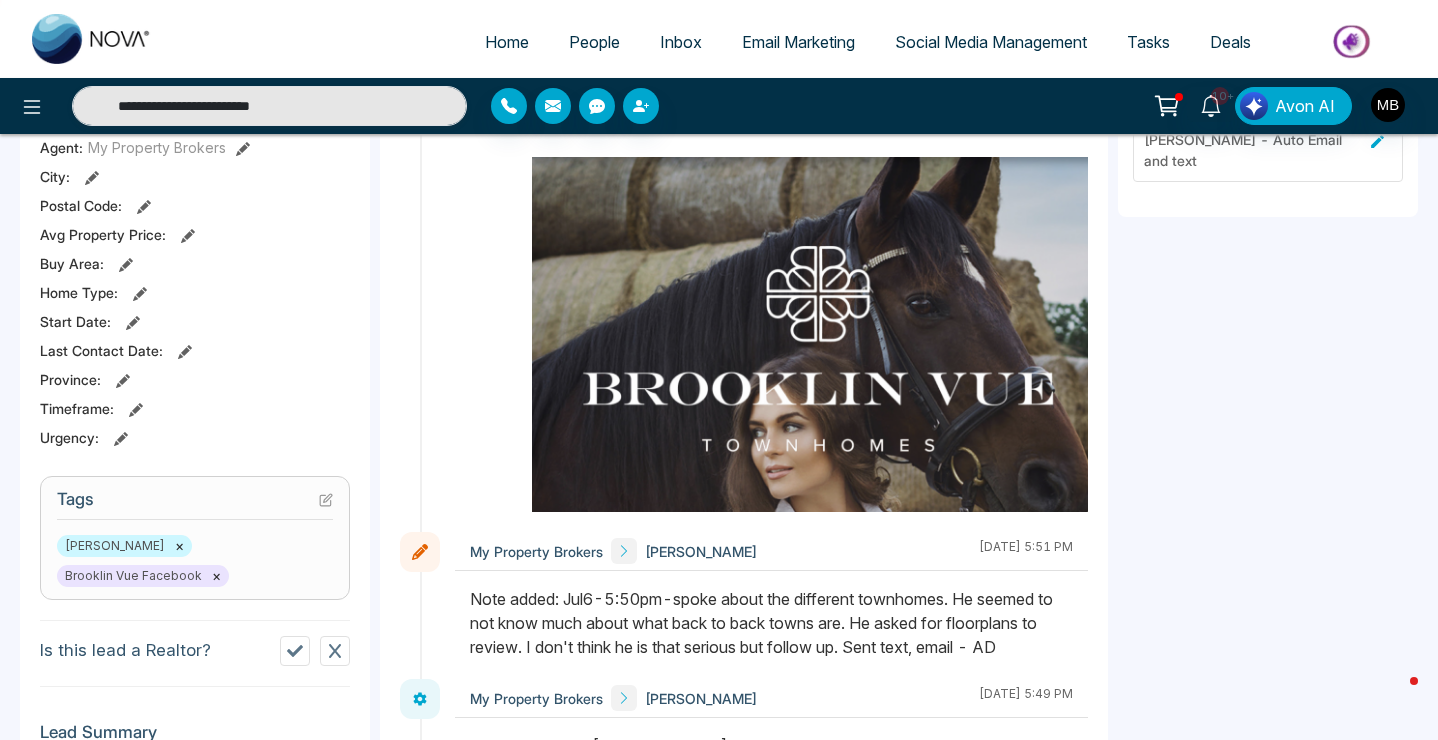 scroll, scrollTop: 502, scrollLeft: 0, axis: vertical 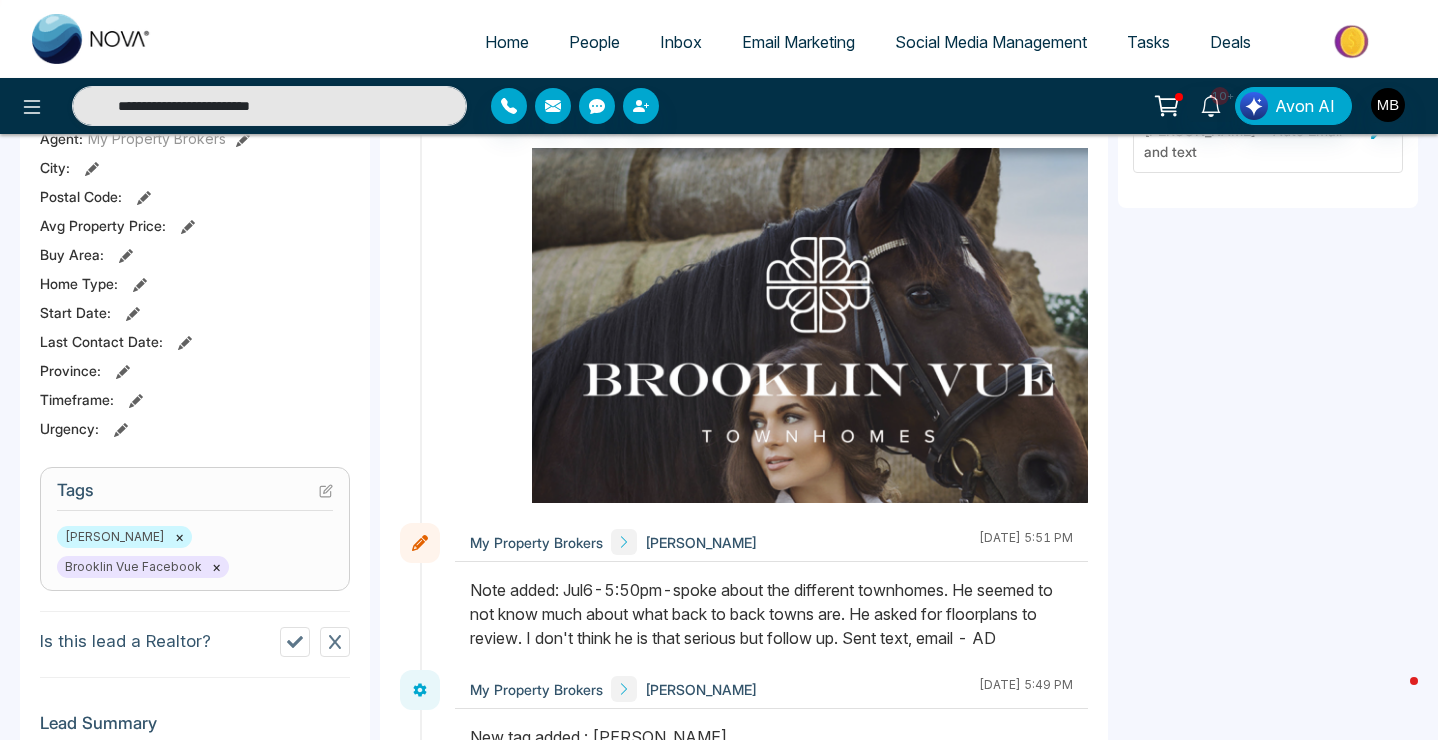 click on "Tags [PERSON_NAME]   × Brooklin Vue Facebook   ×" at bounding box center (195, 529) 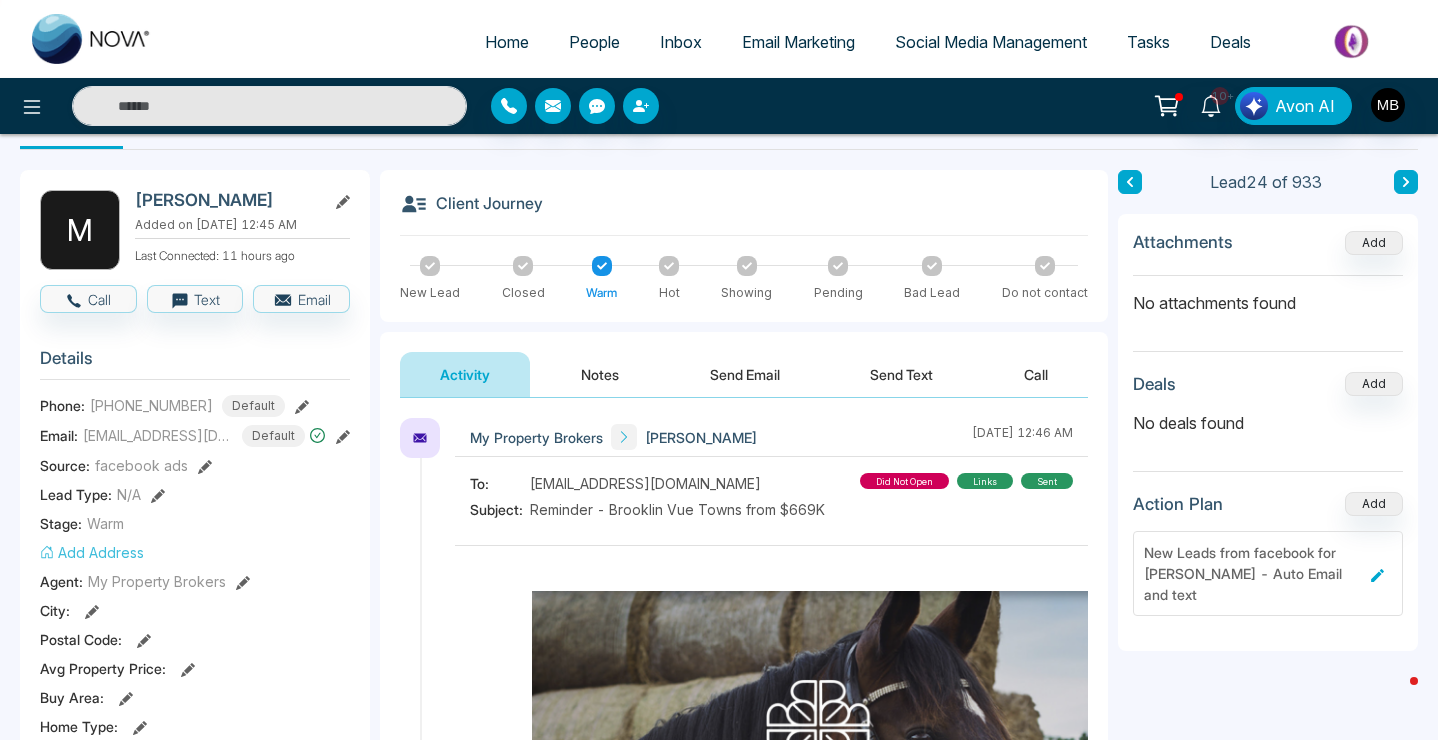 scroll, scrollTop: 0, scrollLeft: 0, axis: both 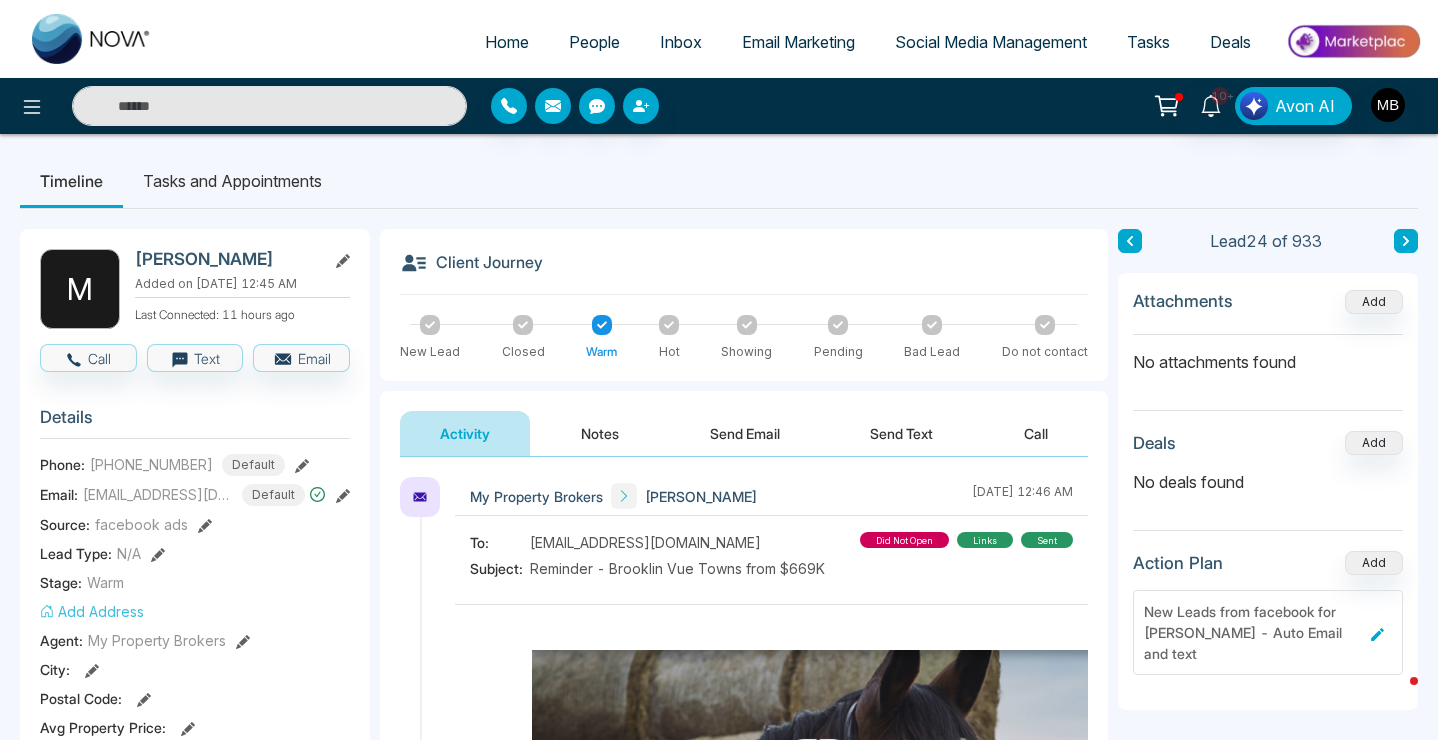 click on "Notes" at bounding box center [600, 433] 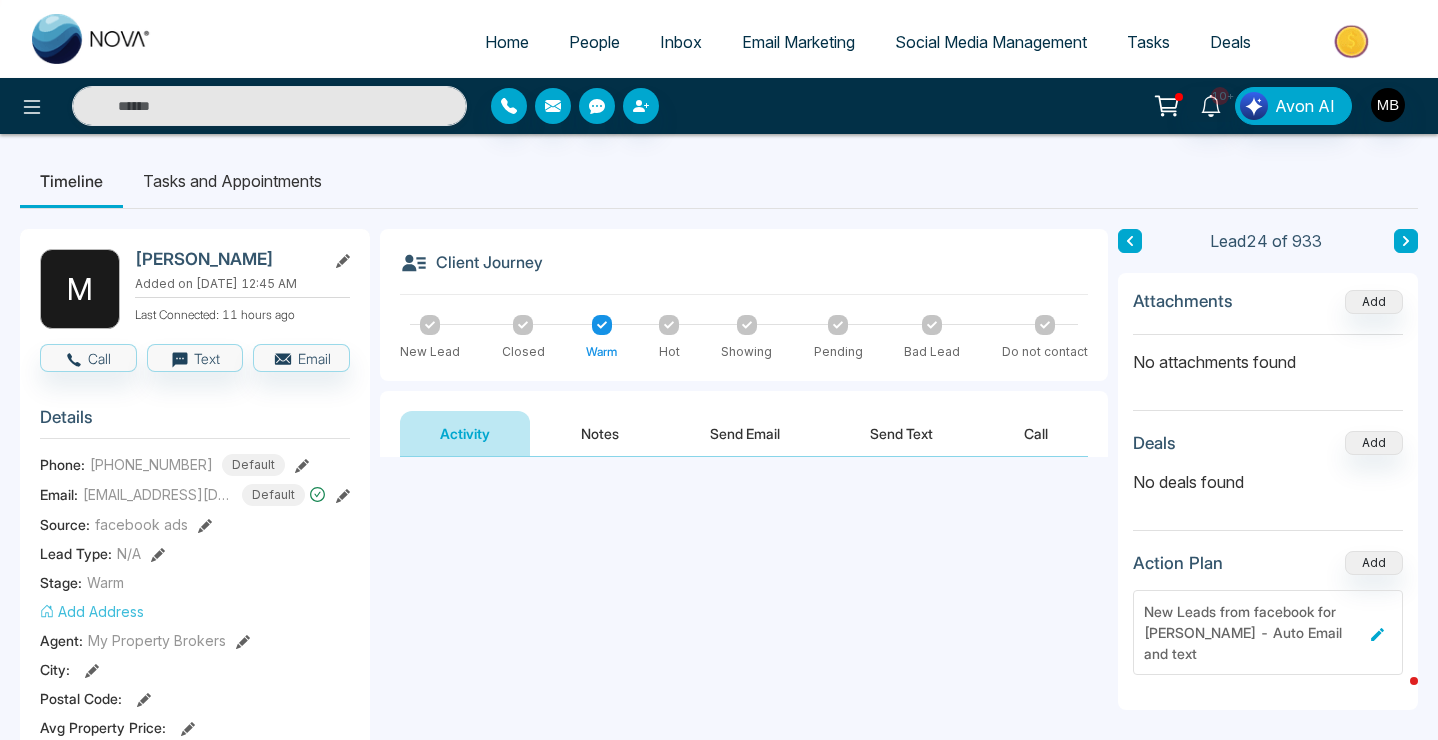 type on "**********" 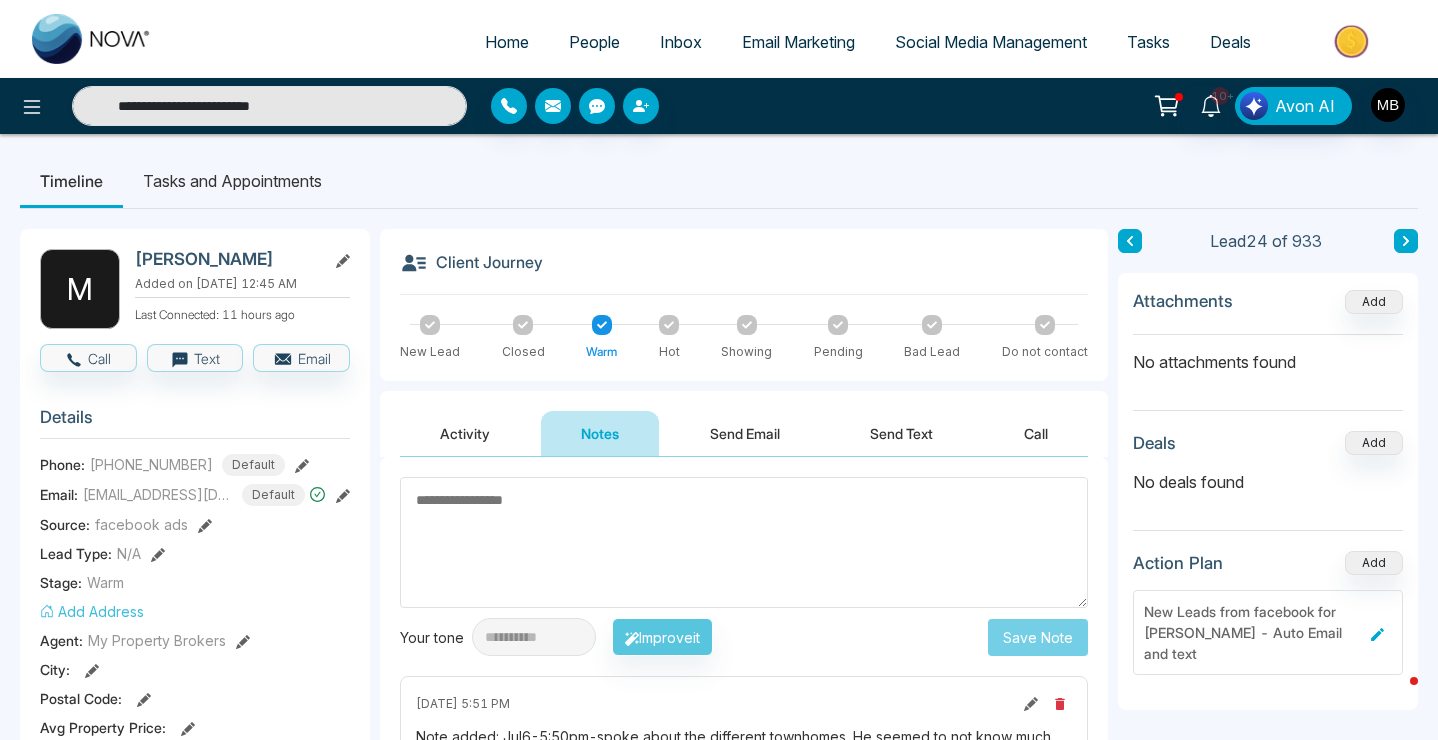 click at bounding box center (744, 542) 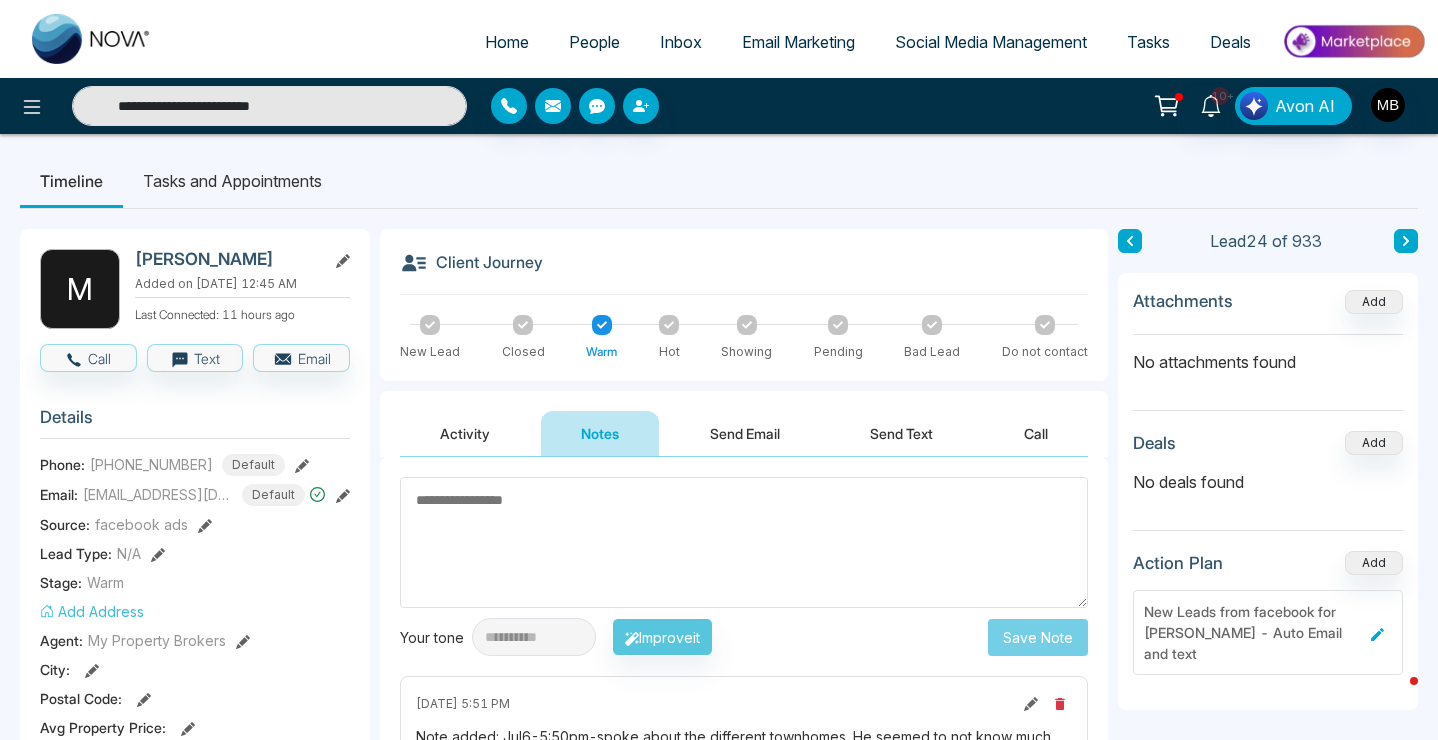 type 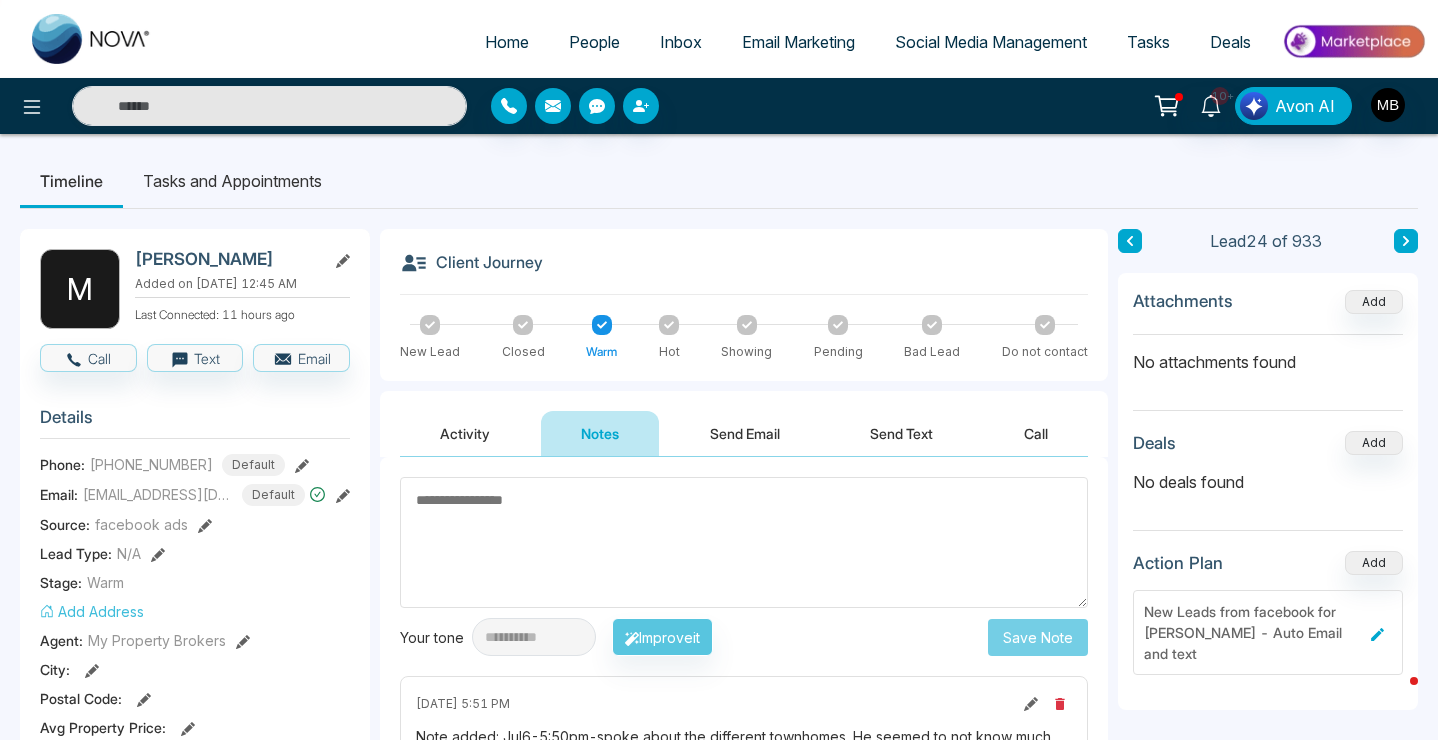 paste on "**********" 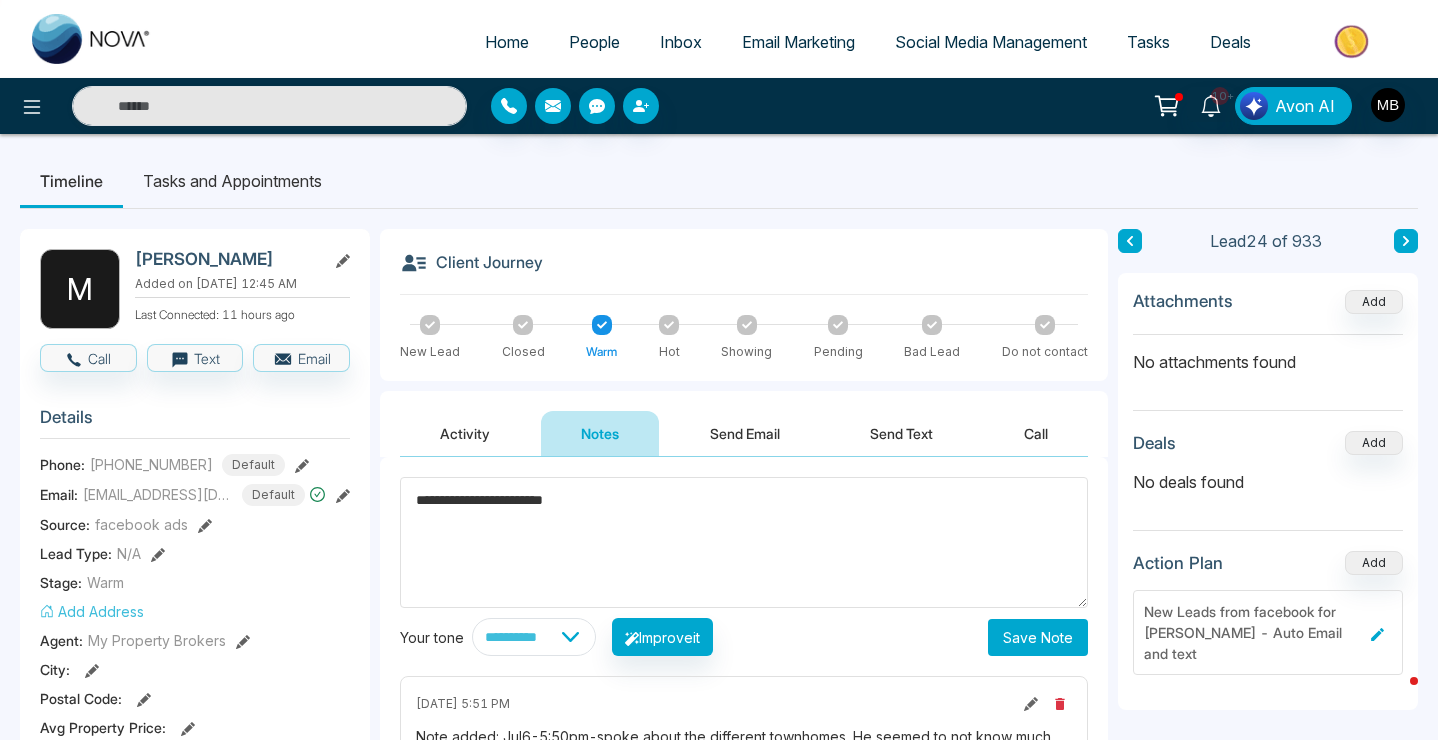 type on "**********" 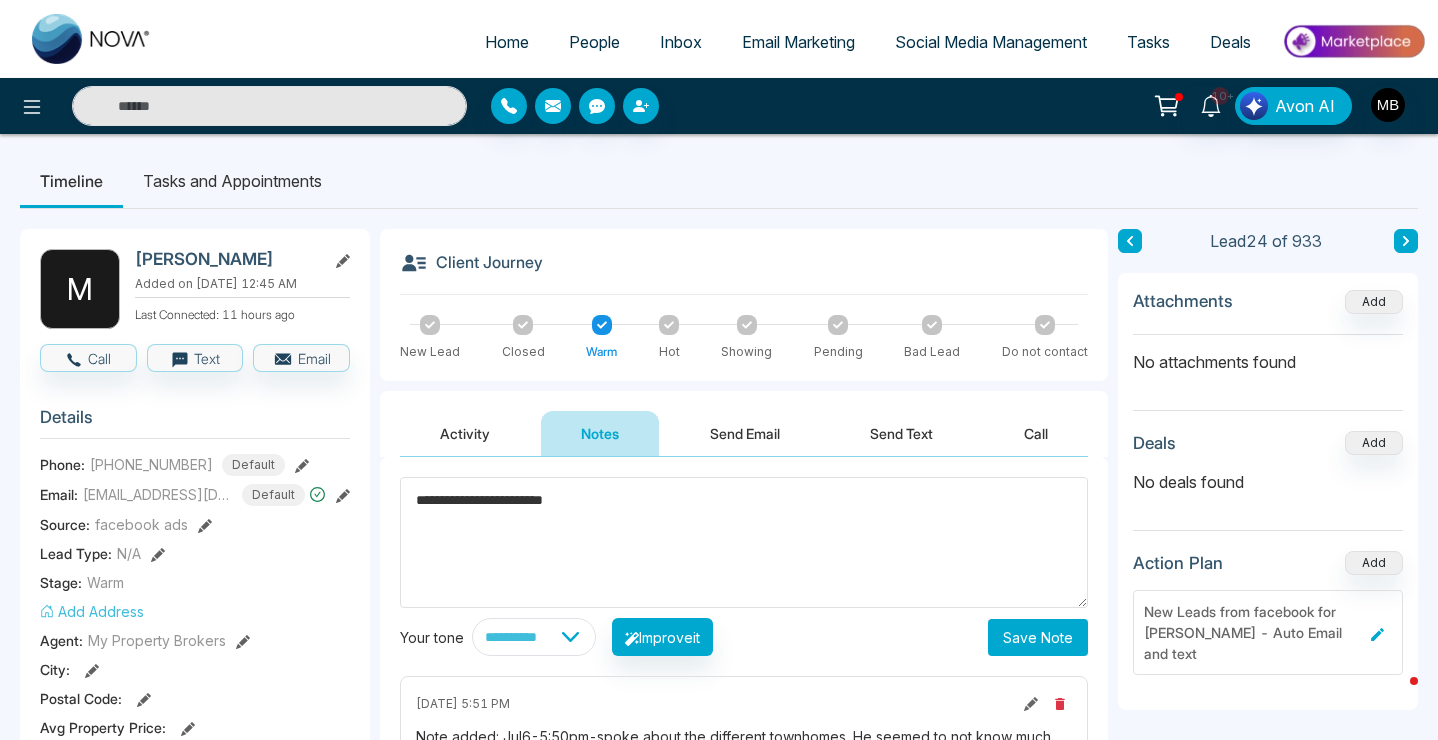 click on "Save Note" at bounding box center [1038, 637] 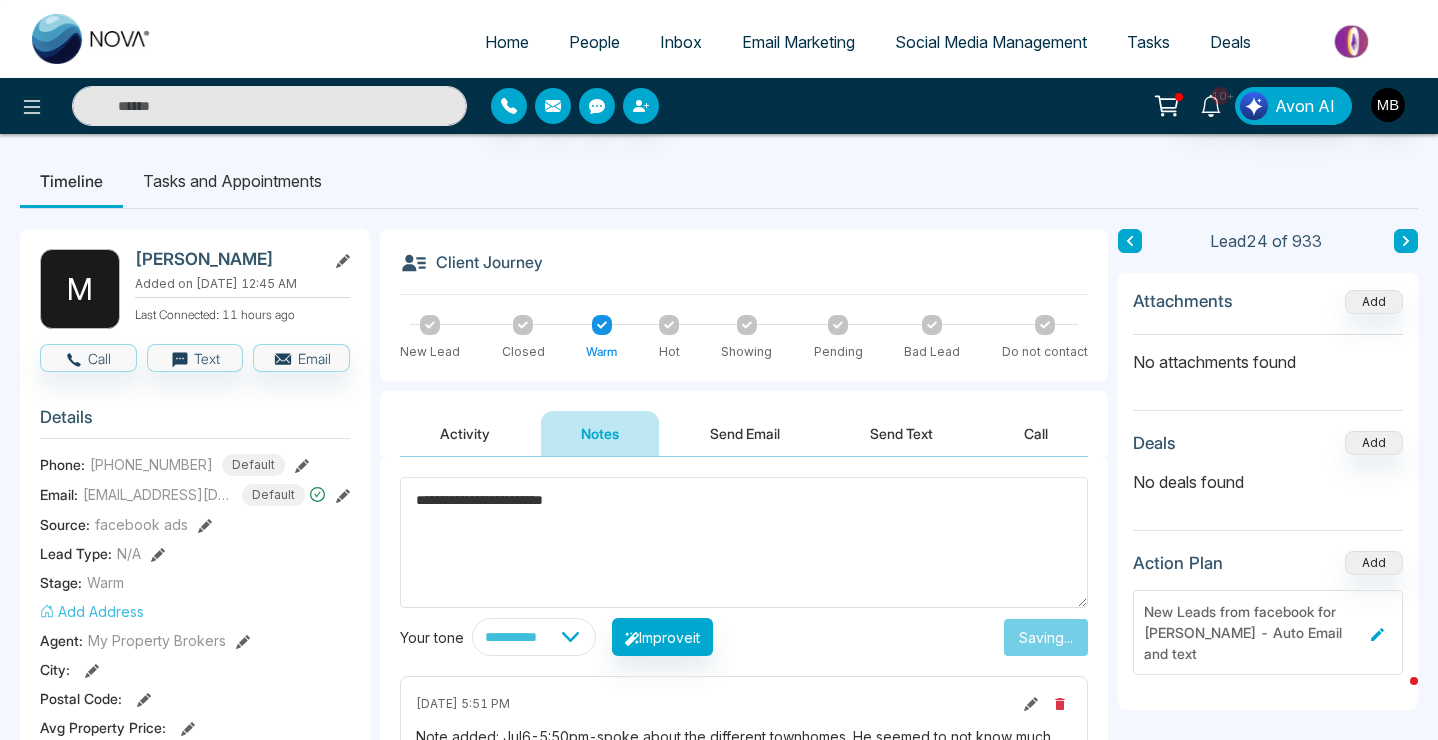 type on "**********" 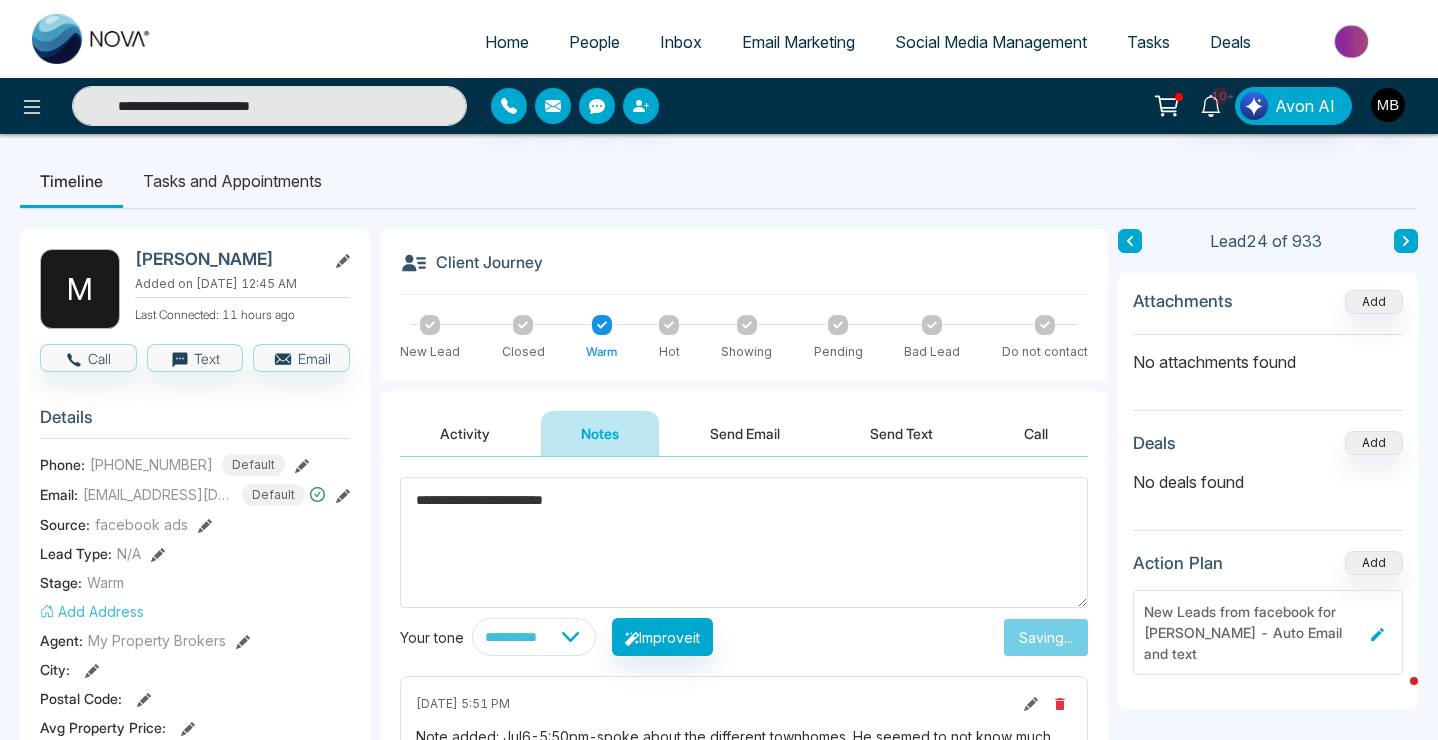 type 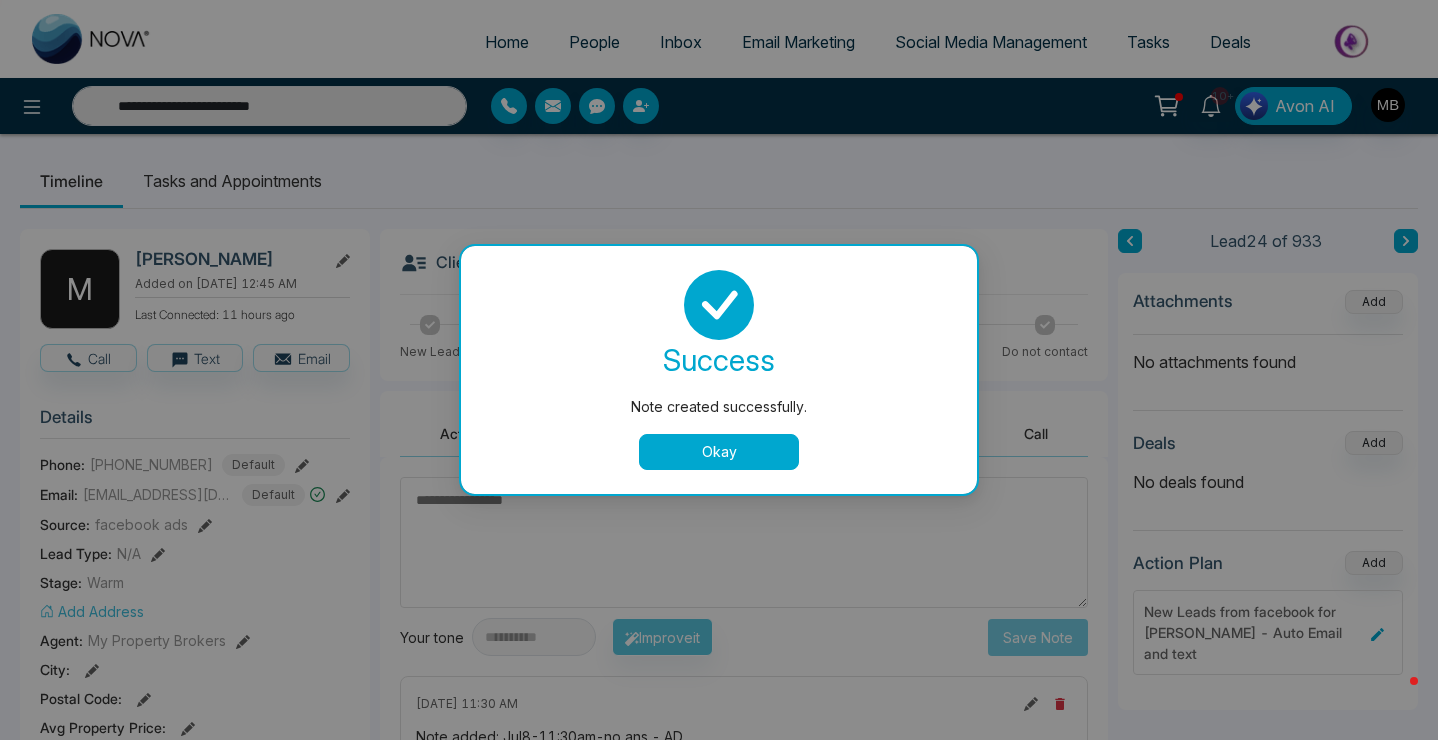 click on "Okay" at bounding box center [719, 452] 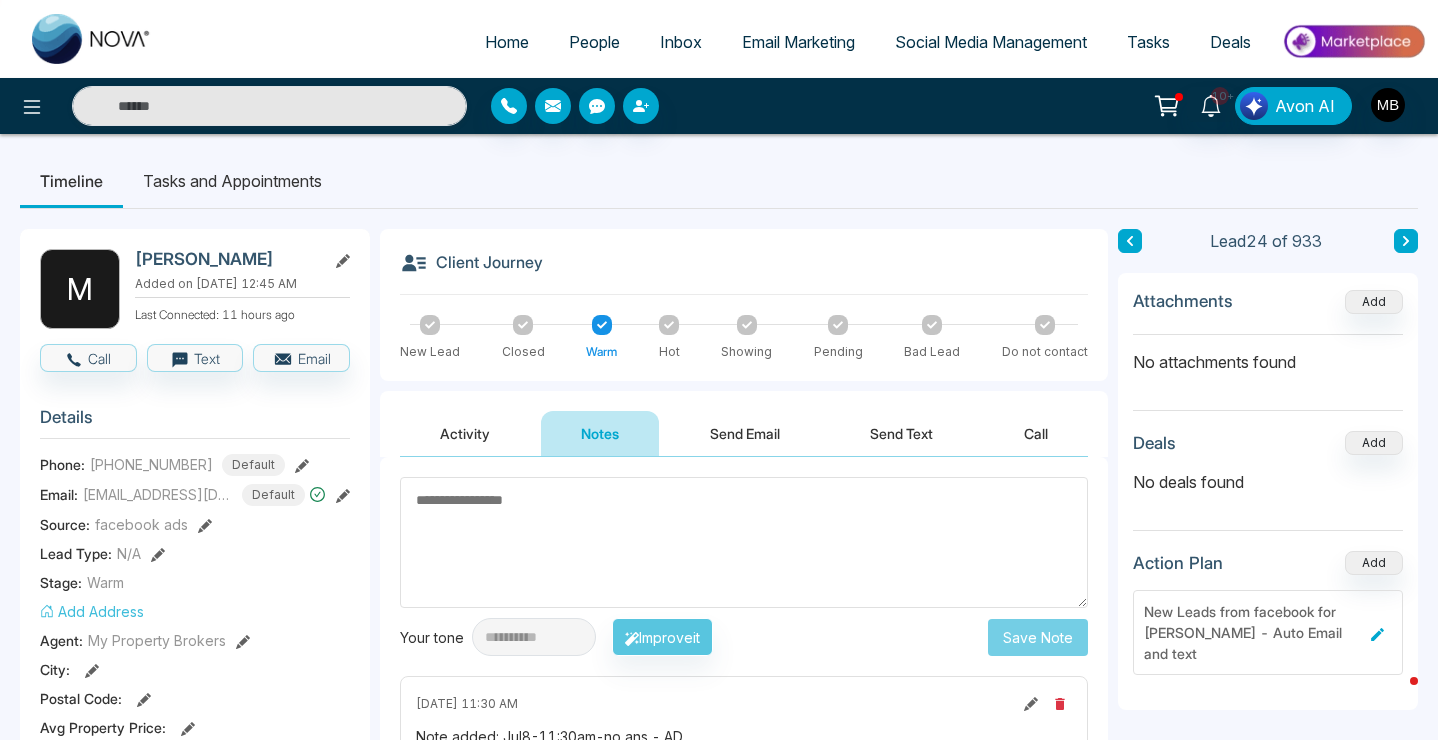 type on "**********" 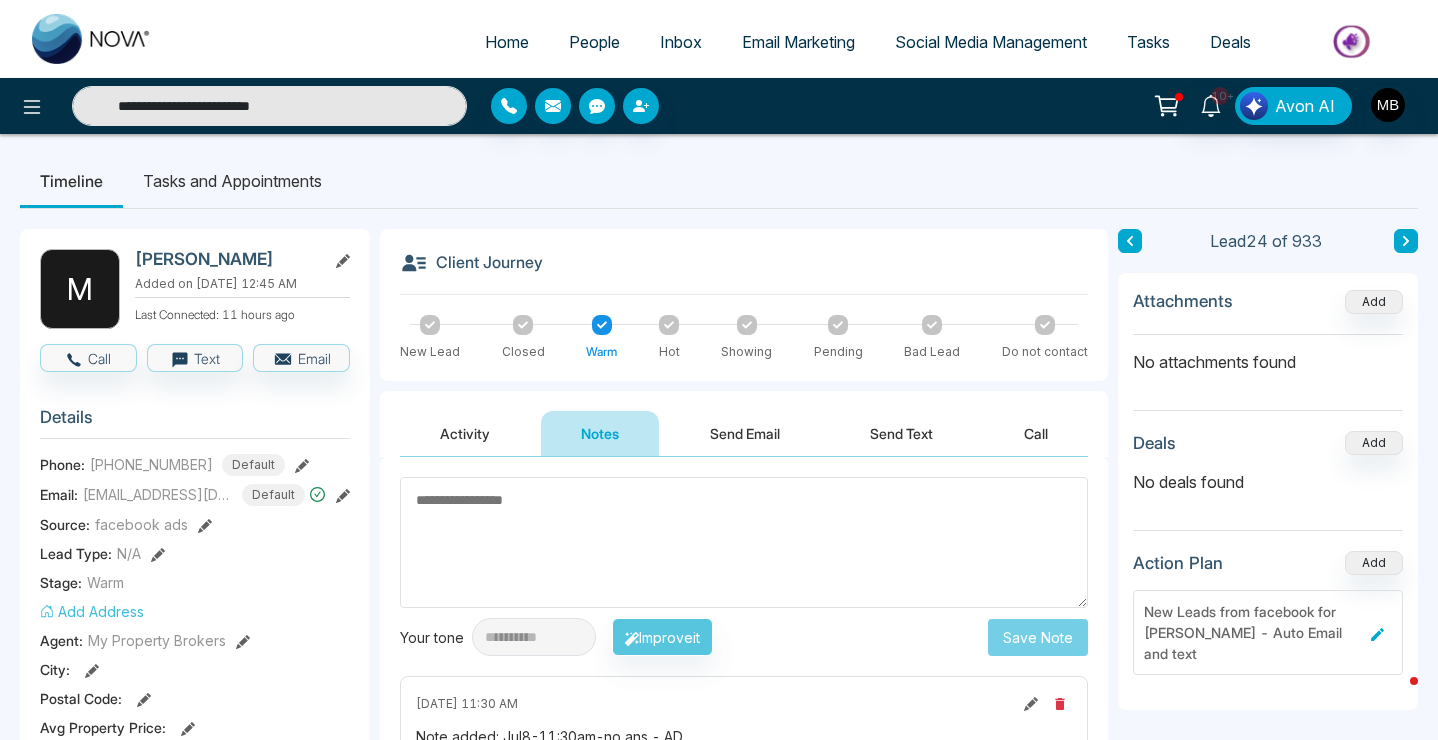 click on "**********" at bounding box center [269, 106] 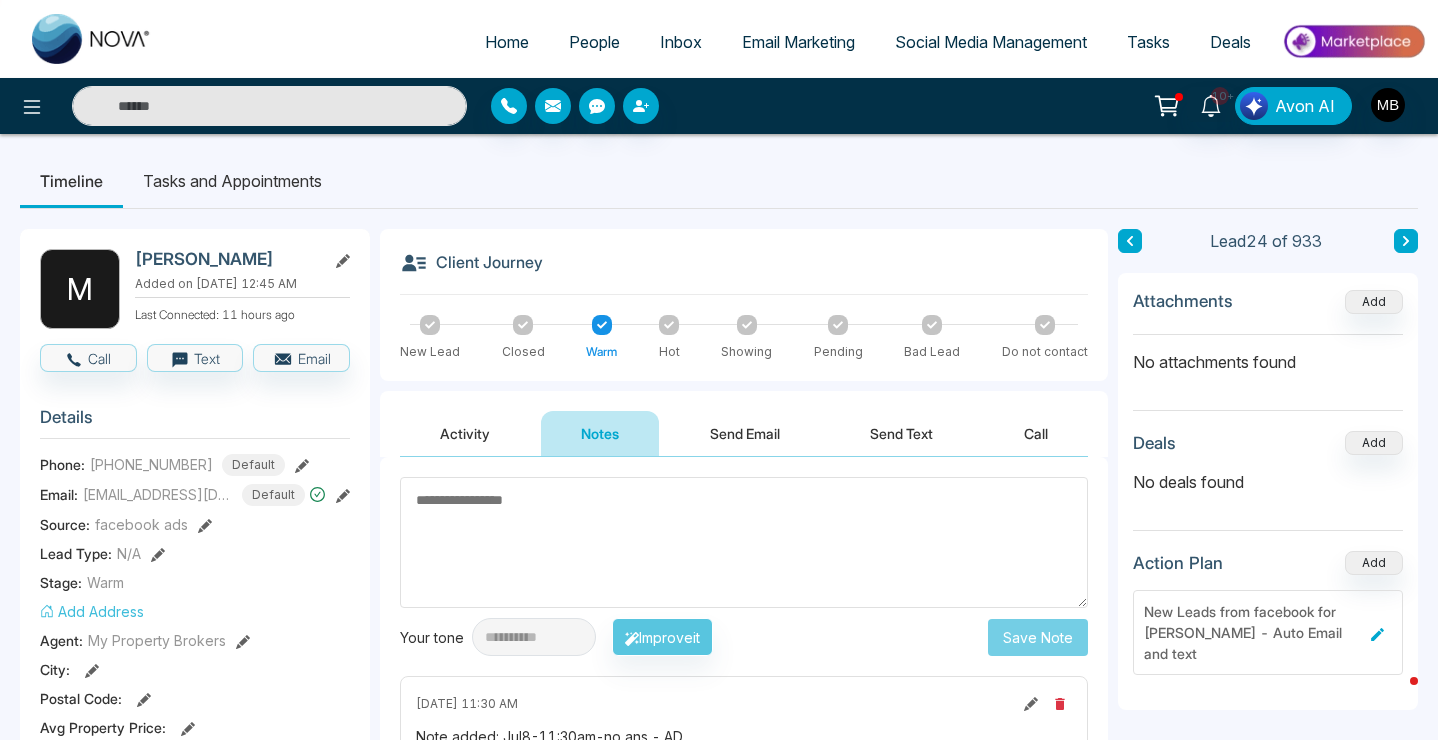 paste on "**********" 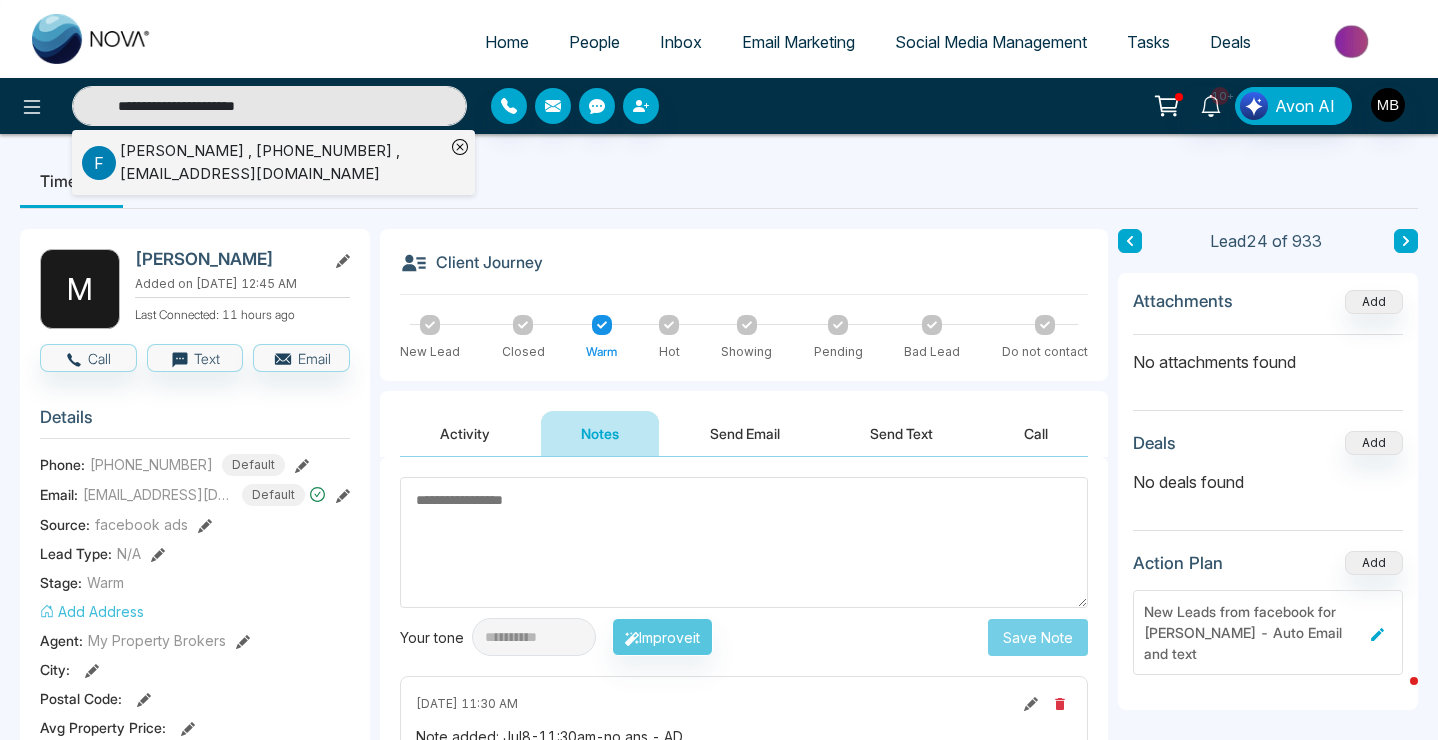 type on "**********" 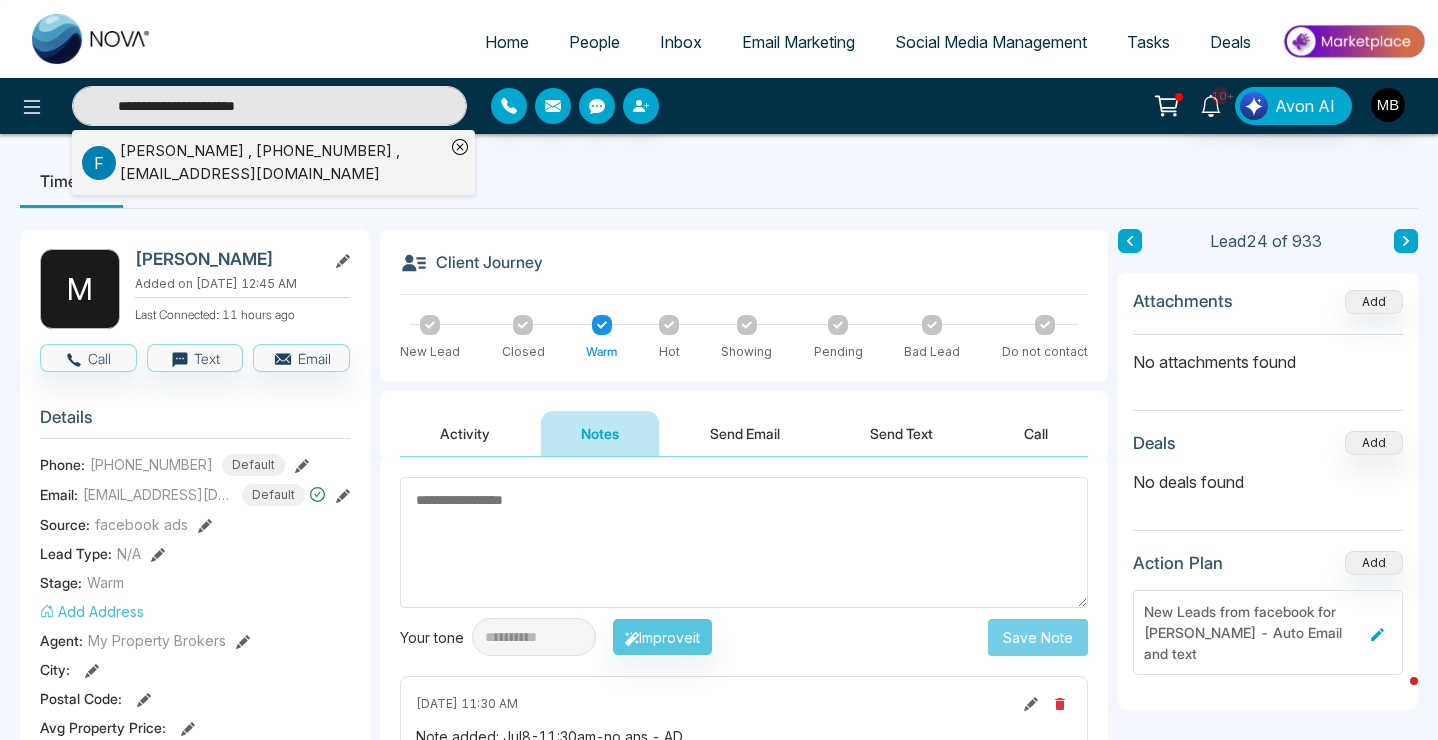 click on "[PERSON_NAME]     , [PHONE_NUMBER]   , [EMAIL_ADDRESS][DOMAIN_NAME]" at bounding box center (282, 162) 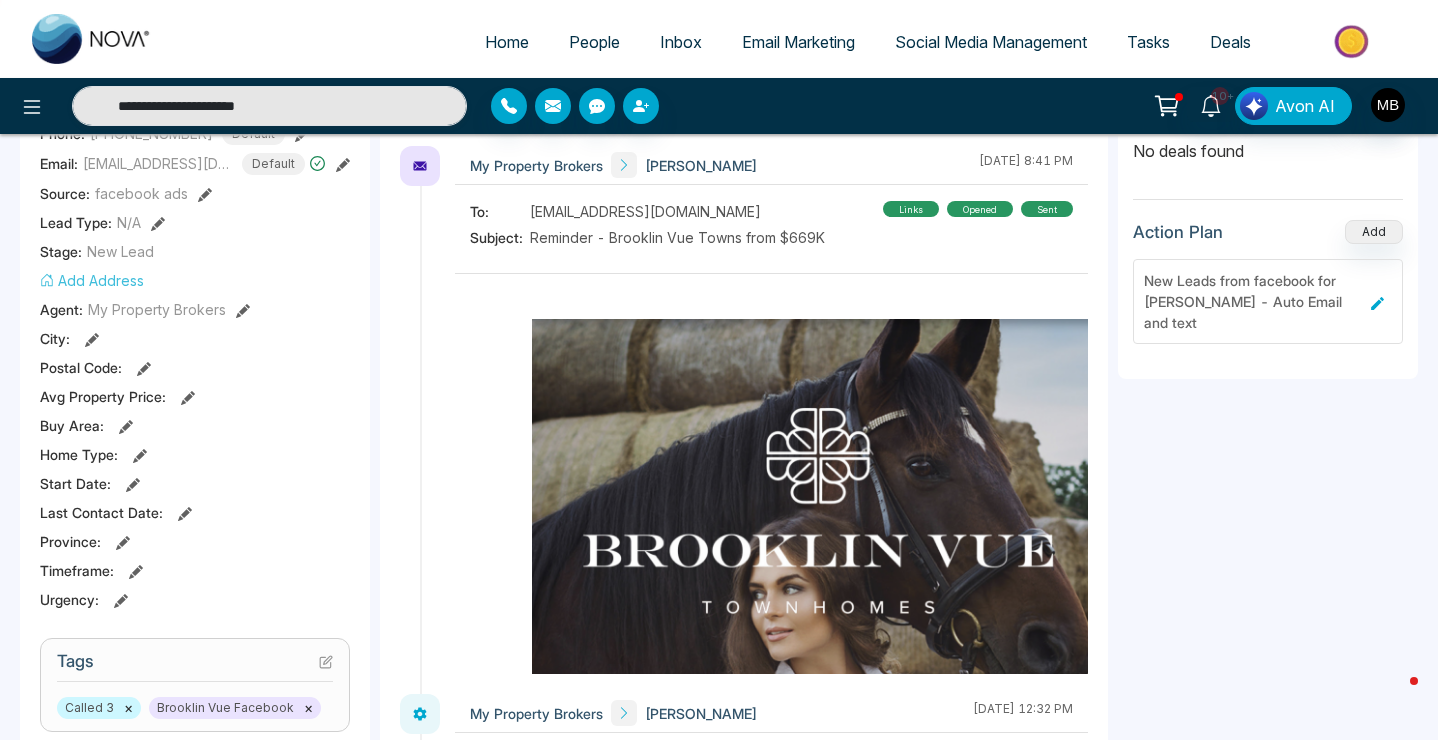 scroll, scrollTop: 368, scrollLeft: 0, axis: vertical 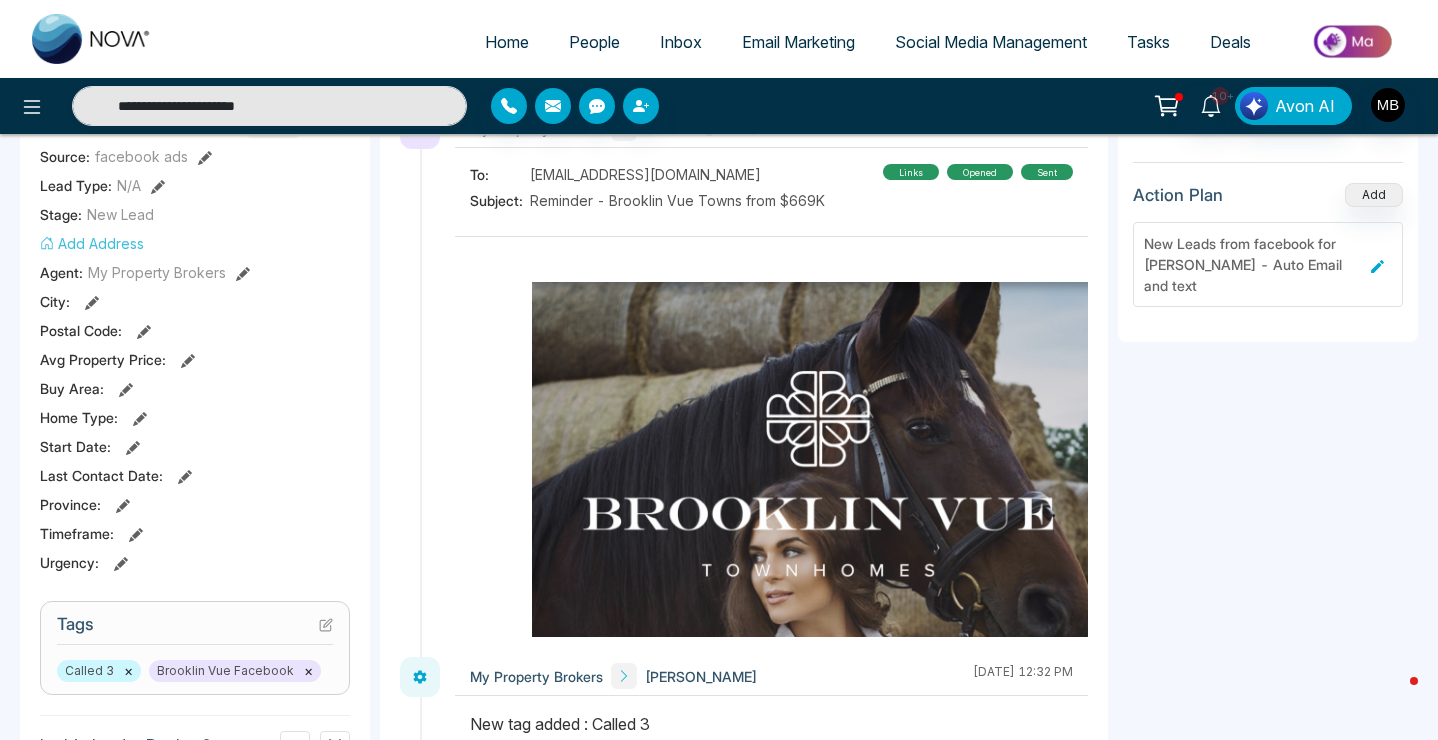 click 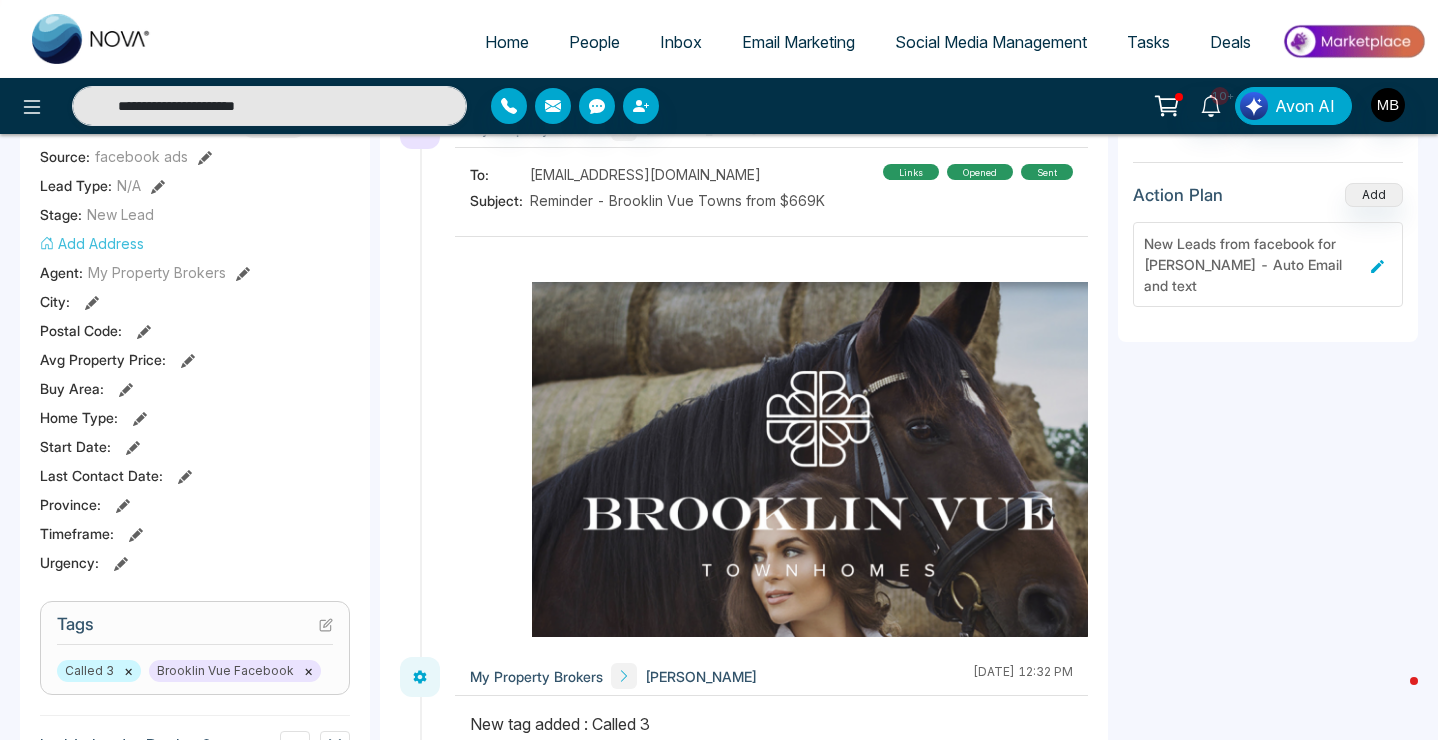 type on "**********" 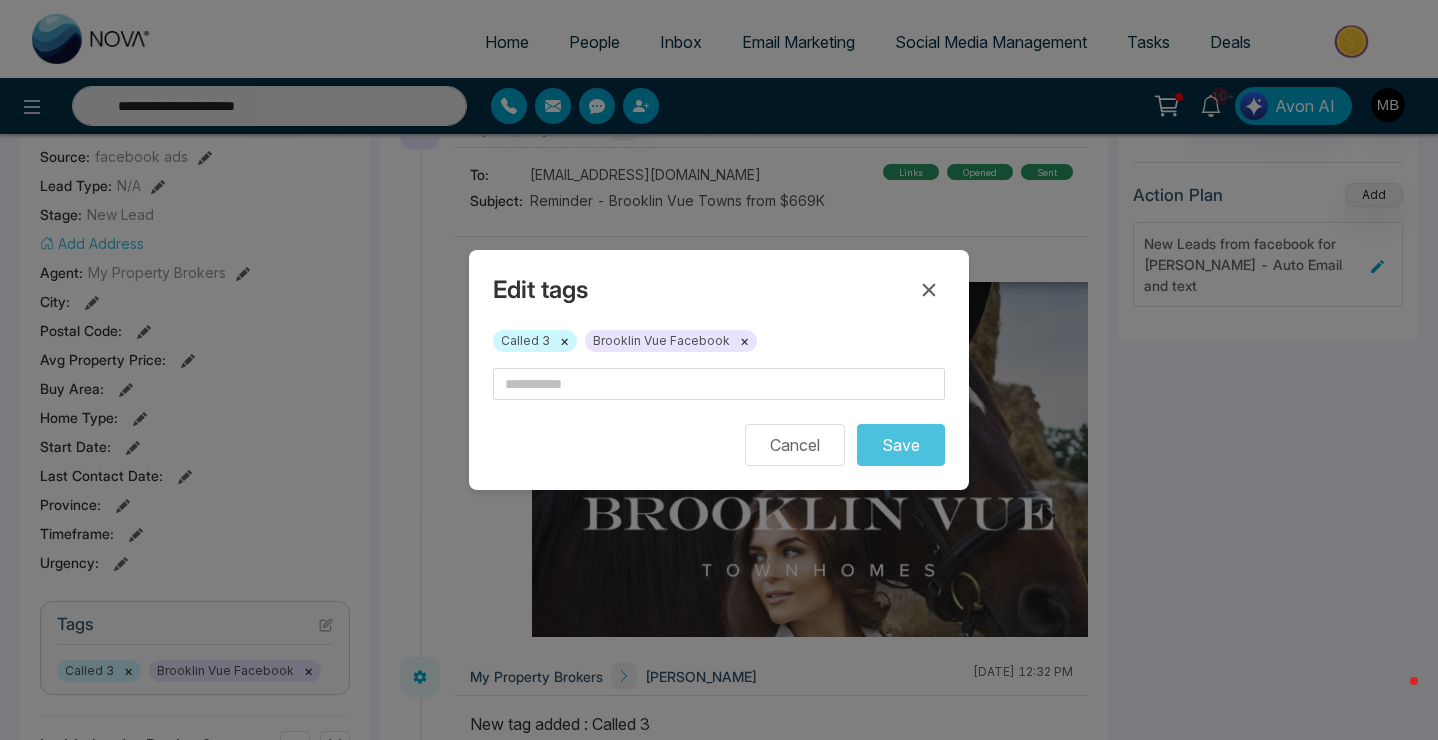 click on "Cancel Save" at bounding box center [719, 417] 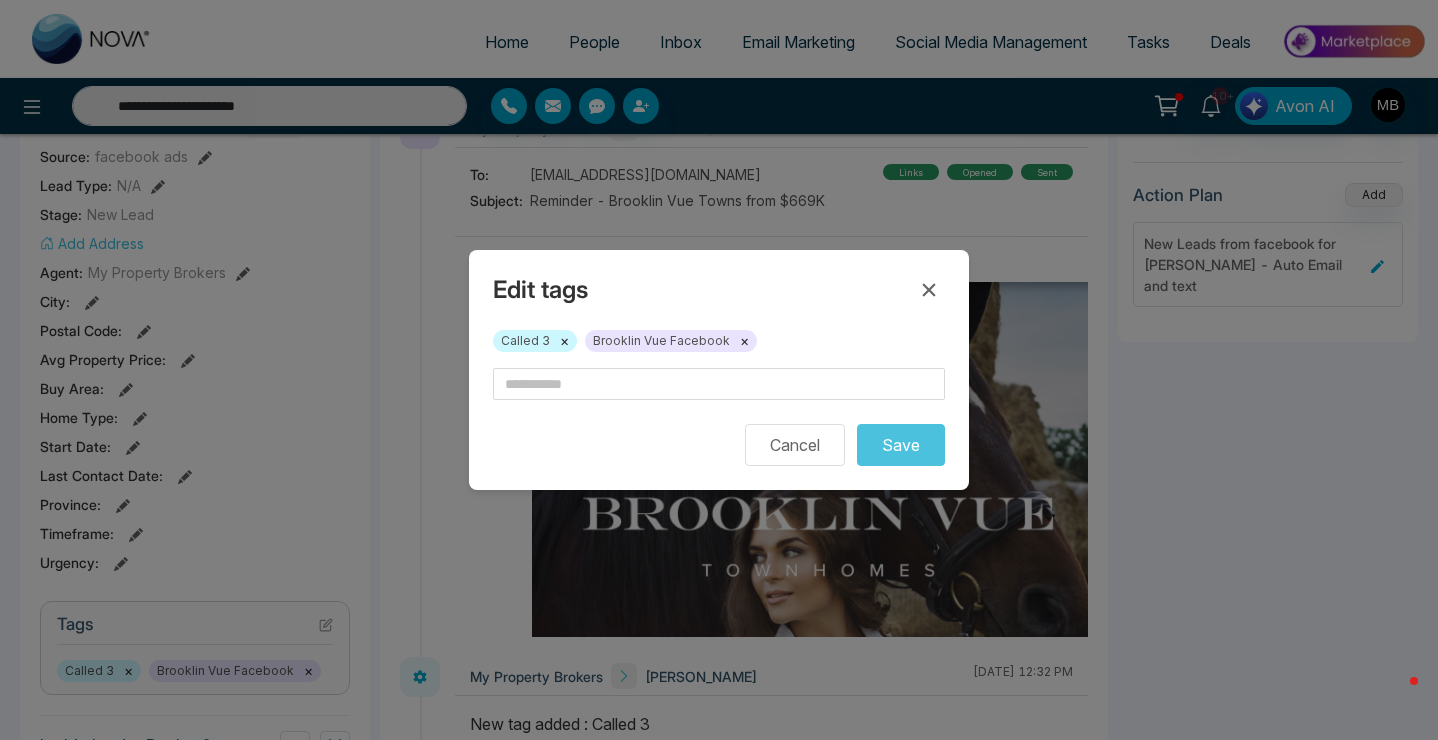 type 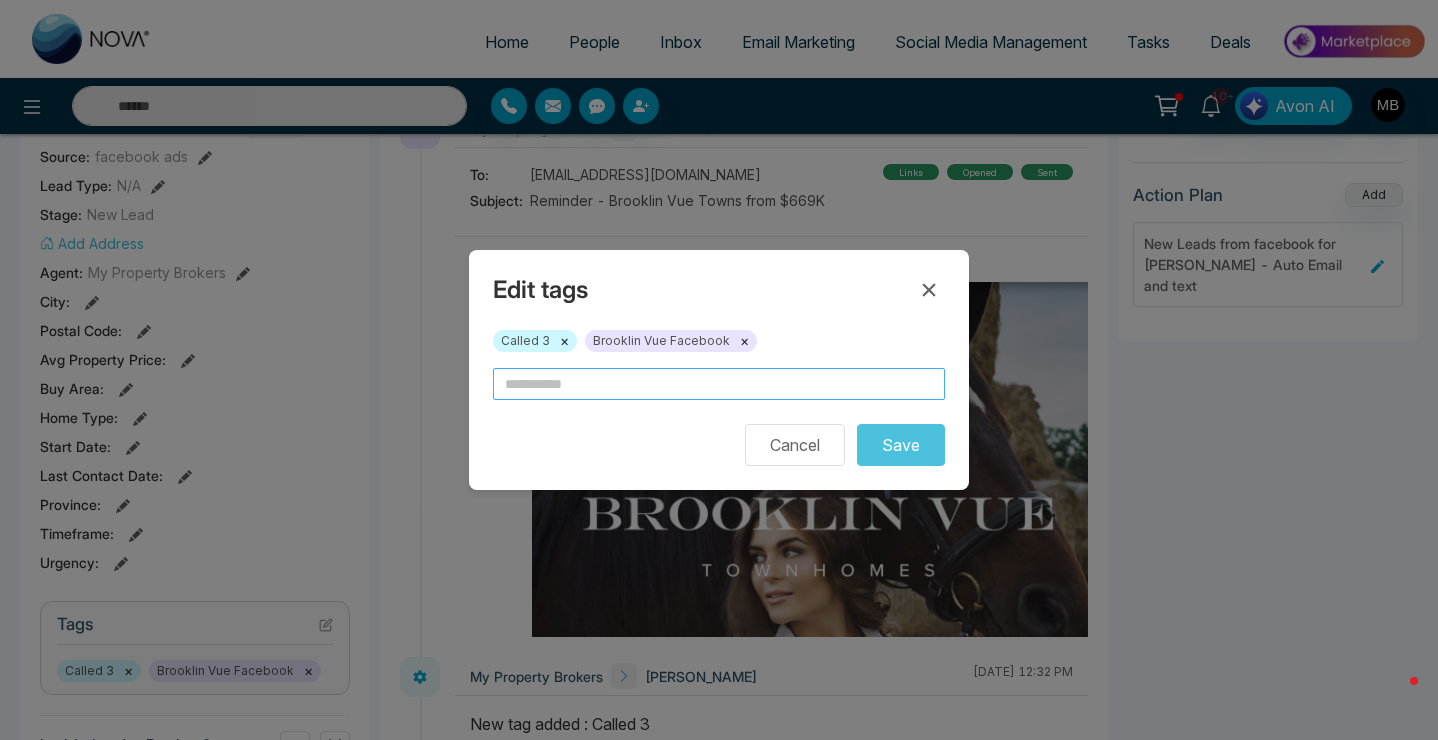 click at bounding box center (719, 384) 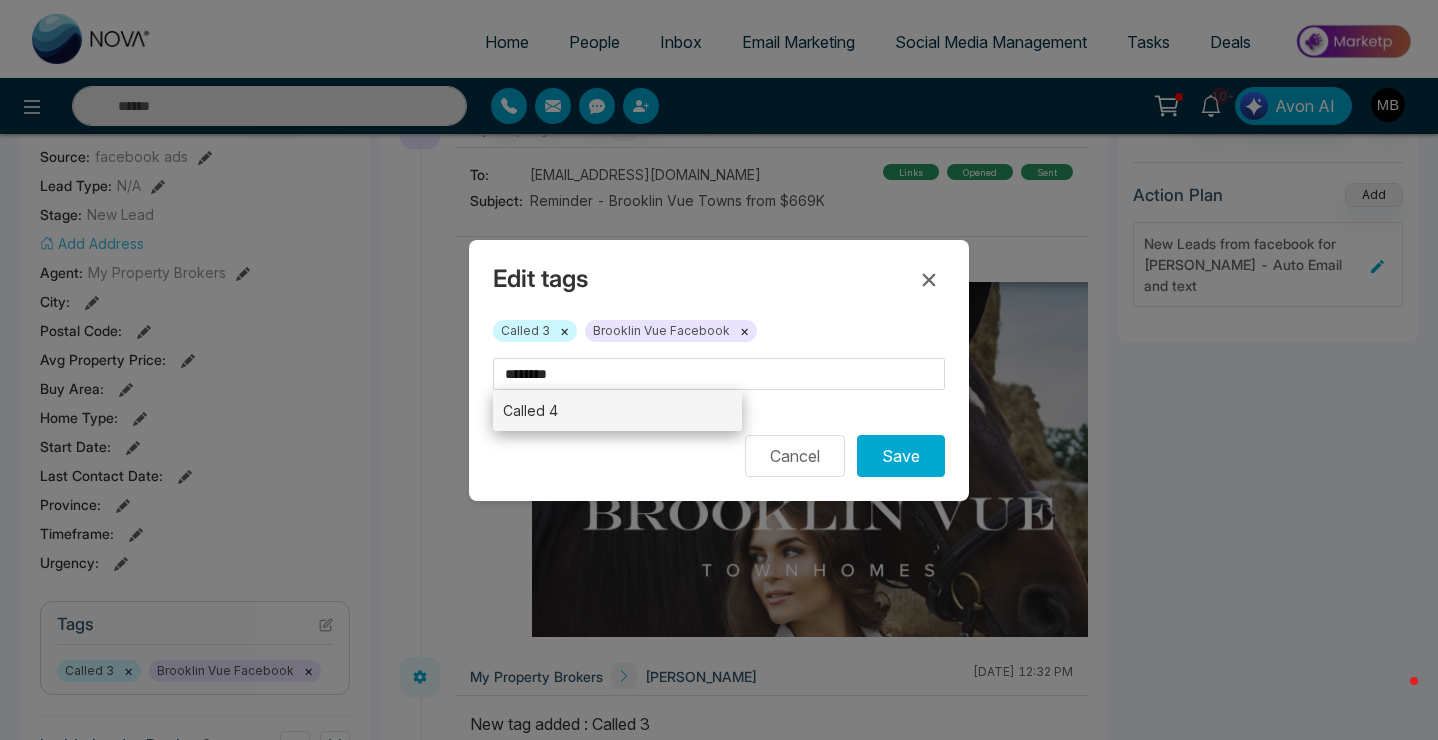 click on "Called 4" at bounding box center [617, 410] 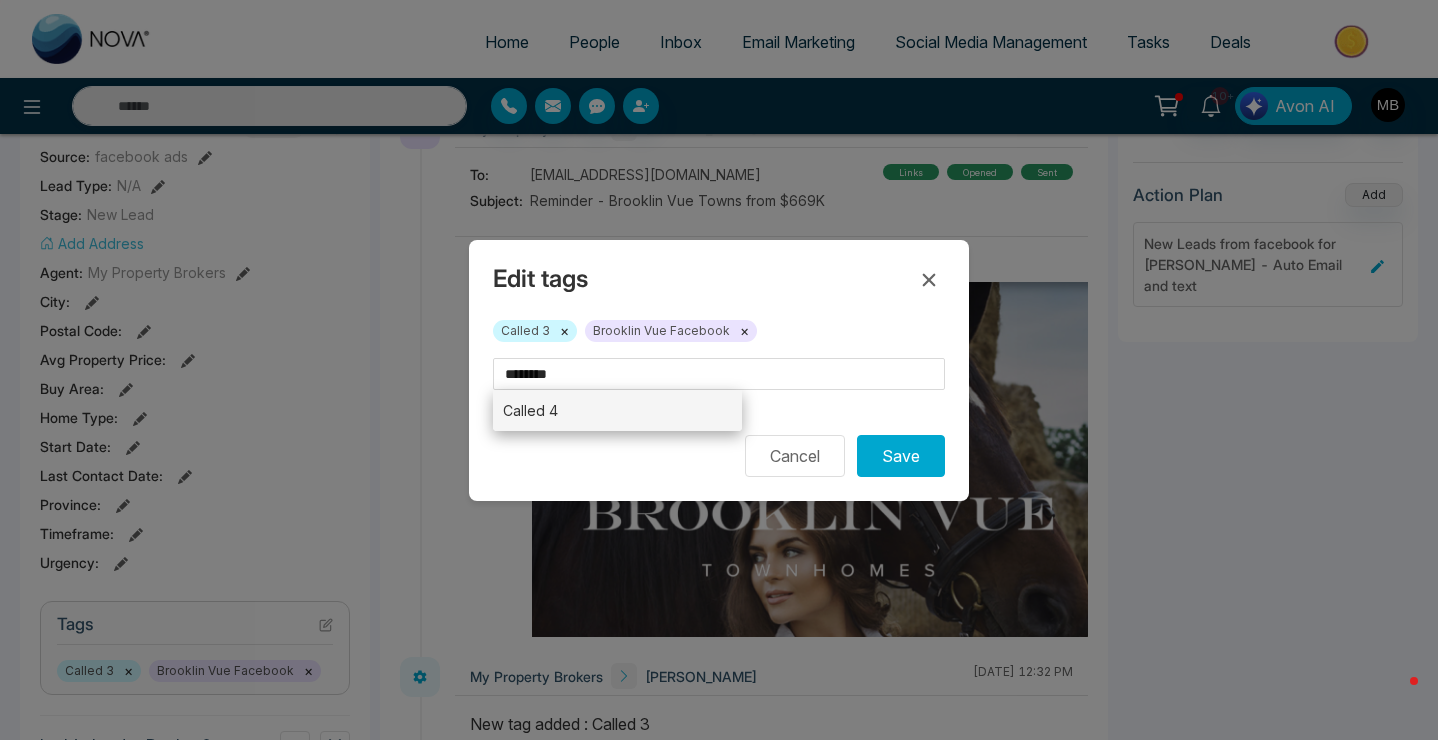 type on "********" 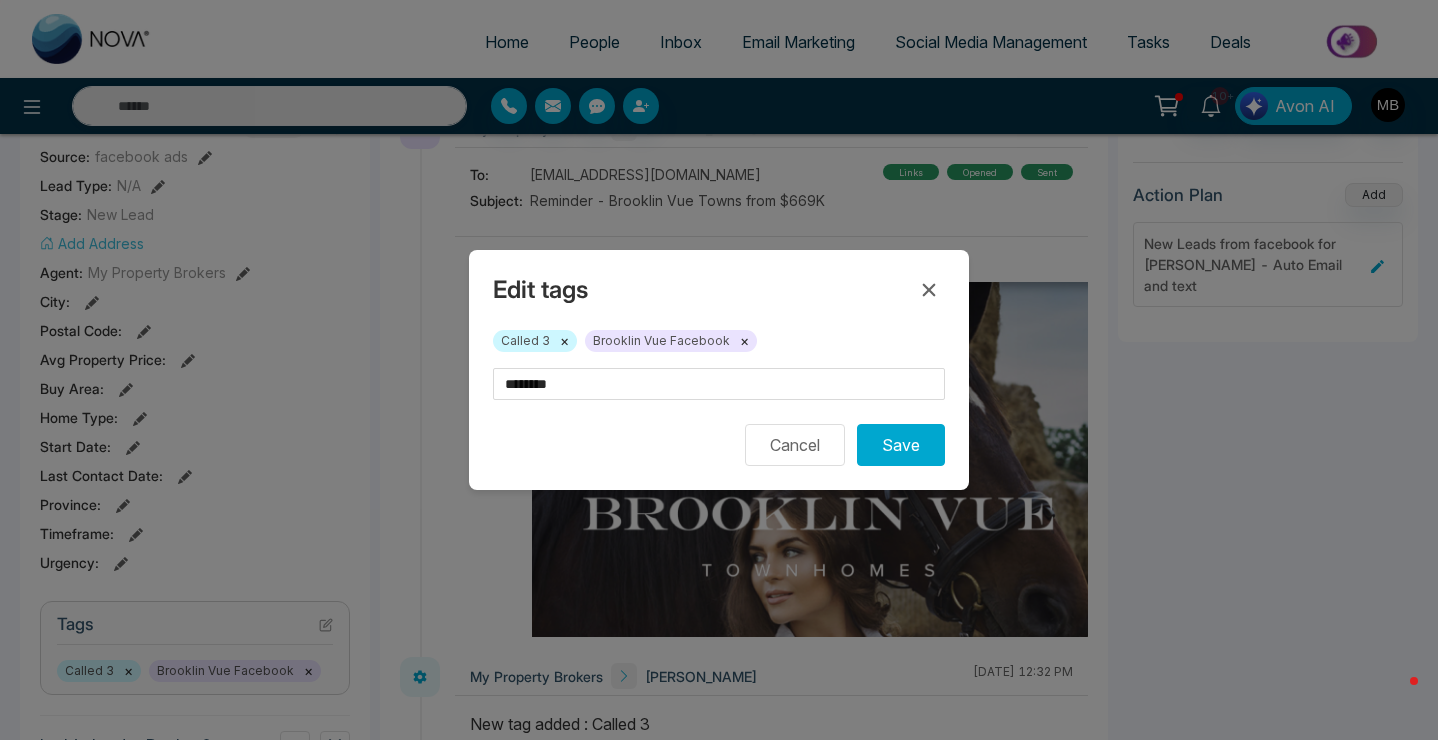 click on "×" at bounding box center (564, 341) 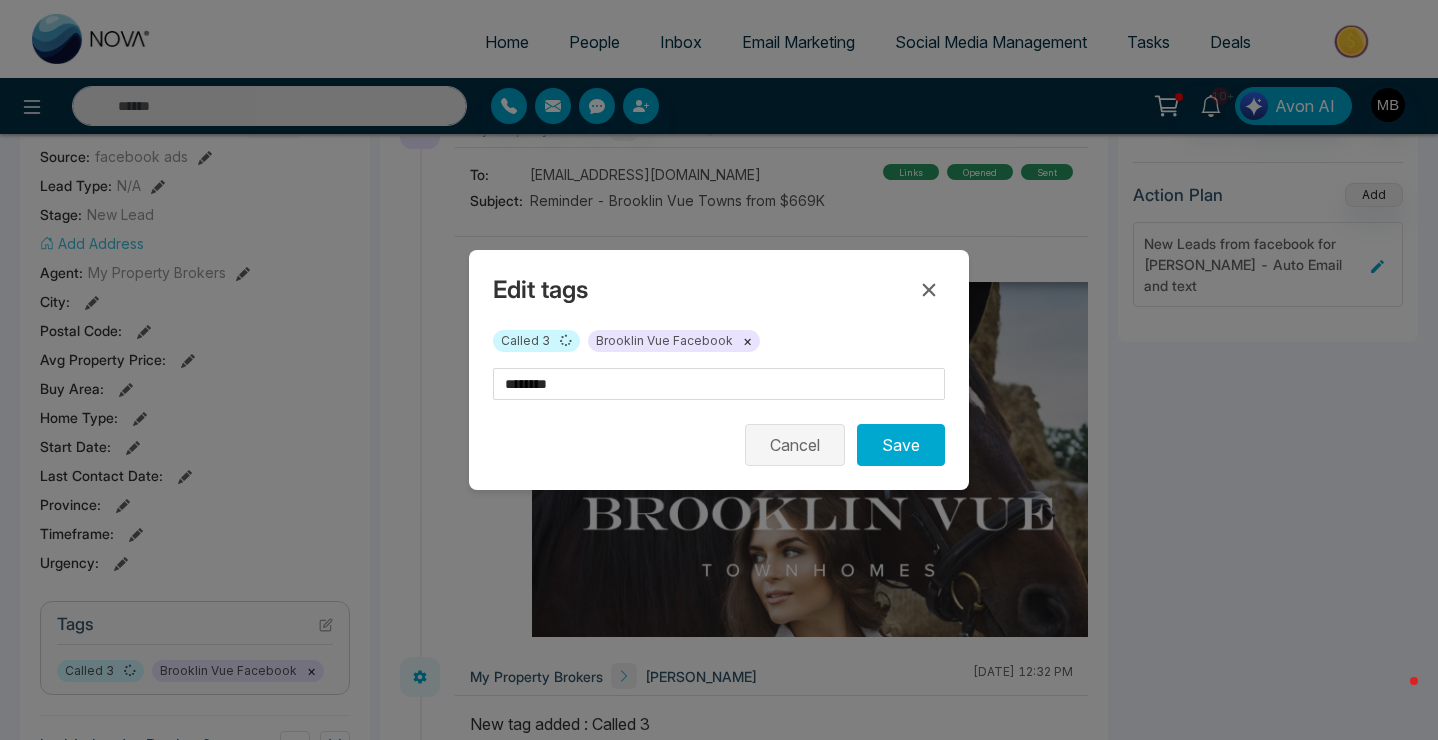 type on "**********" 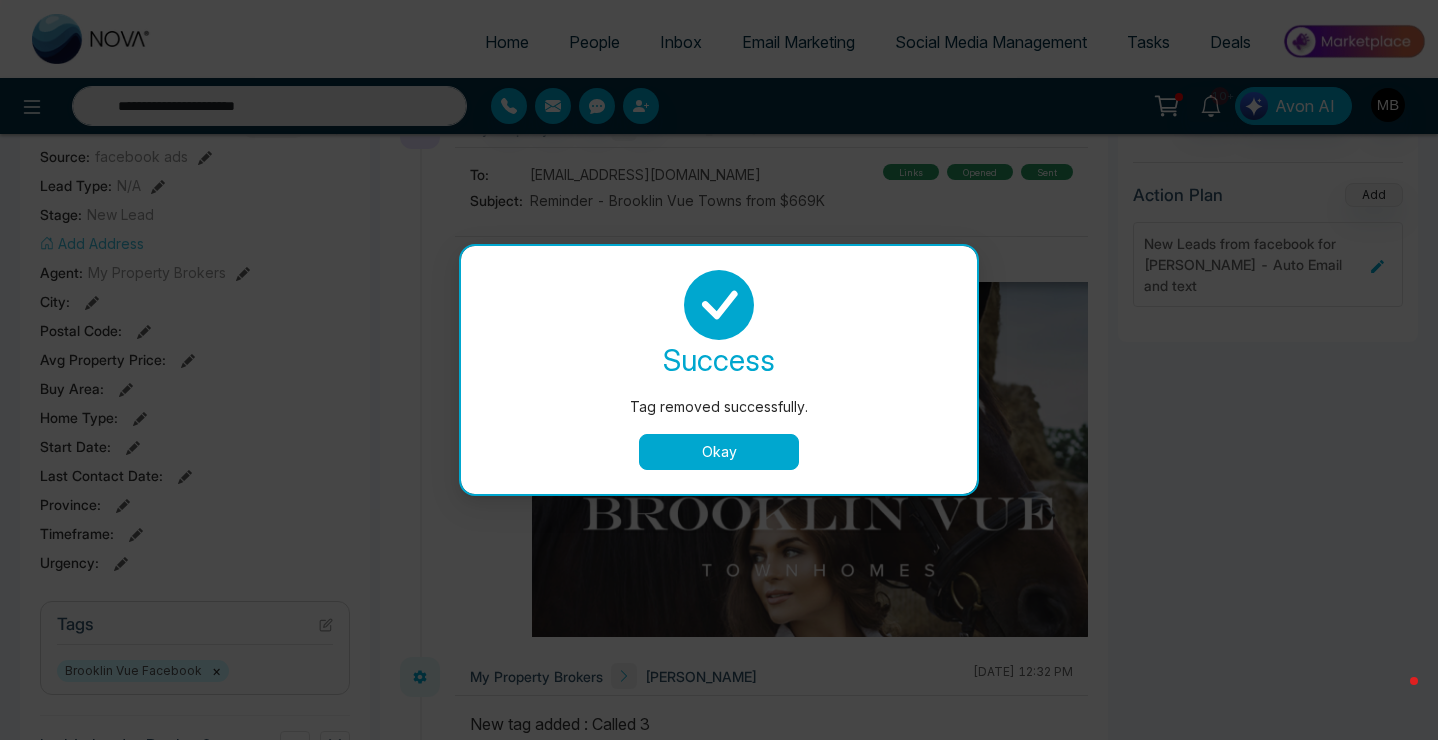 click on "Okay" at bounding box center (719, 452) 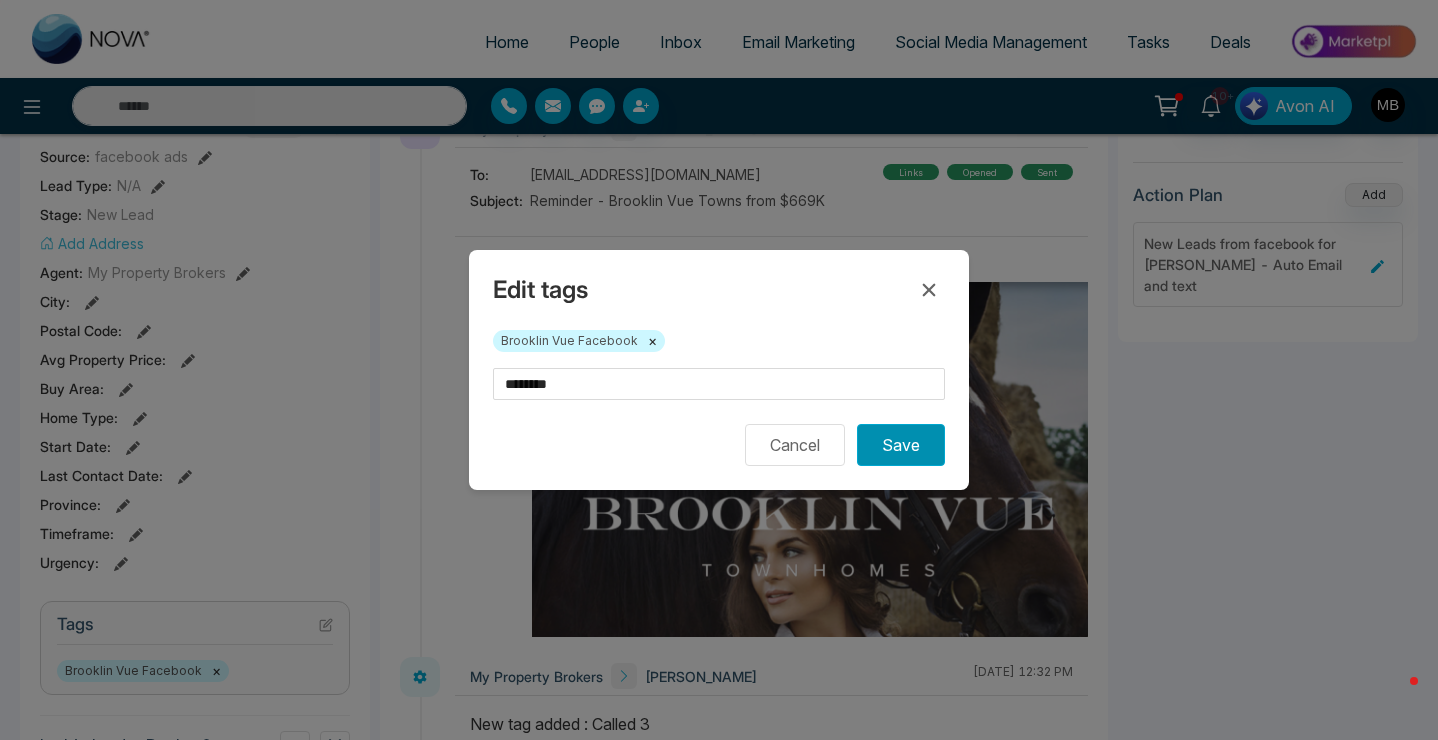 click on "Save" at bounding box center (901, 445) 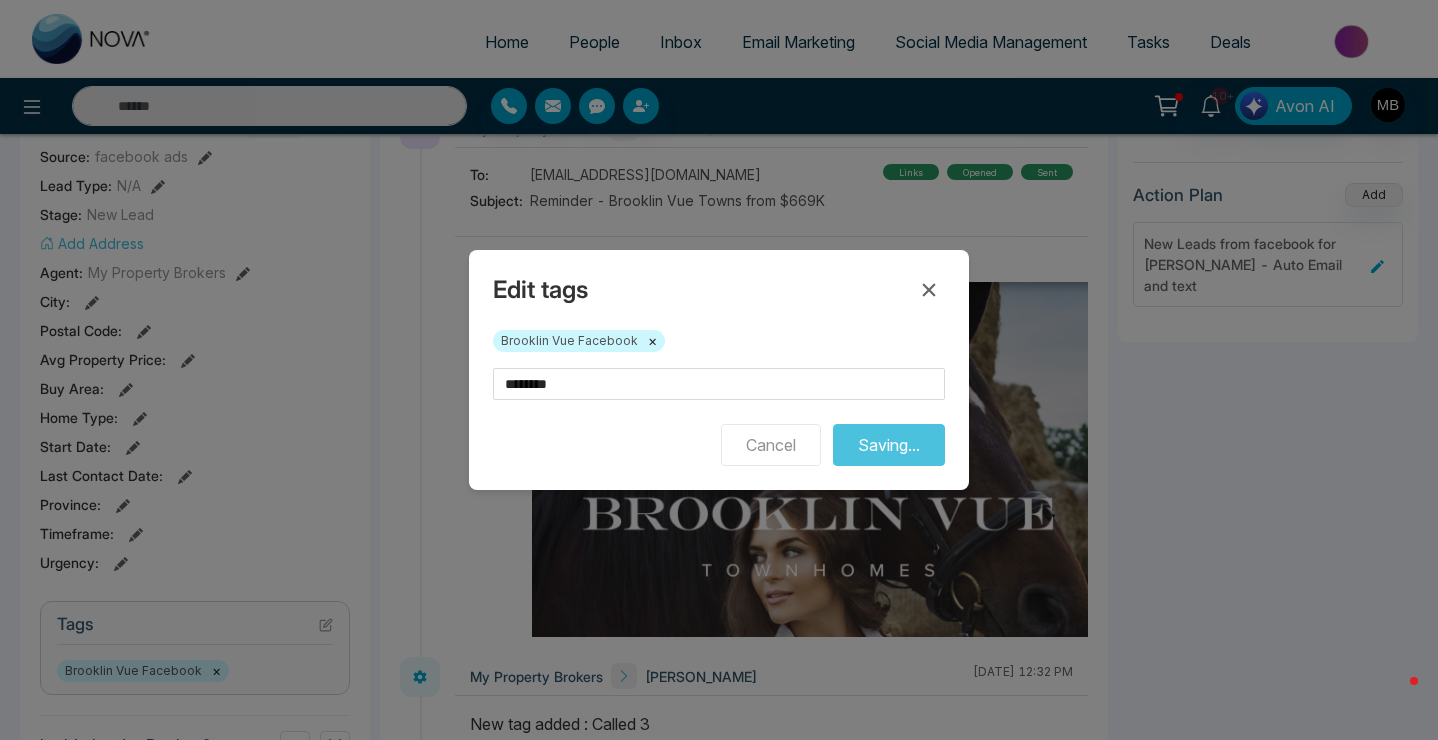 type on "**********" 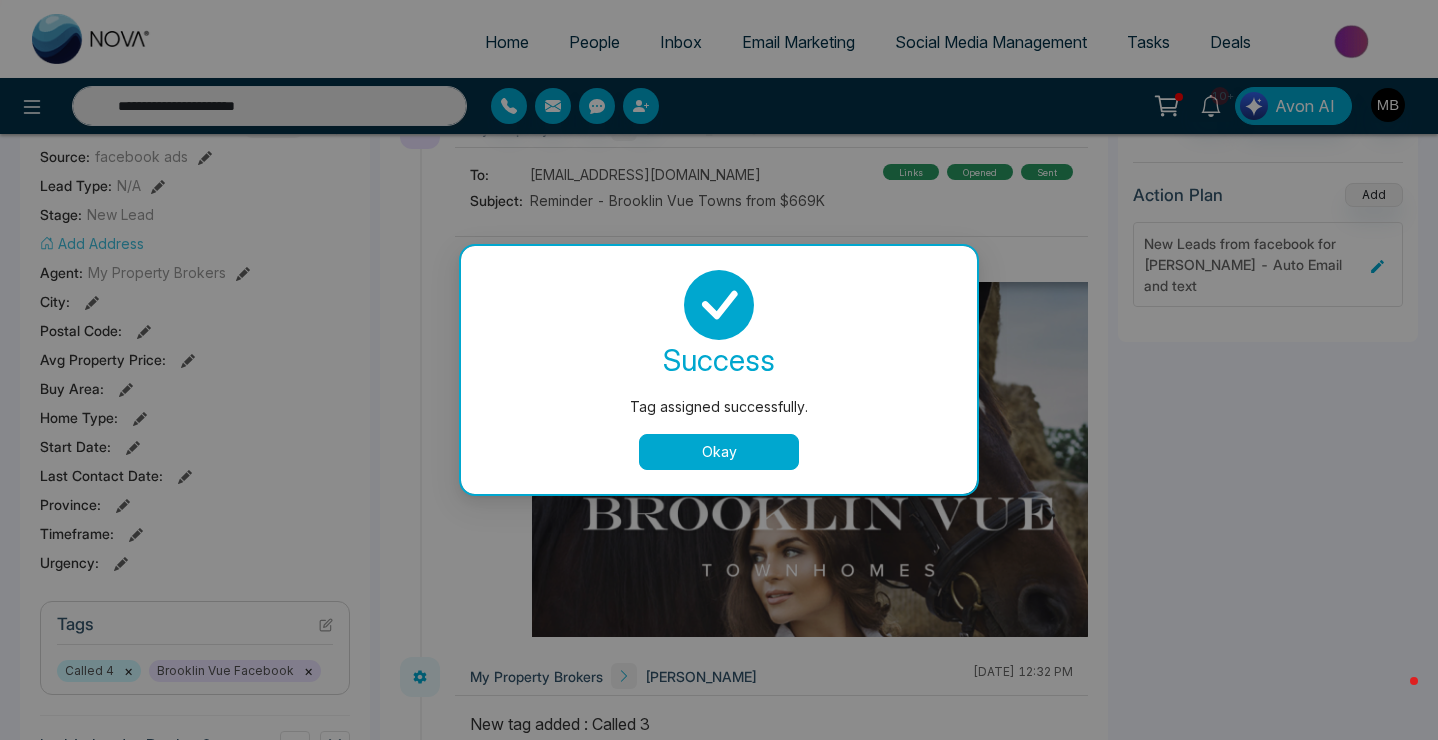 click on "Okay" at bounding box center [719, 452] 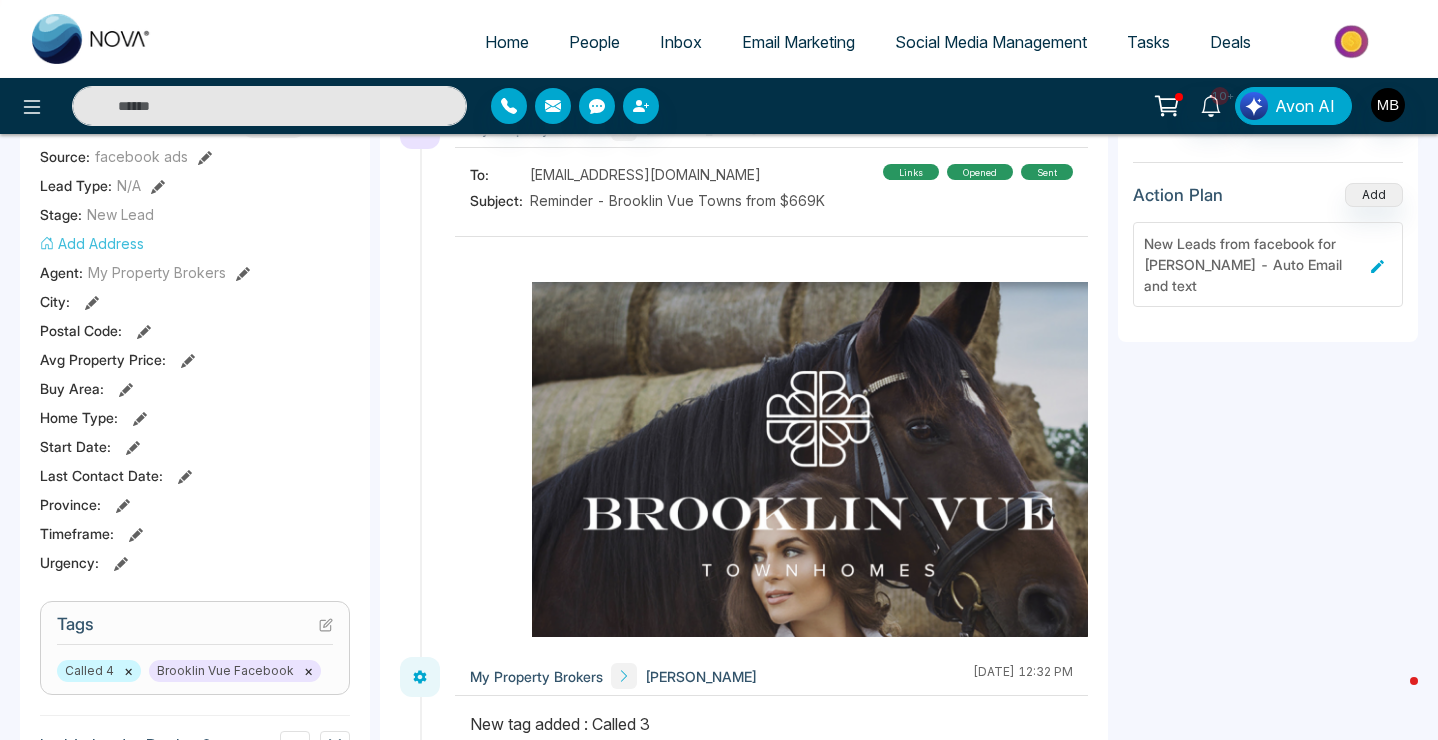 click at bounding box center (269, 106) 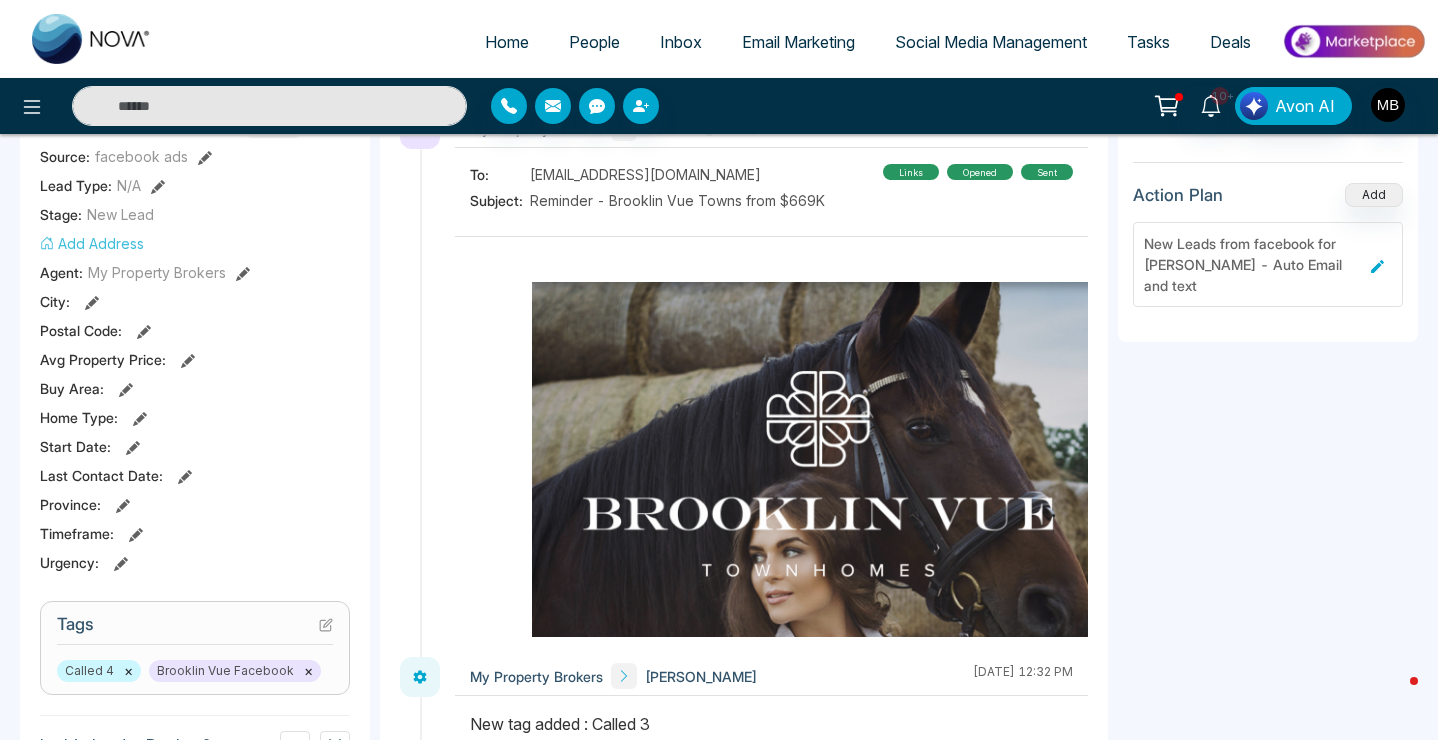 paste on "**********" 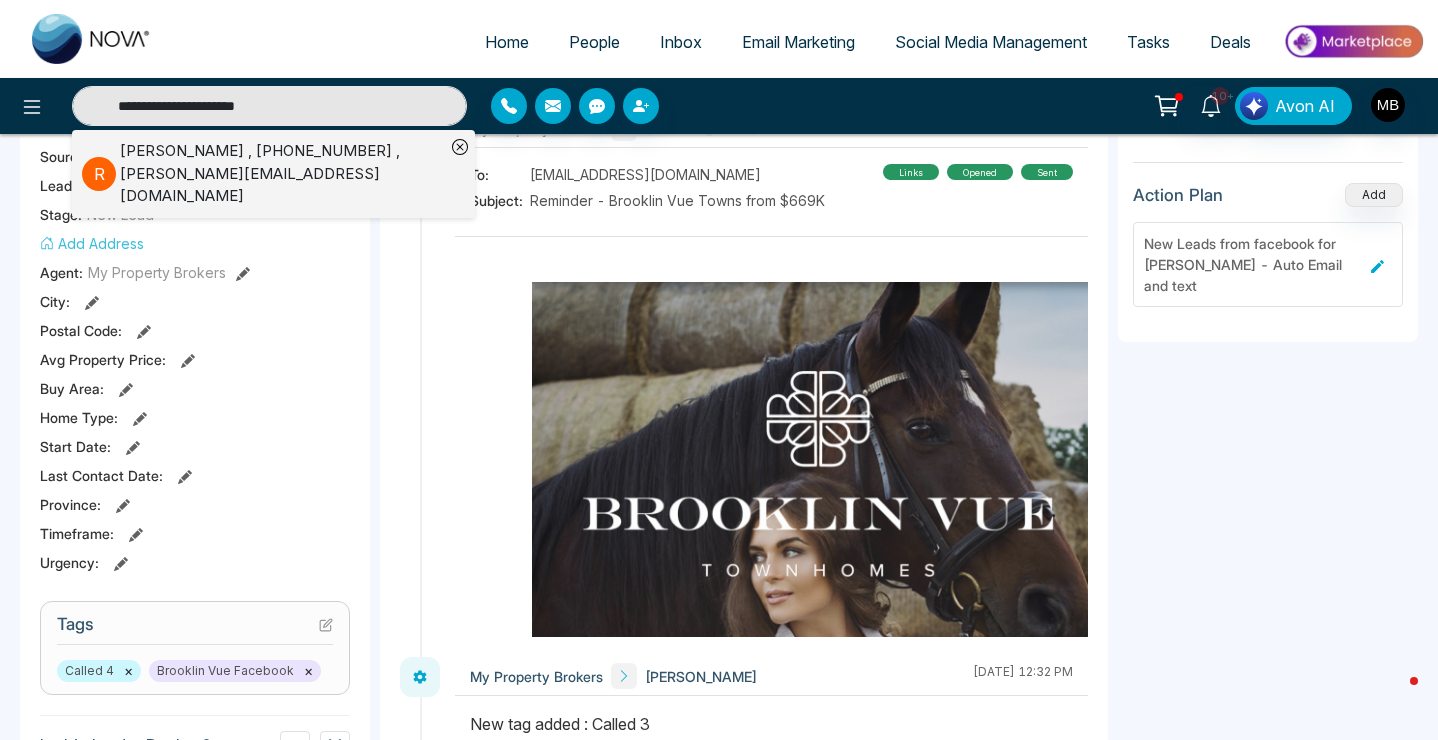 type on "**********" 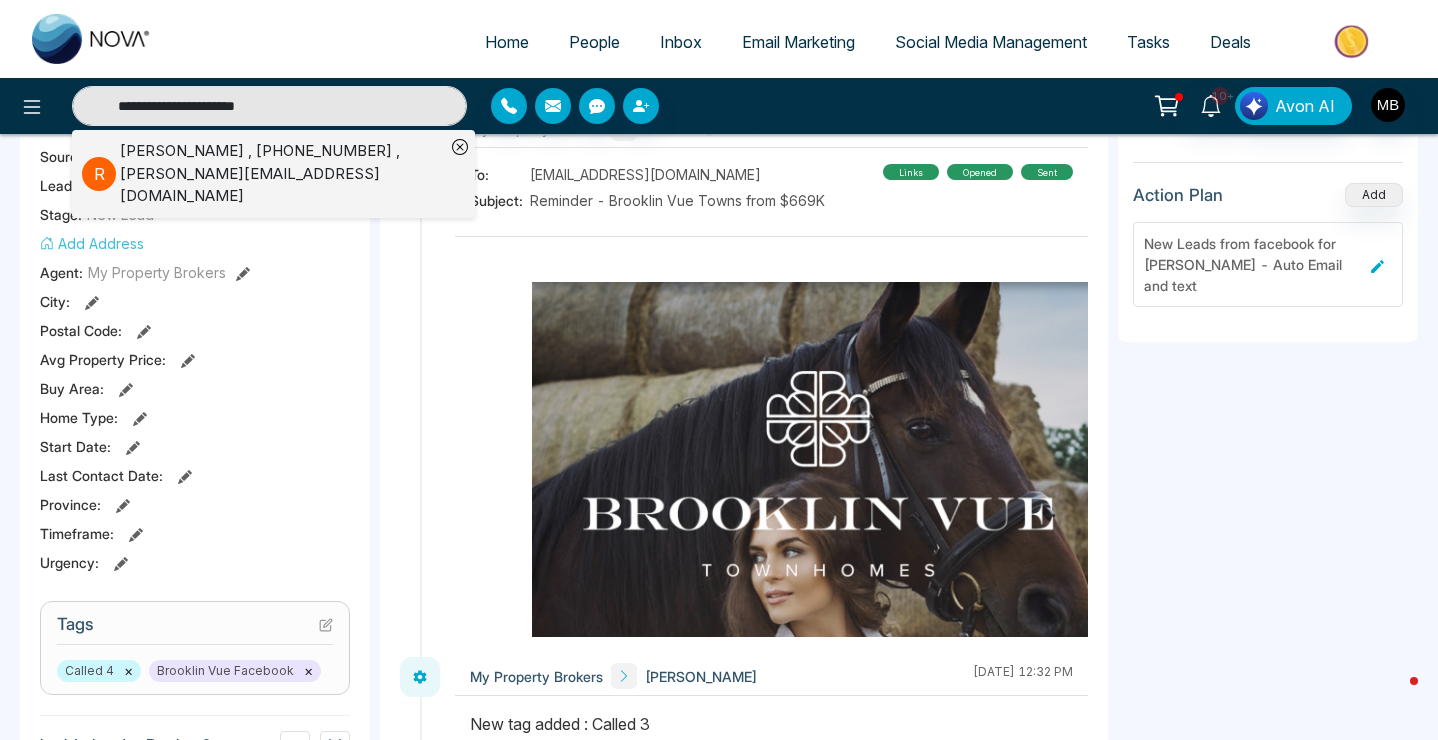 click on "[PERSON_NAME]     , [PHONE_NUMBER]   , [PERSON_NAME][EMAIL_ADDRESS][DOMAIN_NAME]" at bounding box center [282, 174] 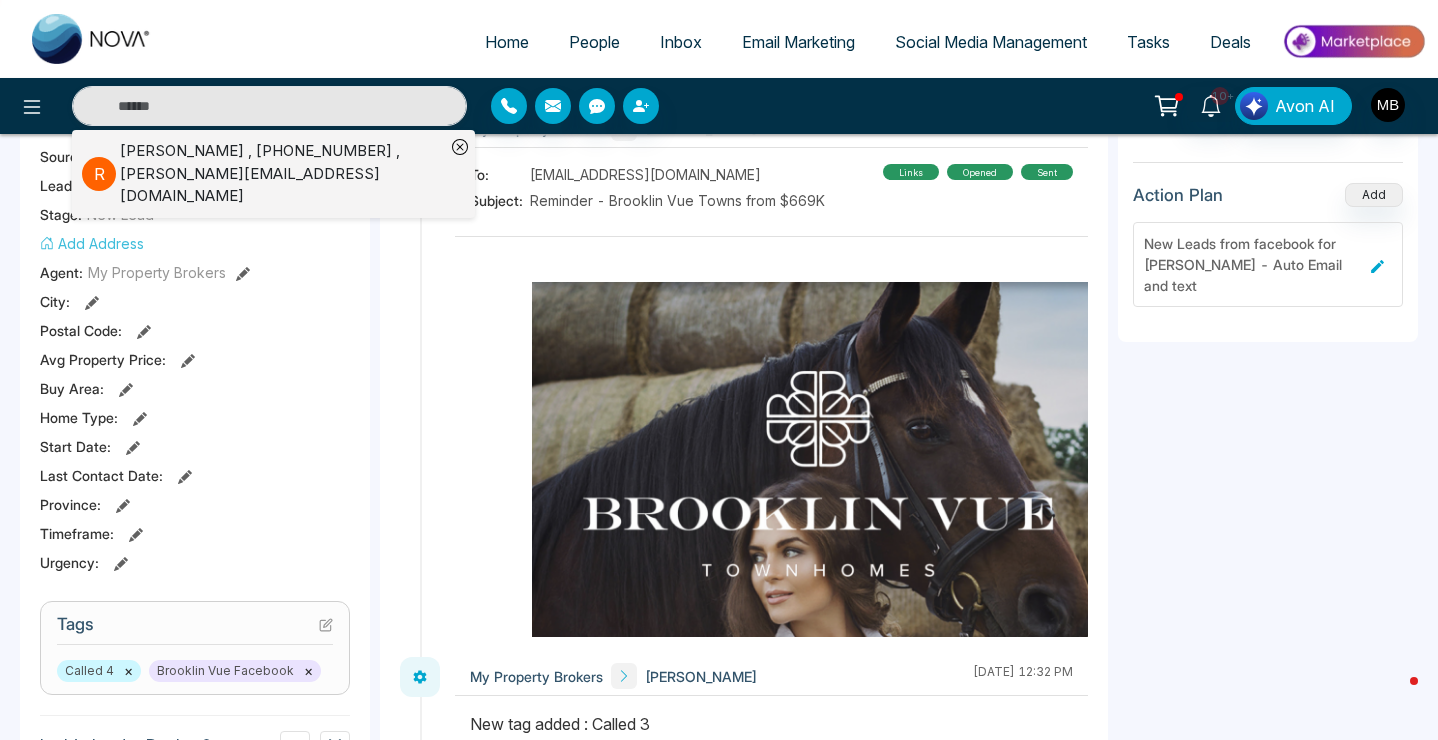 type on "**********" 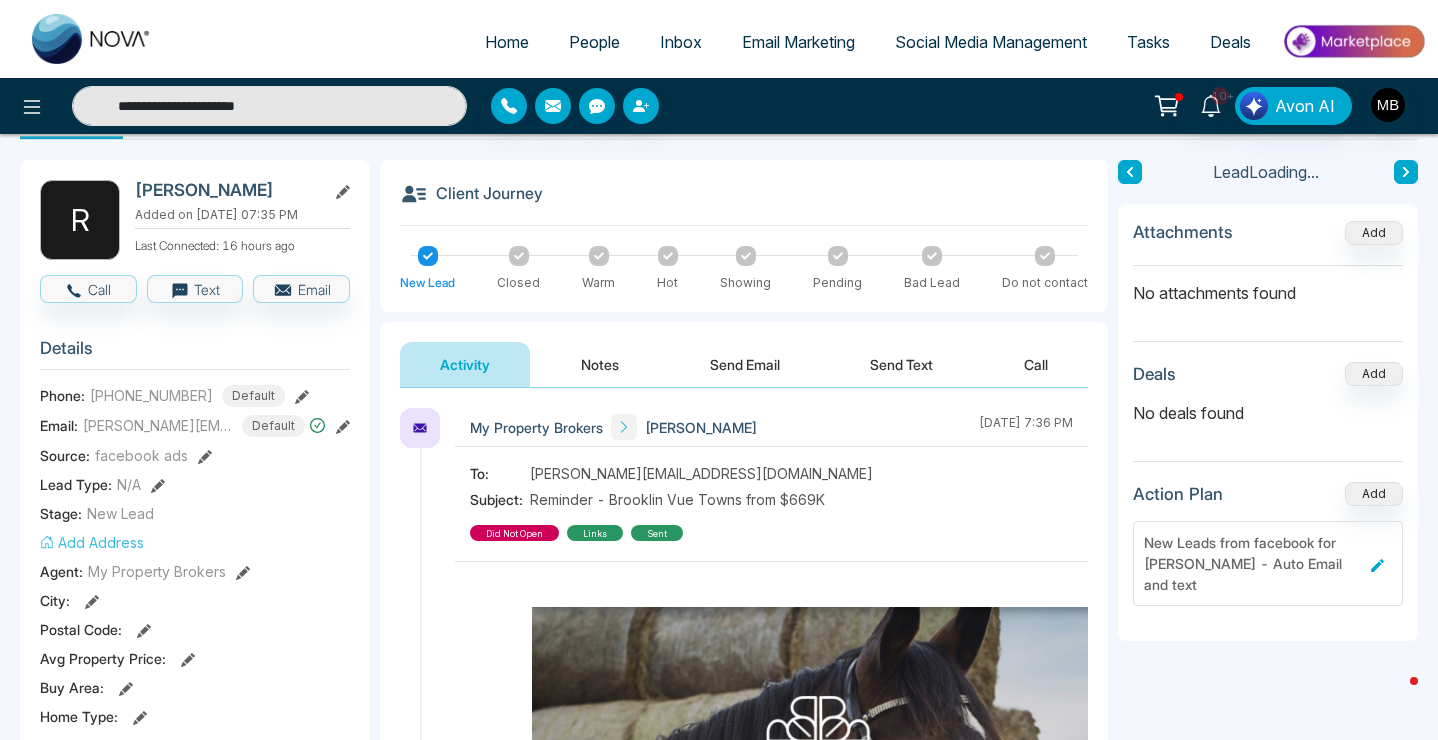 scroll, scrollTop: 99, scrollLeft: 0, axis: vertical 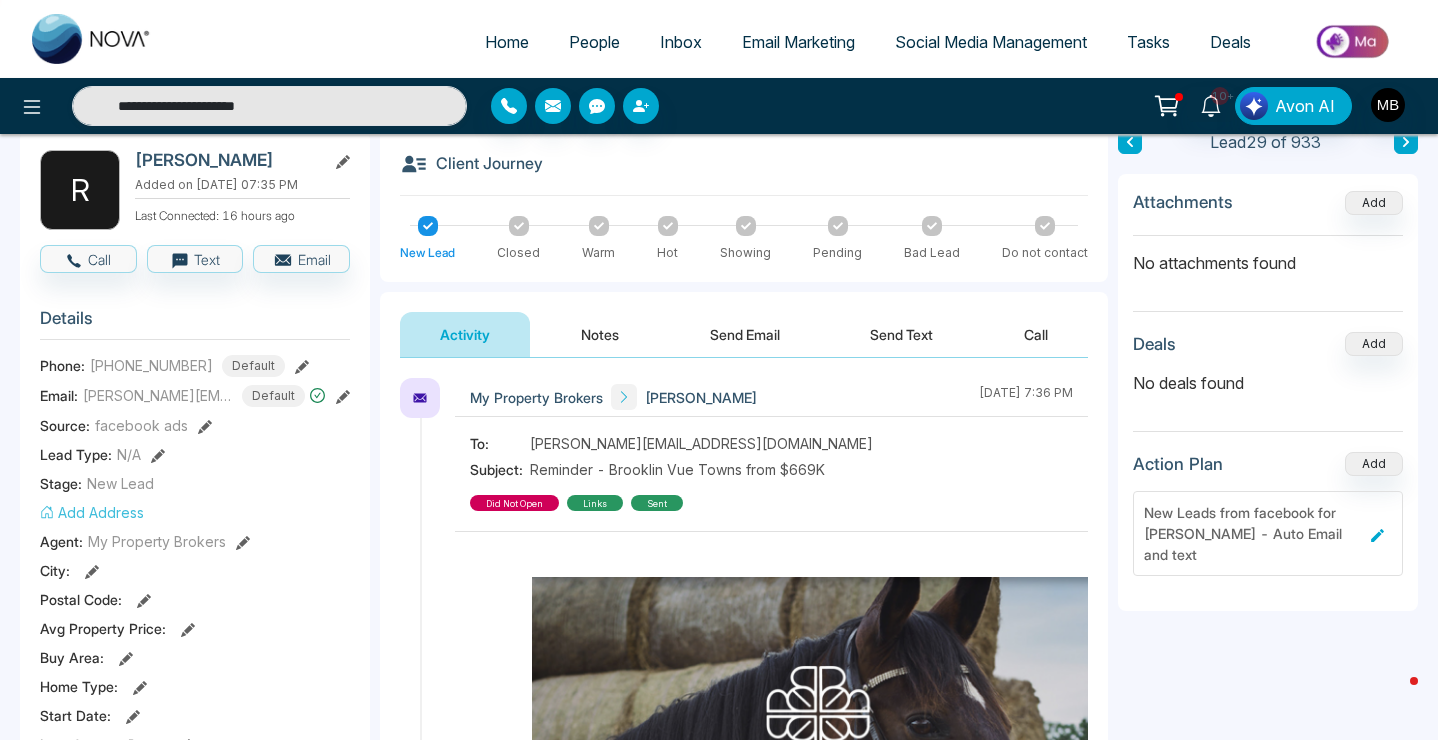 click on "Notes" at bounding box center [600, 334] 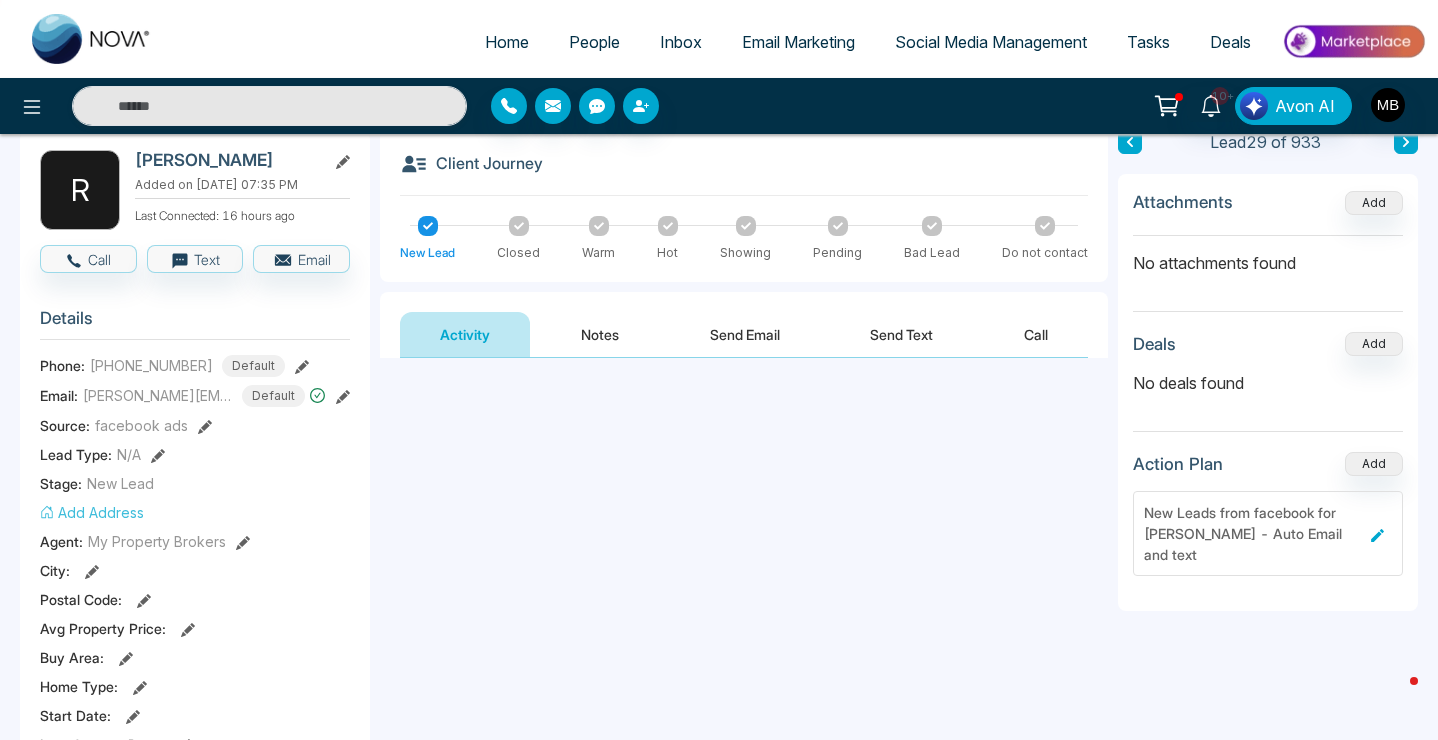 type on "**********" 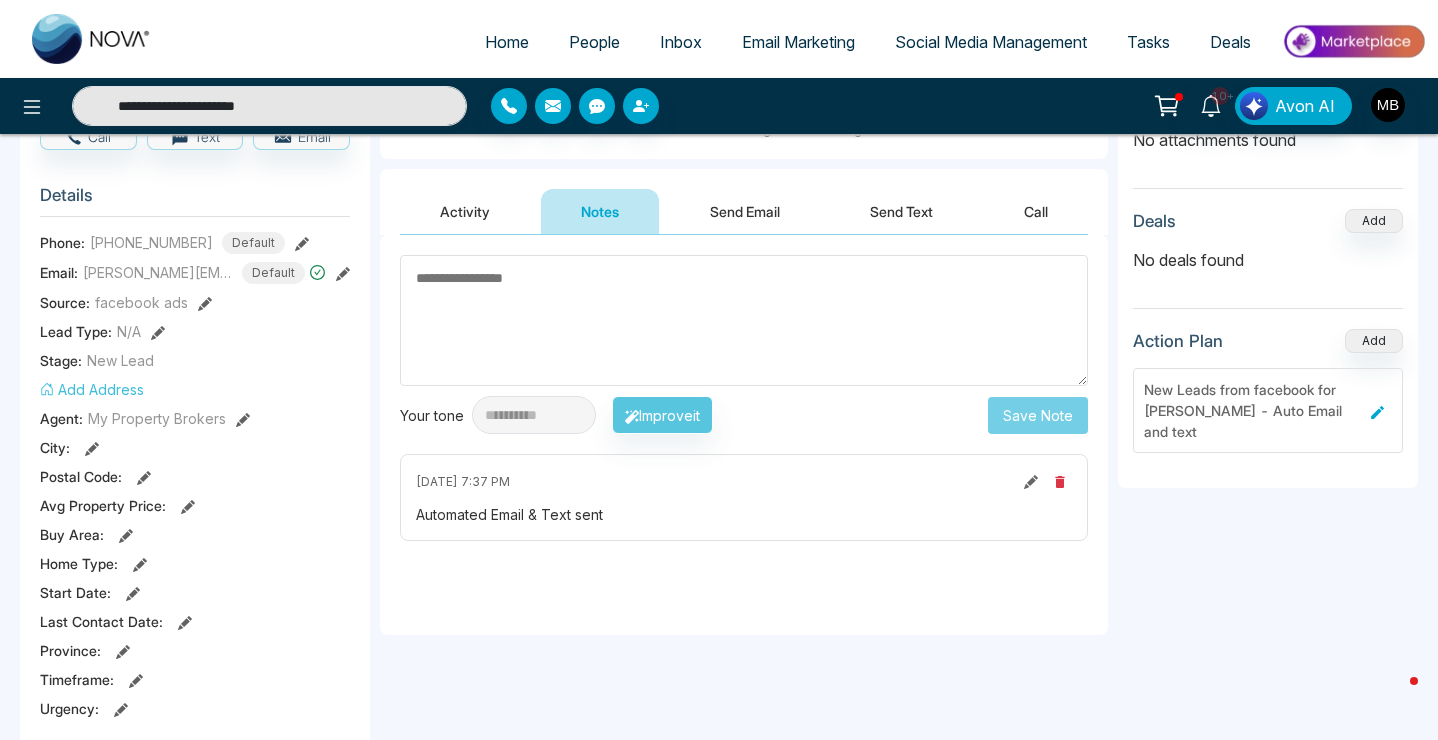 scroll, scrollTop: 460, scrollLeft: 0, axis: vertical 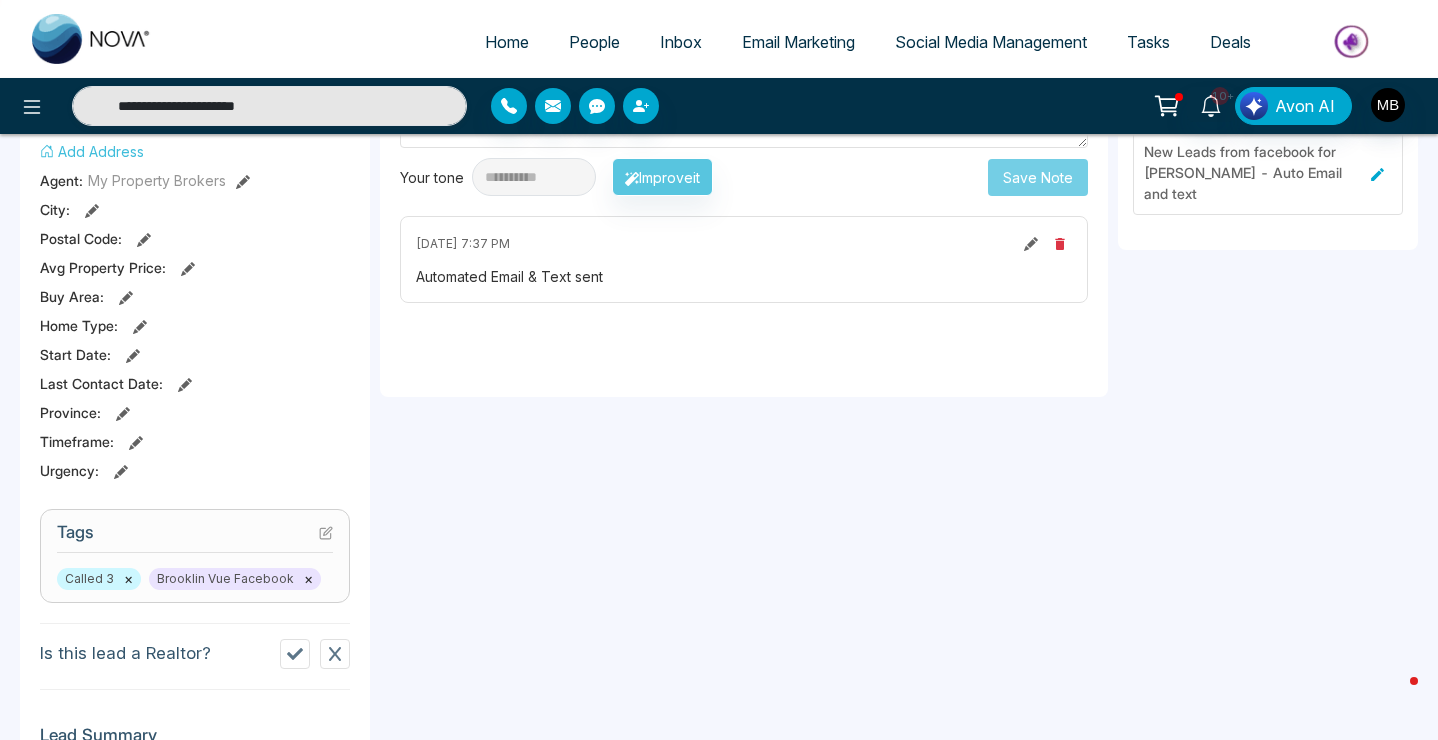 click on "×" at bounding box center [128, 579] 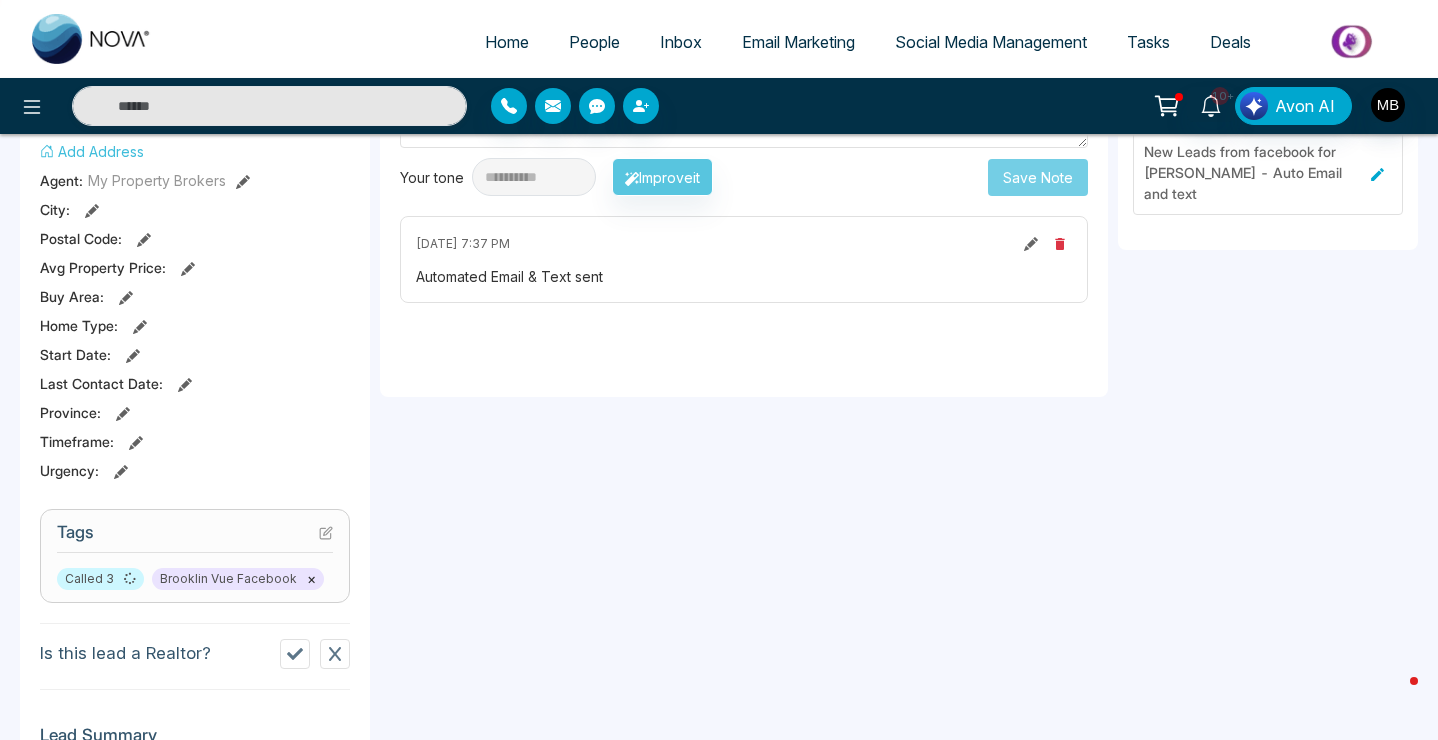type on "**********" 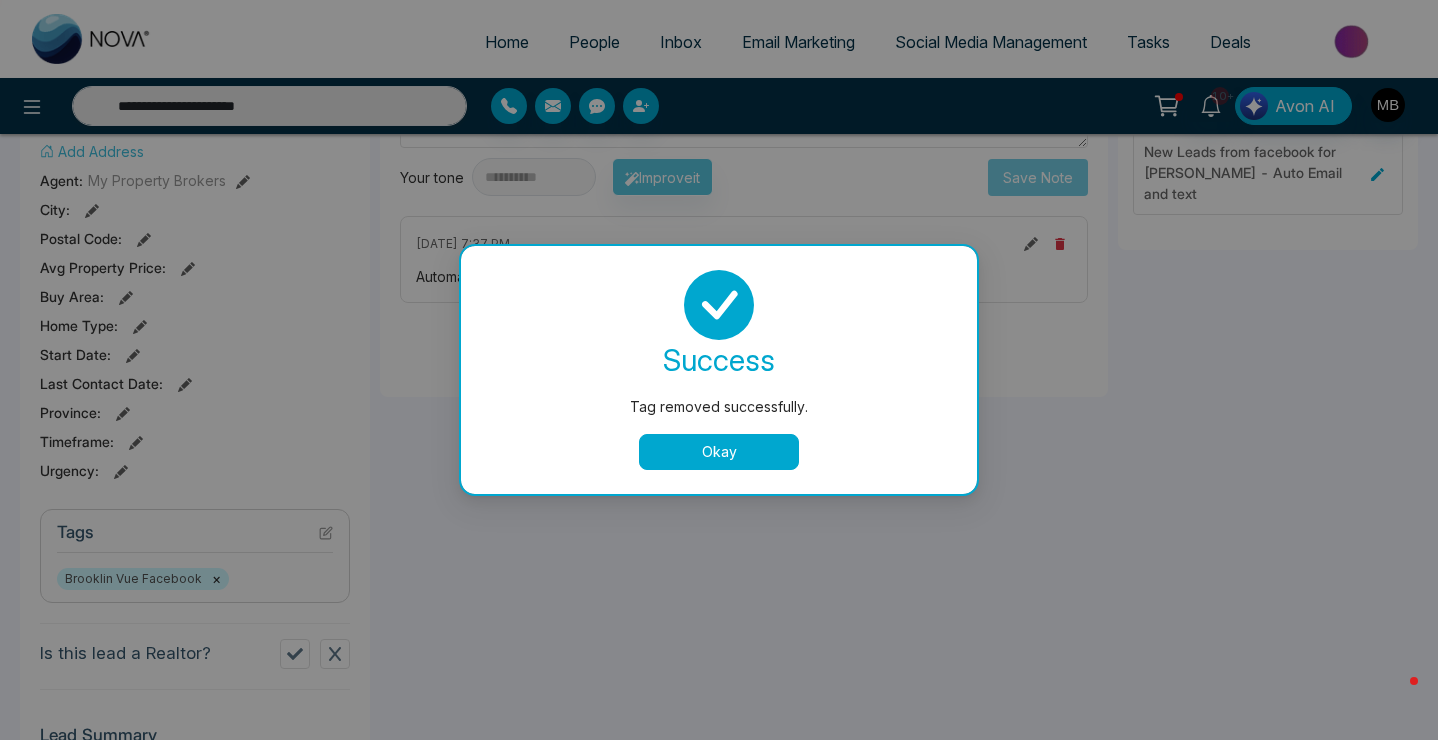 click on "Okay" at bounding box center (719, 452) 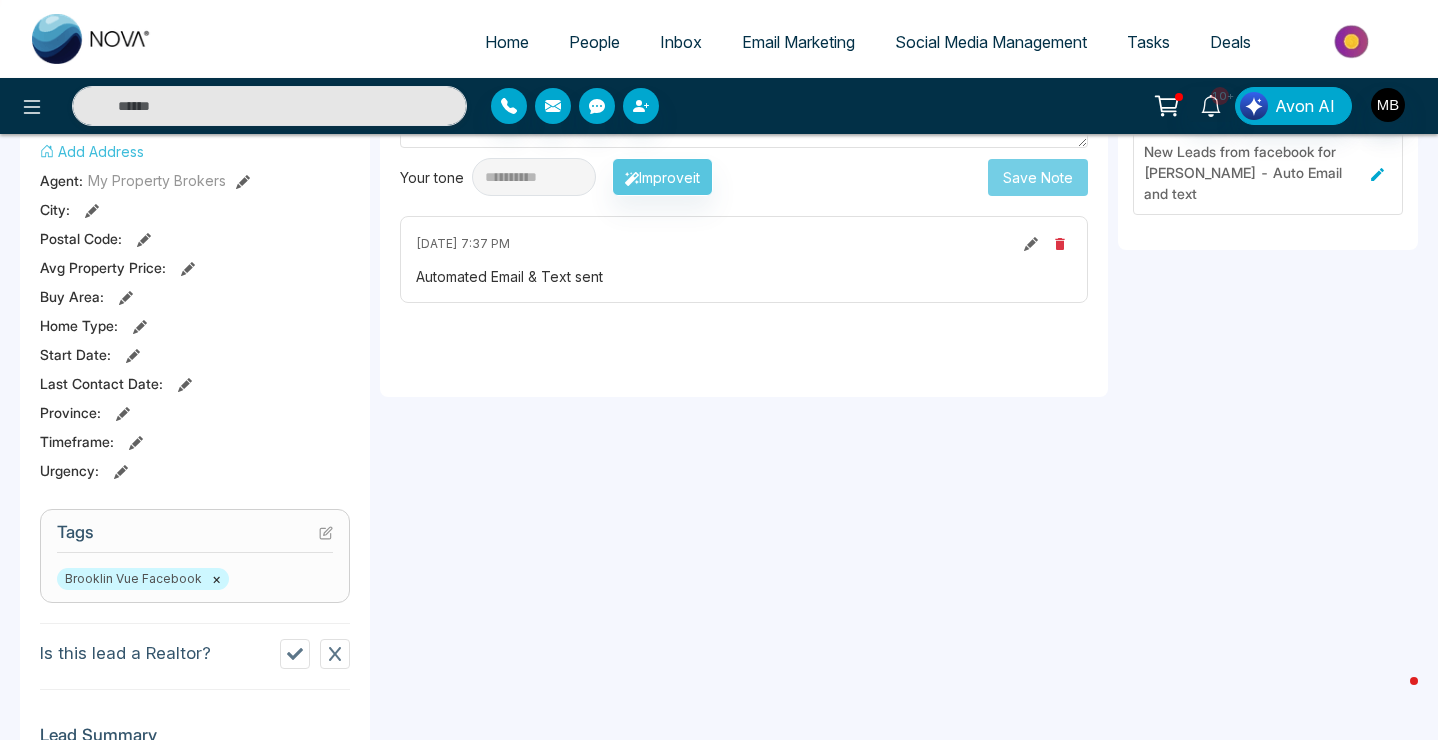 click 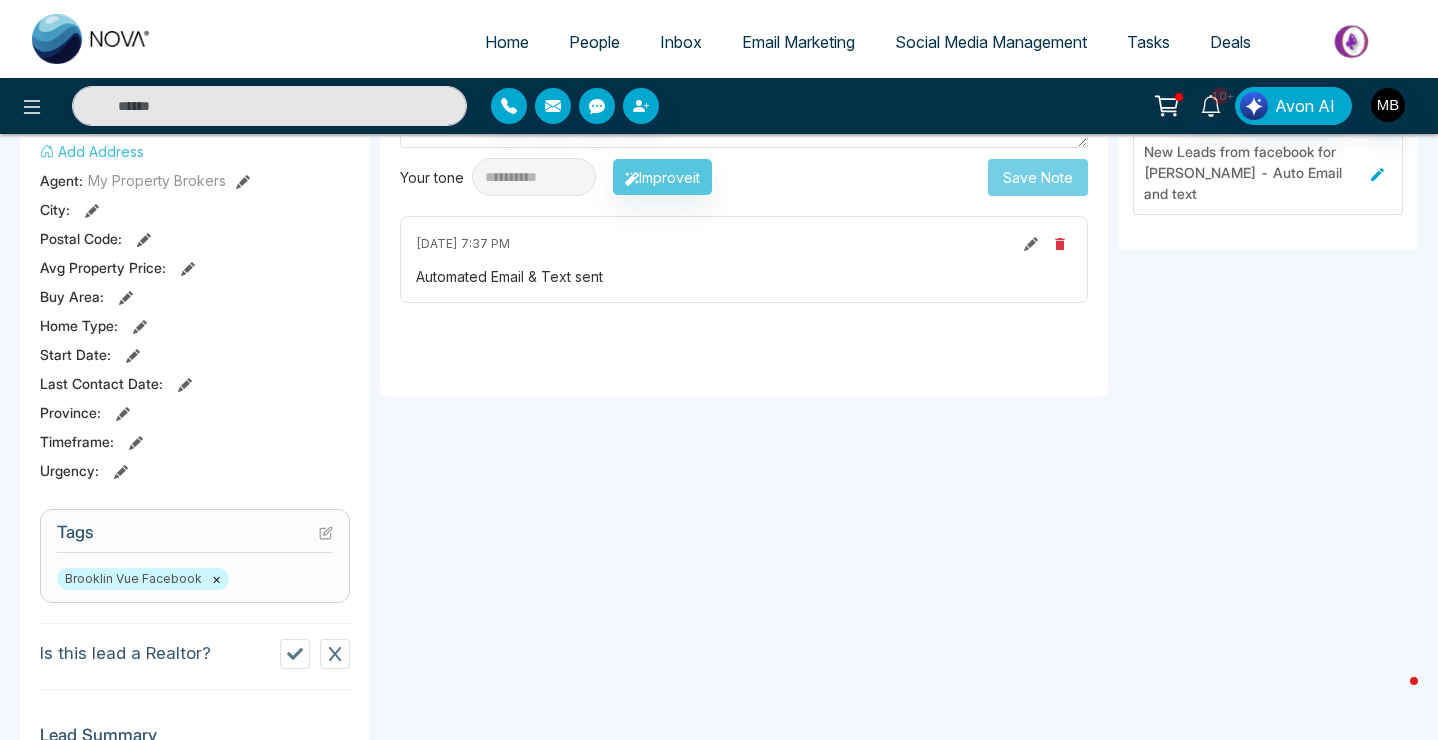 type on "**********" 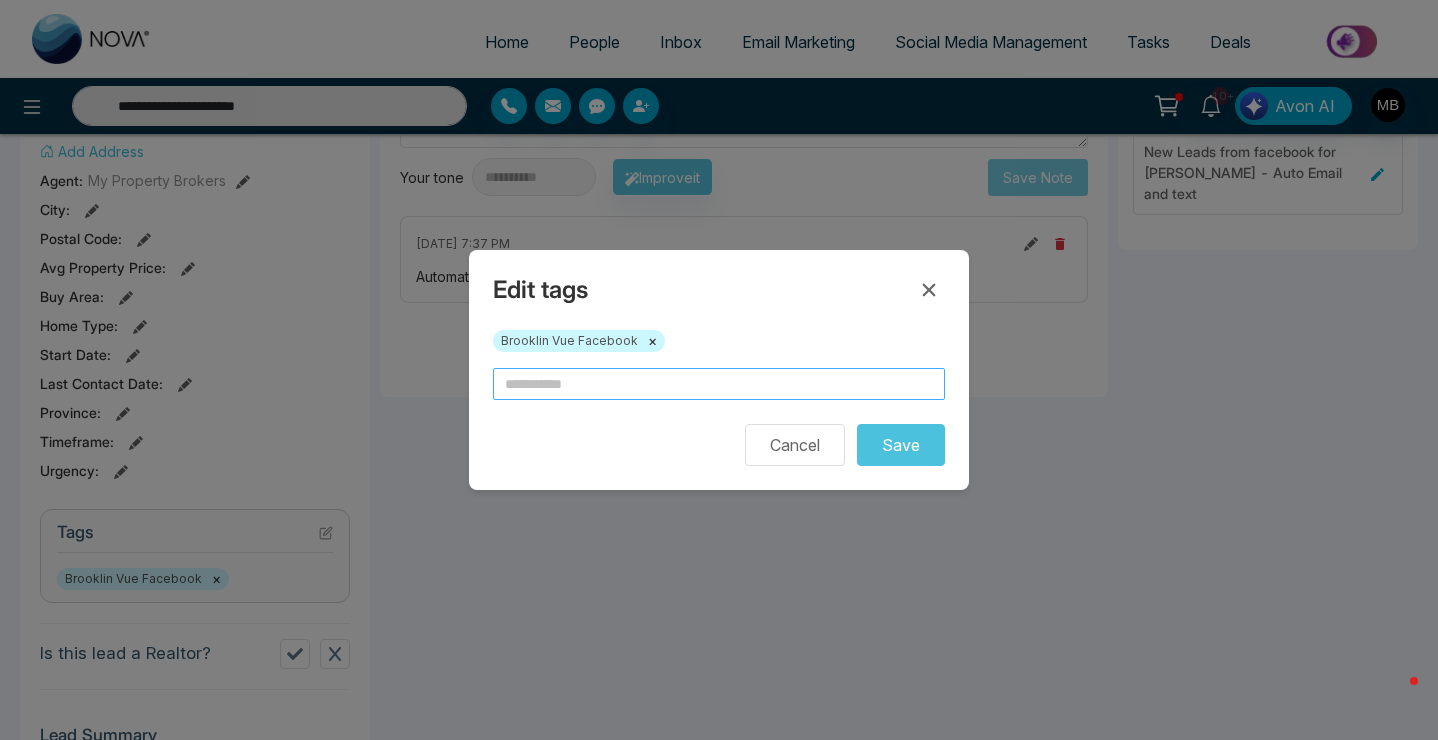 click at bounding box center (719, 384) 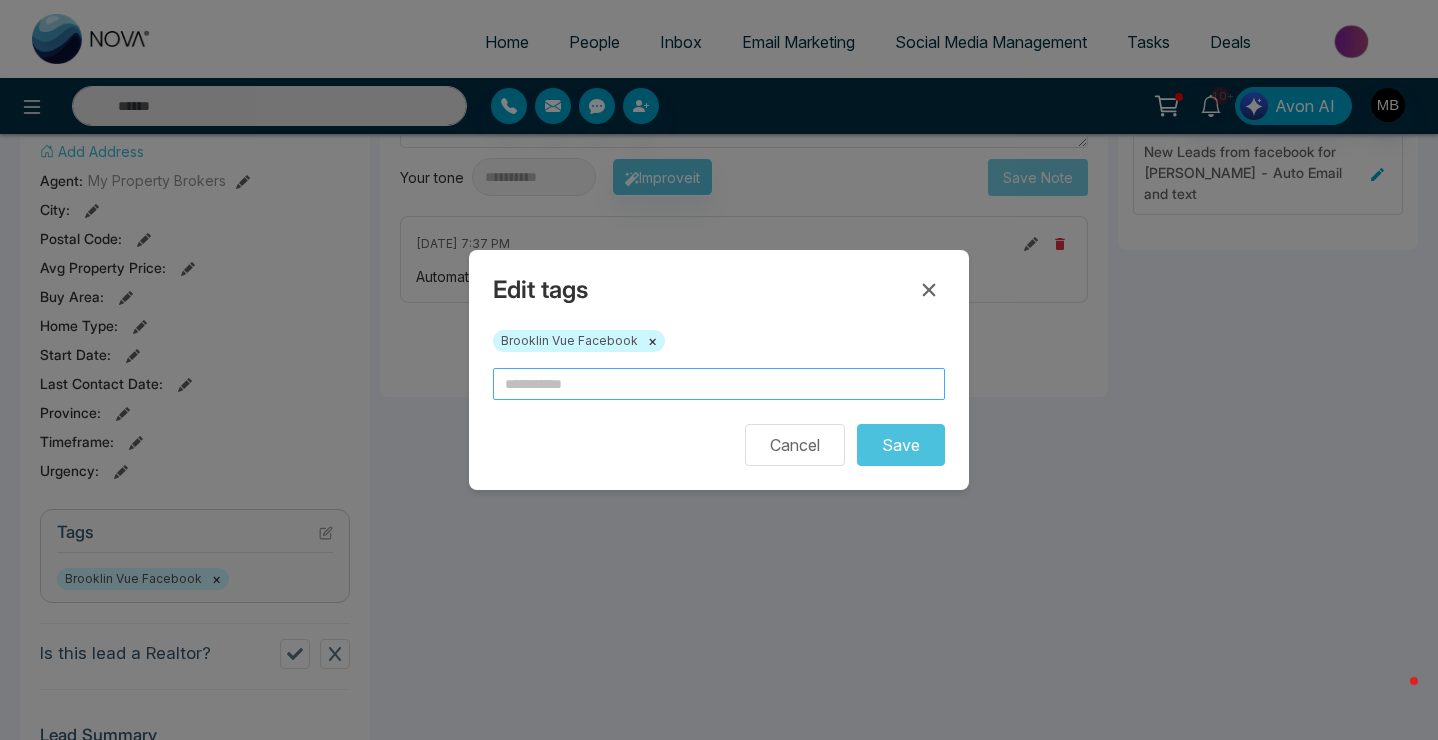 type on "**********" 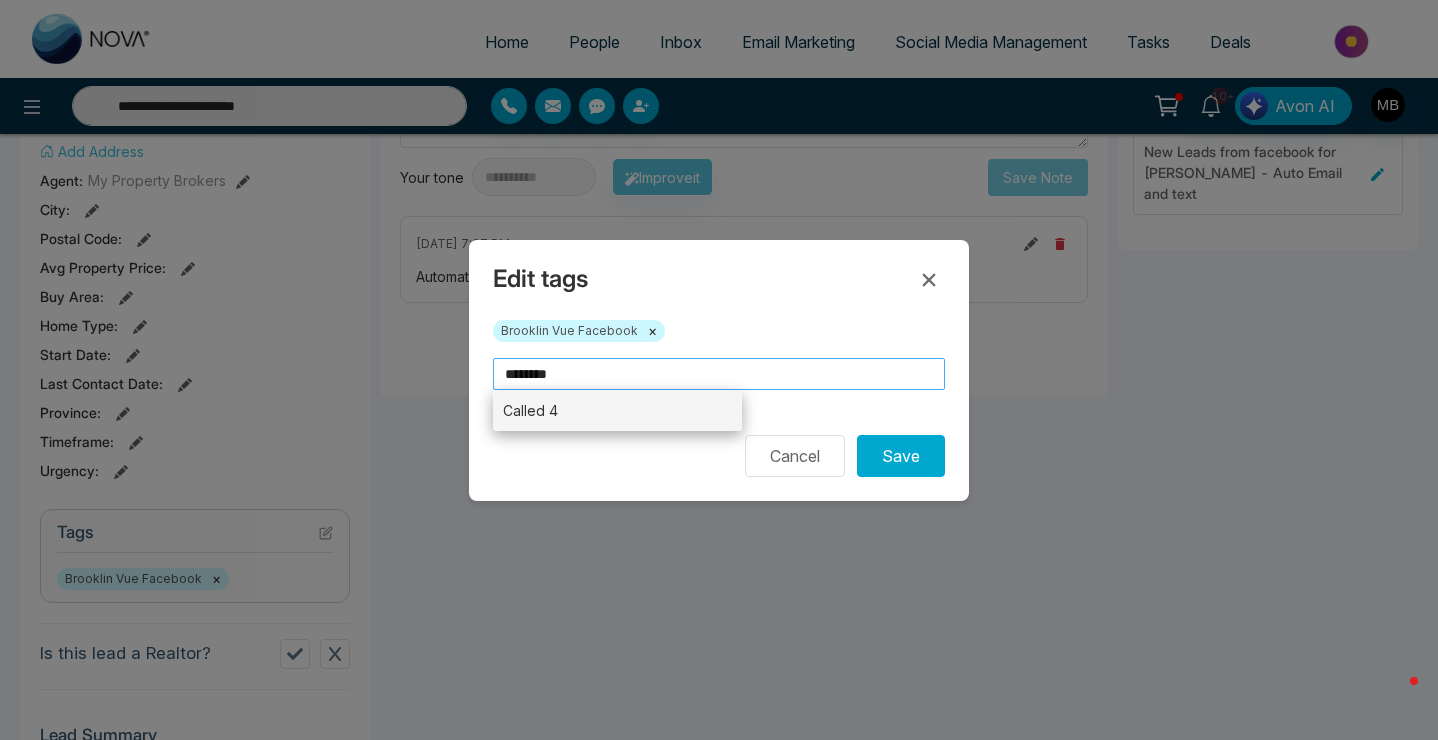 type on "********" 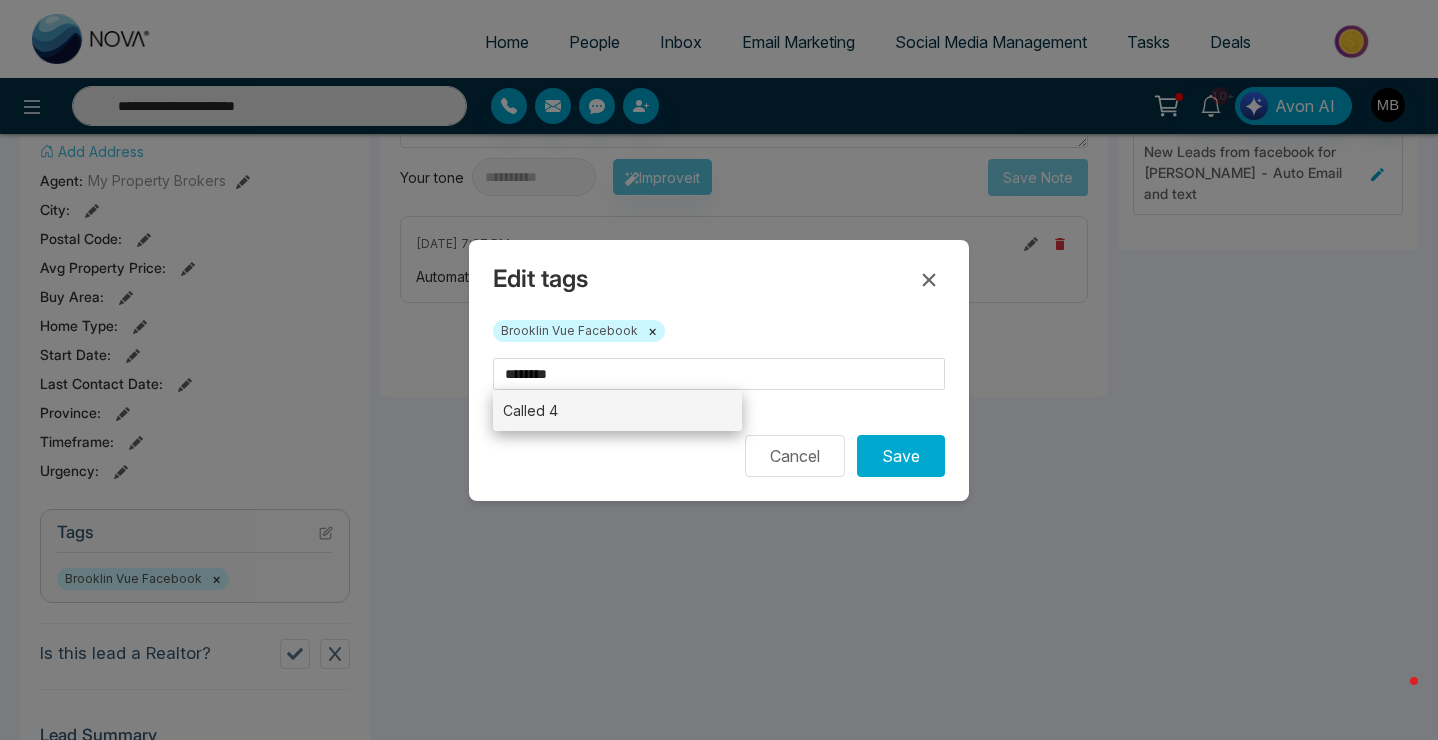 click on "Called 4" at bounding box center [617, 410] 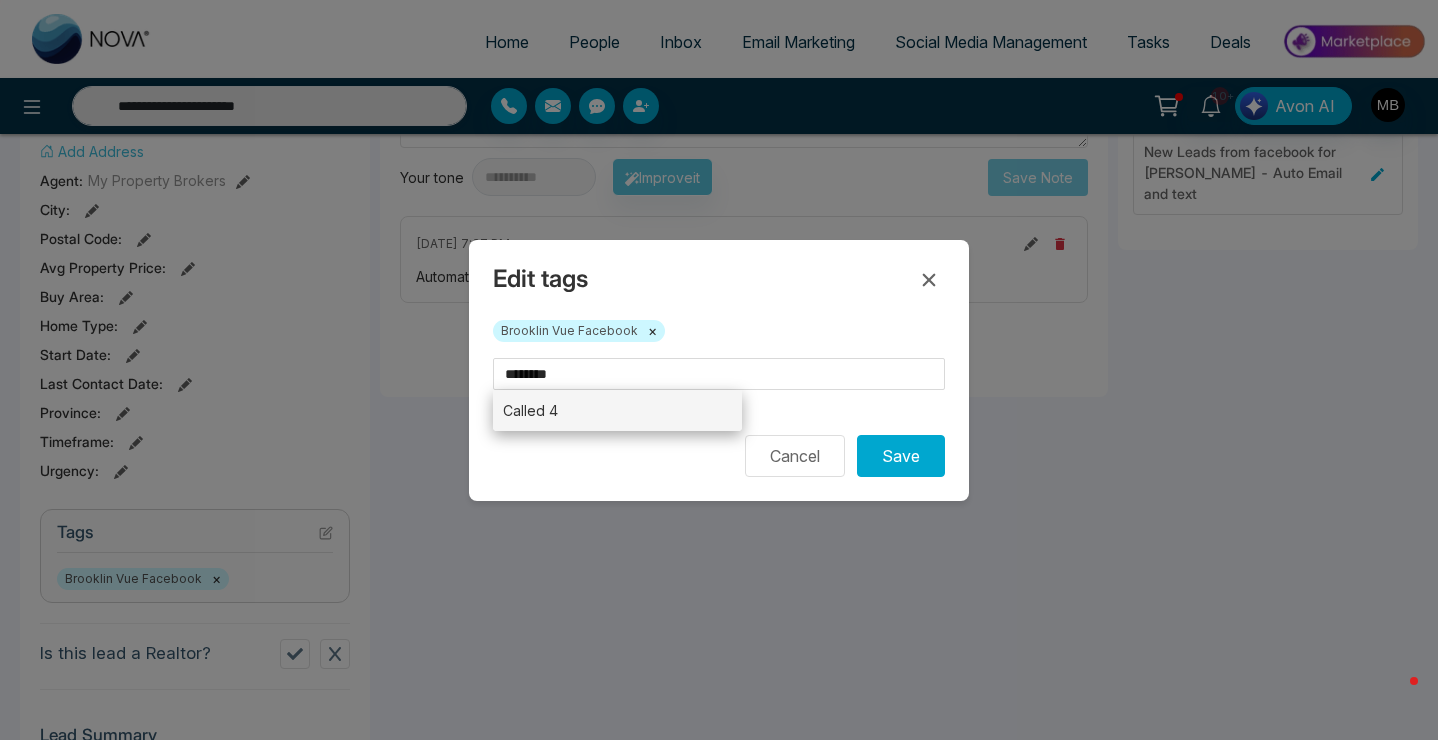 type 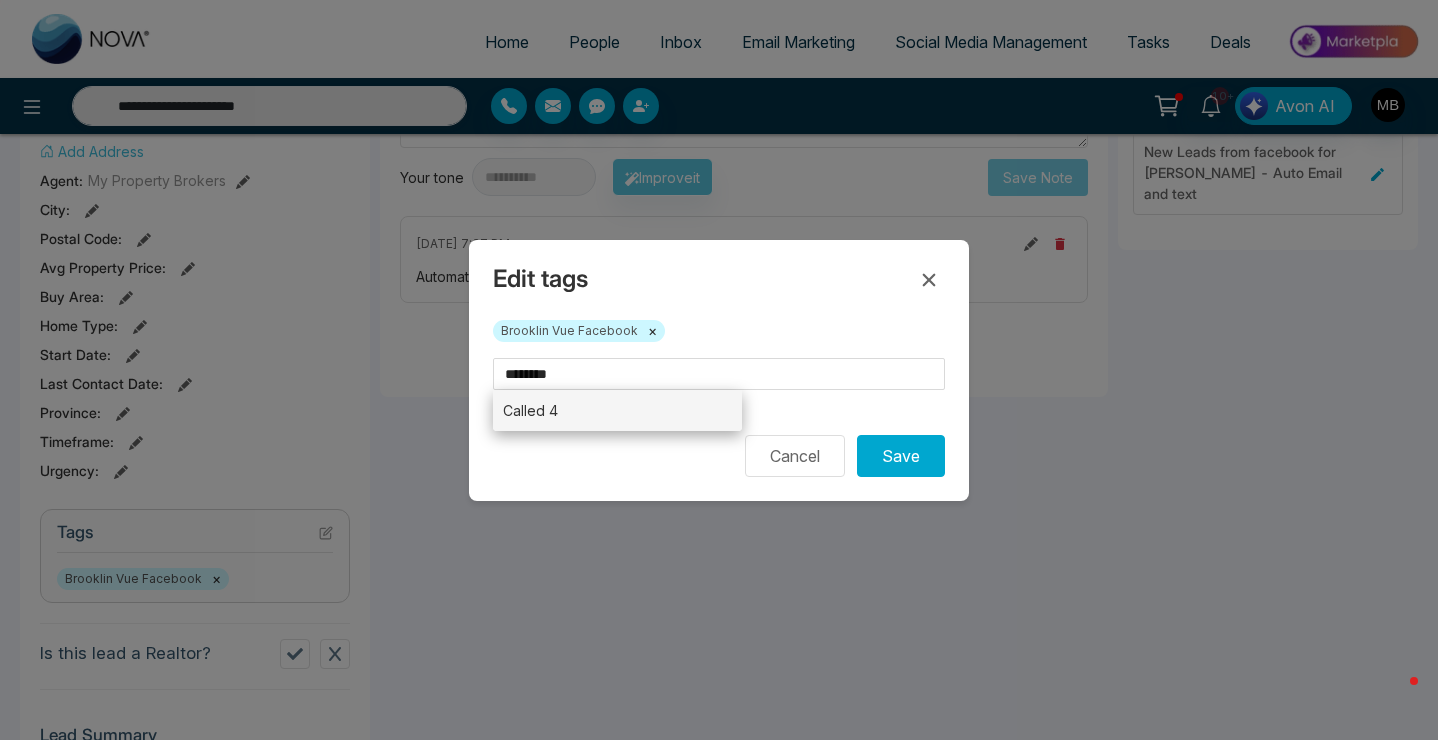type on "********" 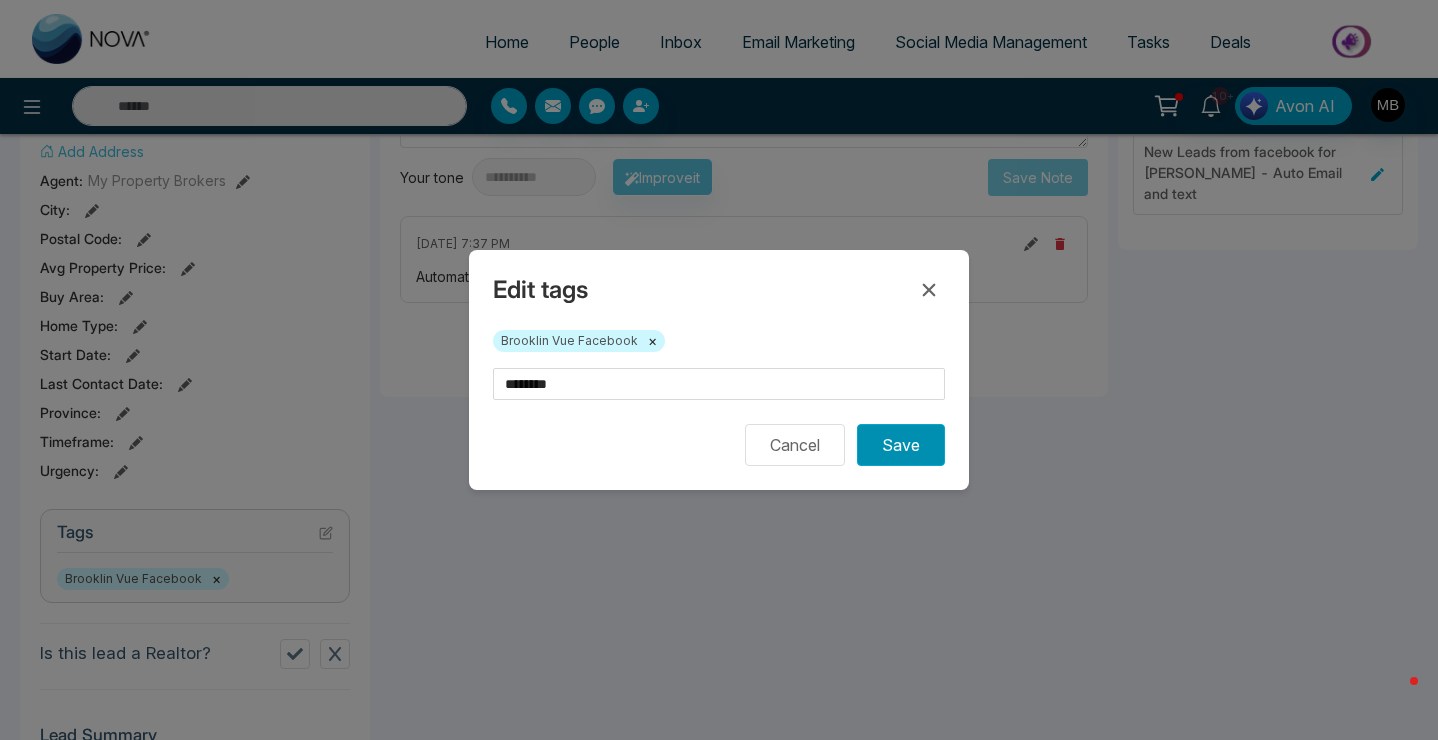 click on "Save" at bounding box center (901, 445) 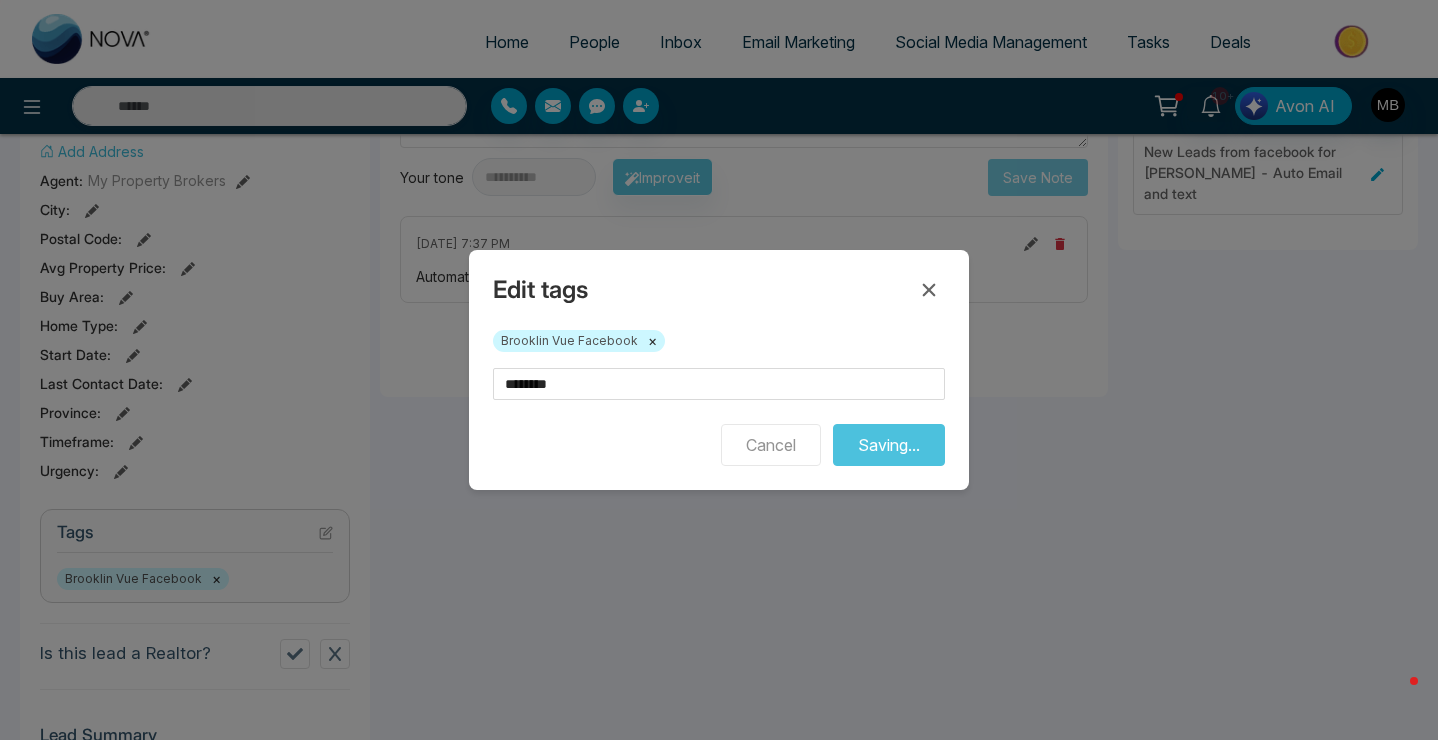type on "**********" 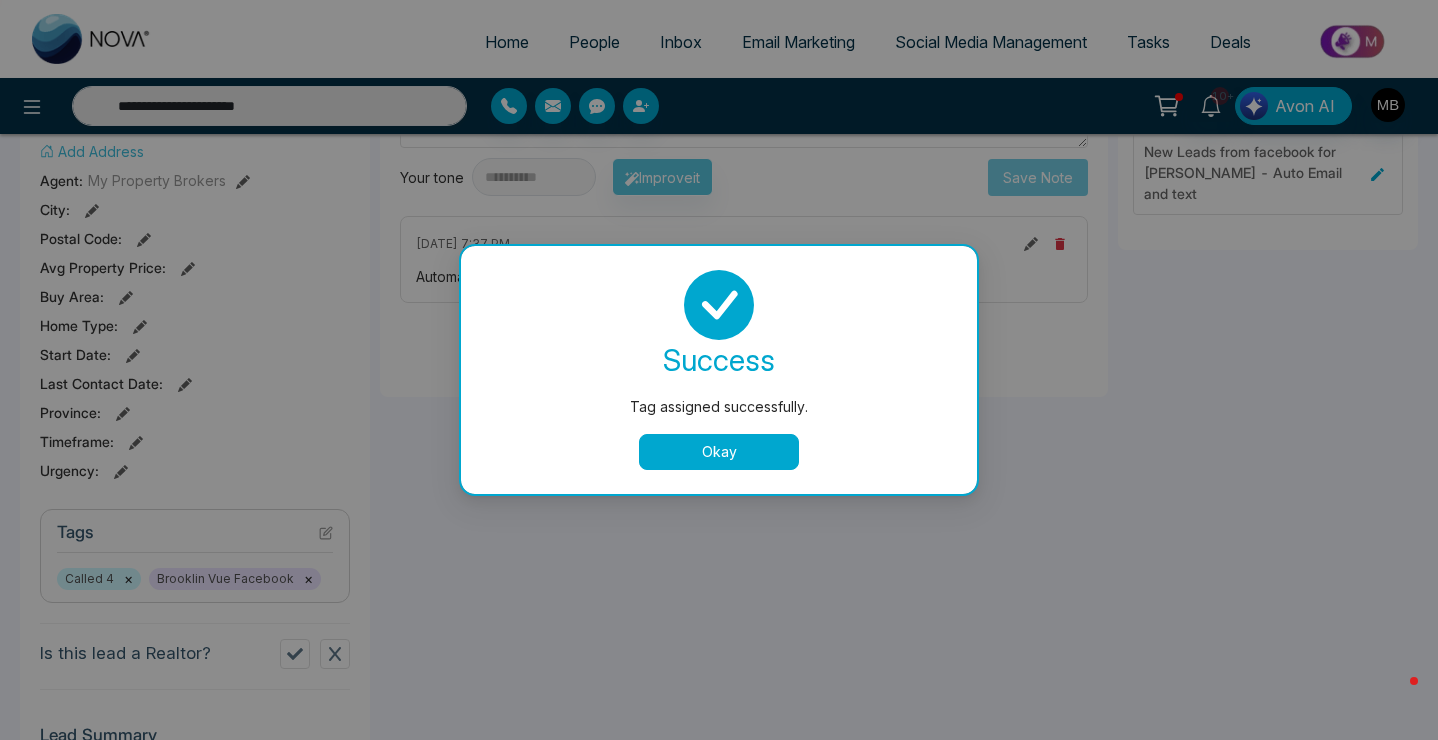 click on "Okay" at bounding box center (719, 452) 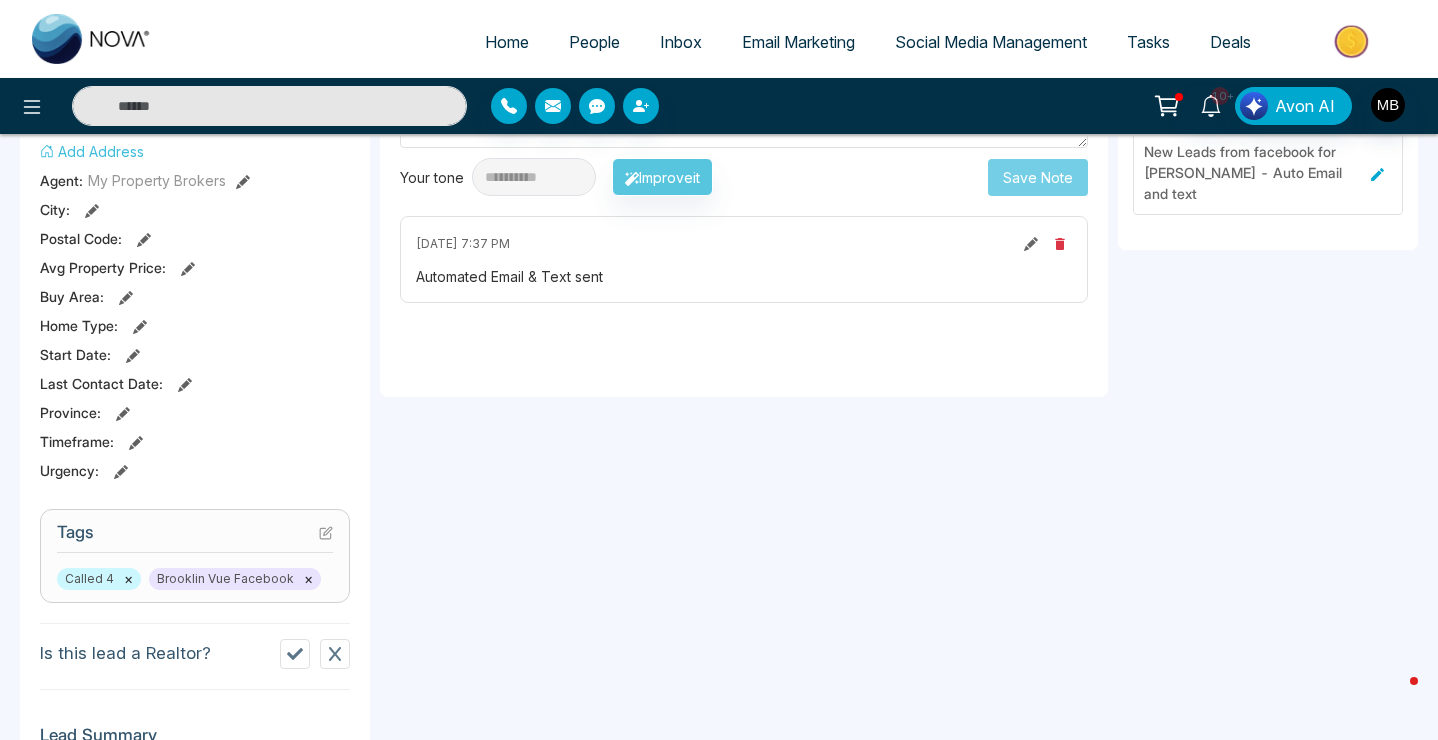 click at bounding box center (269, 106) 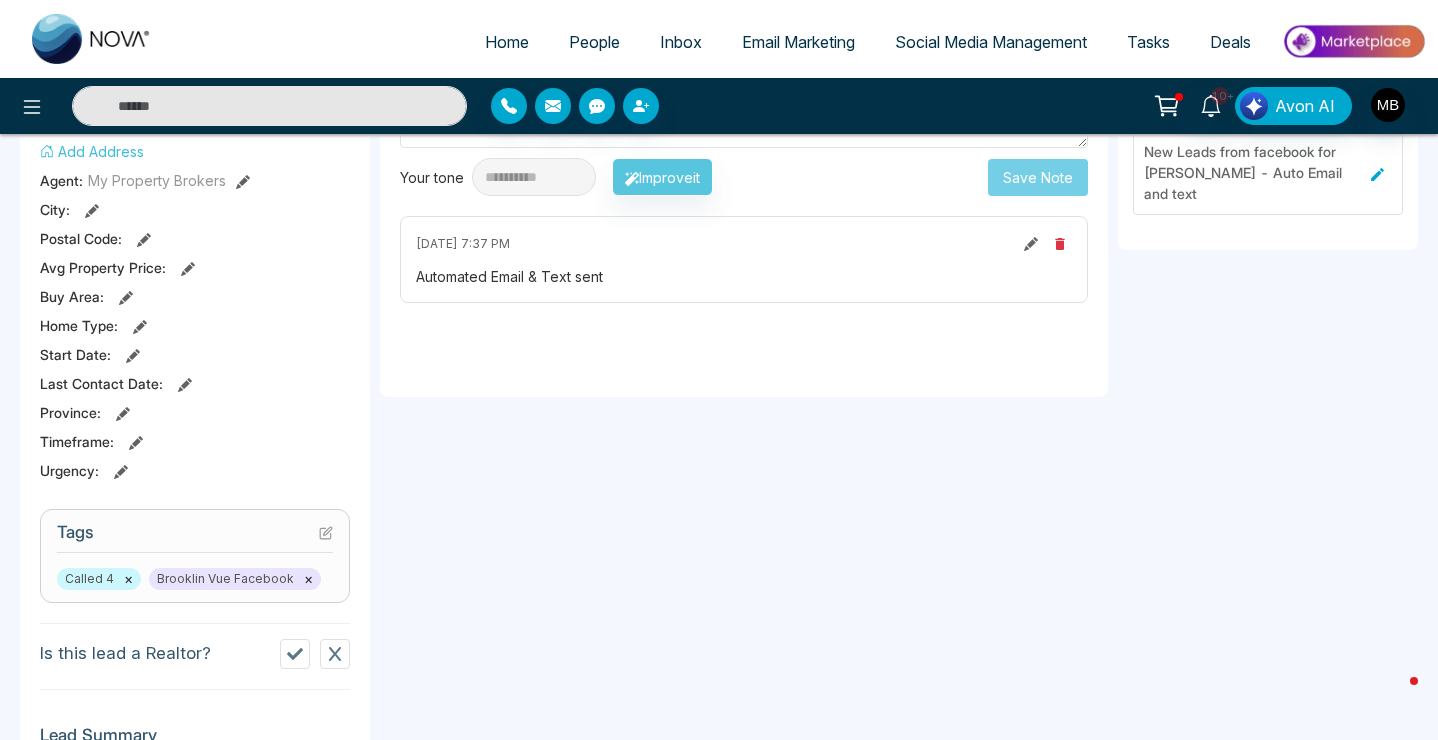 paste on "**********" 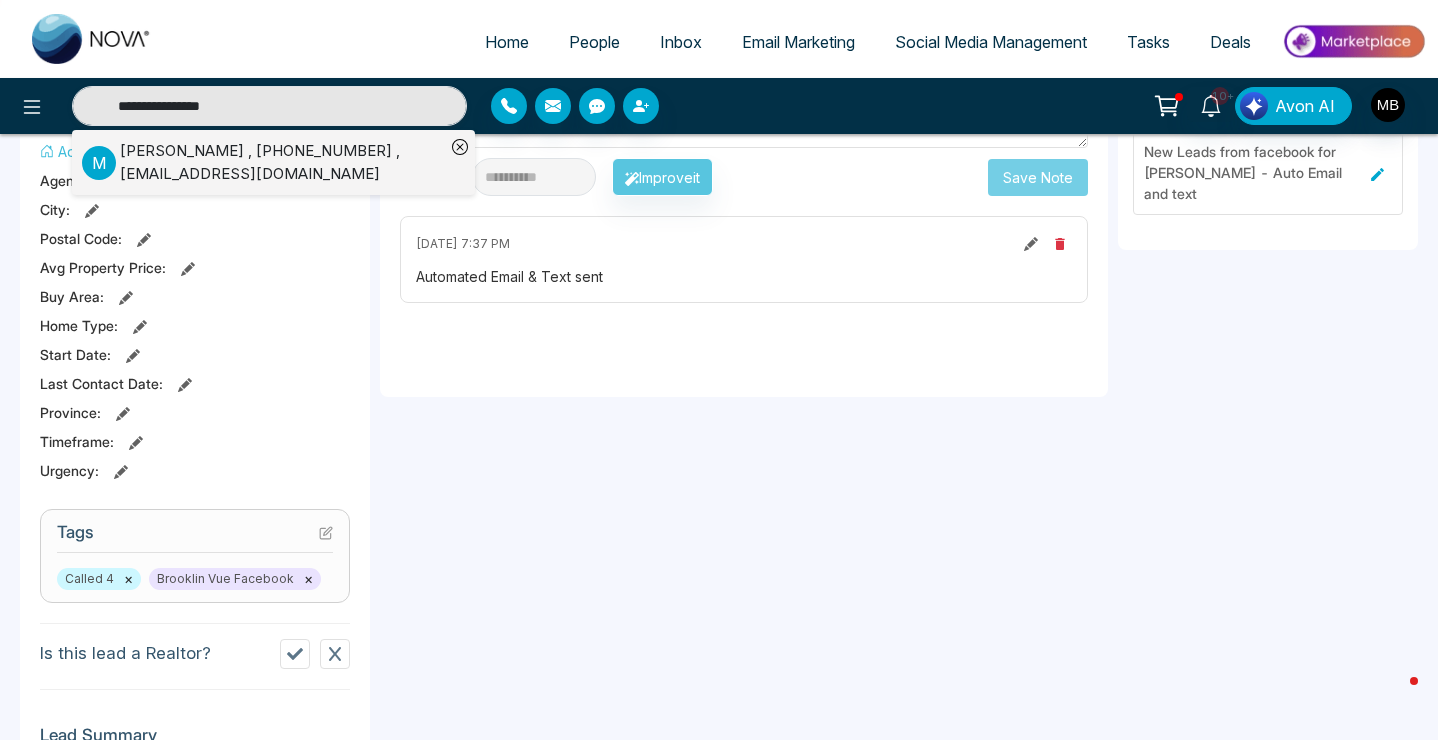 click on "[PERSON_NAME]     , [PHONE_NUMBER]   , [EMAIL_ADDRESS][DOMAIN_NAME]" at bounding box center [282, 162] 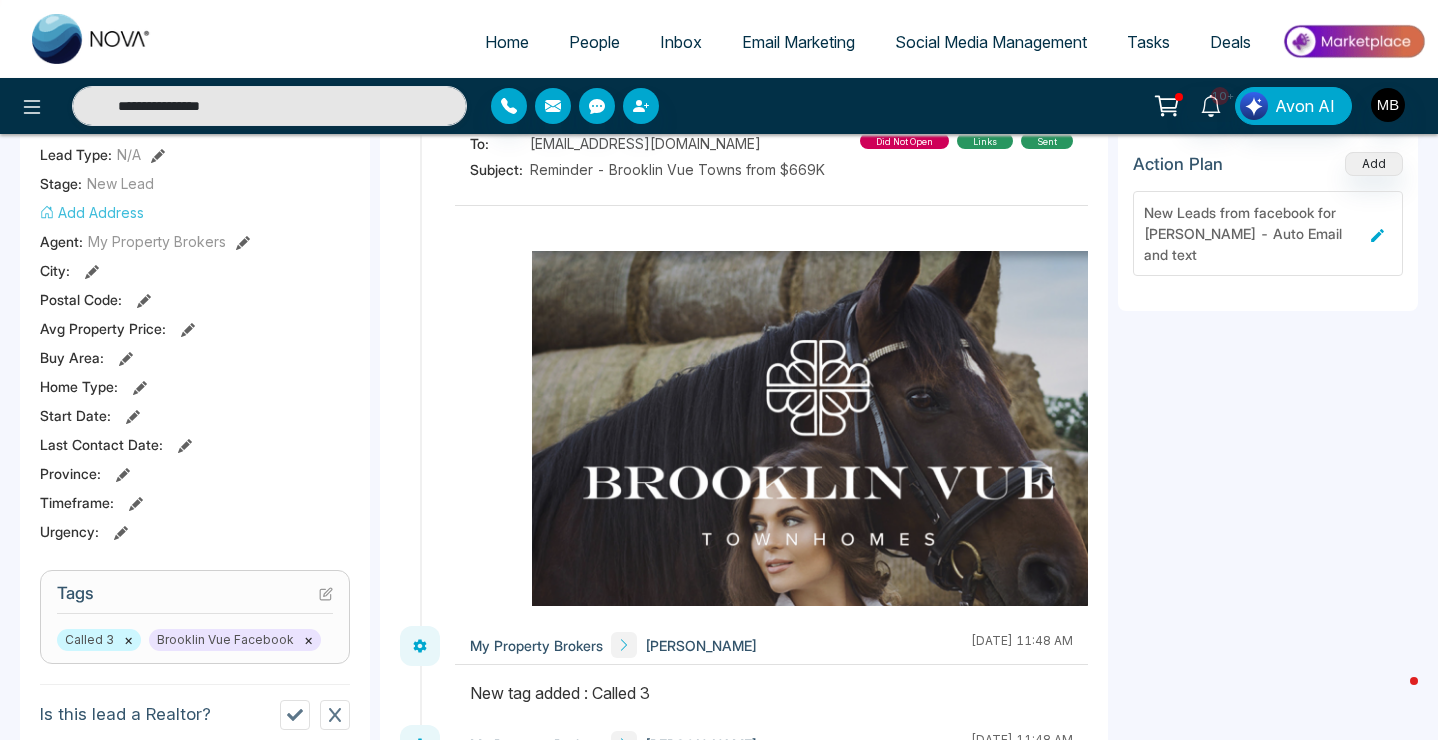 scroll, scrollTop: 475, scrollLeft: 0, axis: vertical 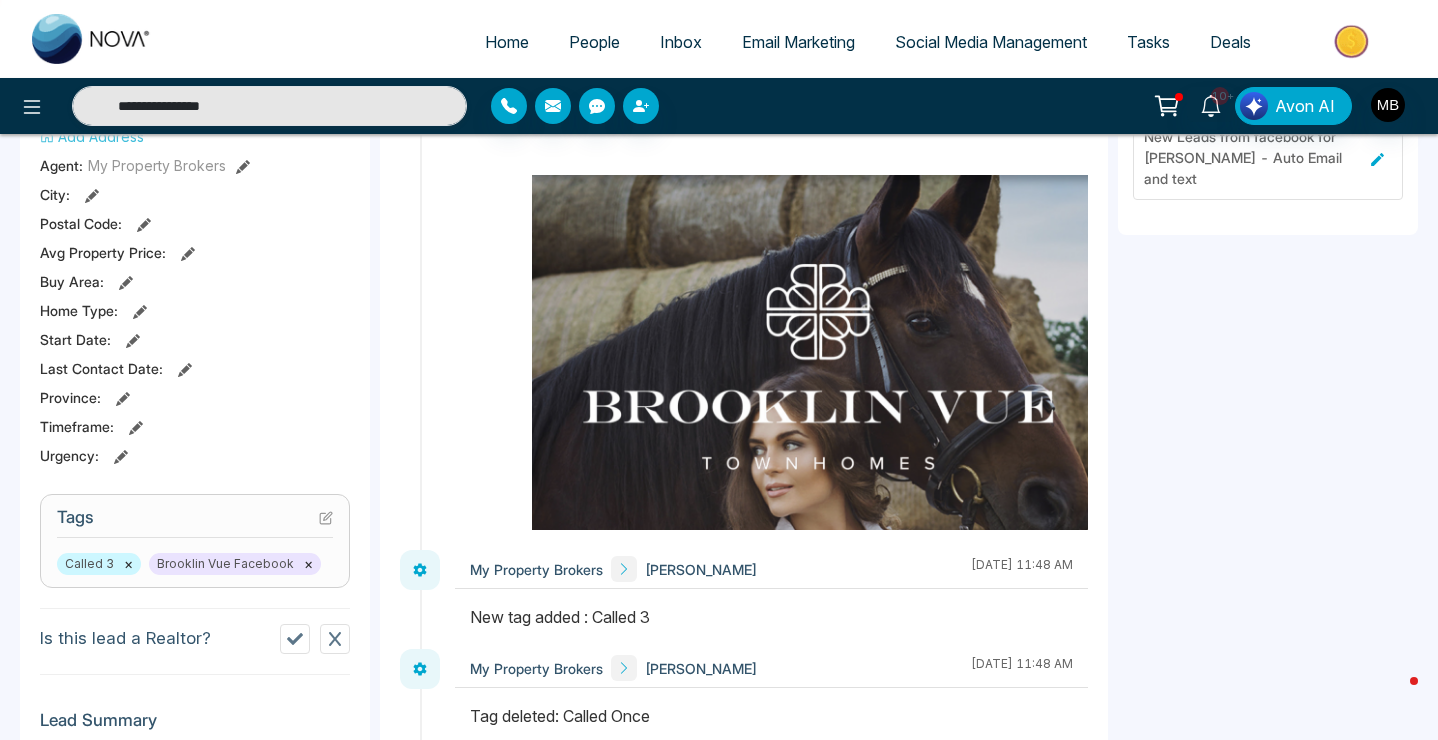 click 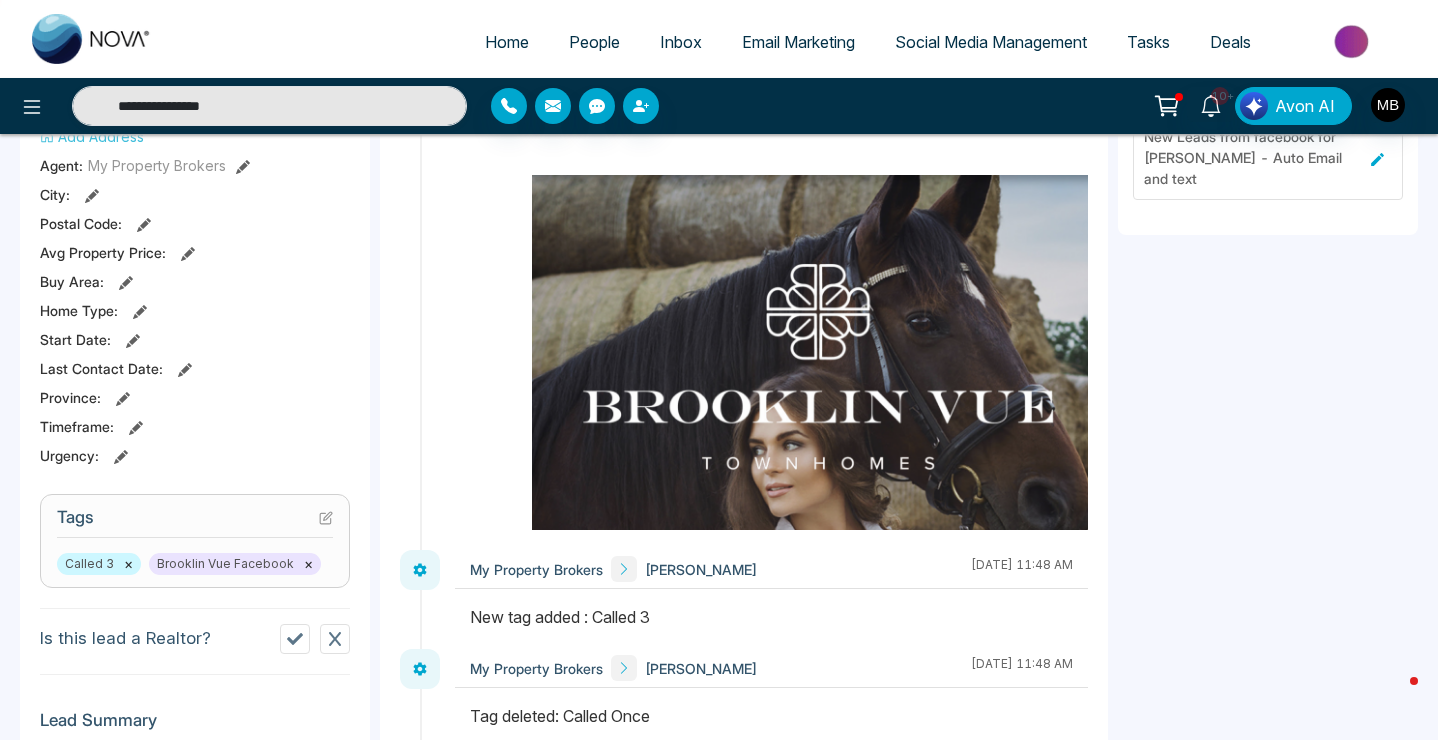 type on "**********" 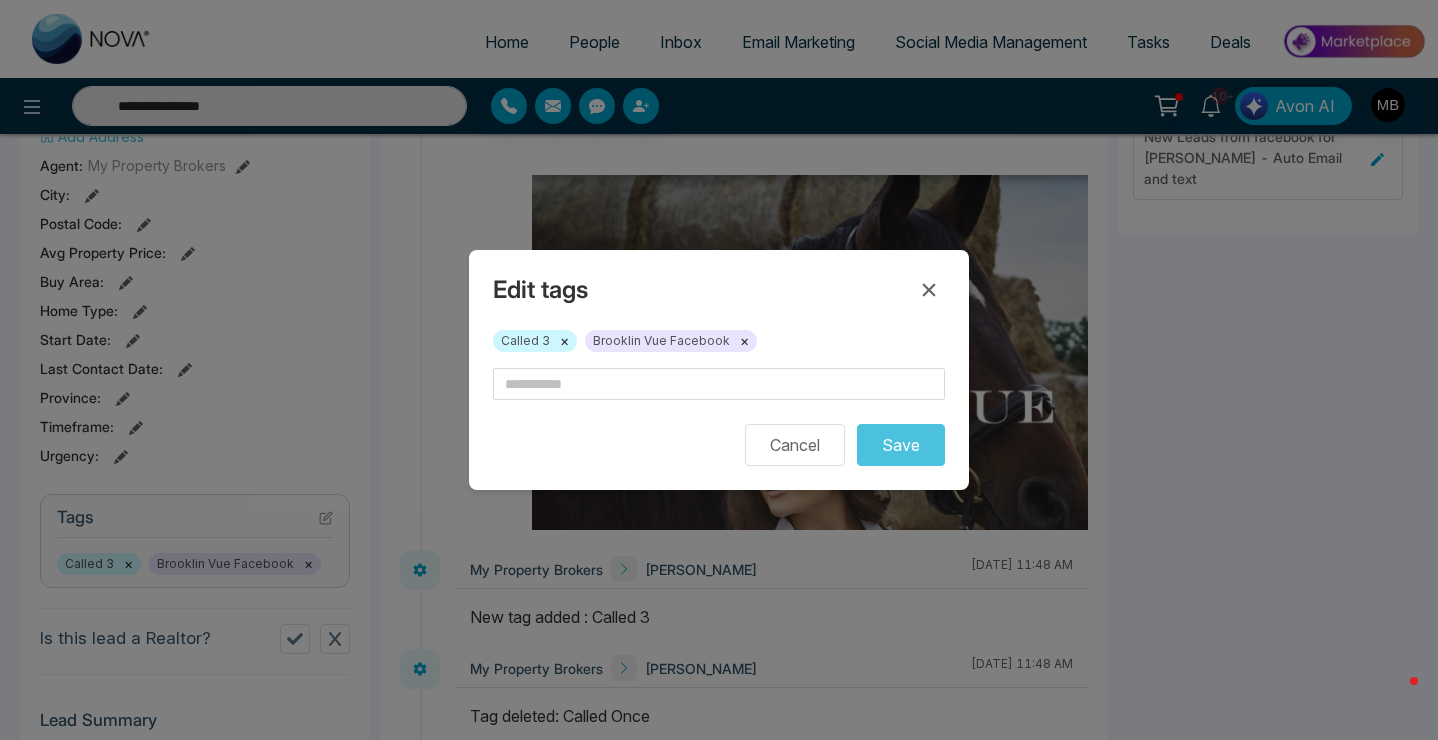 click on "×" at bounding box center (564, 341) 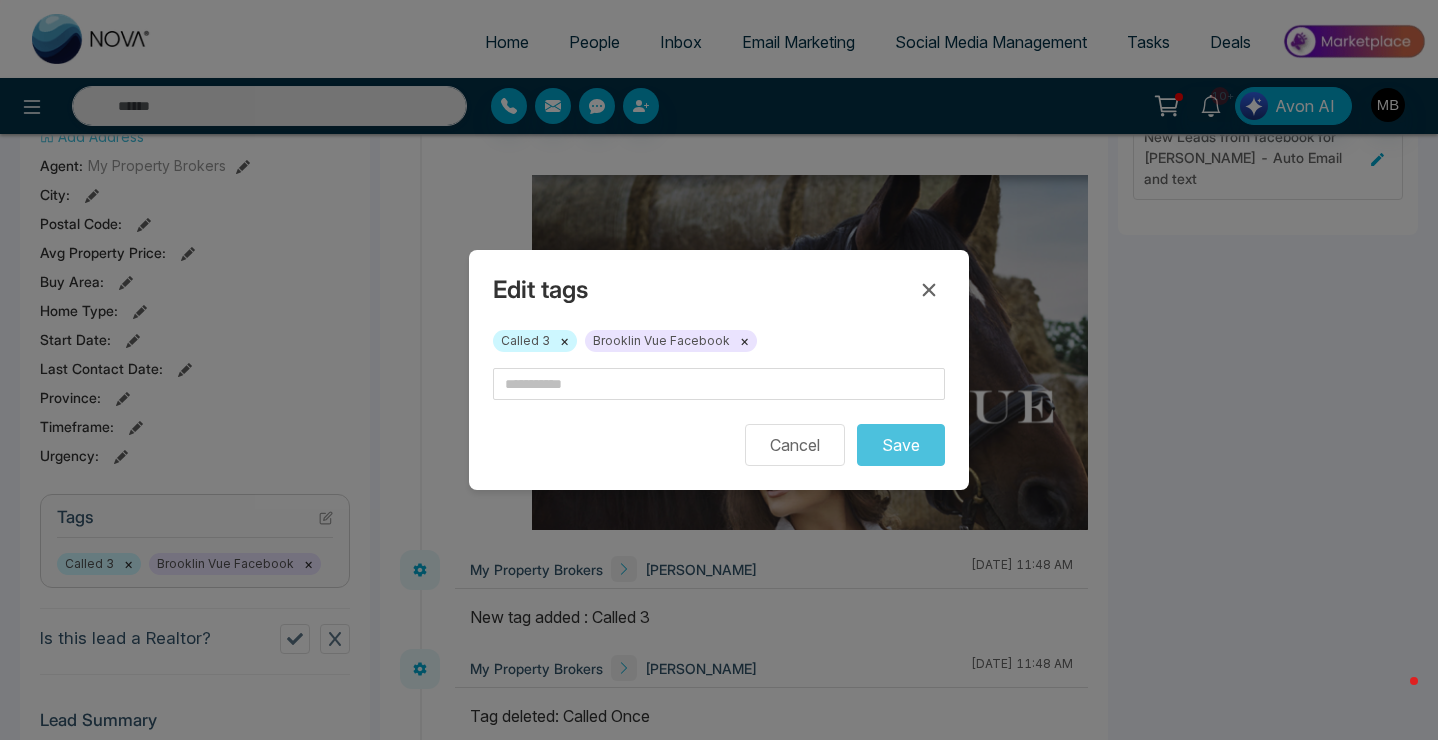 type on "**********" 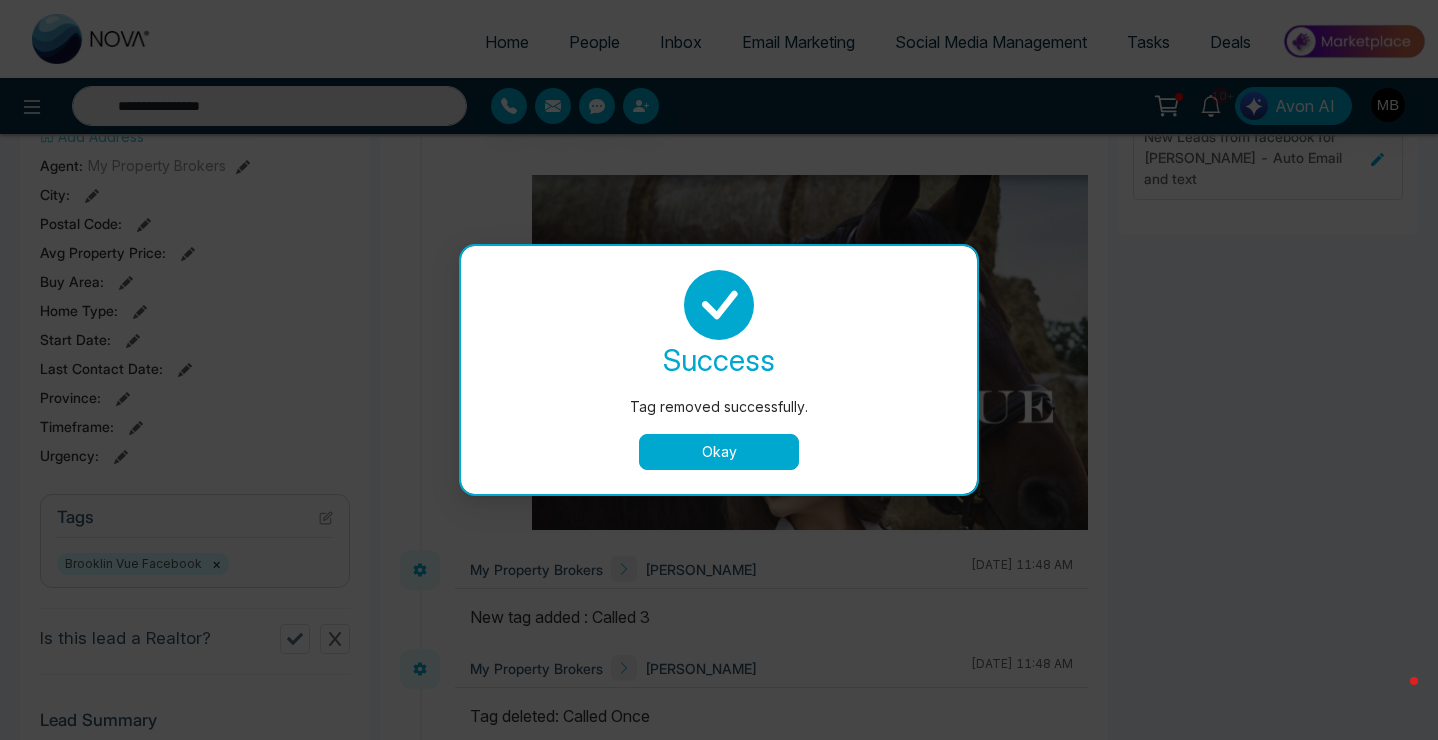 click on "Okay" at bounding box center (719, 452) 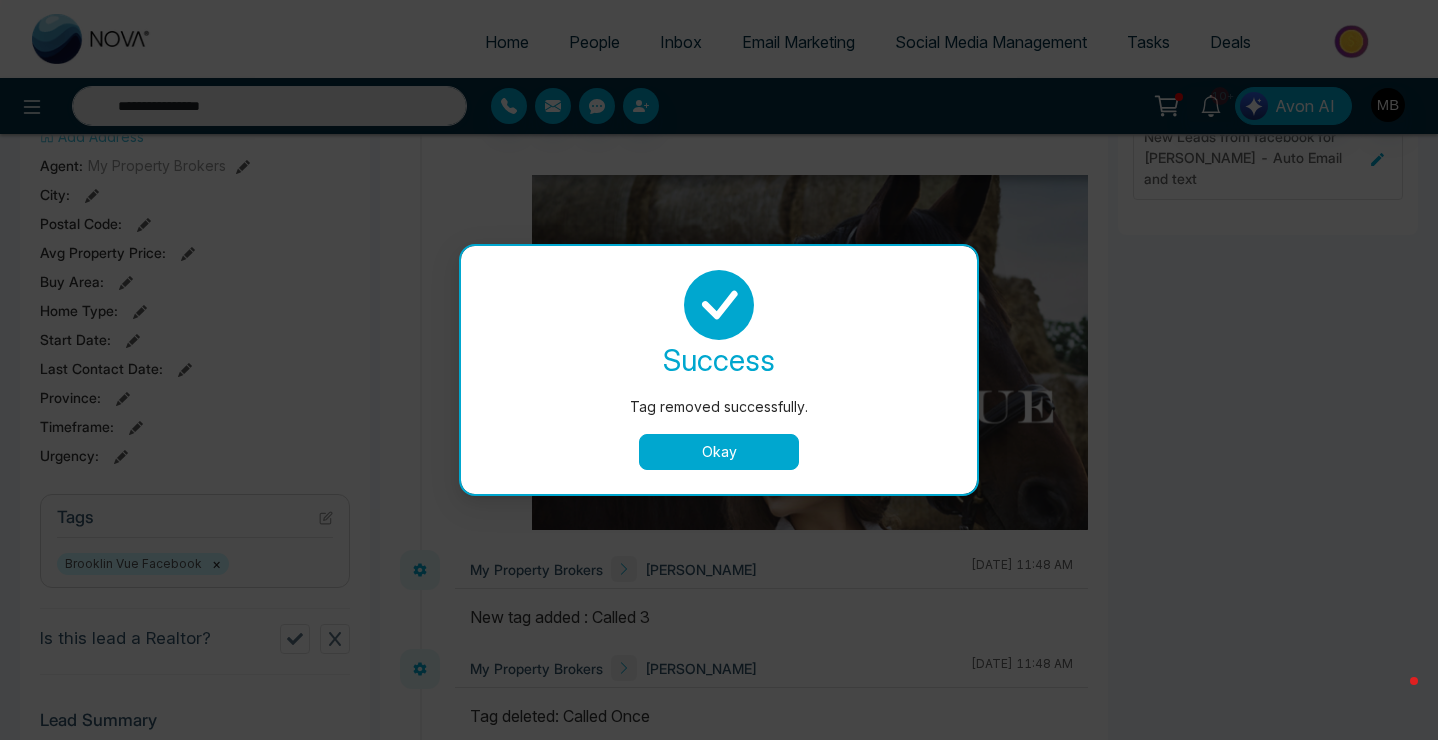 type 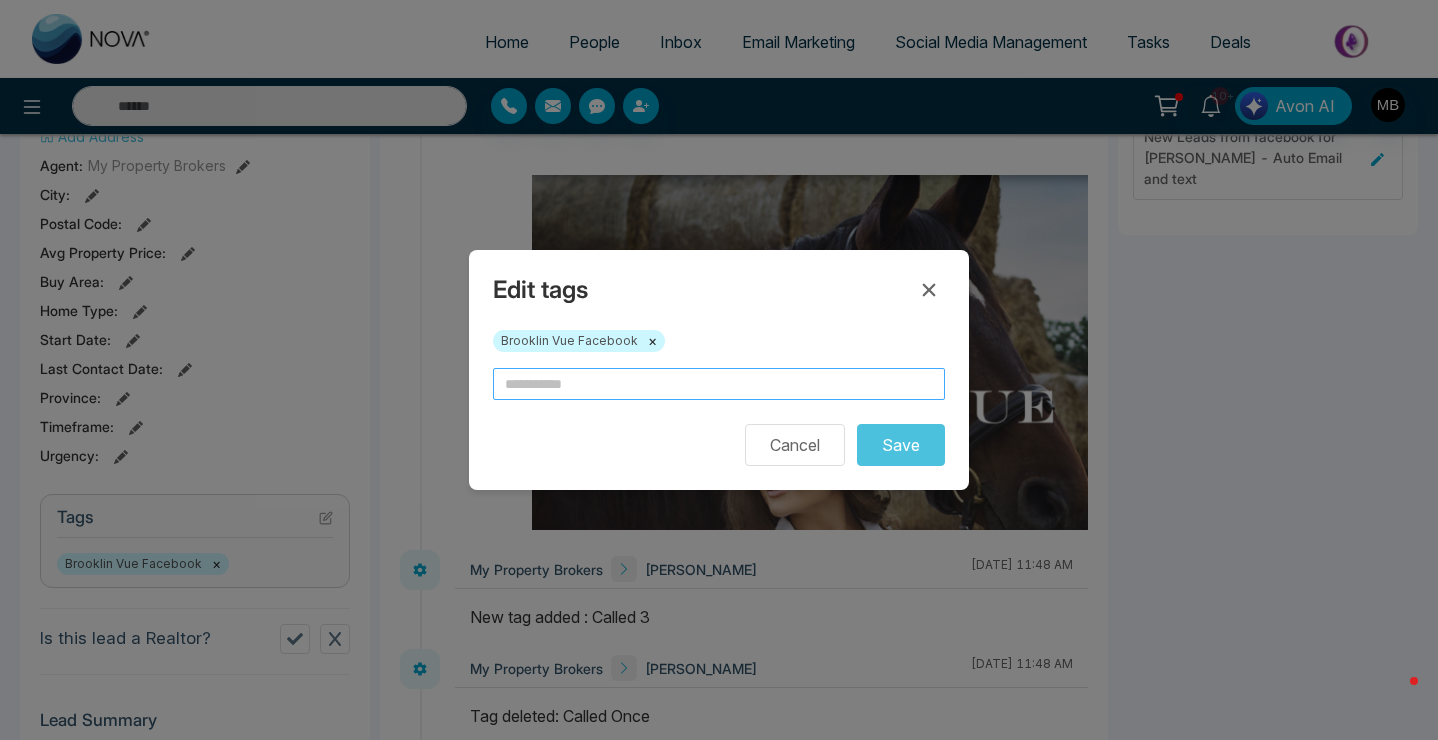 click at bounding box center (719, 384) 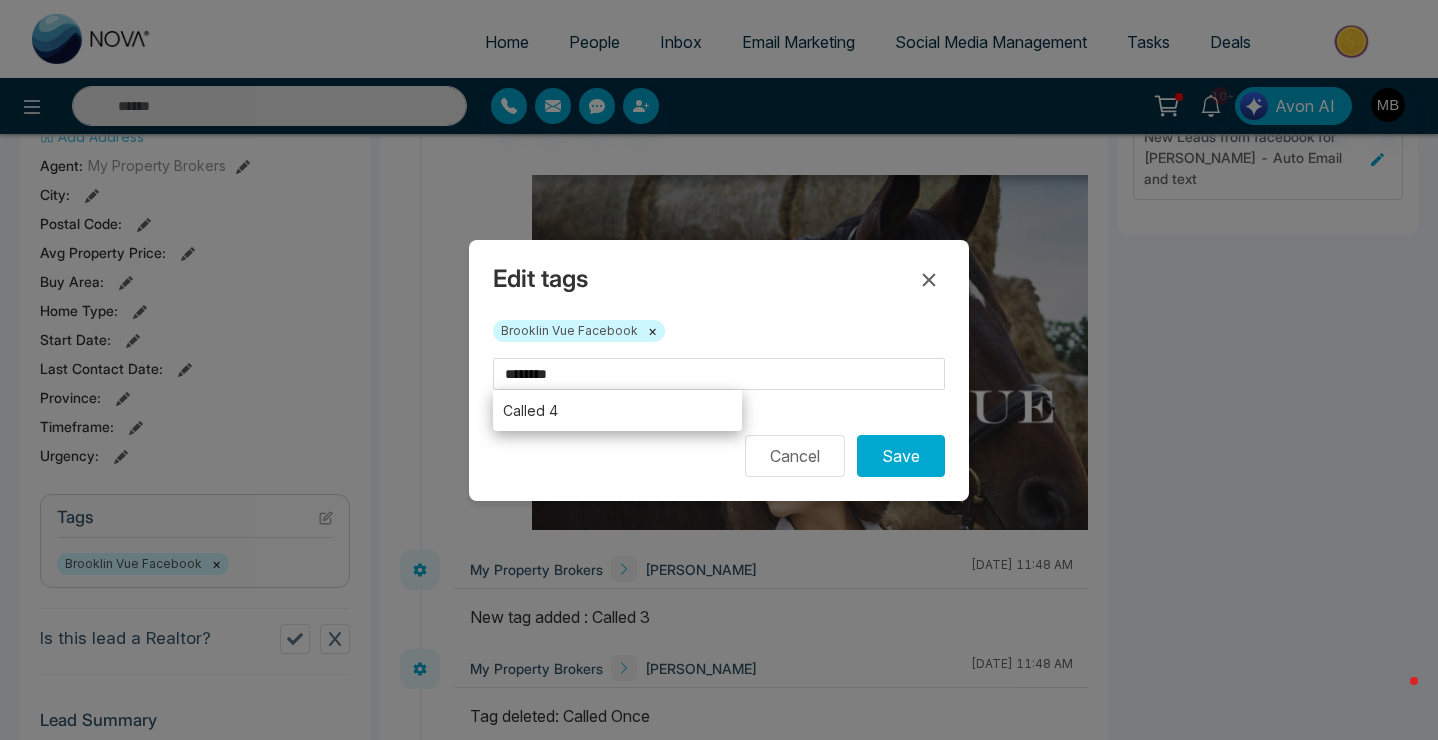 click on "Called 4" at bounding box center (617, 410) 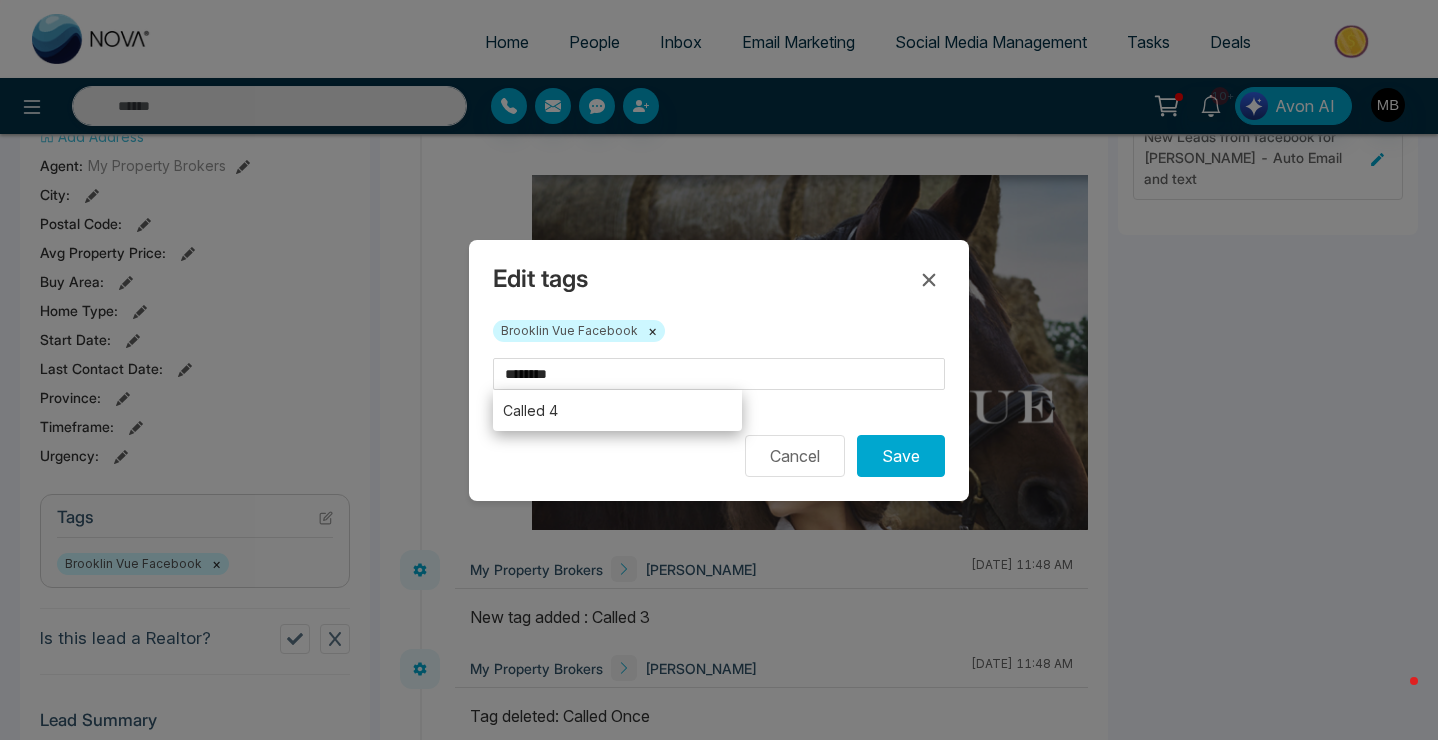 type on "********" 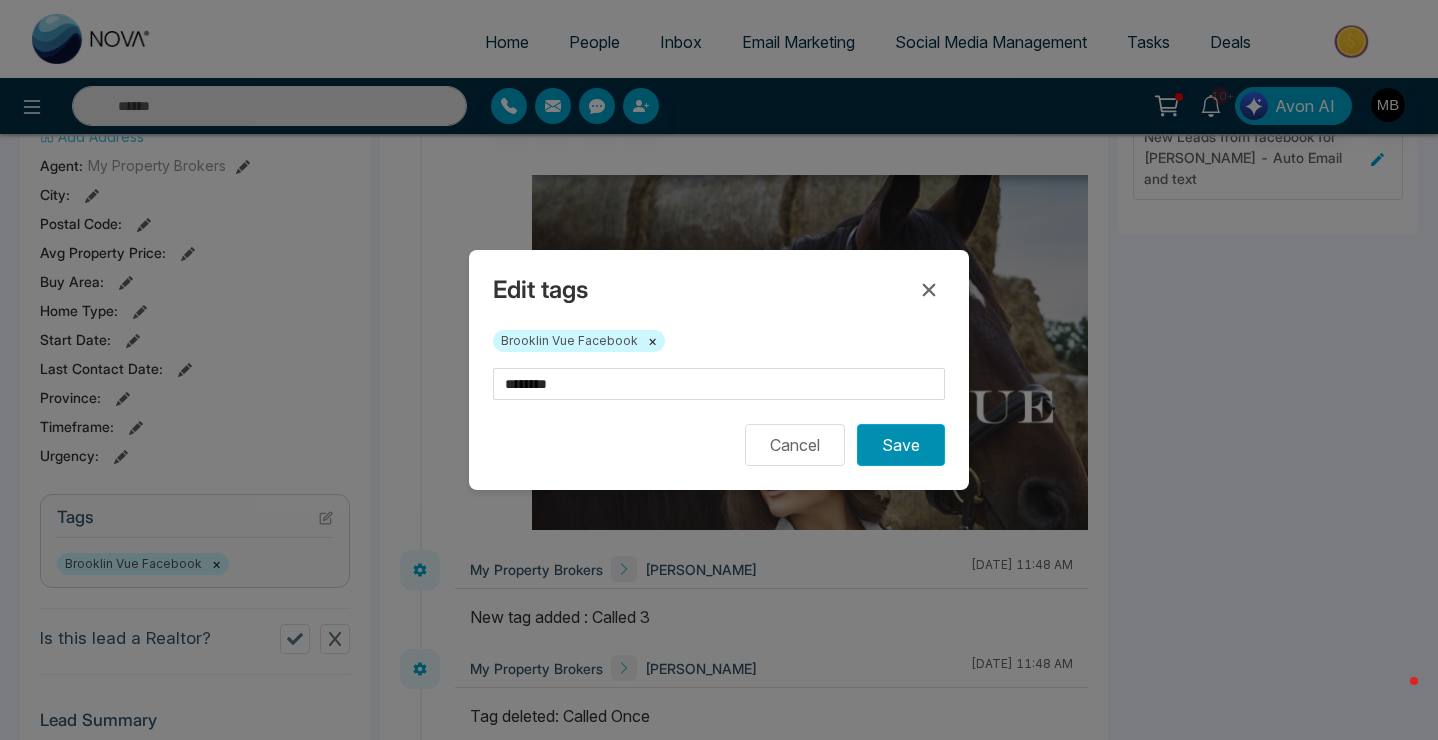 click on "Save" at bounding box center [901, 445] 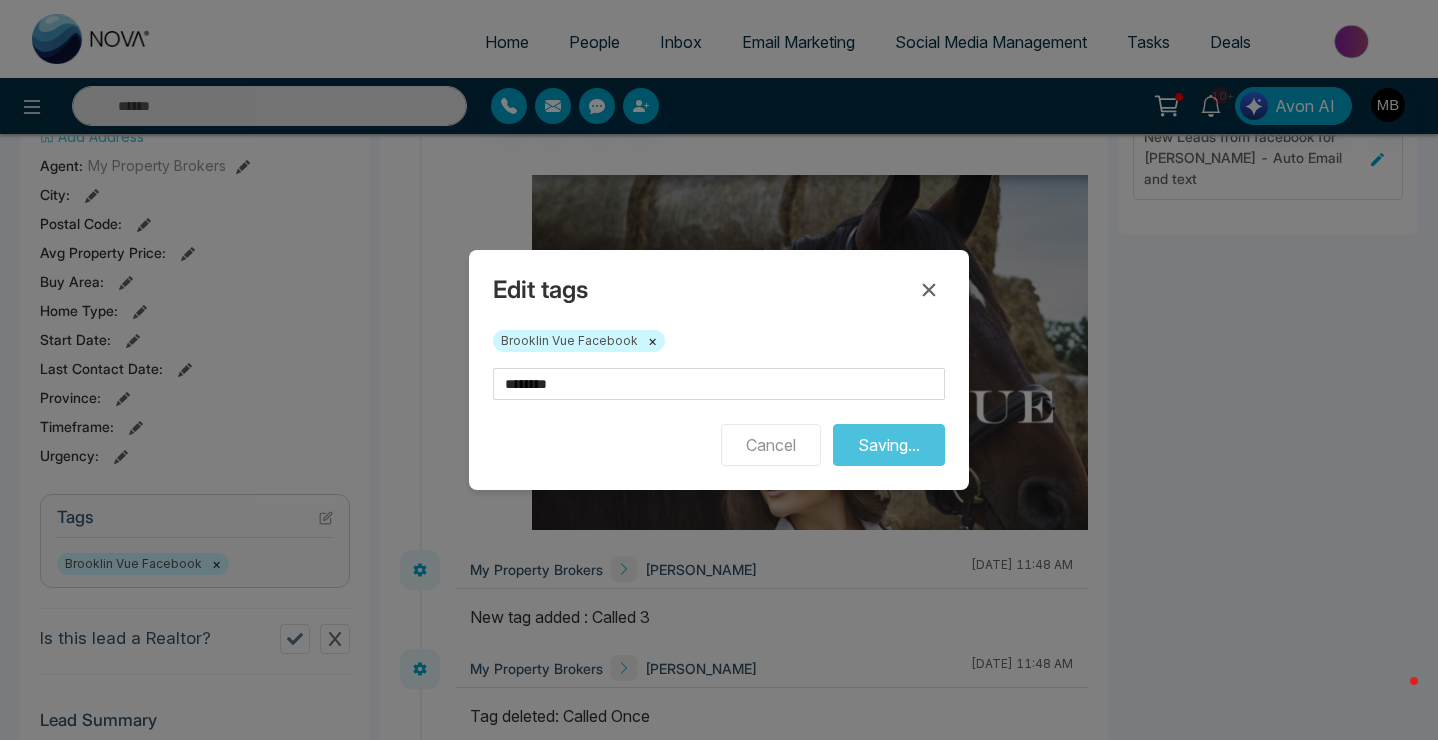 type on "**********" 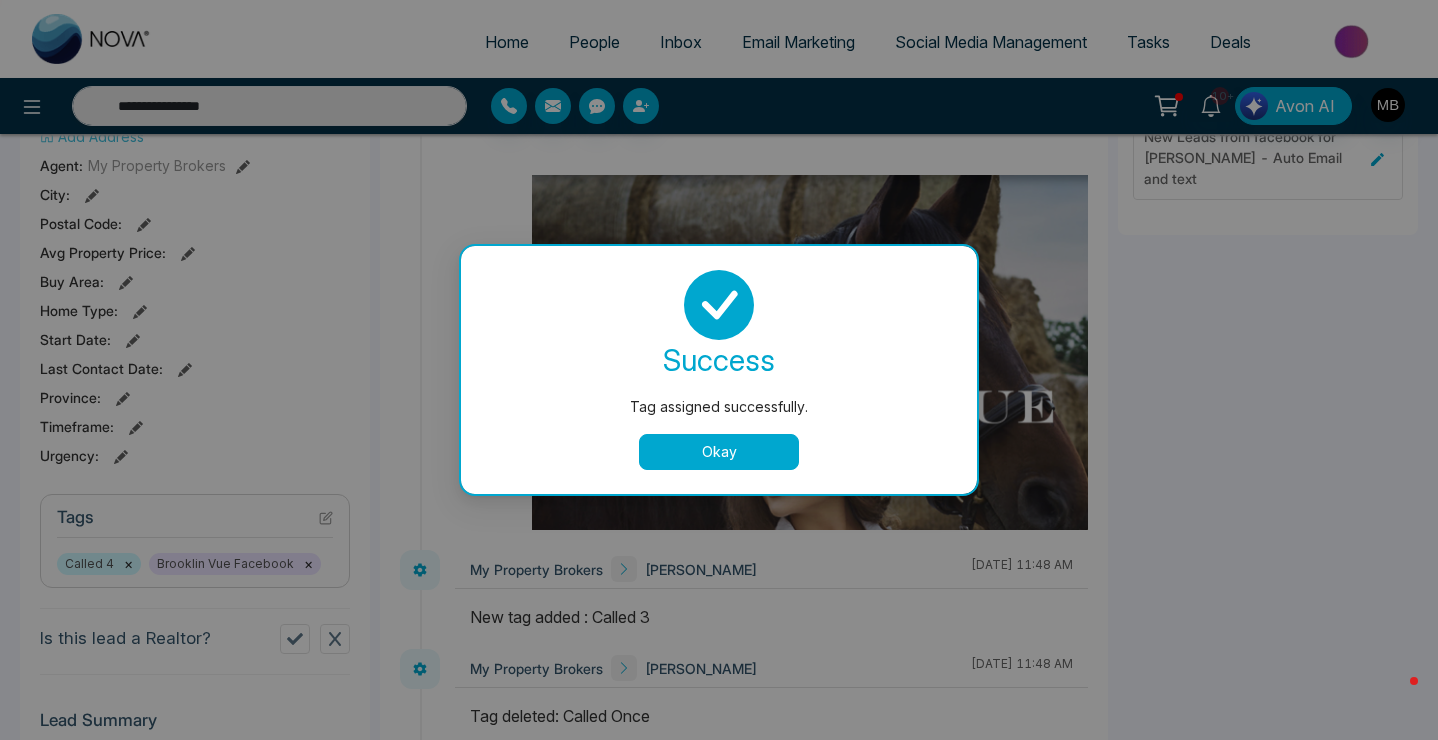 click on "Okay" at bounding box center [719, 452] 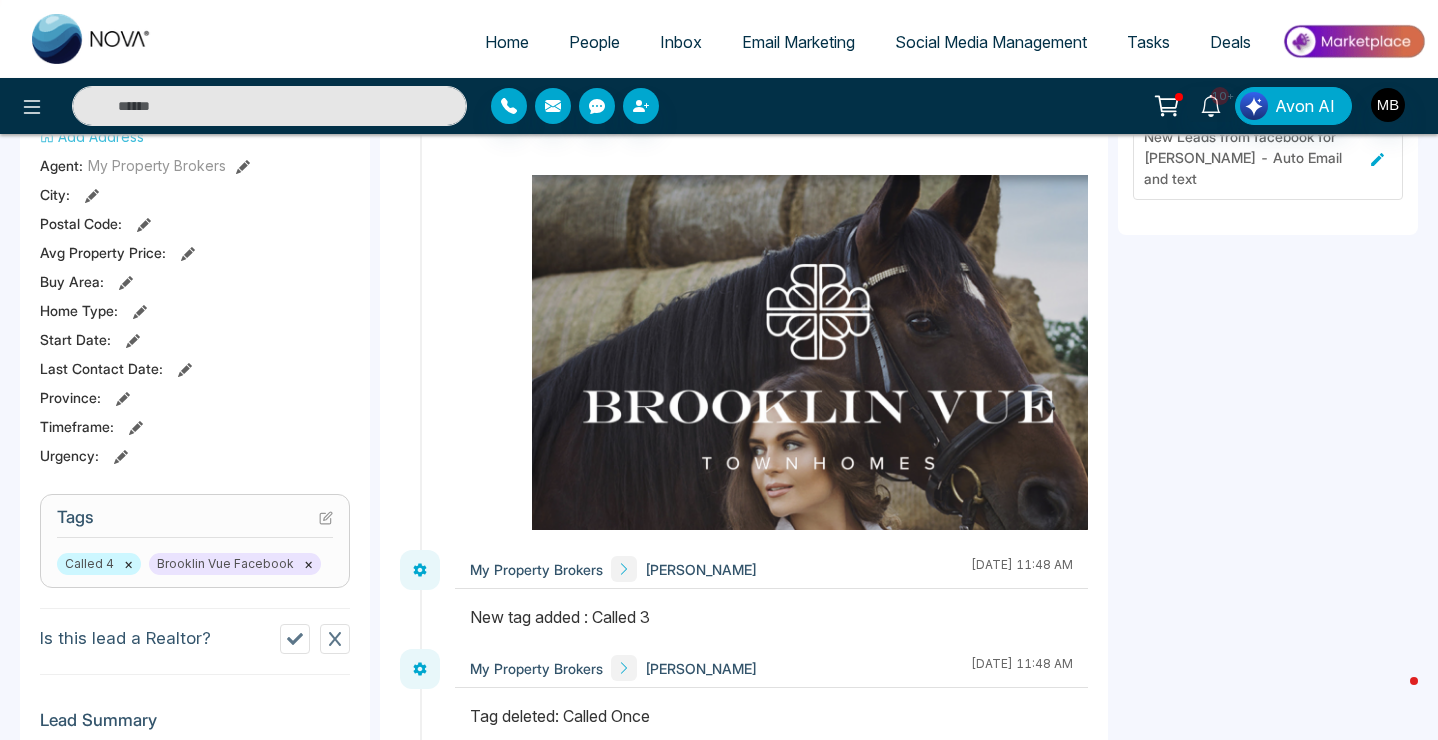 click at bounding box center (269, 106) 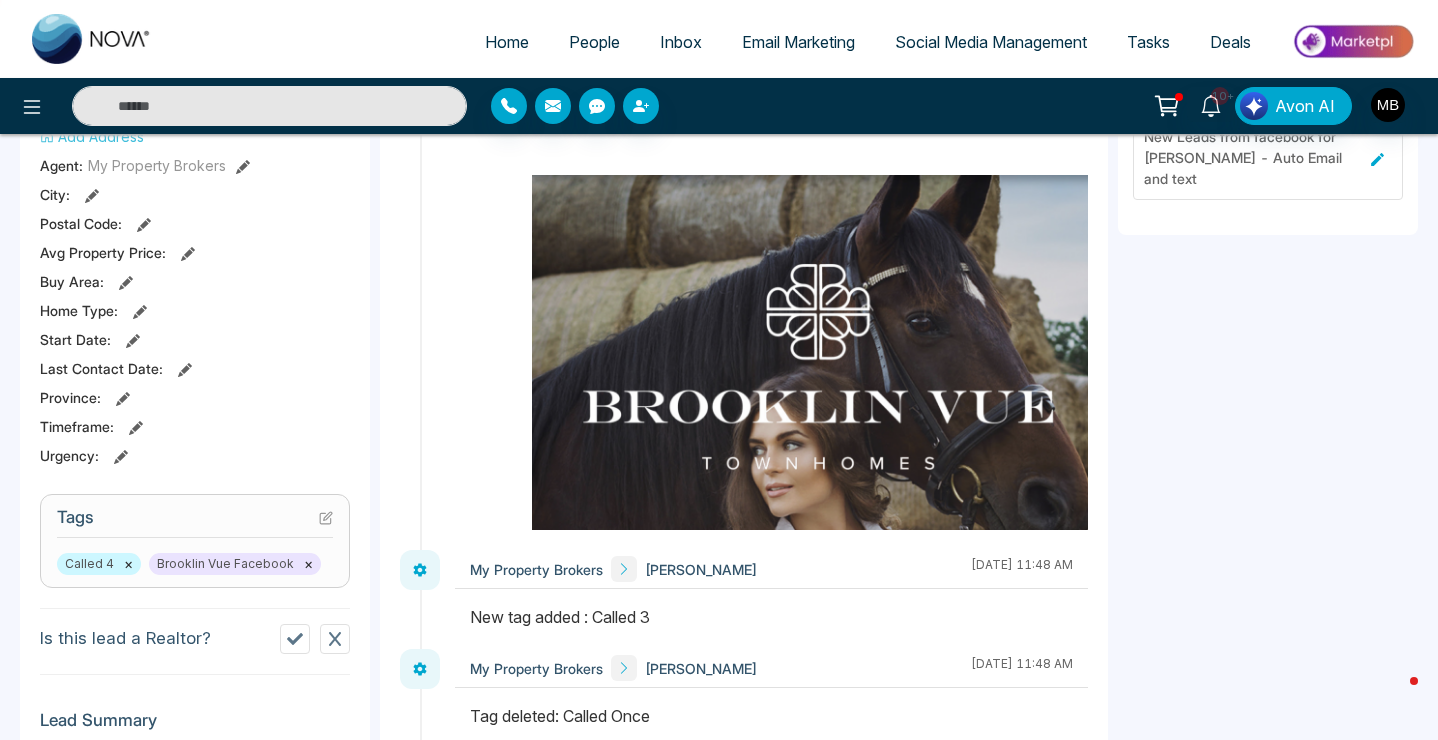 paste on "**********" 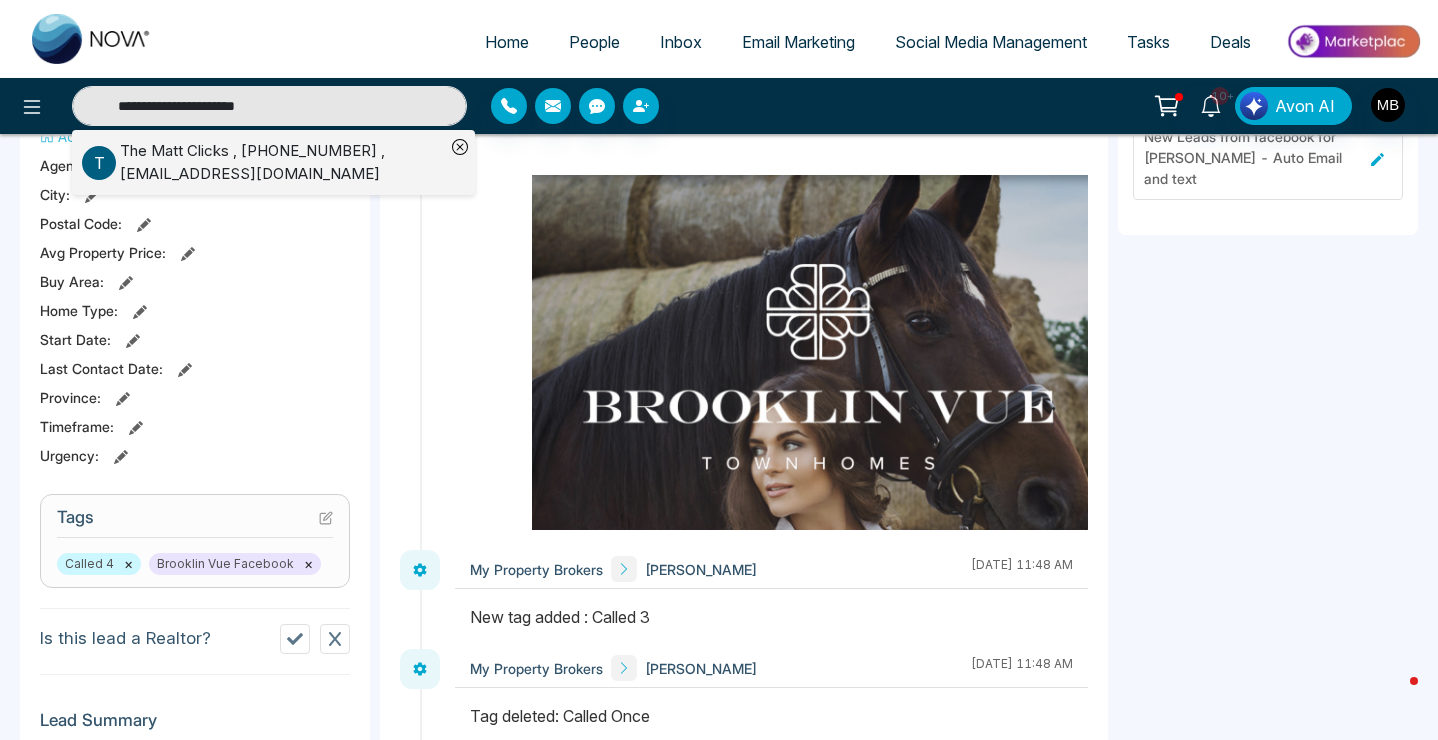 type on "**********" 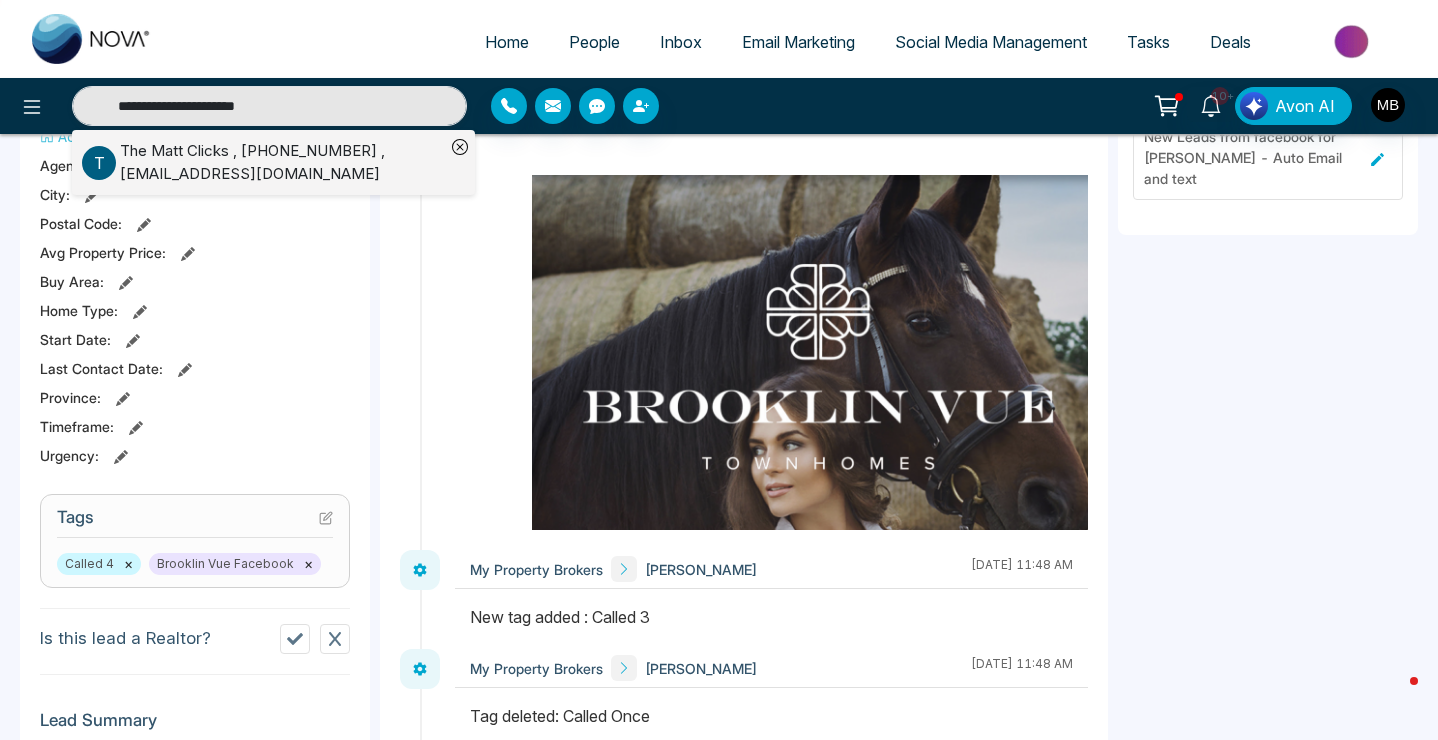 click on "The [PERSON_NAME]     , [PHONE_NUMBER]   , [EMAIL_ADDRESS][DOMAIN_NAME]" at bounding box center (282, 162) 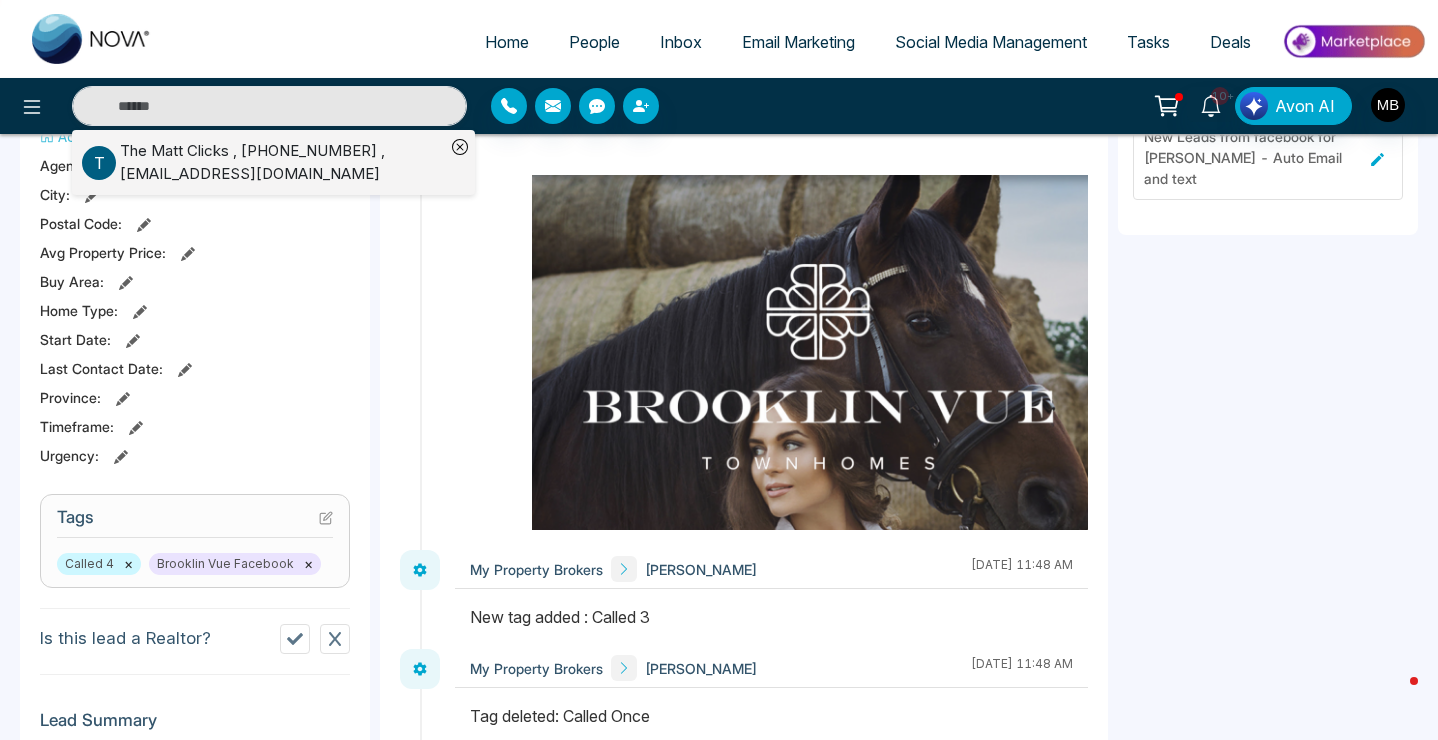 type on "**********" 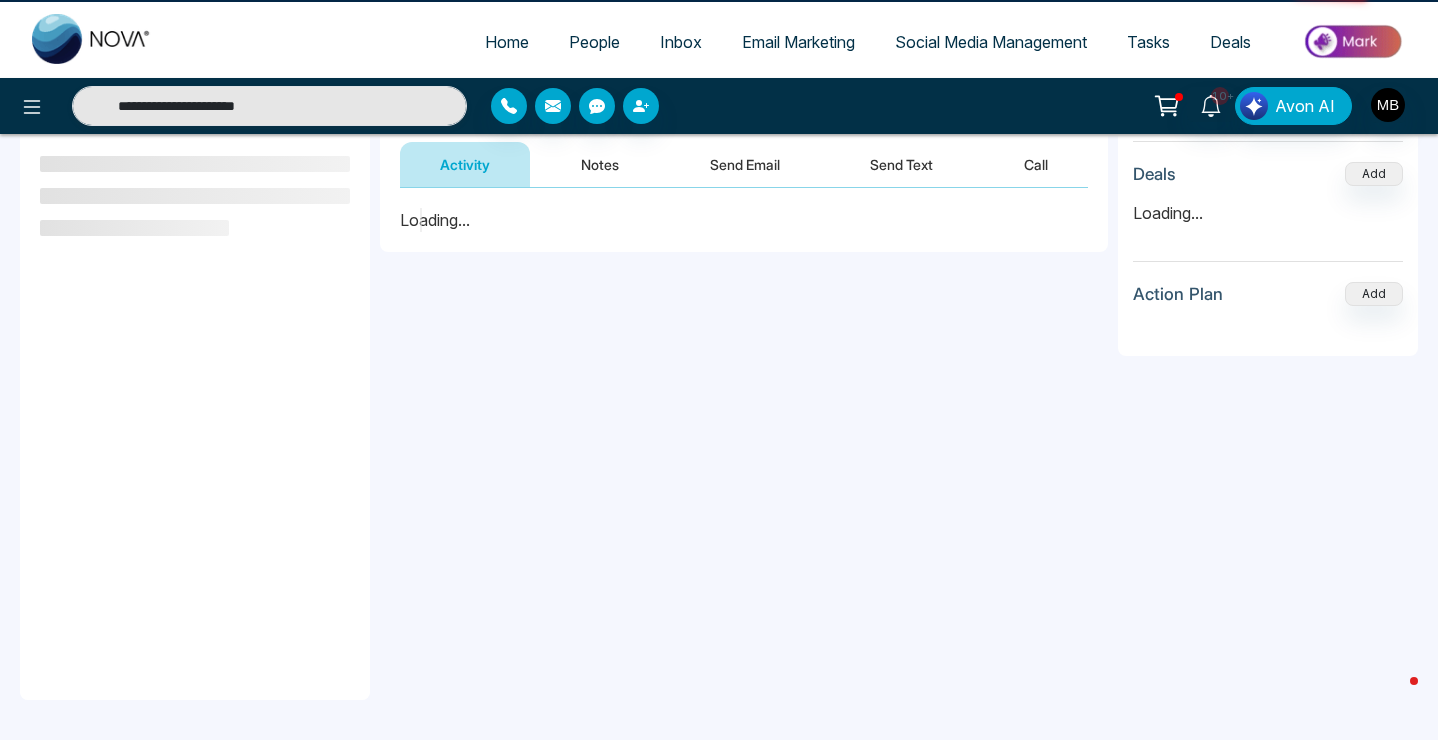 scroll, scrollTop: 0, scrollLeft: 0, axis: both 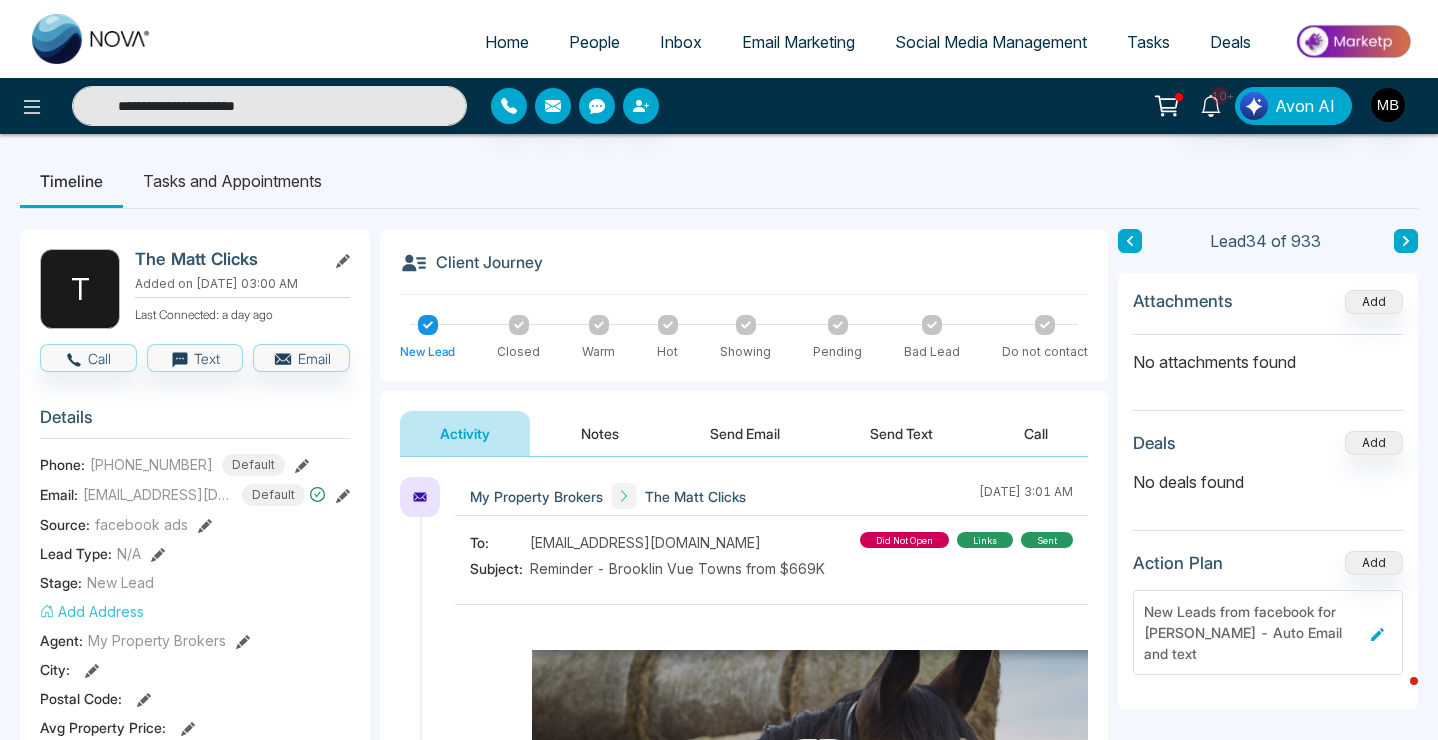 click on "Notes" at bounding box center [600, 433] 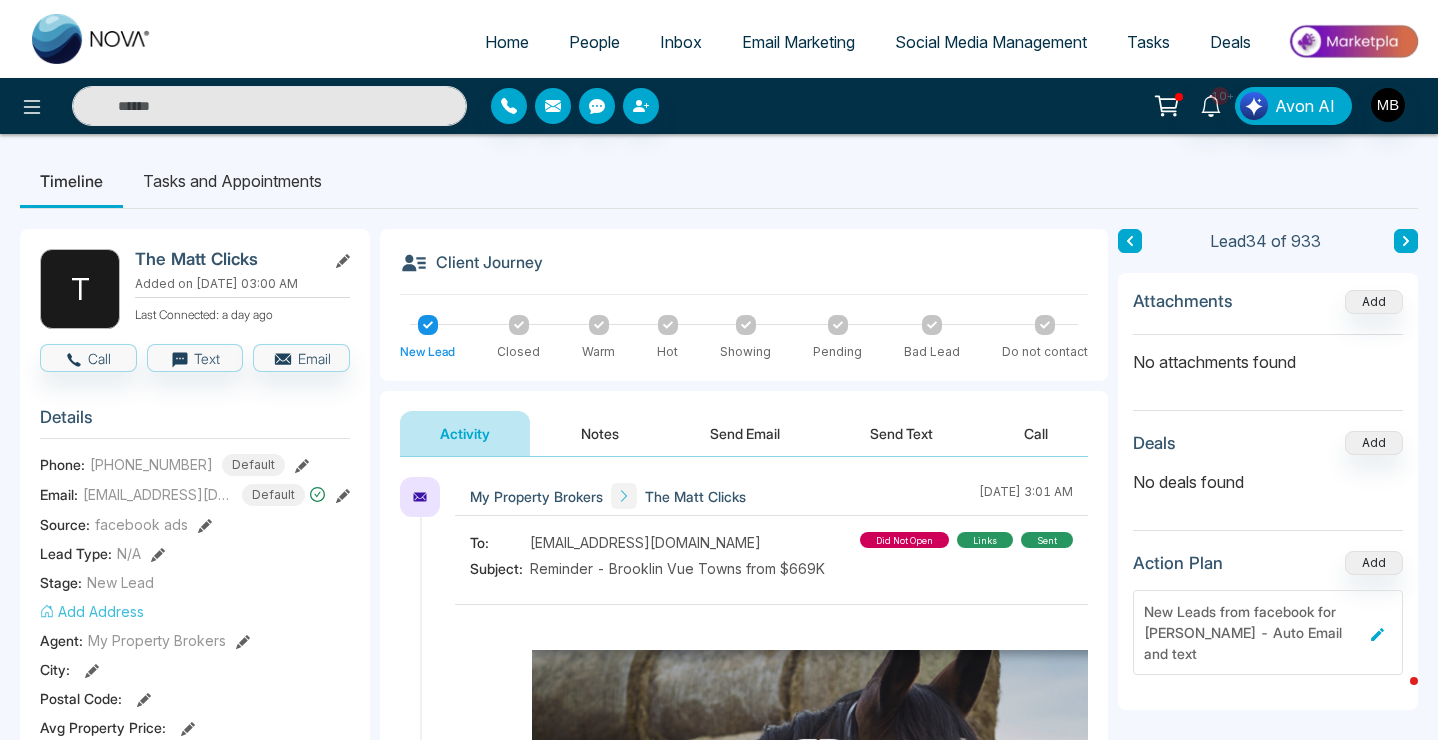 type on "**********" 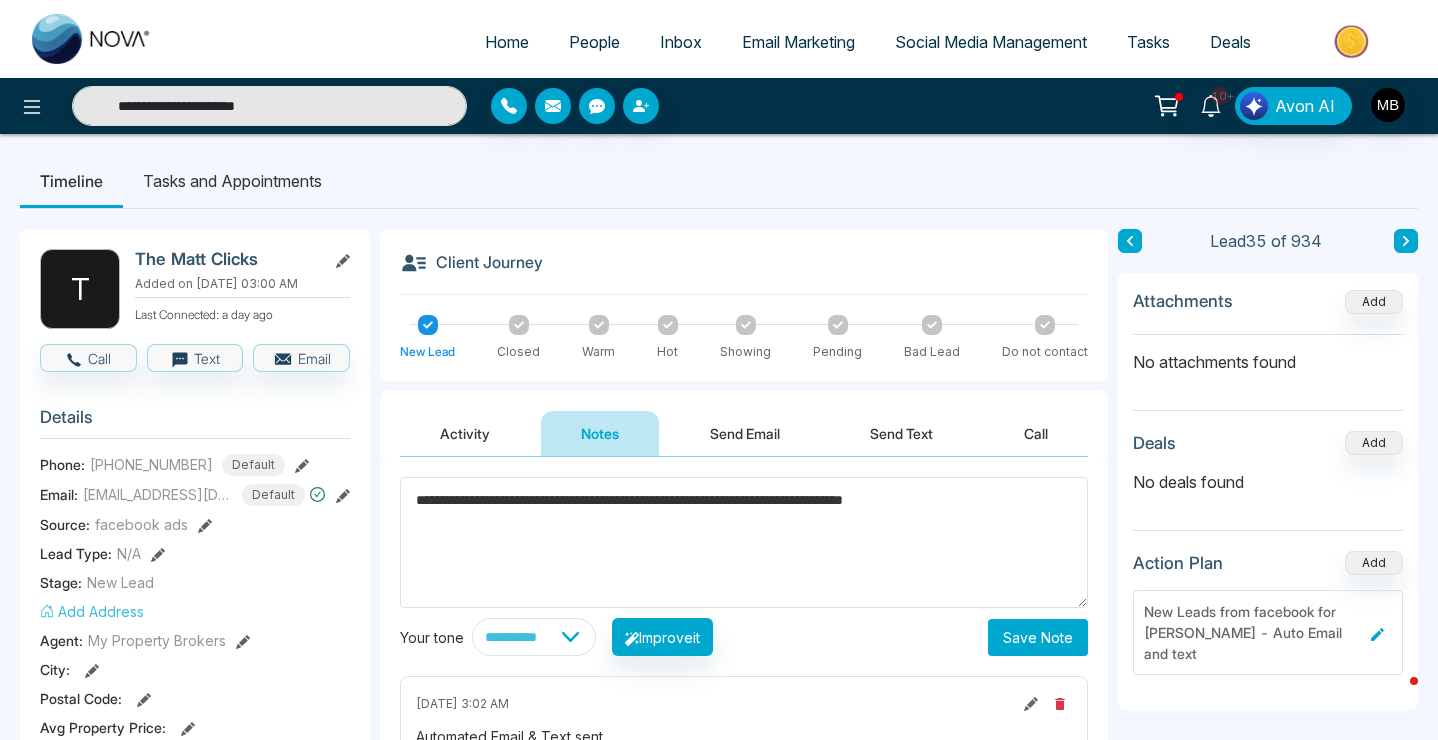 type on "**********" 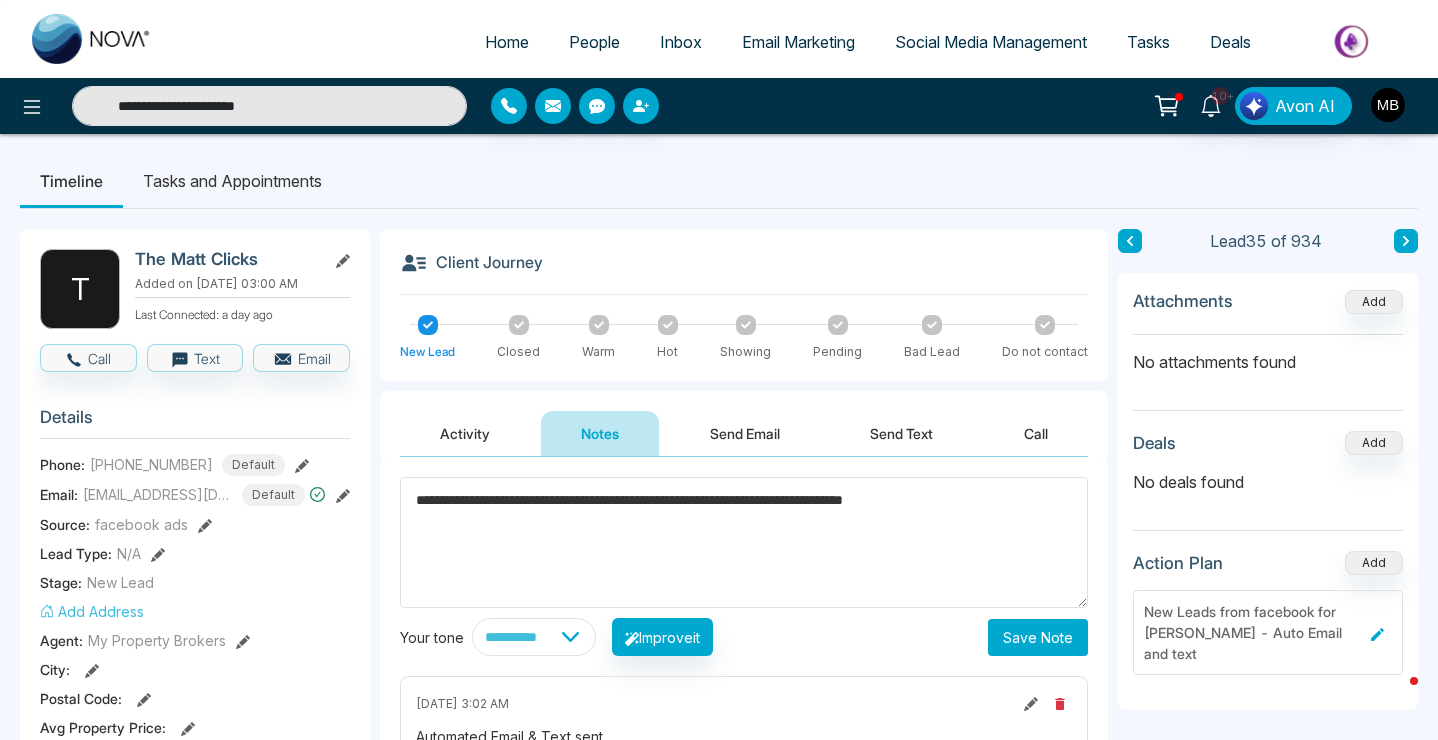 click on "Save Note" at bounding box center (1038, 637) 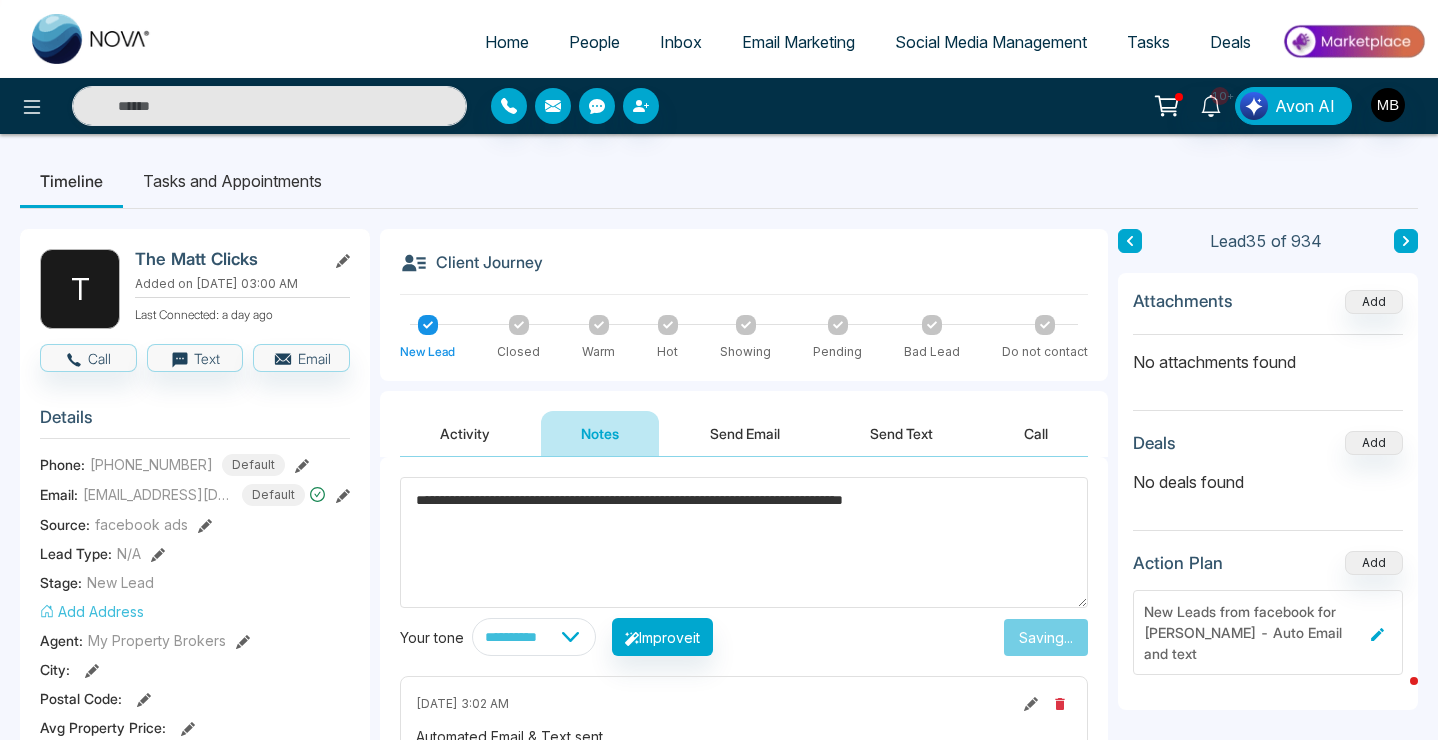 type on "**********" 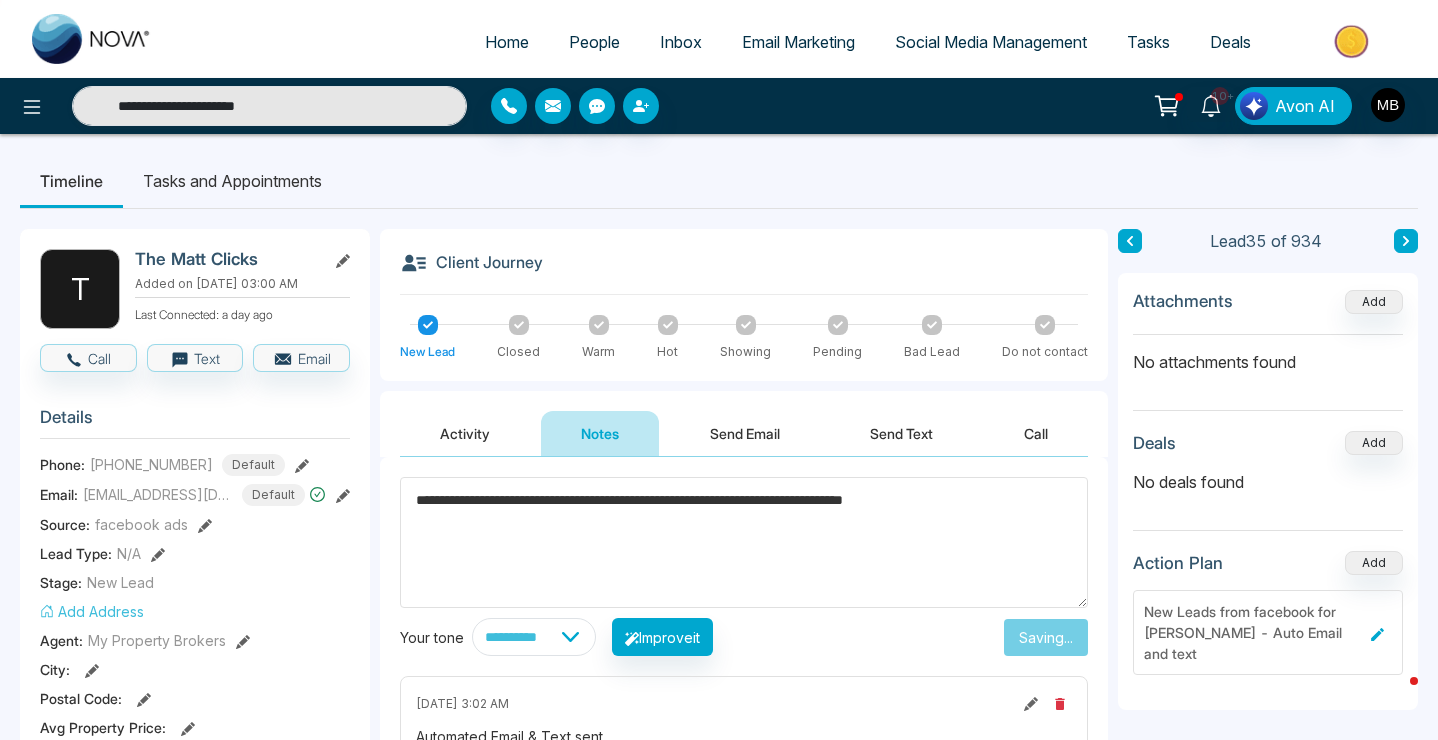 type 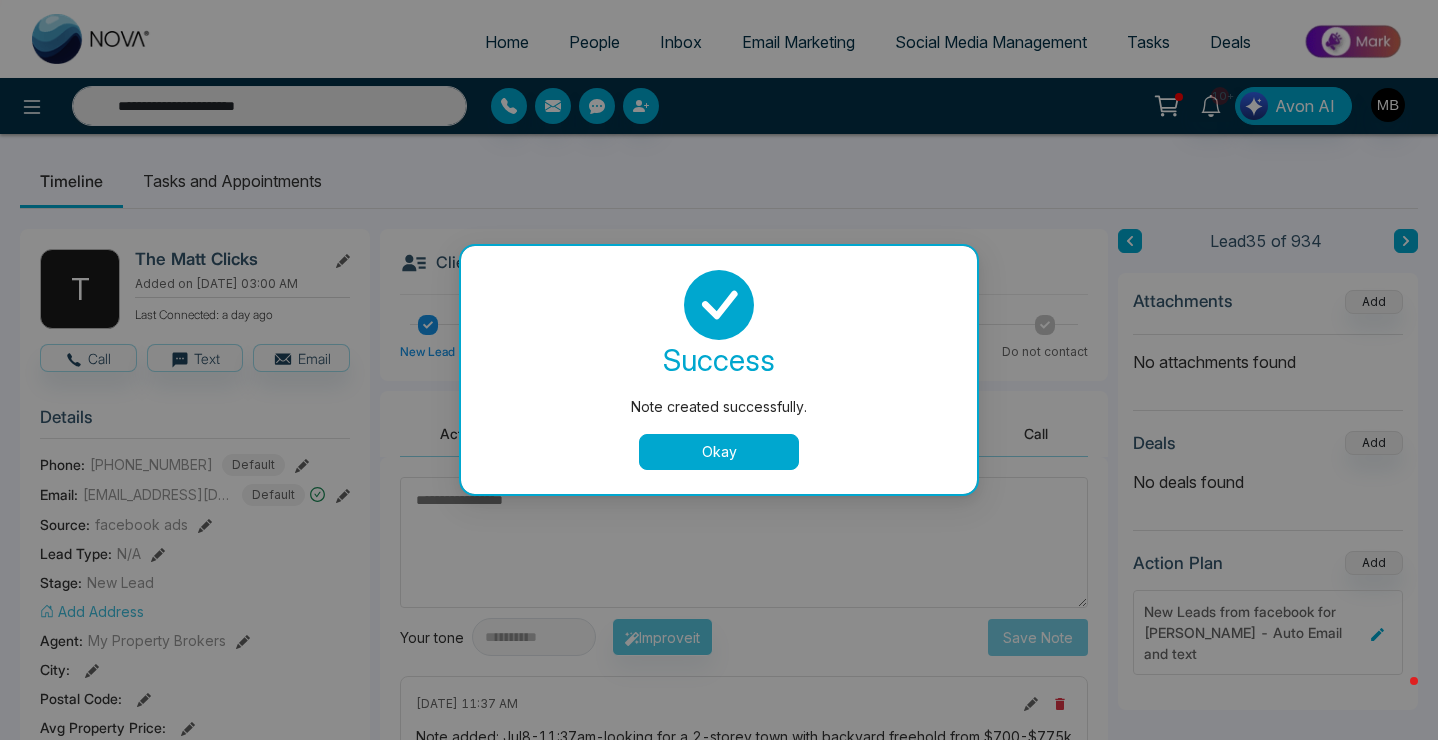 drag, startPoint x: 760, startPoint y: 444, endPoint x: 760, endPoint y: 422, distance: 22 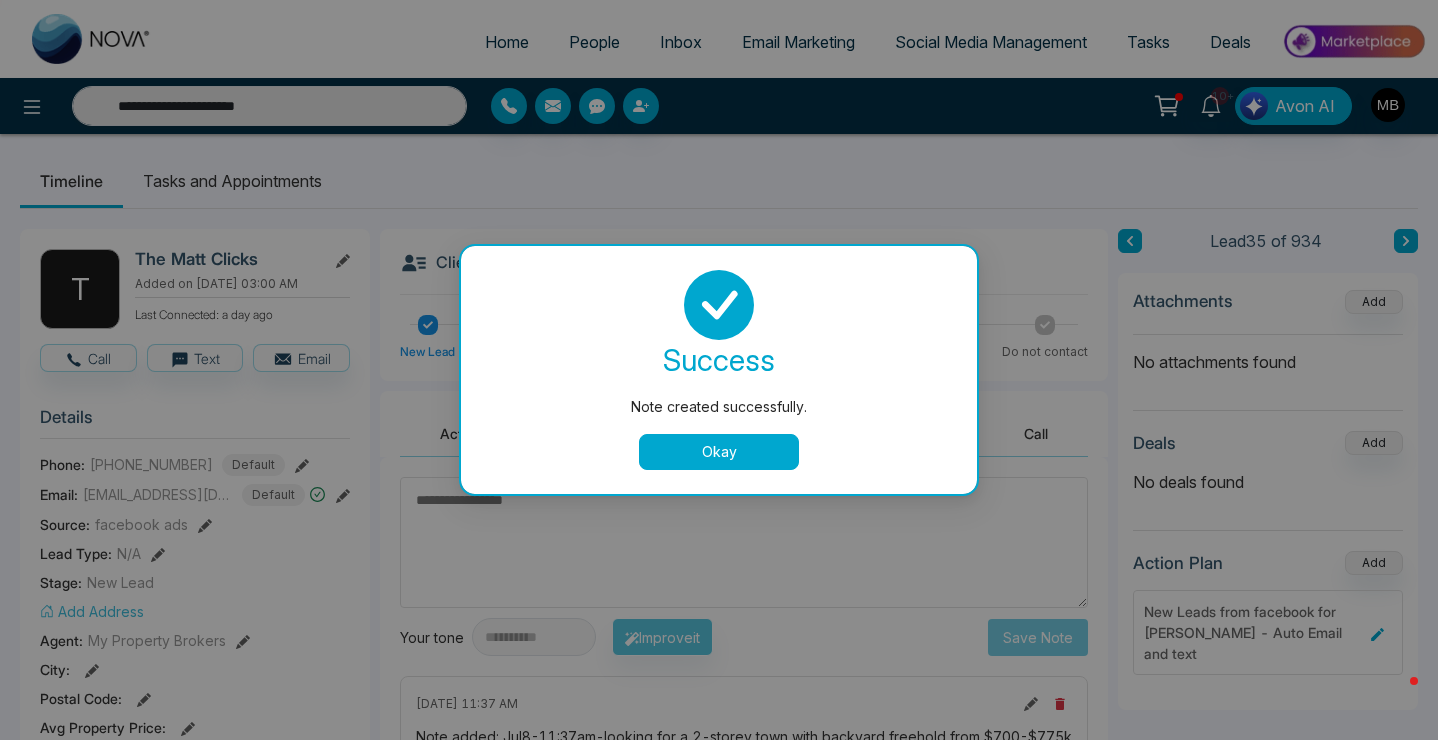 click on "Okay" at bounding box center [719, 452] 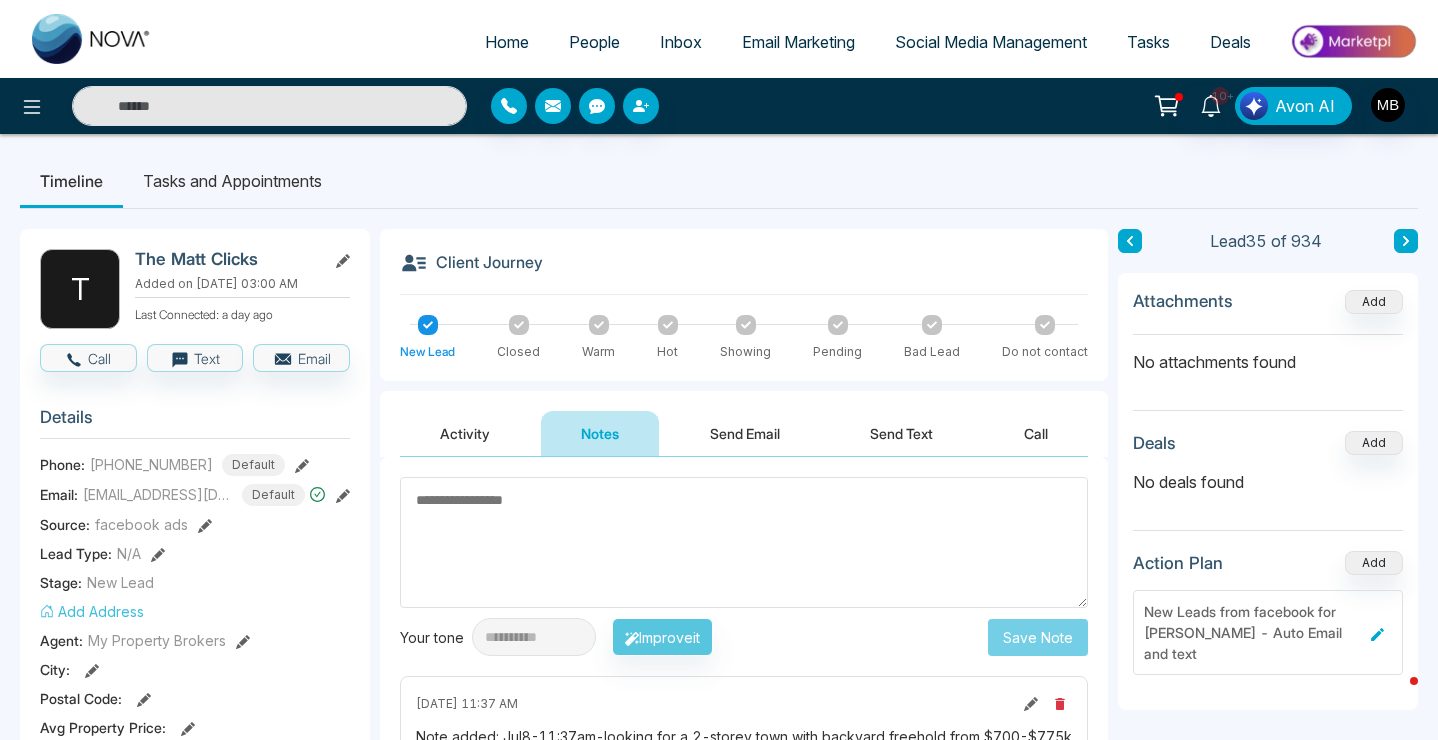 click 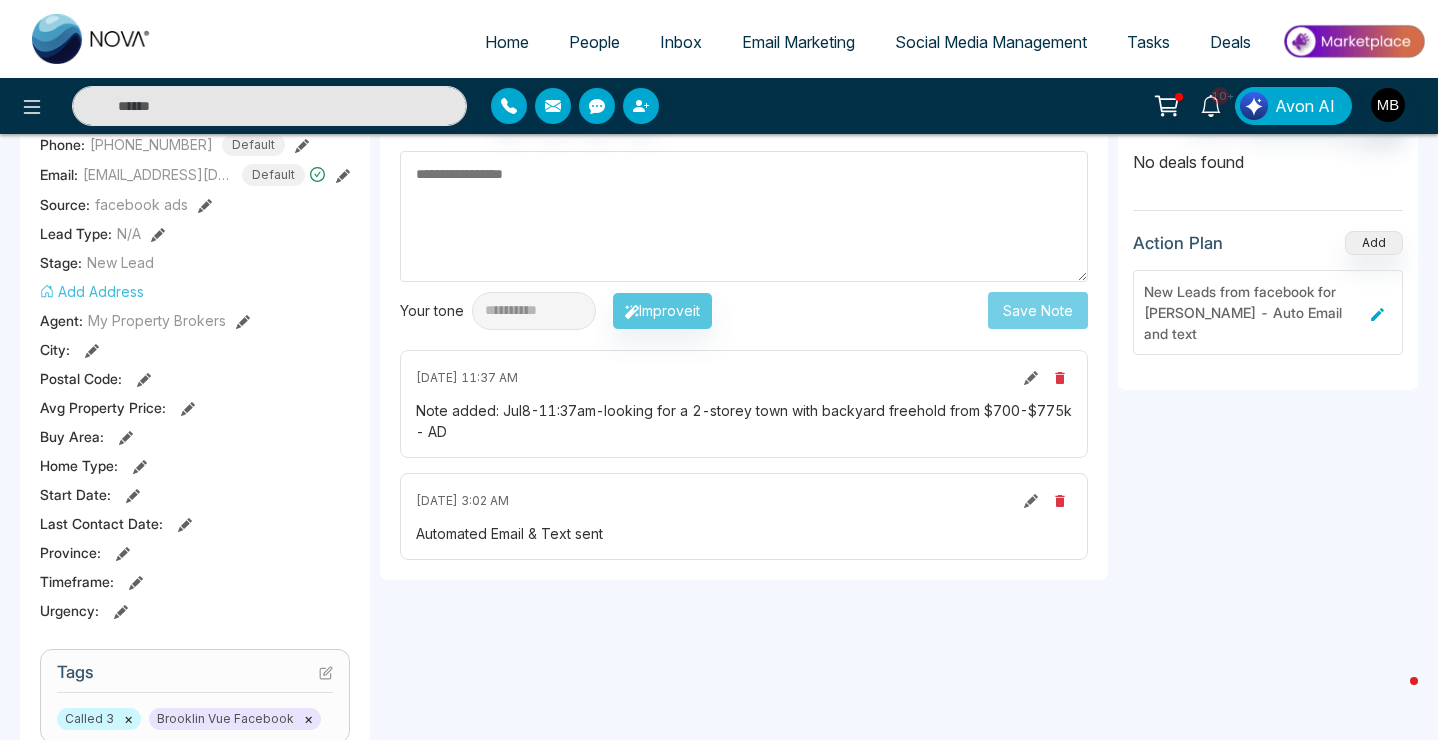 type on "**********" 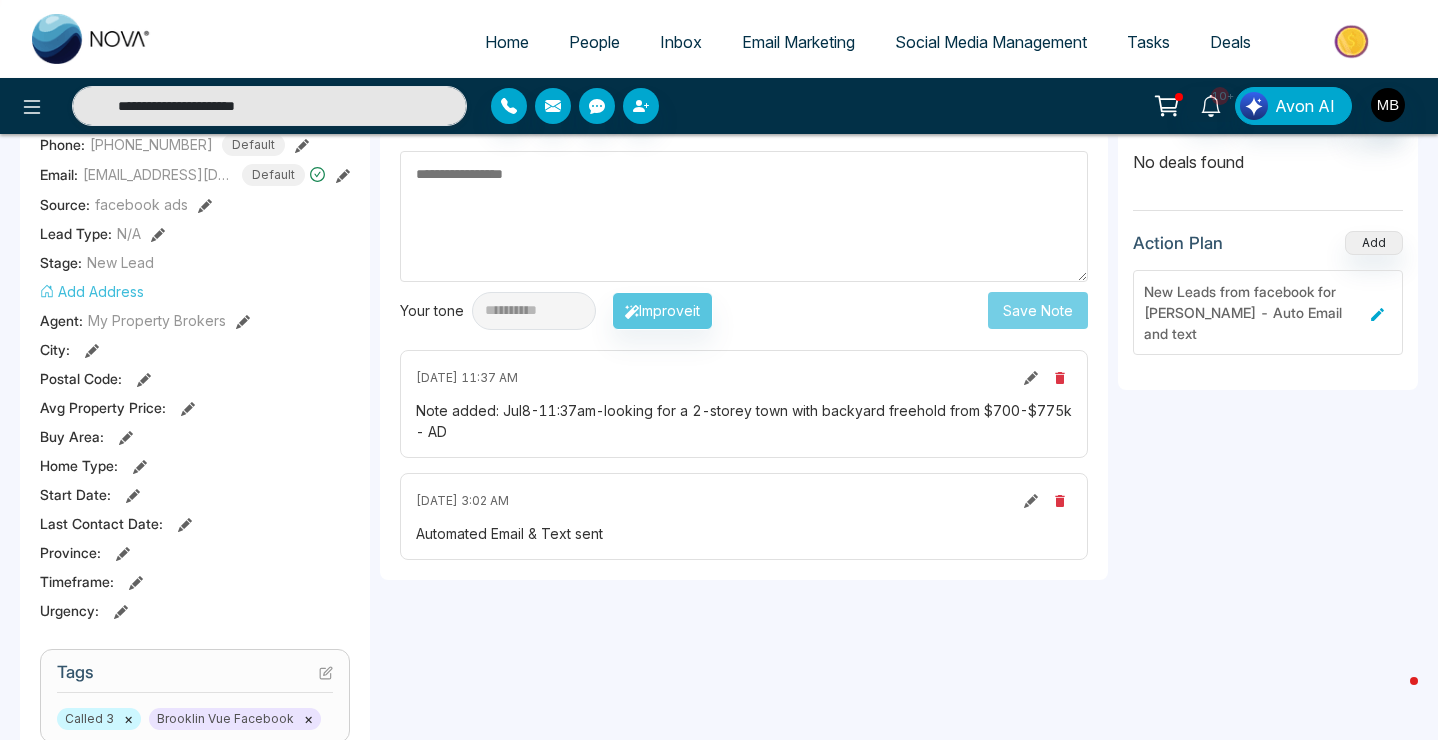 scroll, scrollTop: 480, scrollLeft: 0, axis: vertical 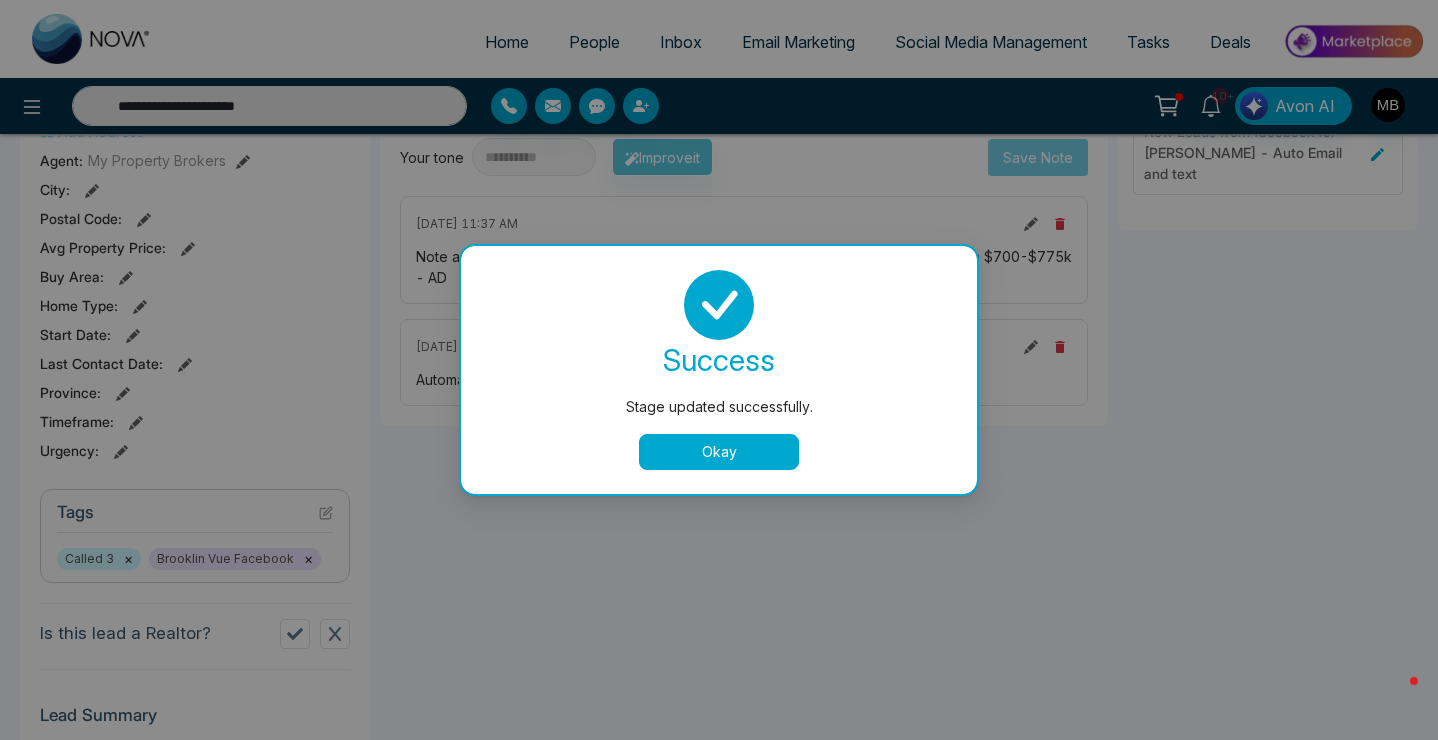 click on "Stage updated successfully. success Stage updated successfully.   Okay" at bounding box center (719, 370) 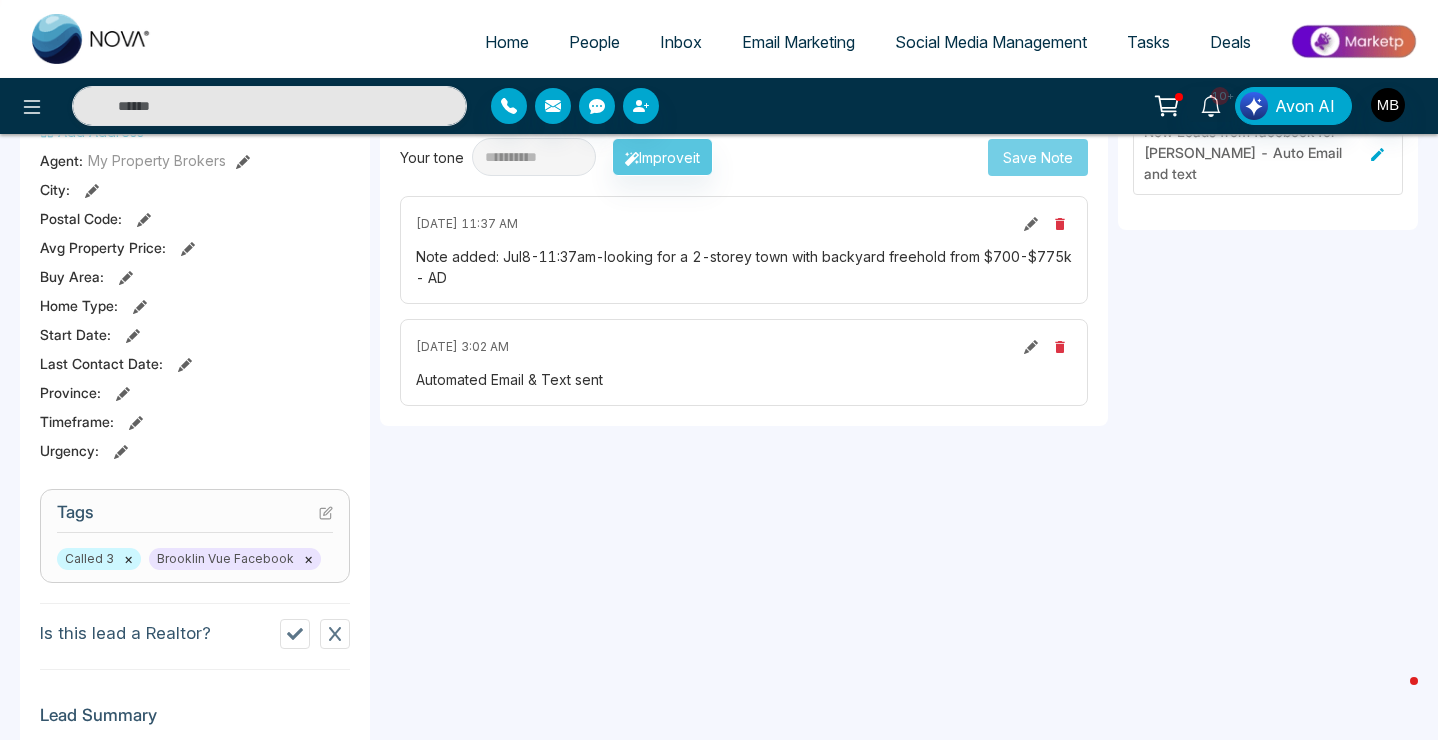 click on "×" at bounding box center (128, 559) 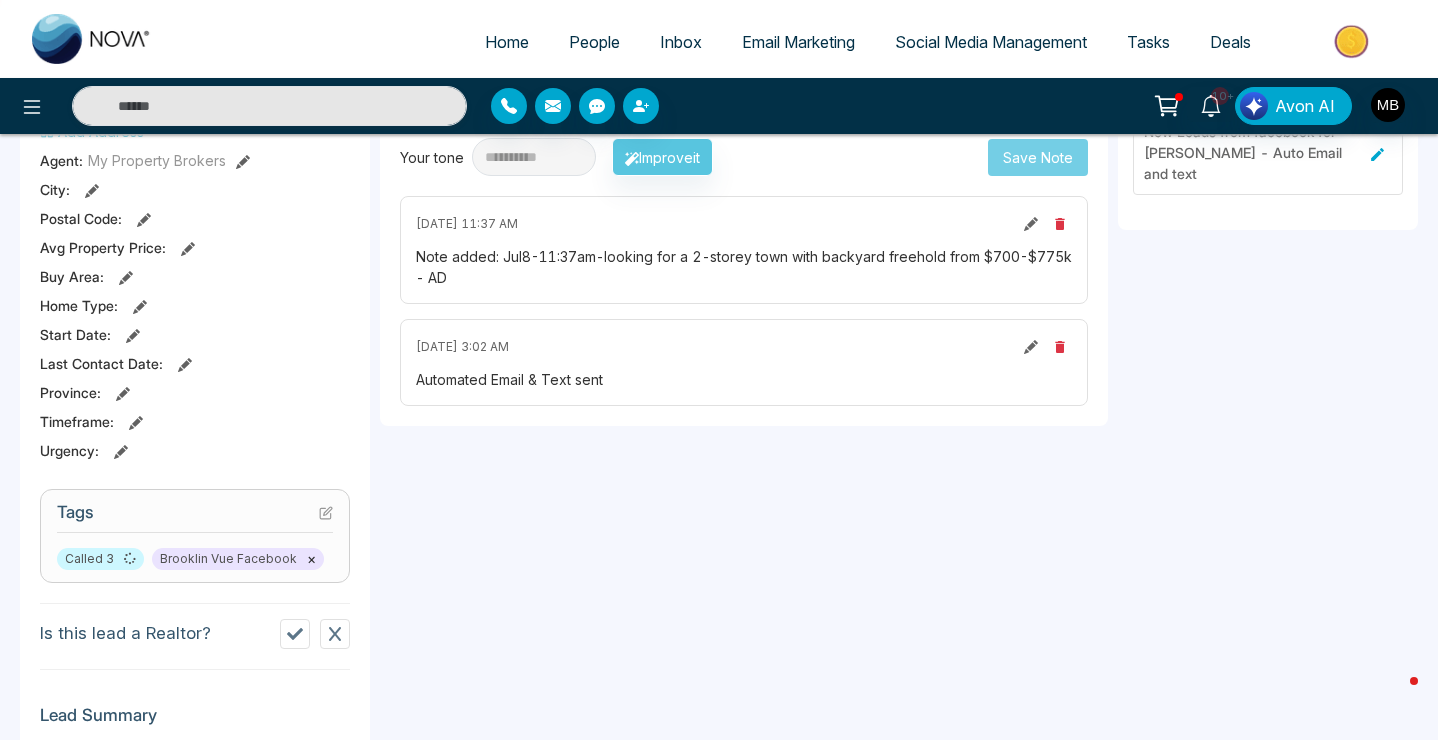type on "**********" 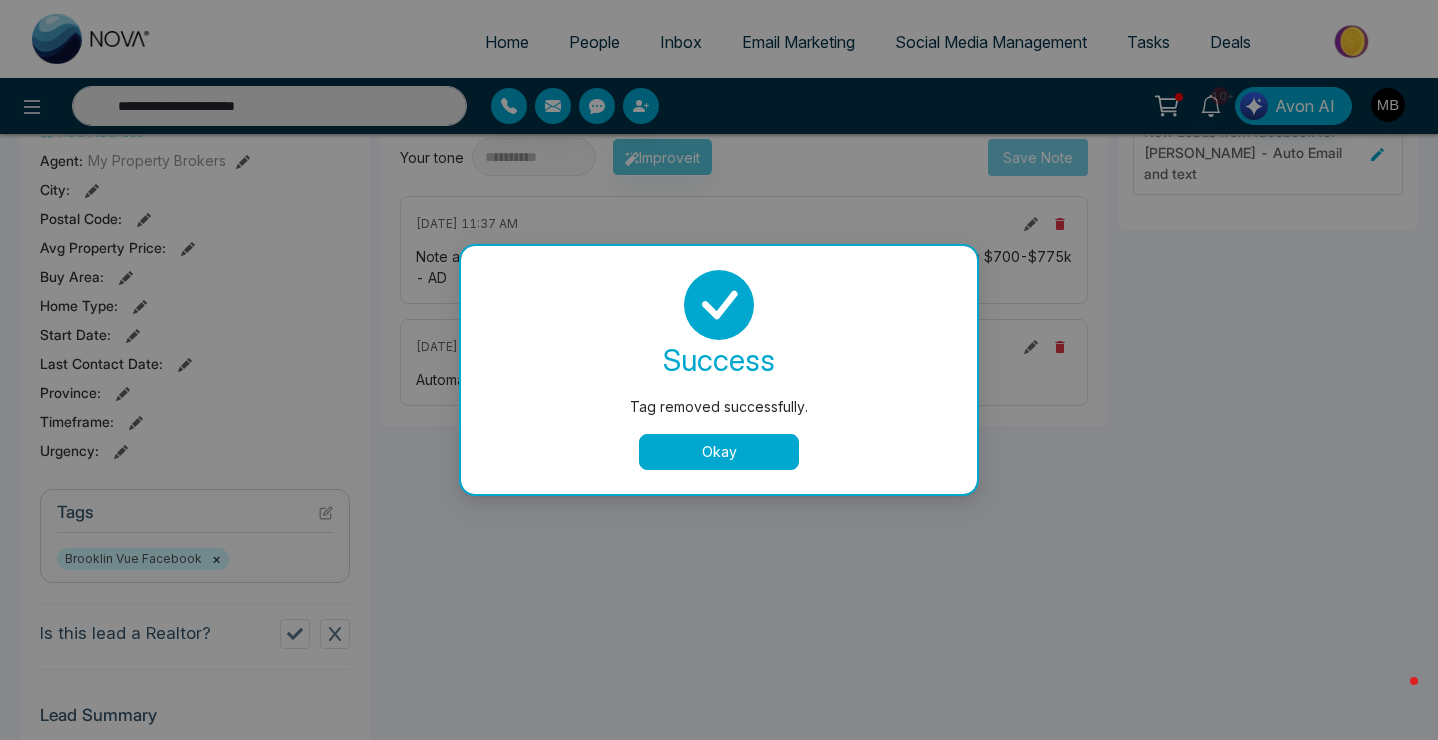 click on "Okay" at bounding box center (719, 452) 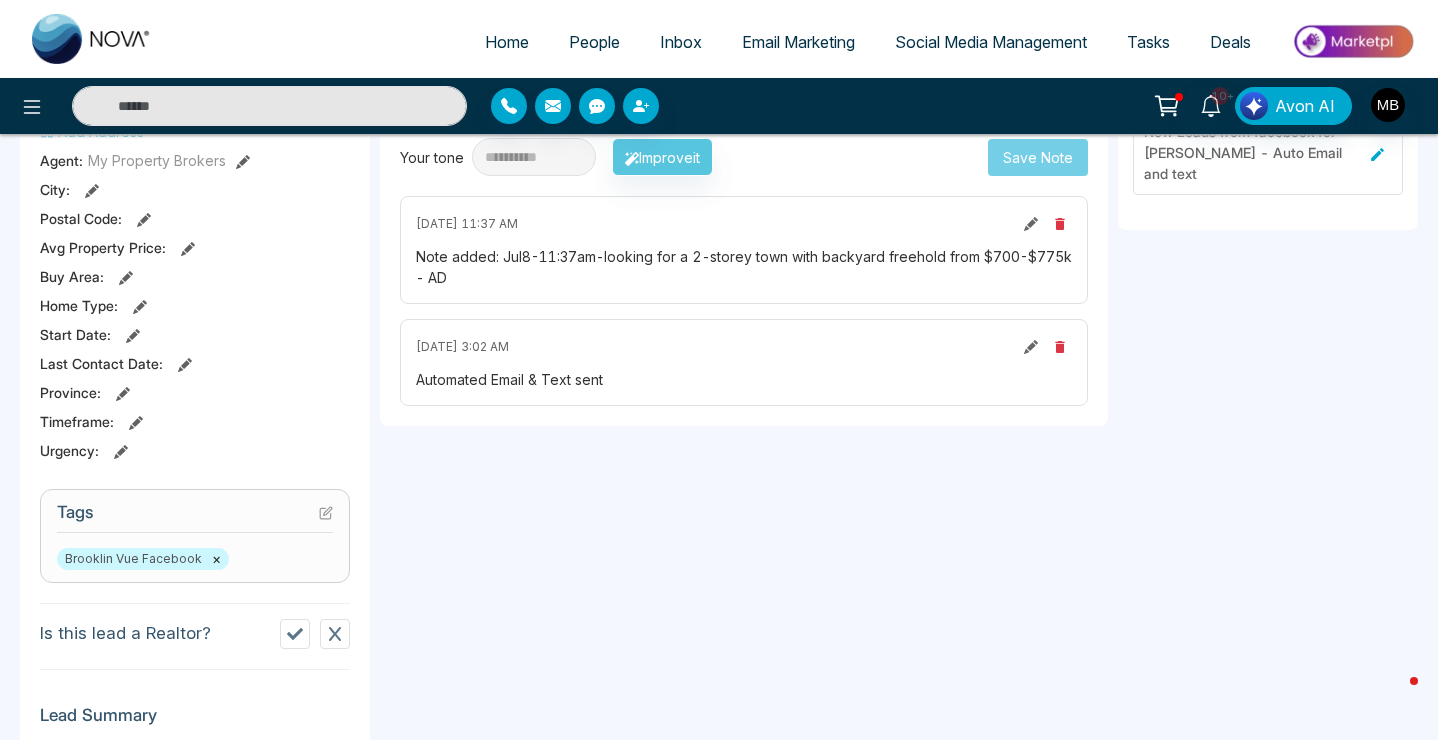 click 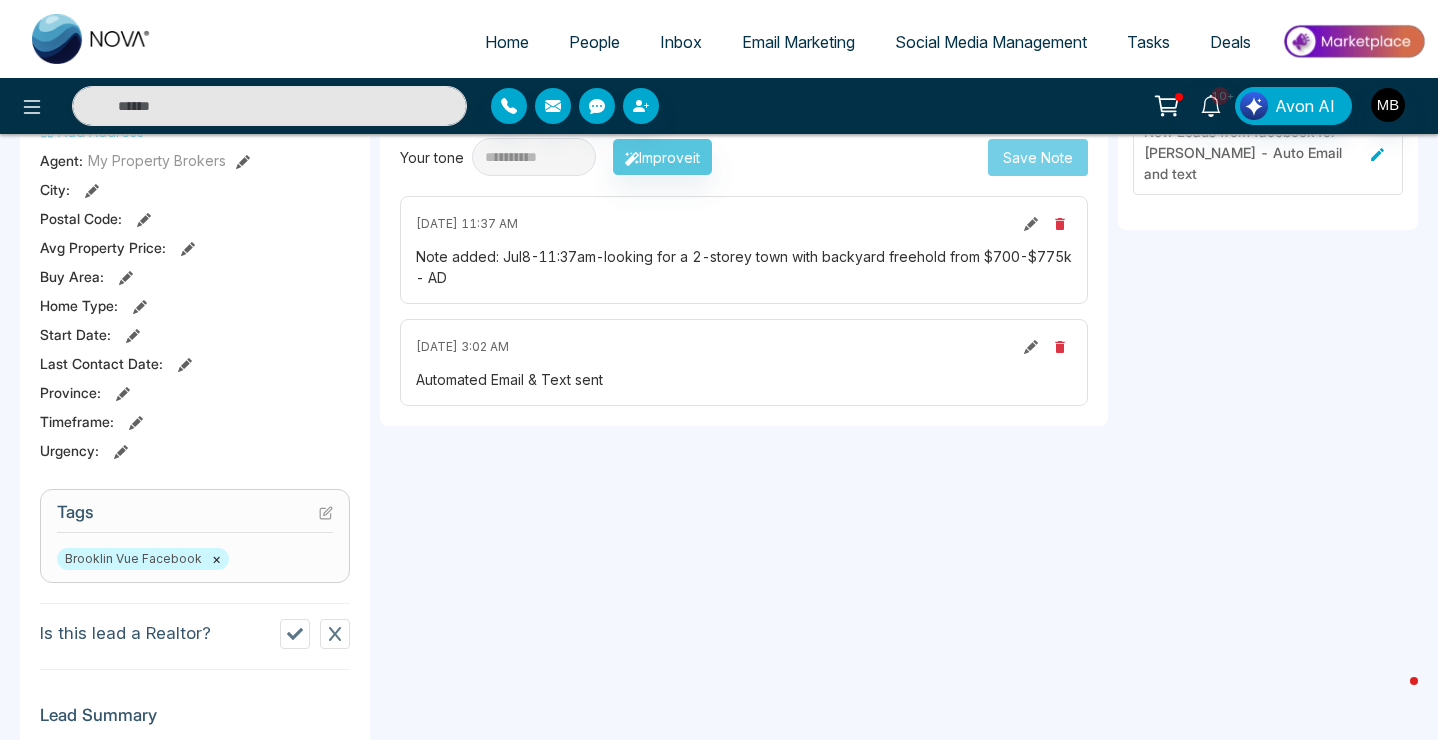 type on "**********" 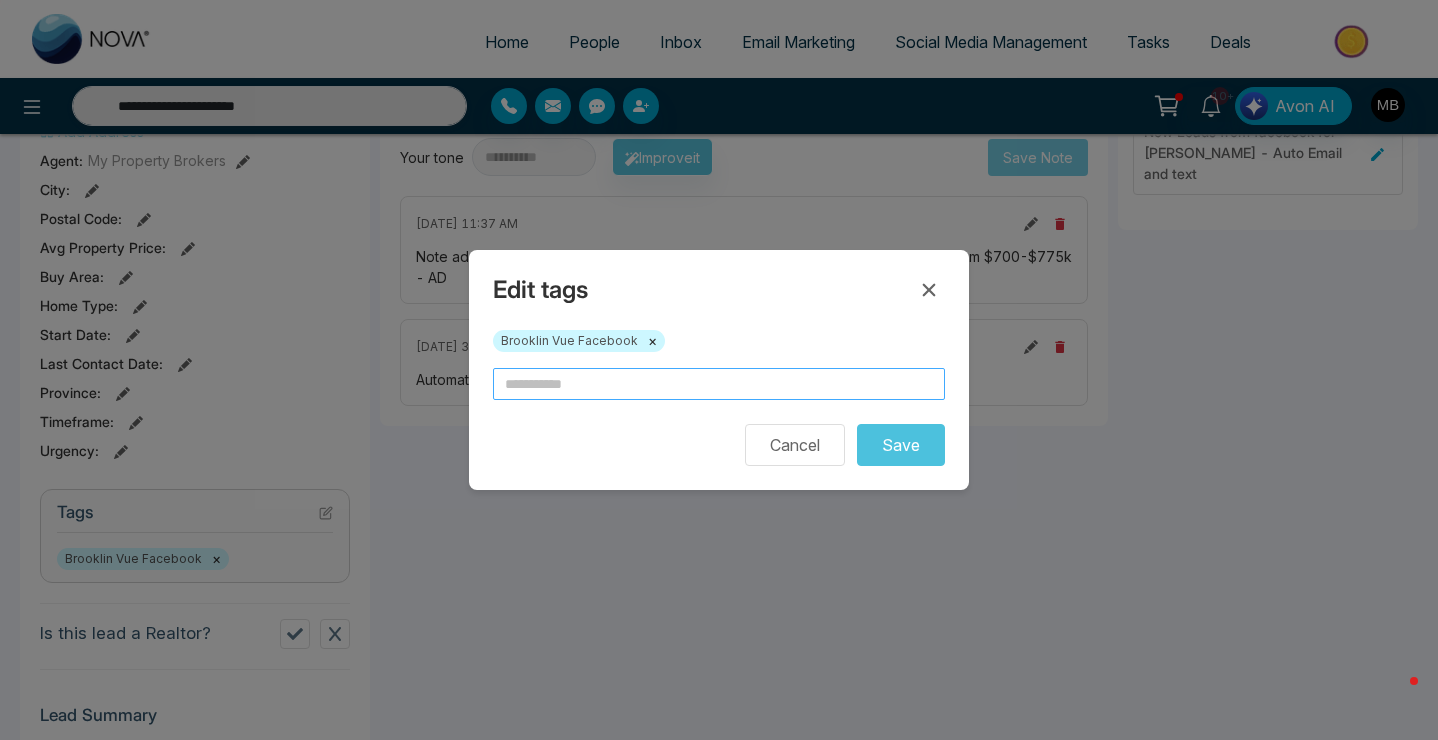 click at bounding box center [719, 384] 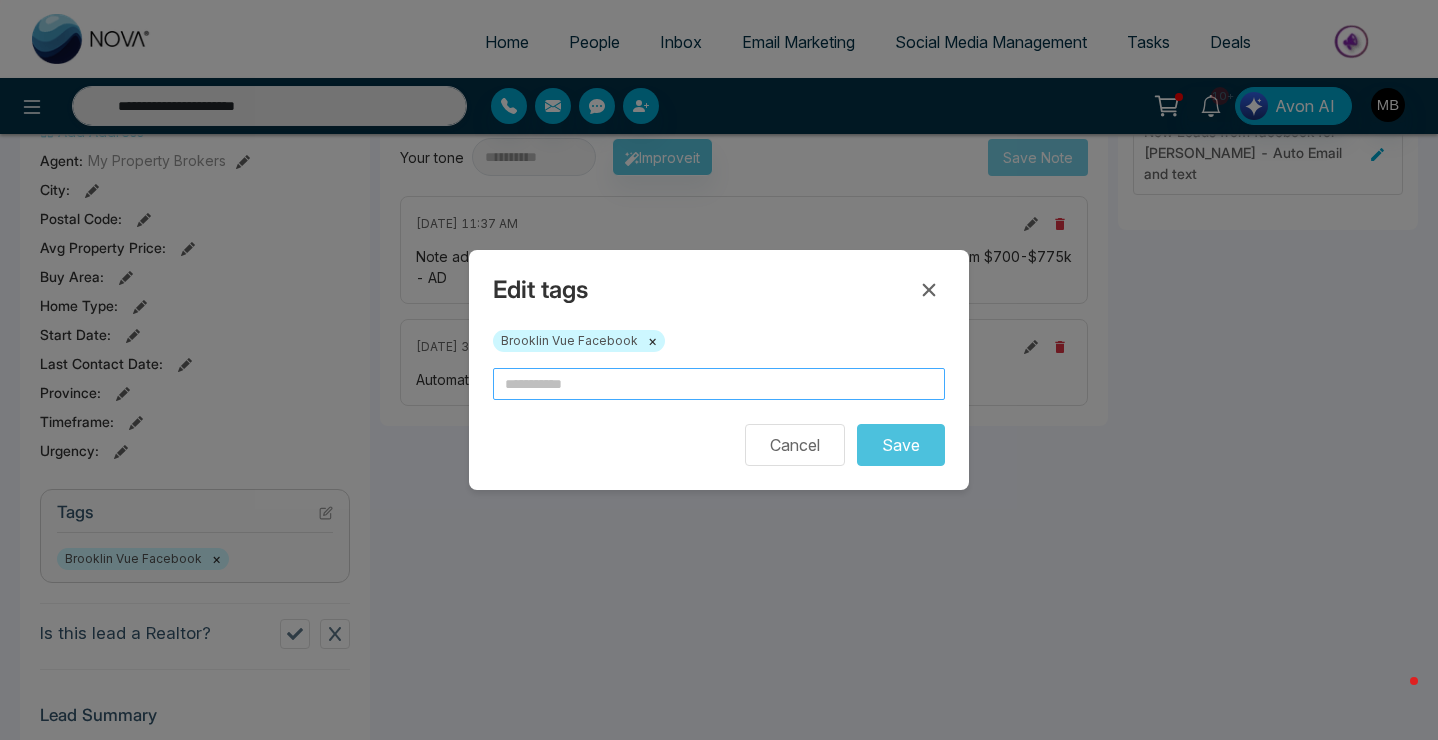 type 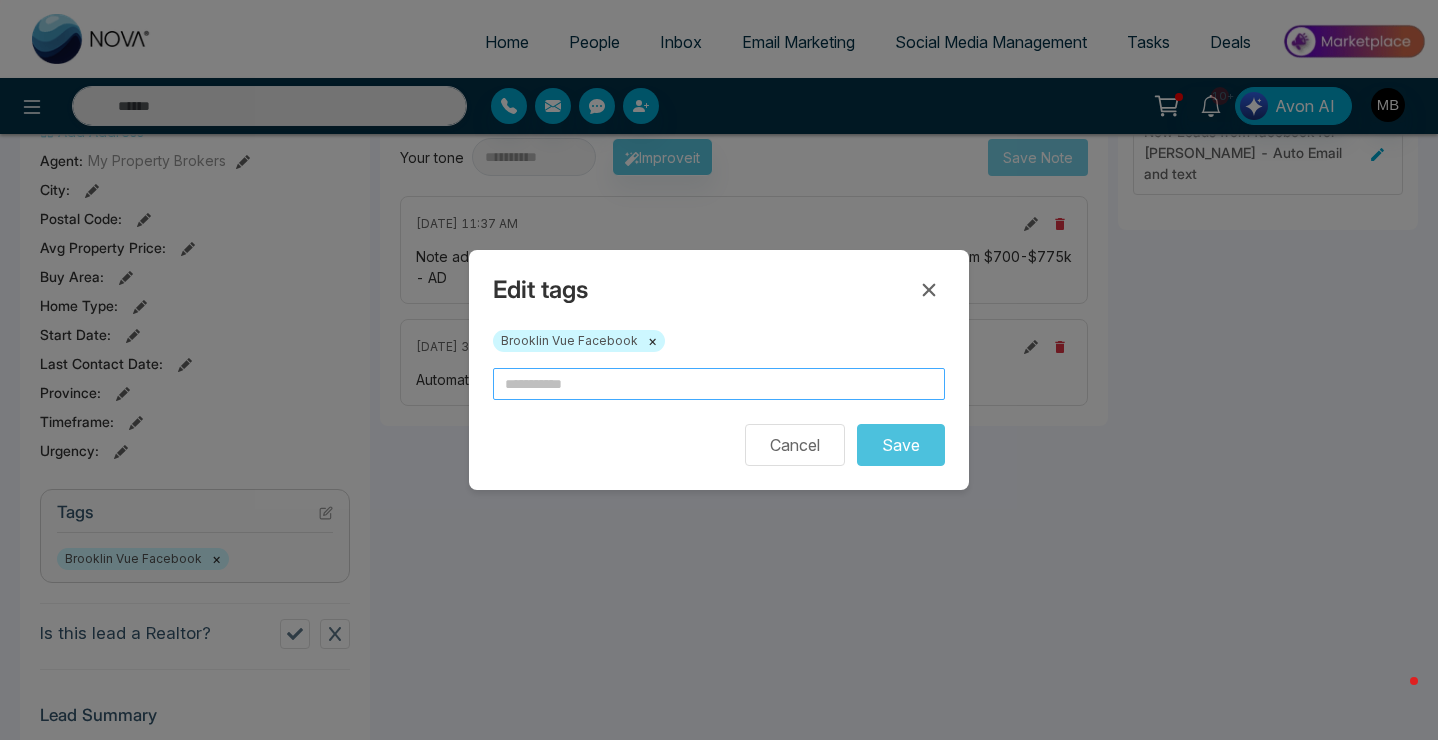 type on "*" 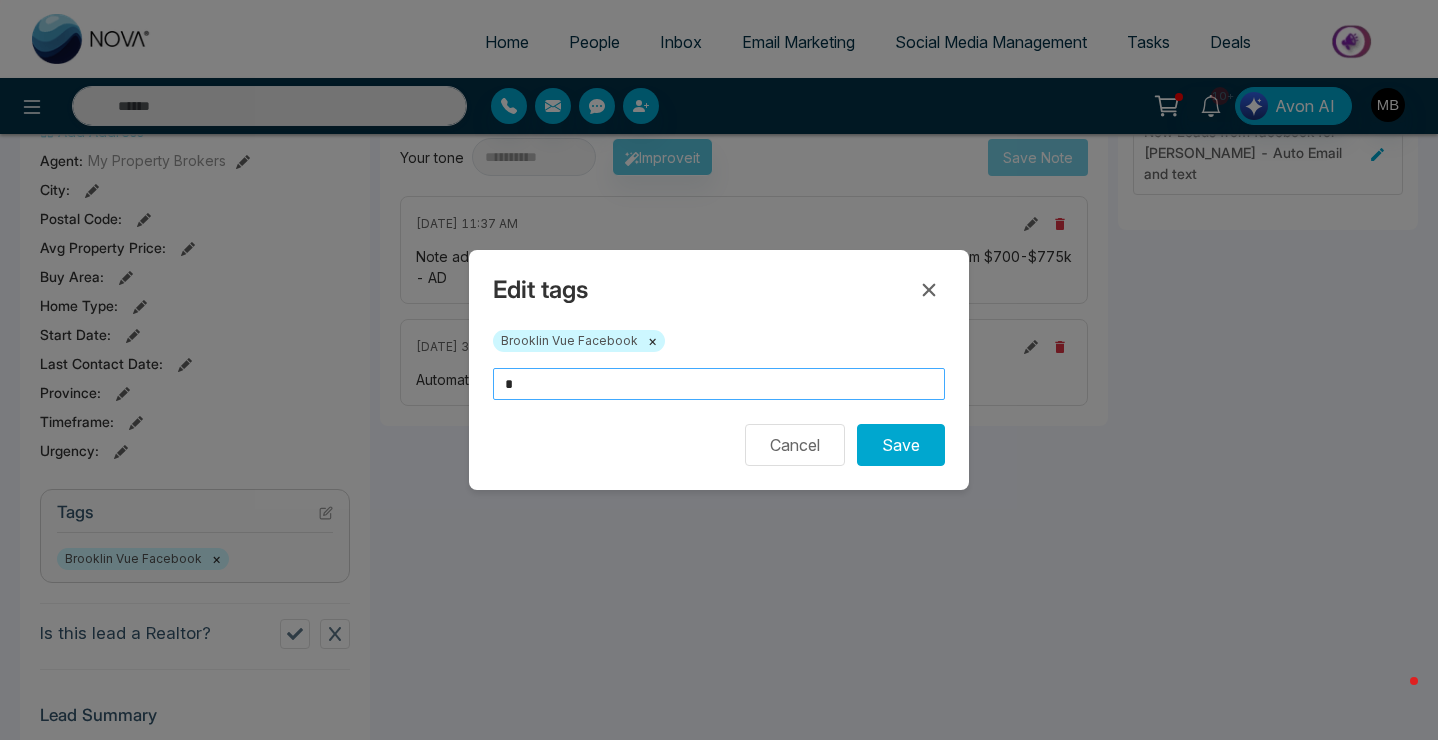 type on "**********" 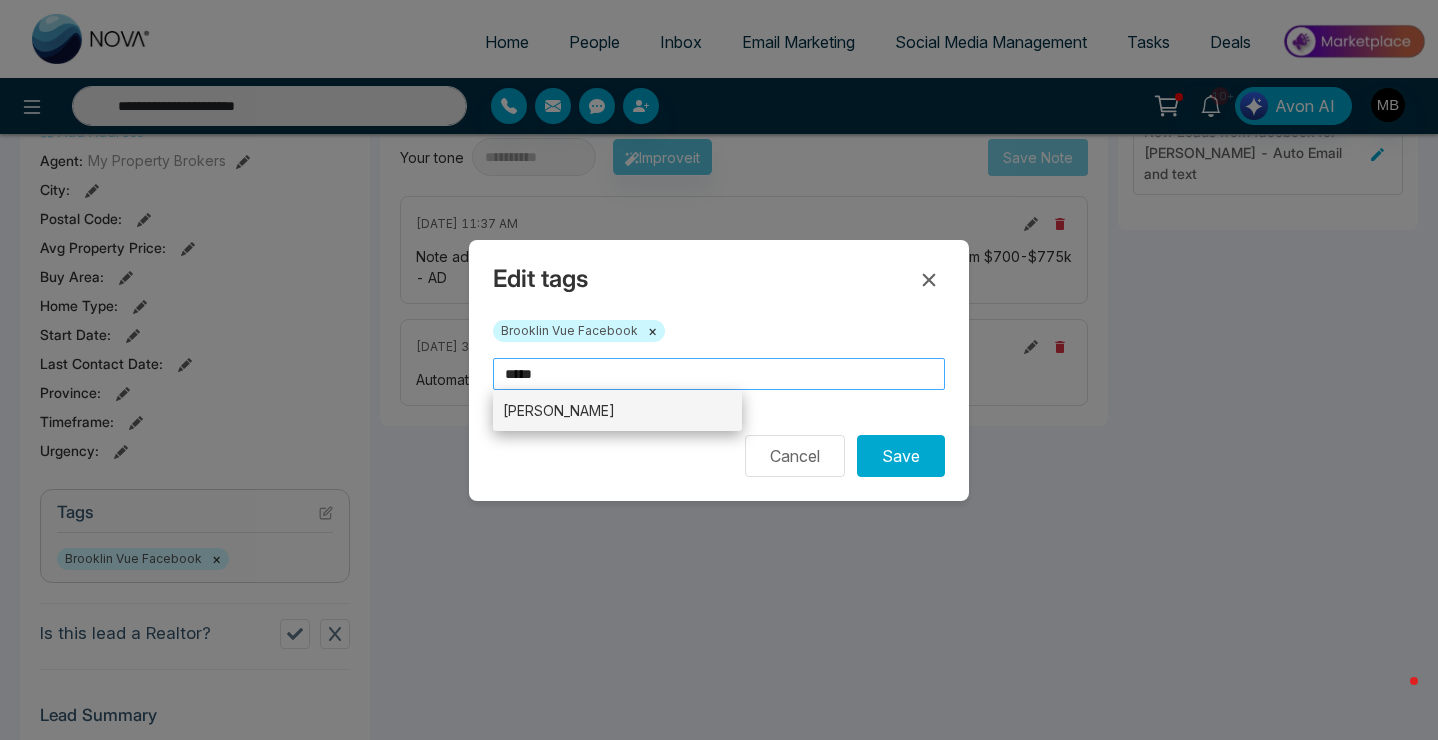 type on "*****" 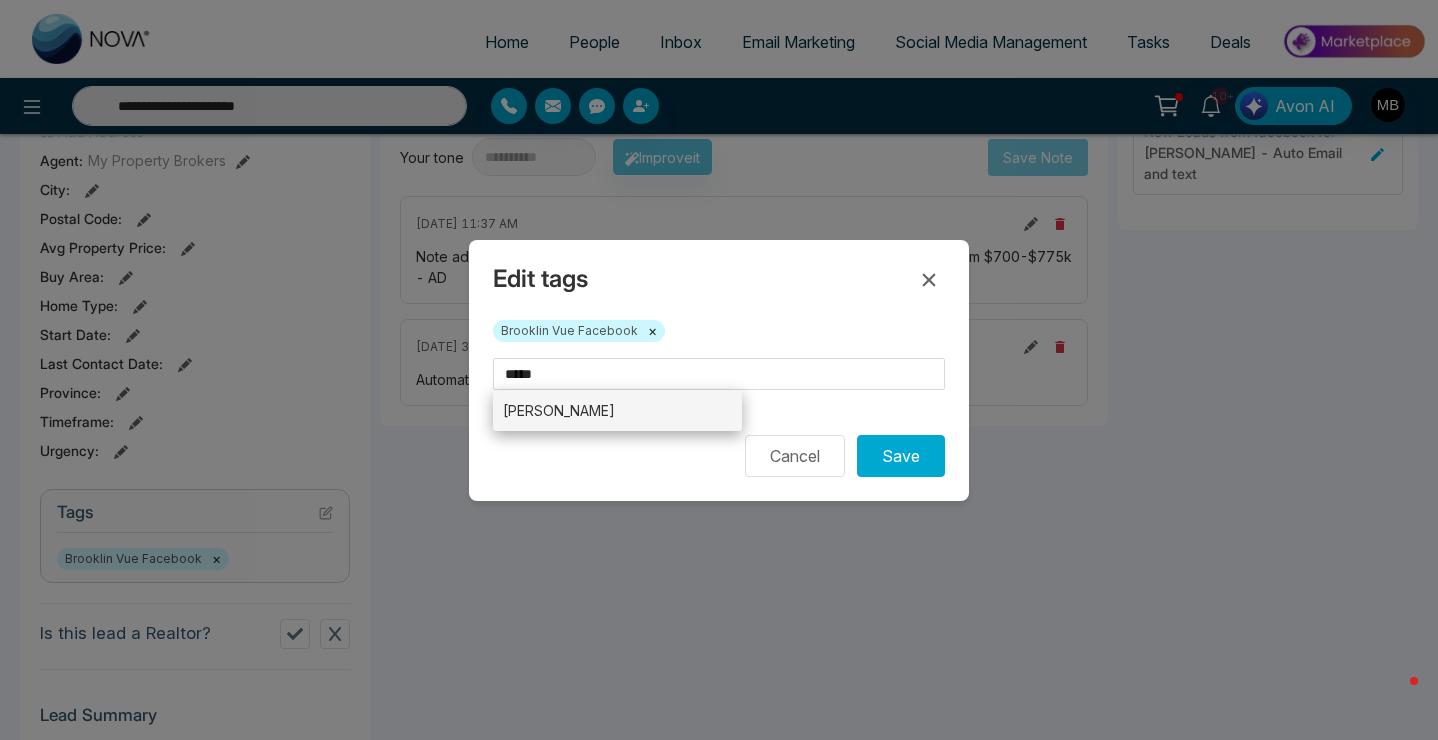 click on "[PERSON_NAME]" at bounding box center [617, 410] 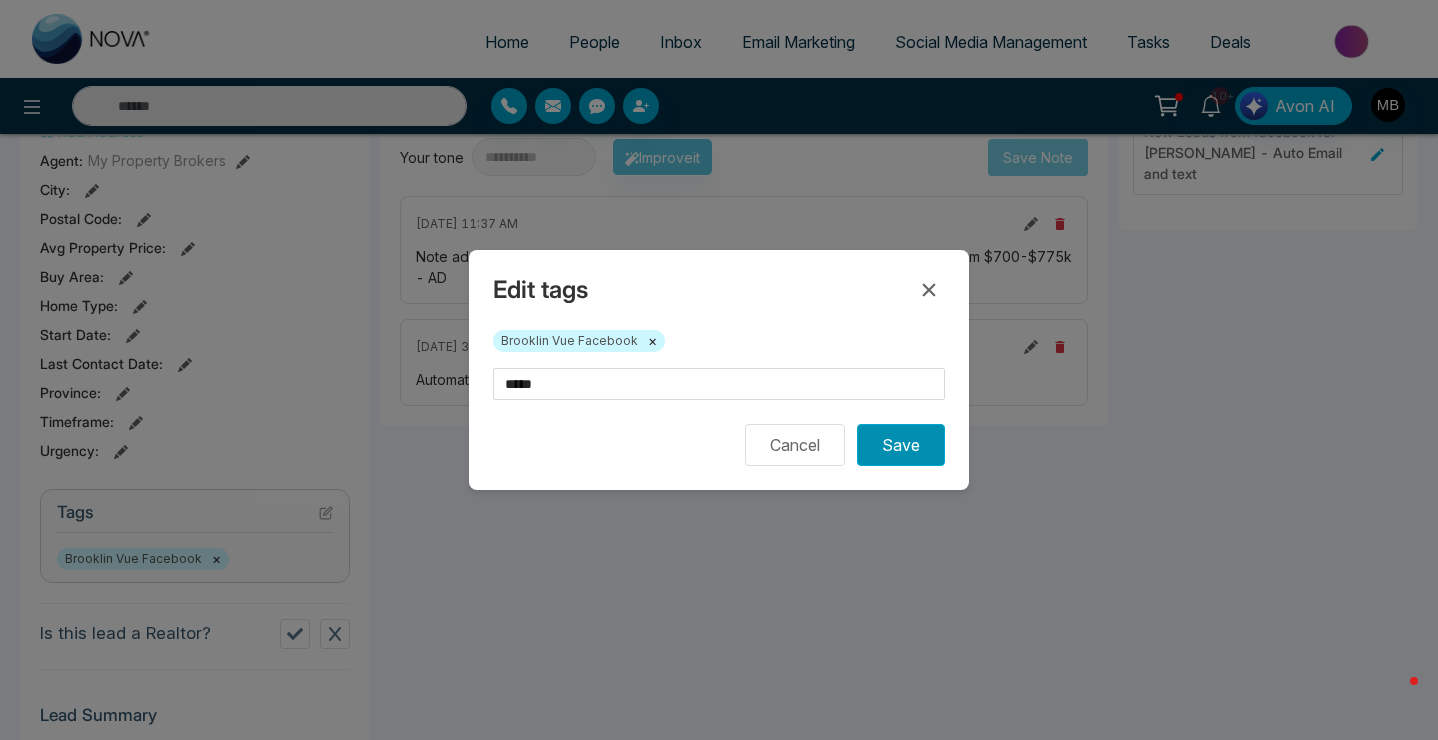 click on "Save" at bounding box center (901, 445) 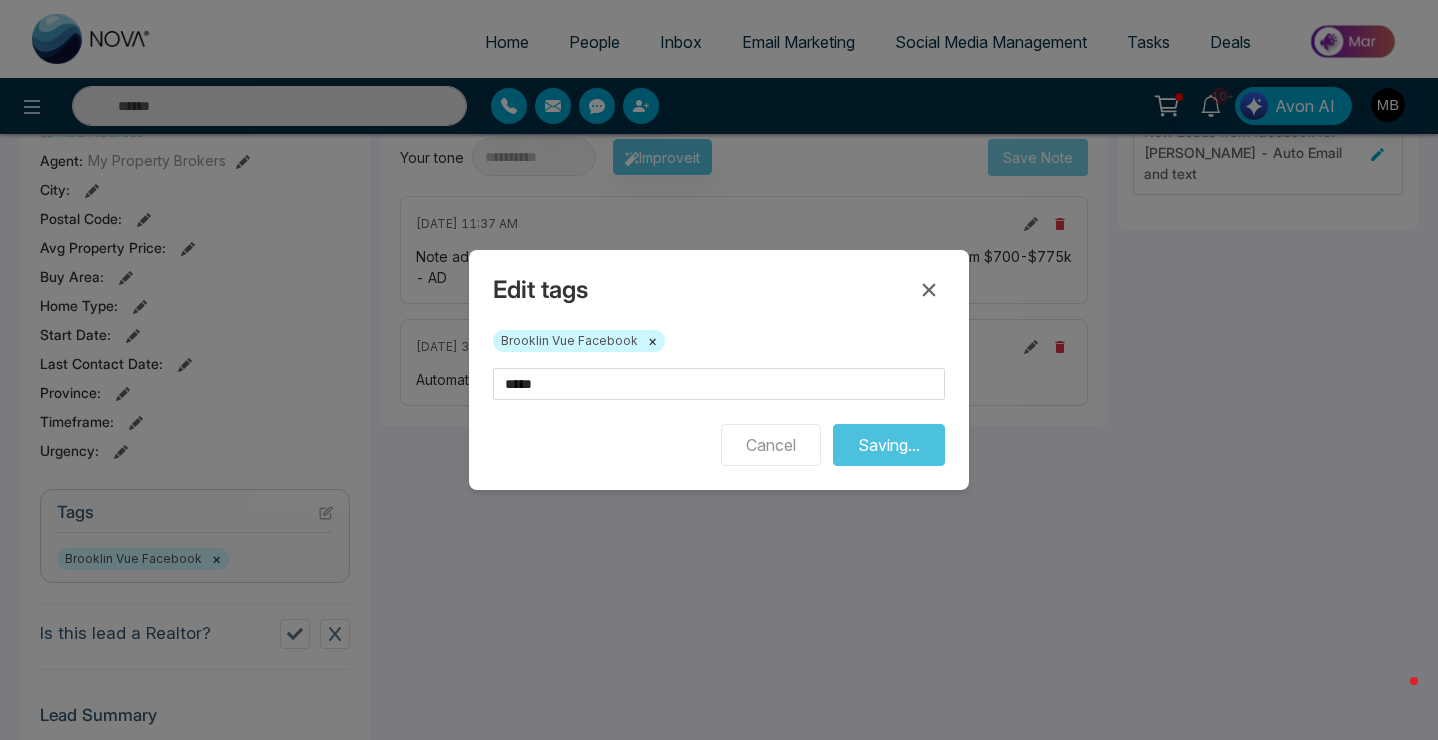 type on "**********" 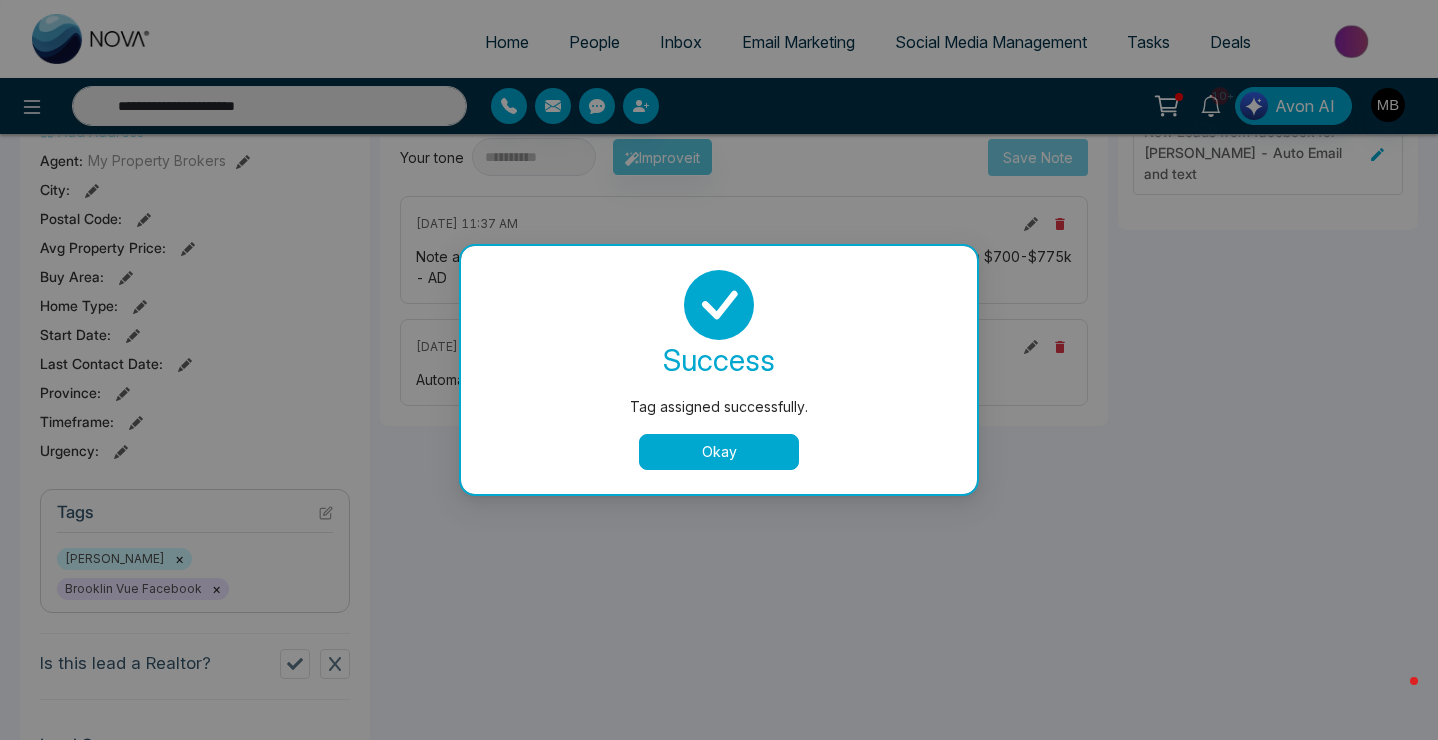 click on "Okay" at bounding box center [719, 452] 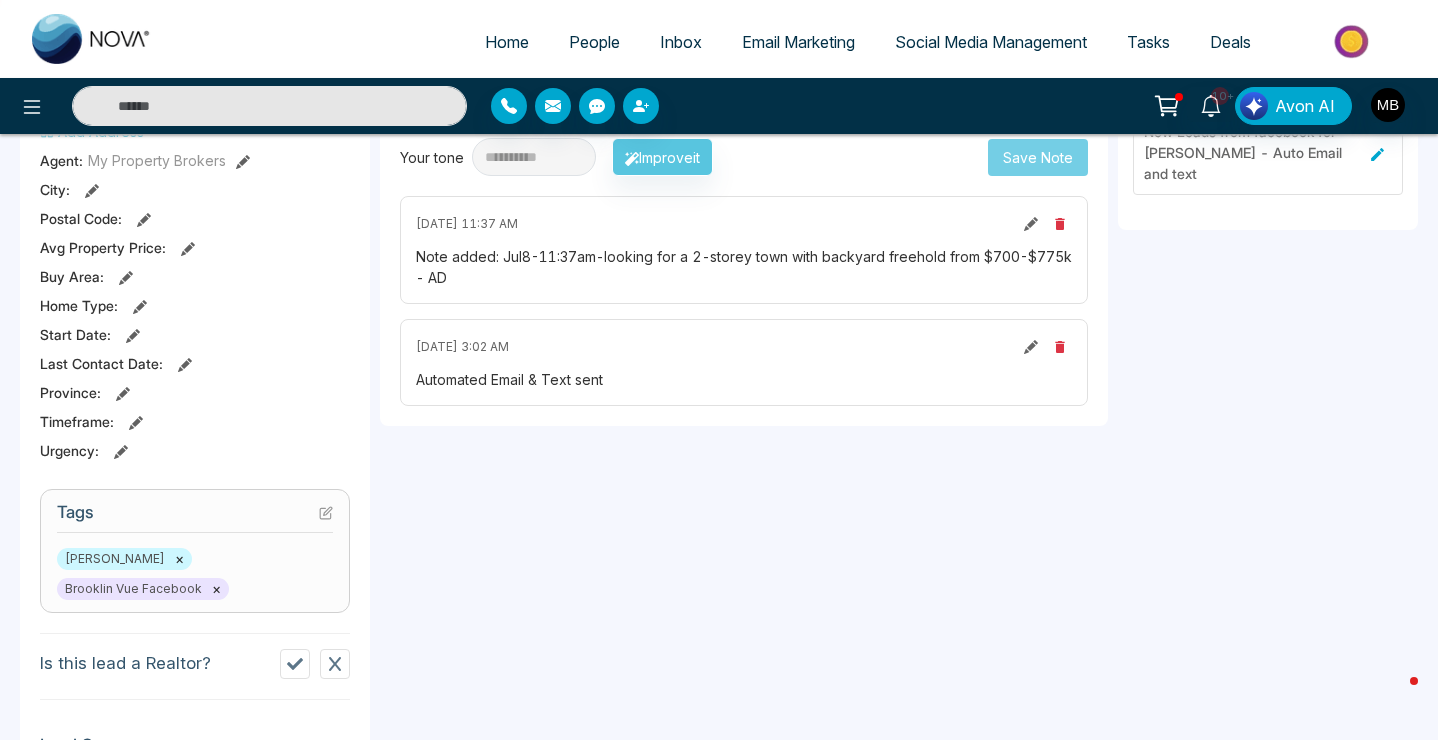 click at bounding box center (269, 106) 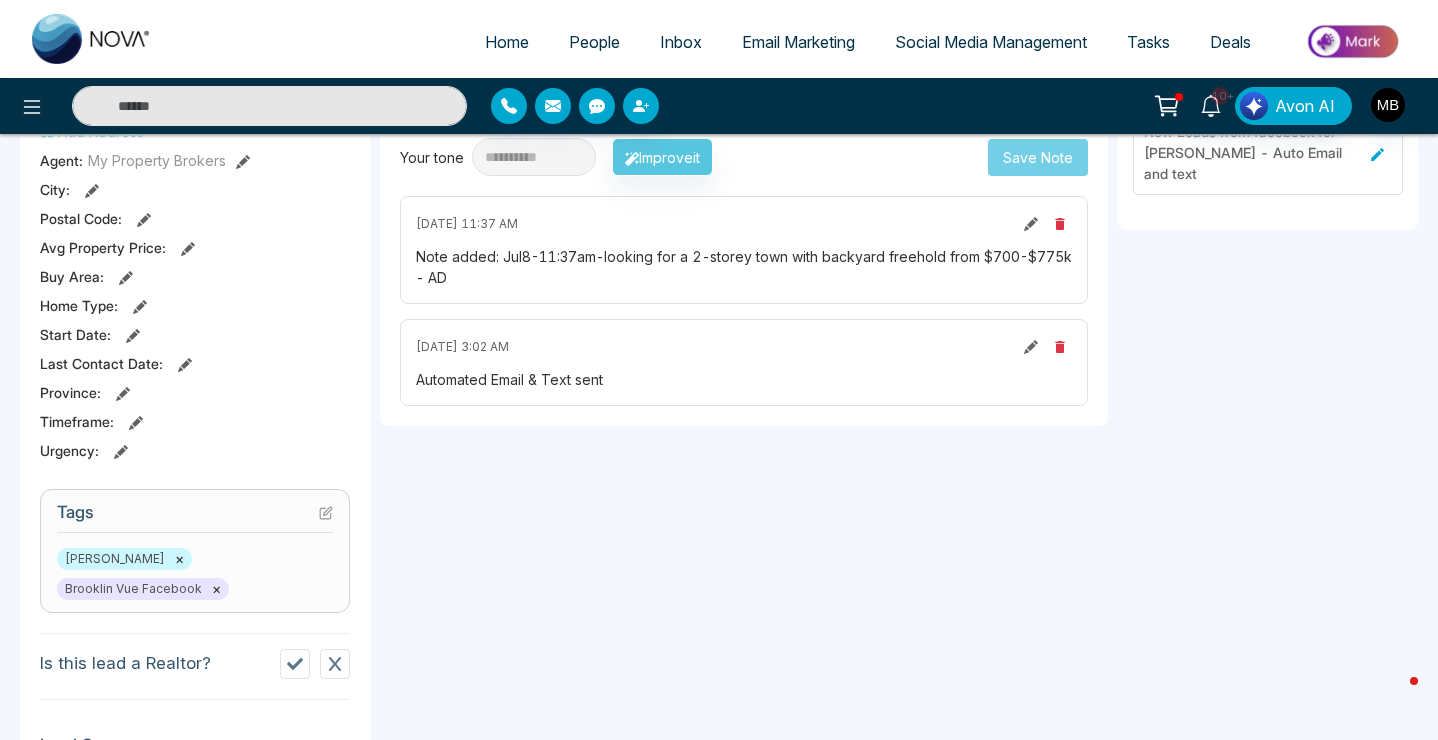 paste on "**********" 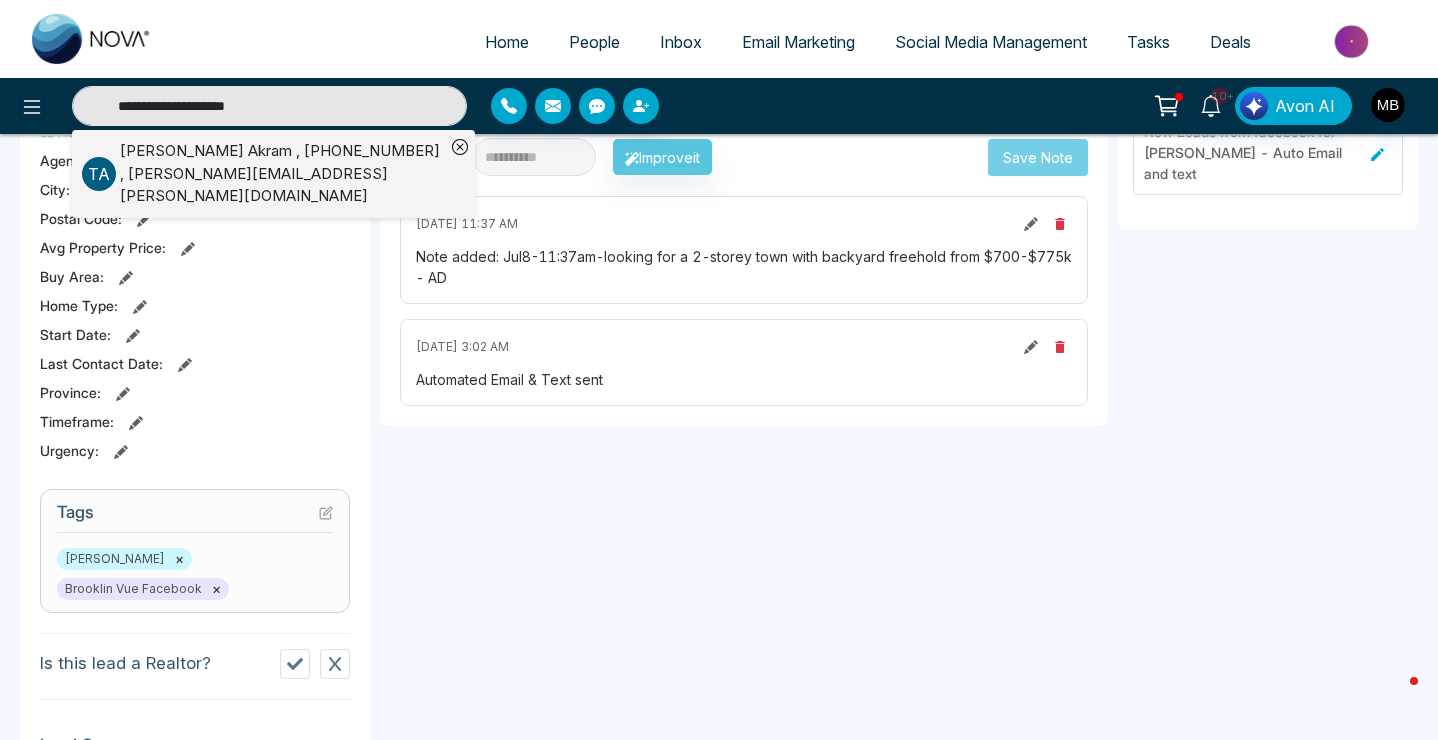 type on "**********" 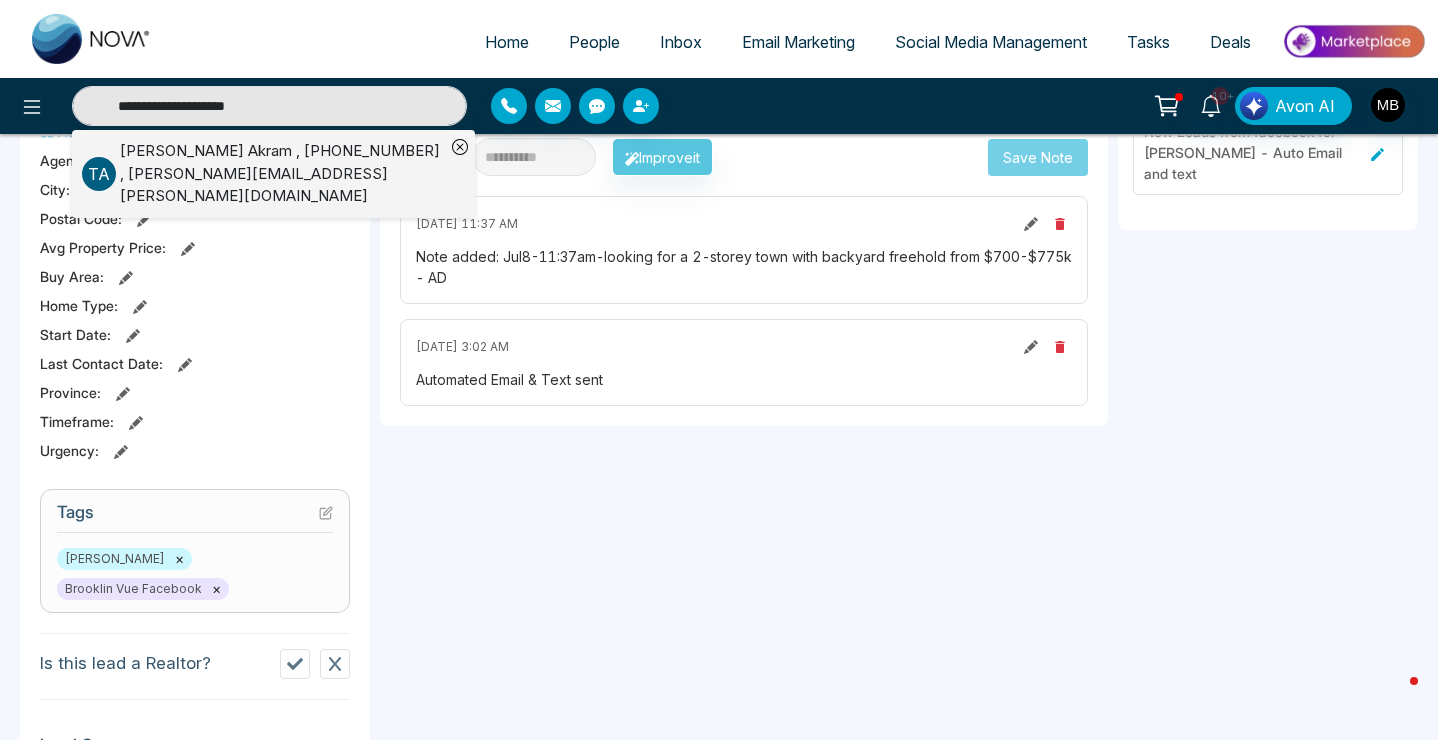 click on "[PERSON_NAME]   , [PHONE_NUMBER]   , [PERSON_NAME][EMAIL_ADDRESS][PERSON_NAME][DOMAIN_NAME]" at bounding box center [282, 174] 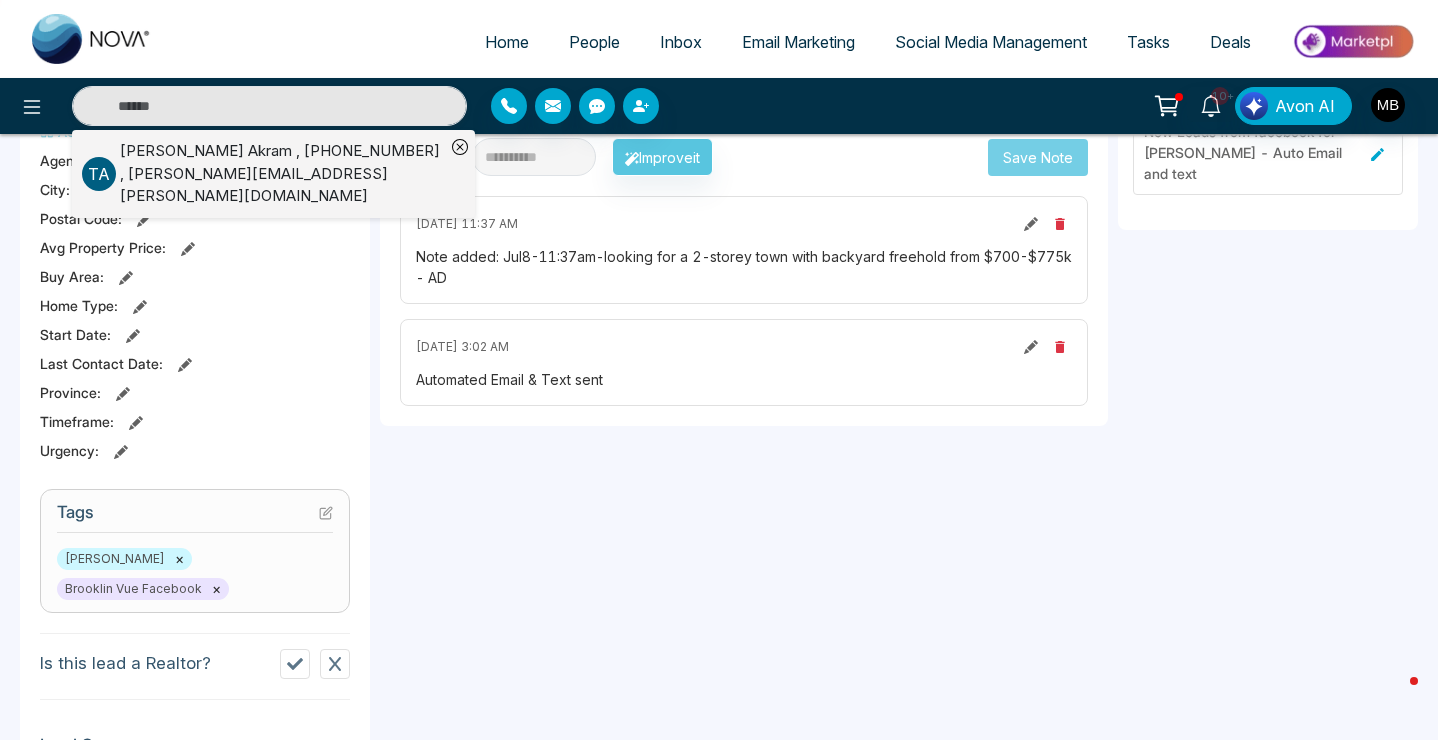 type on "**********" 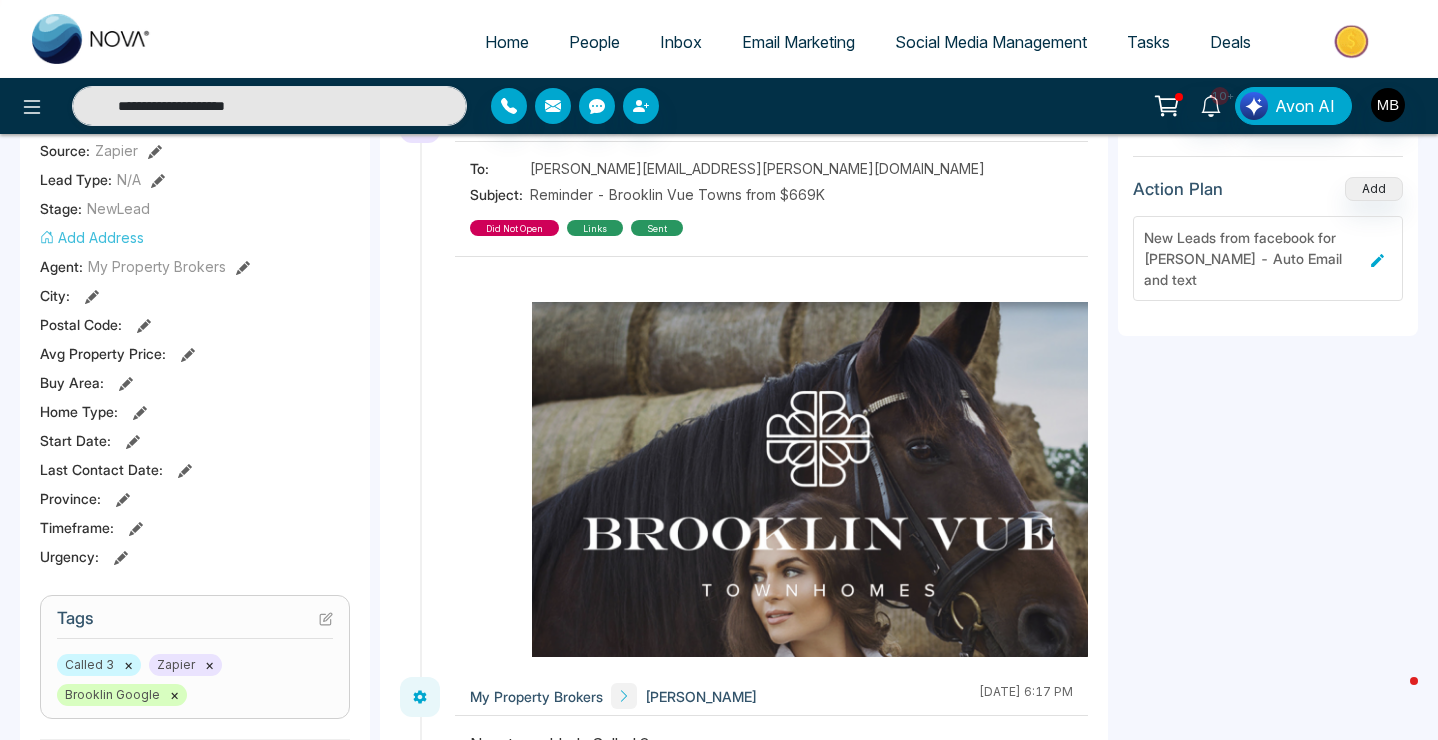 scroll, scrollTop: 580, scrollLeft: 0, axis: vertical 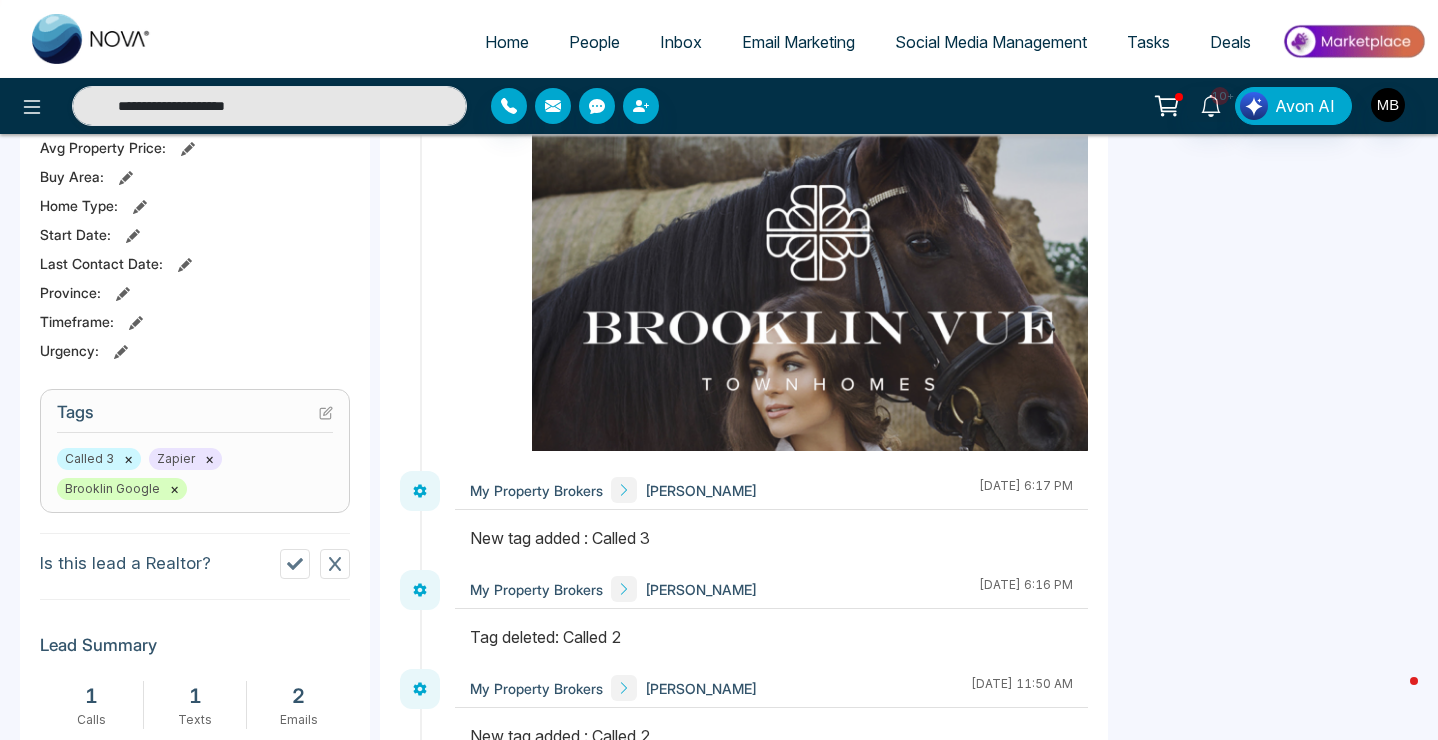 click on "Tags" at bounding box center (195, 417) 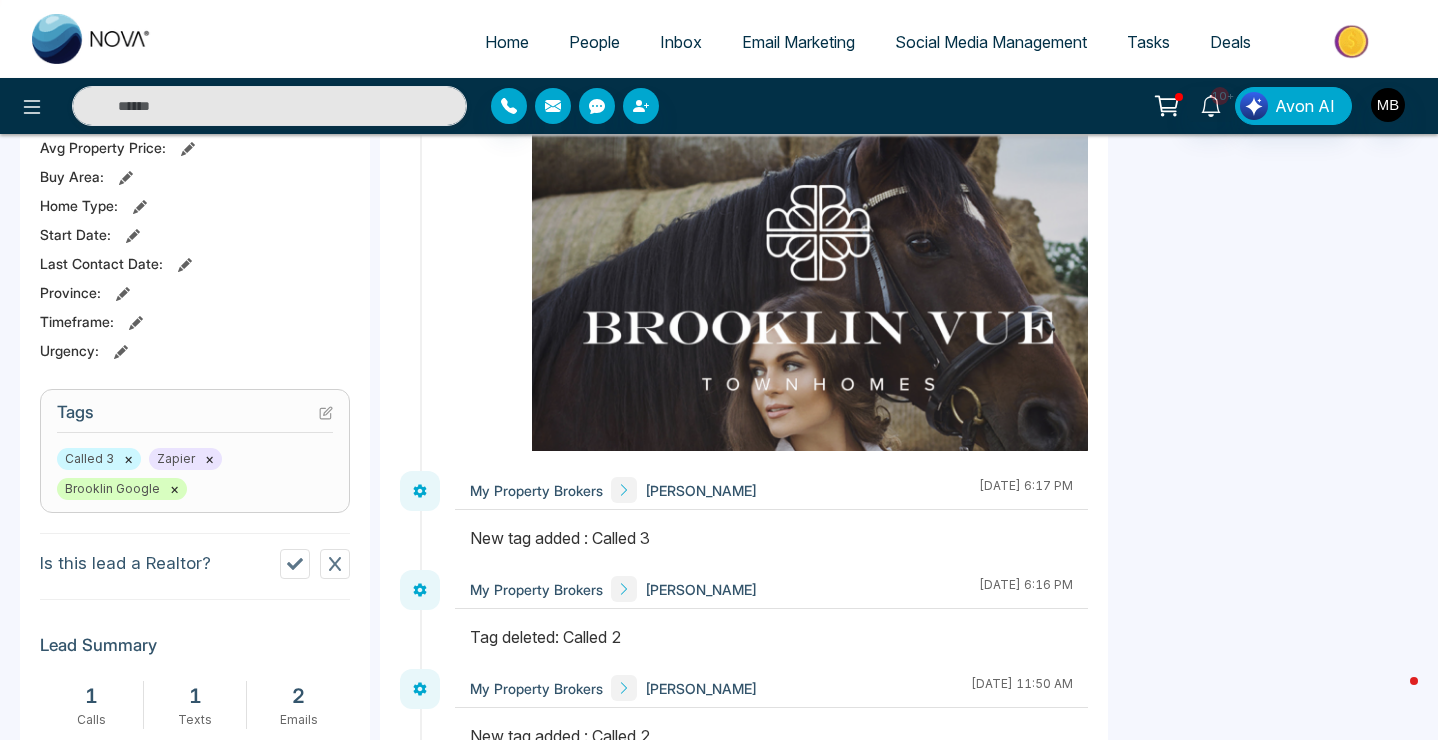 click 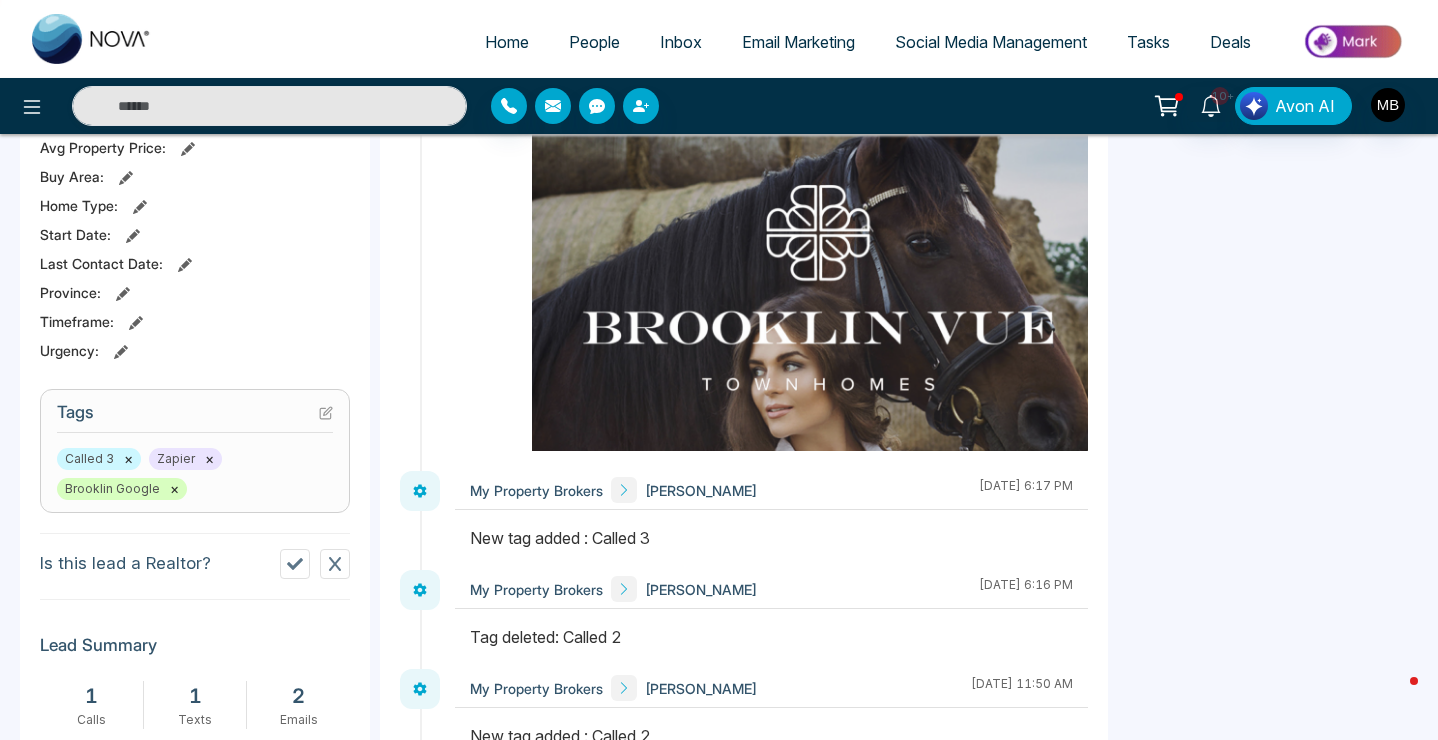 type on "**********" 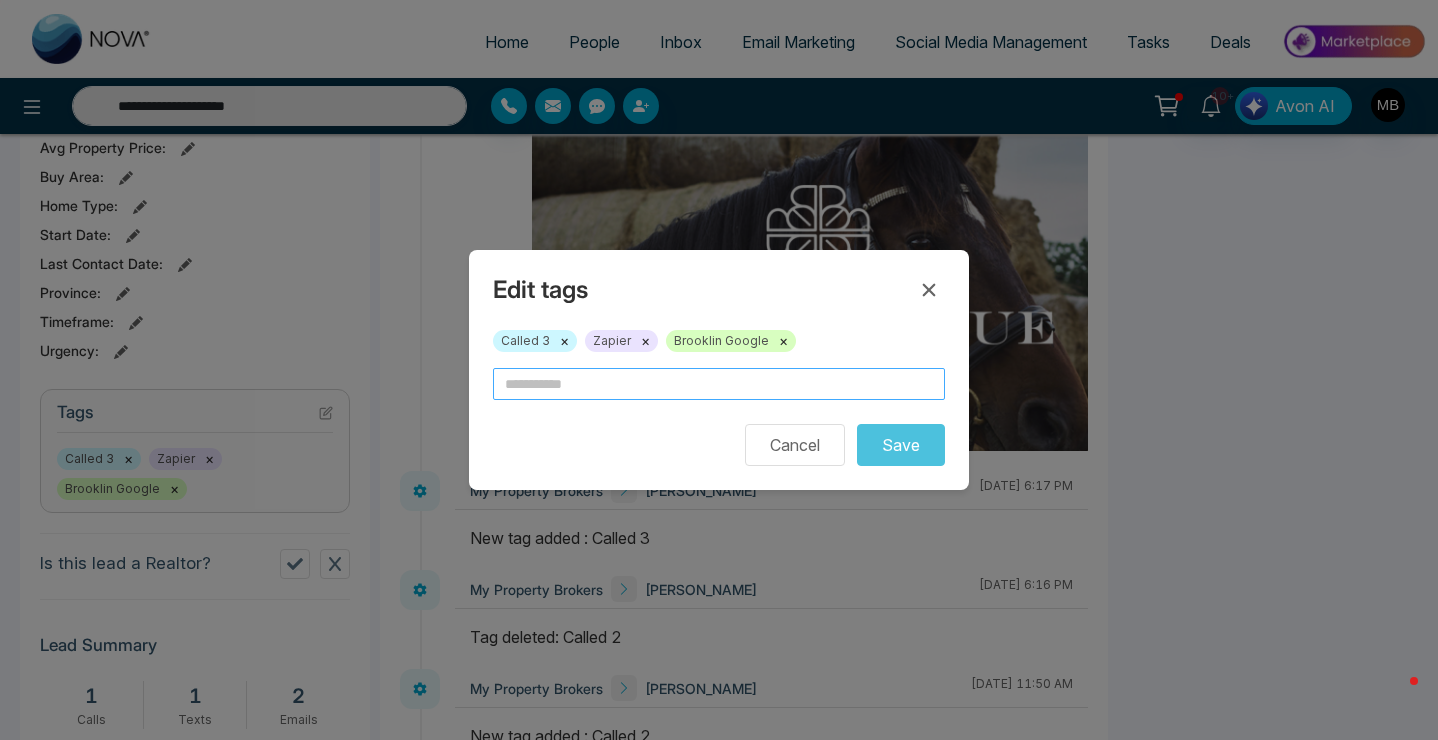 click at bounding box center [719, 384] 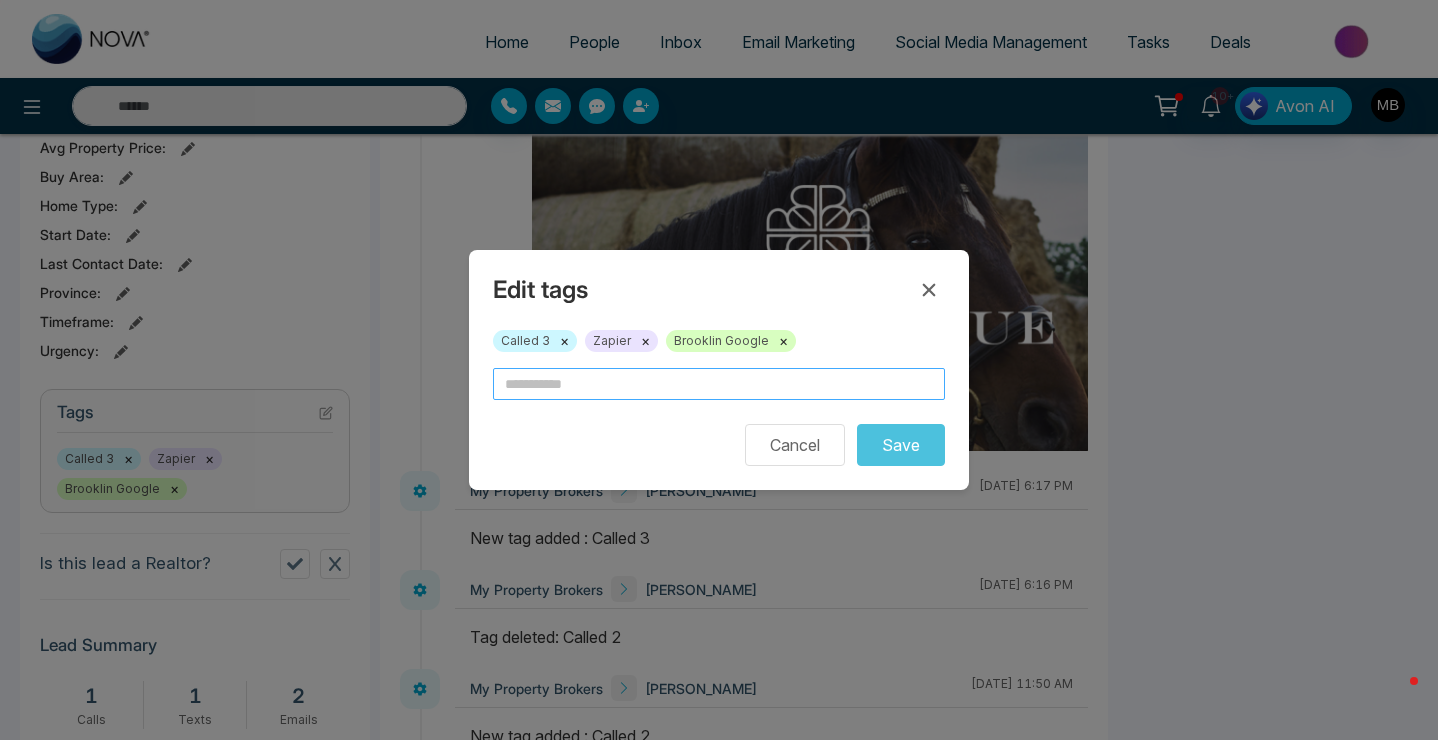 type on "**********" 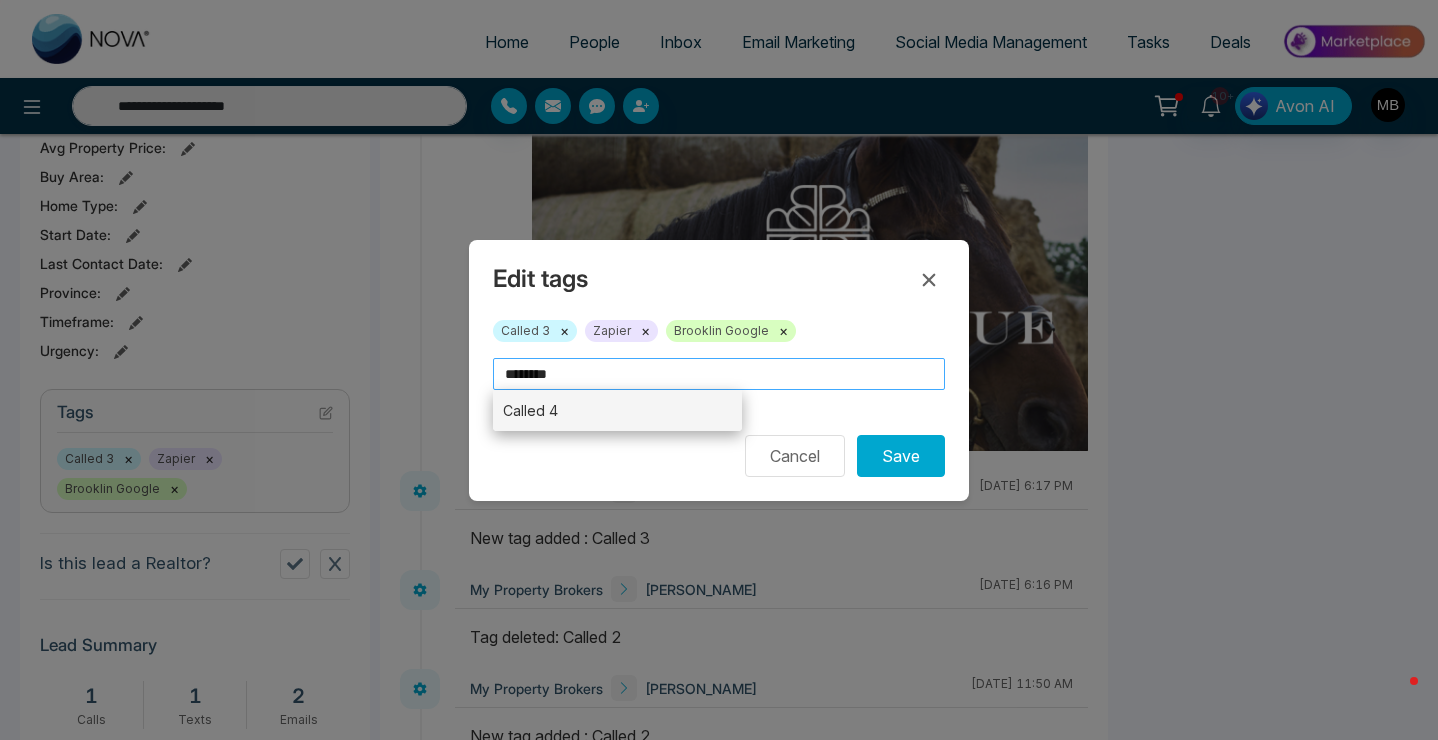 type on "********" 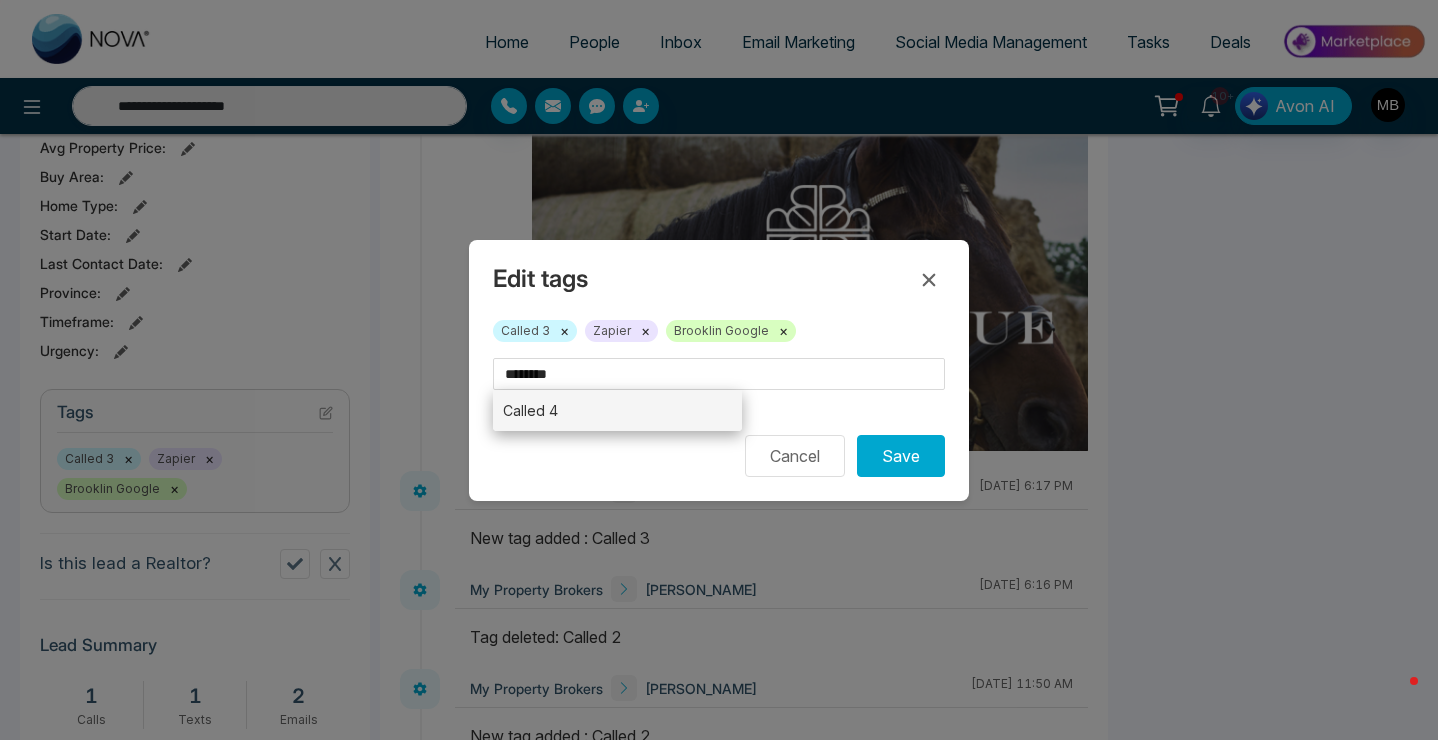 click on "Called 4" at bounding box center (617, 410) 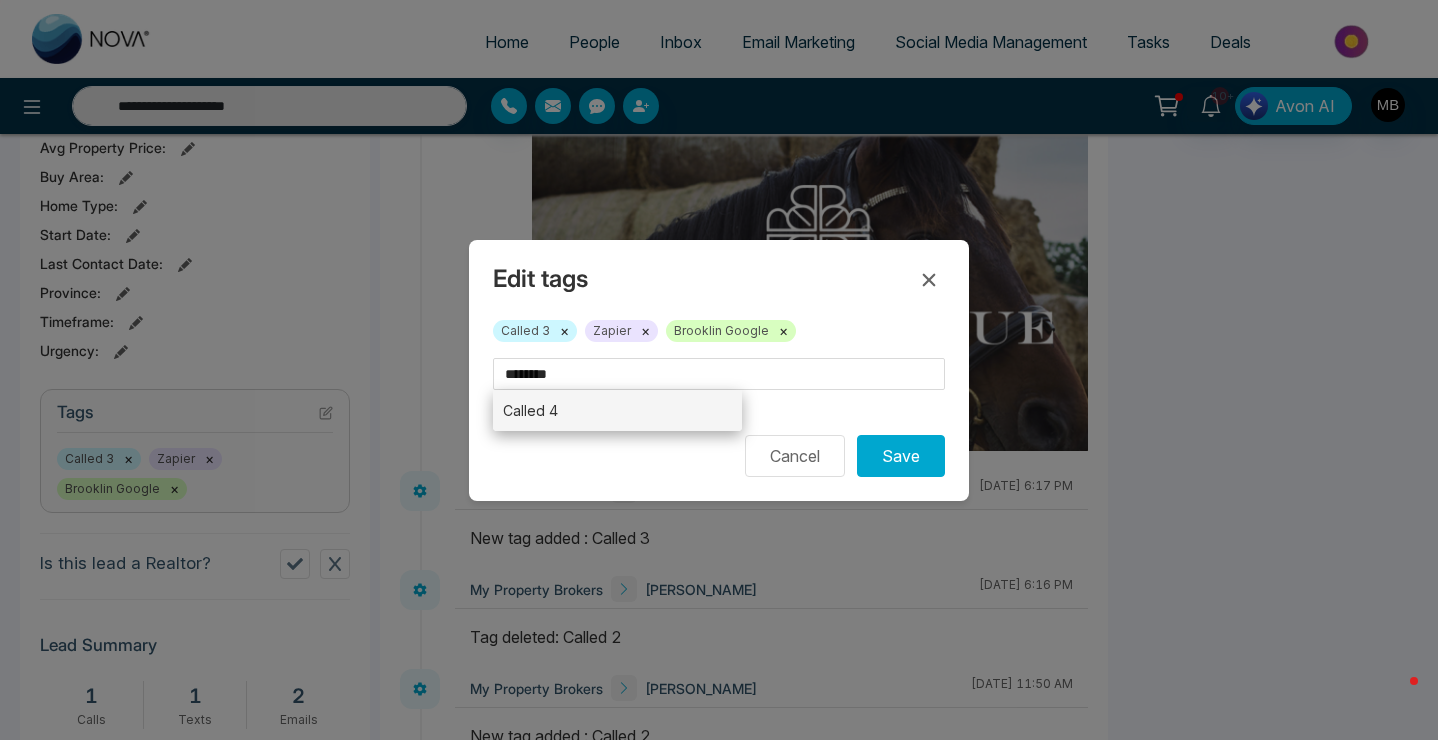 type 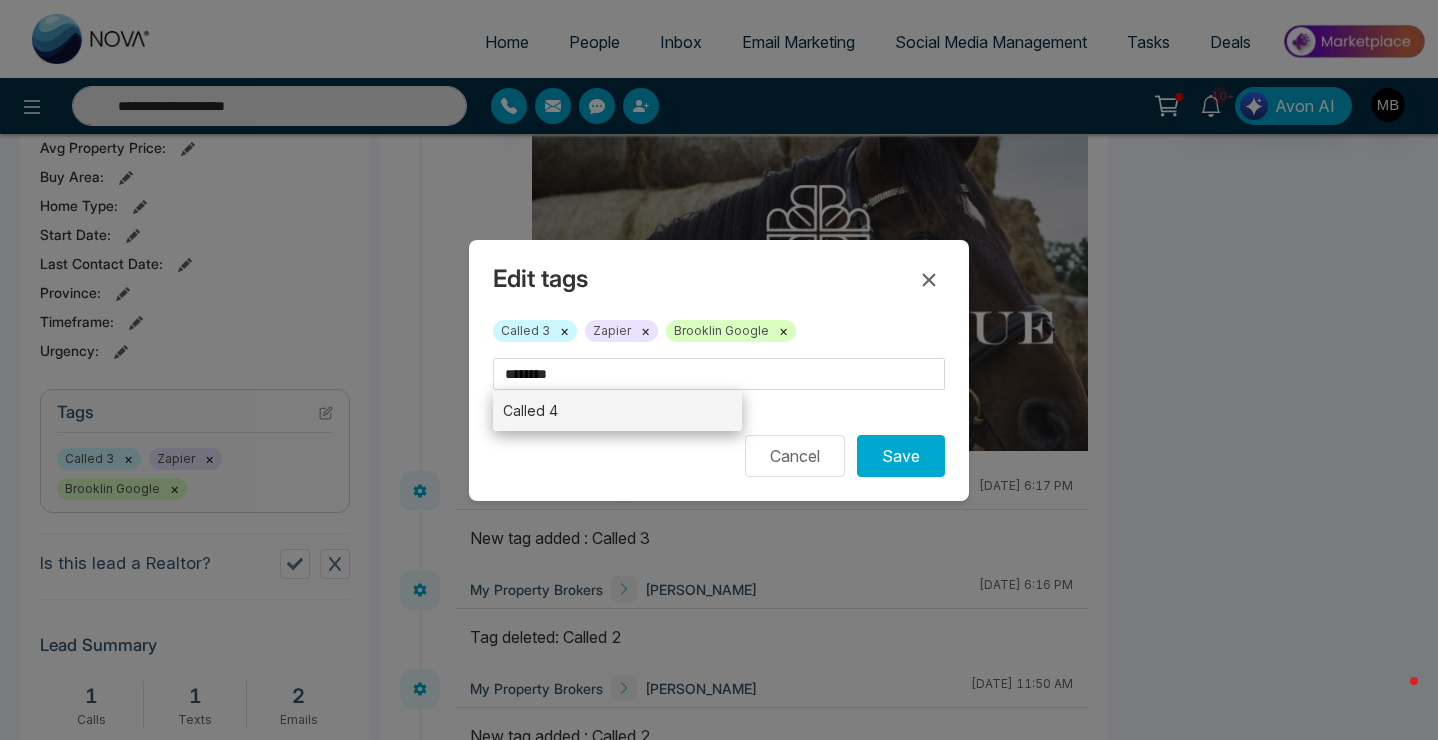type on "********" 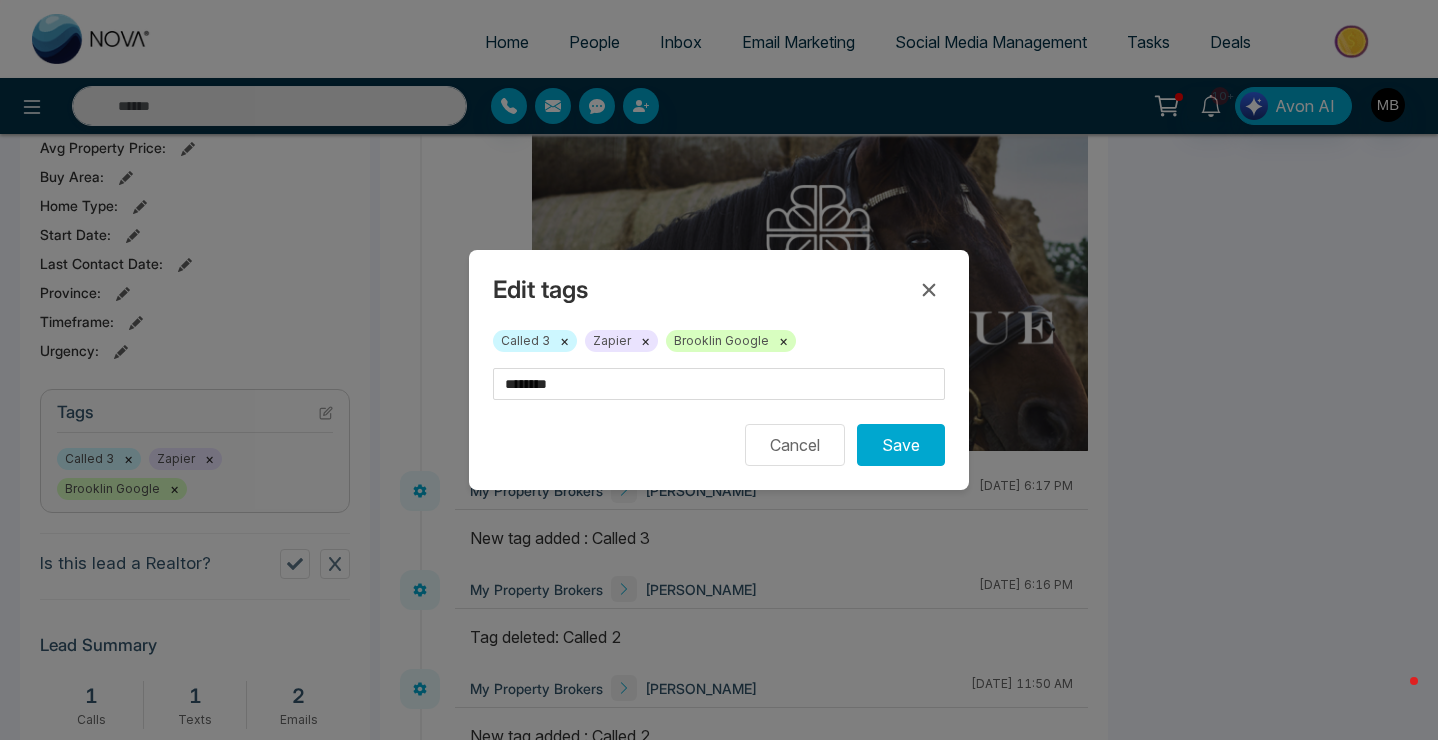 click on "×" at bounding box center [564, 341] 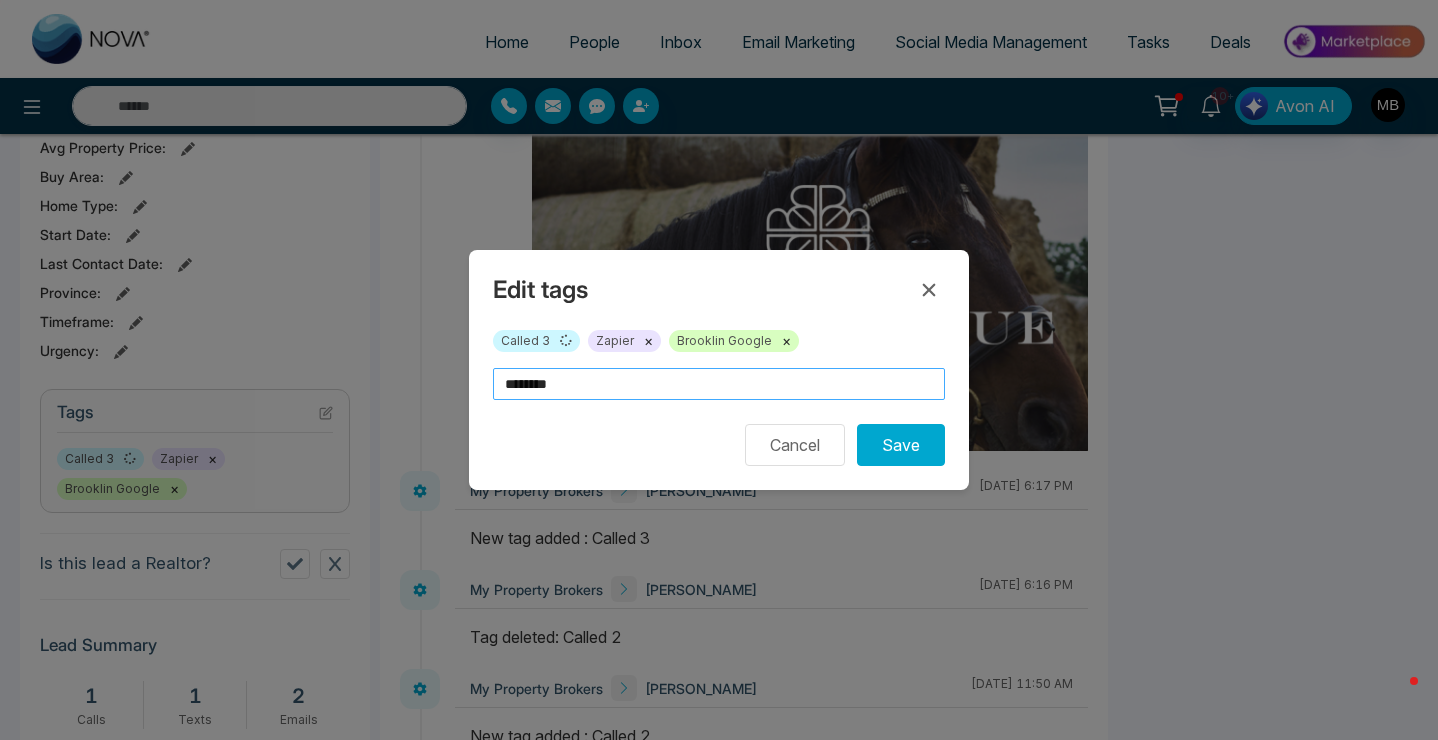 type on "**********" 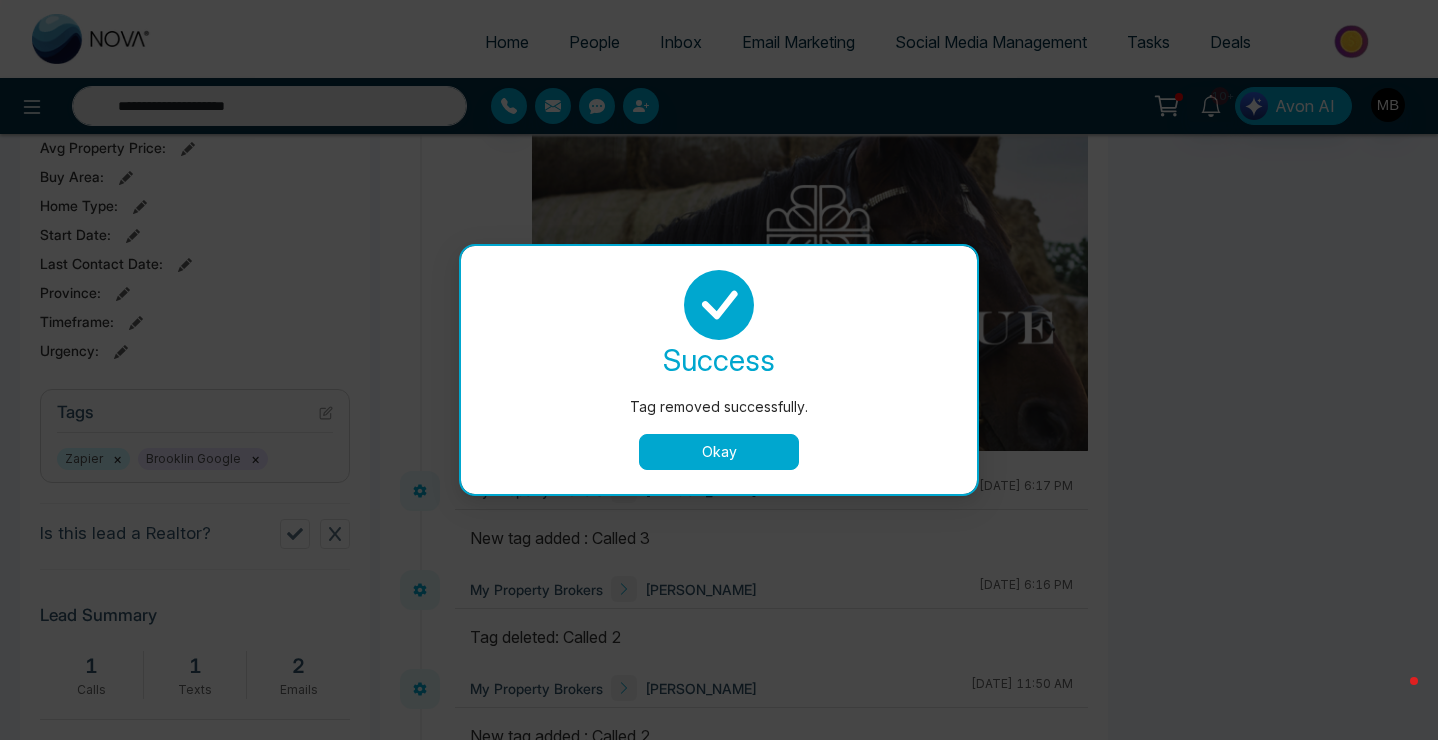 click on "Okay" at bounding box center [719, 452] 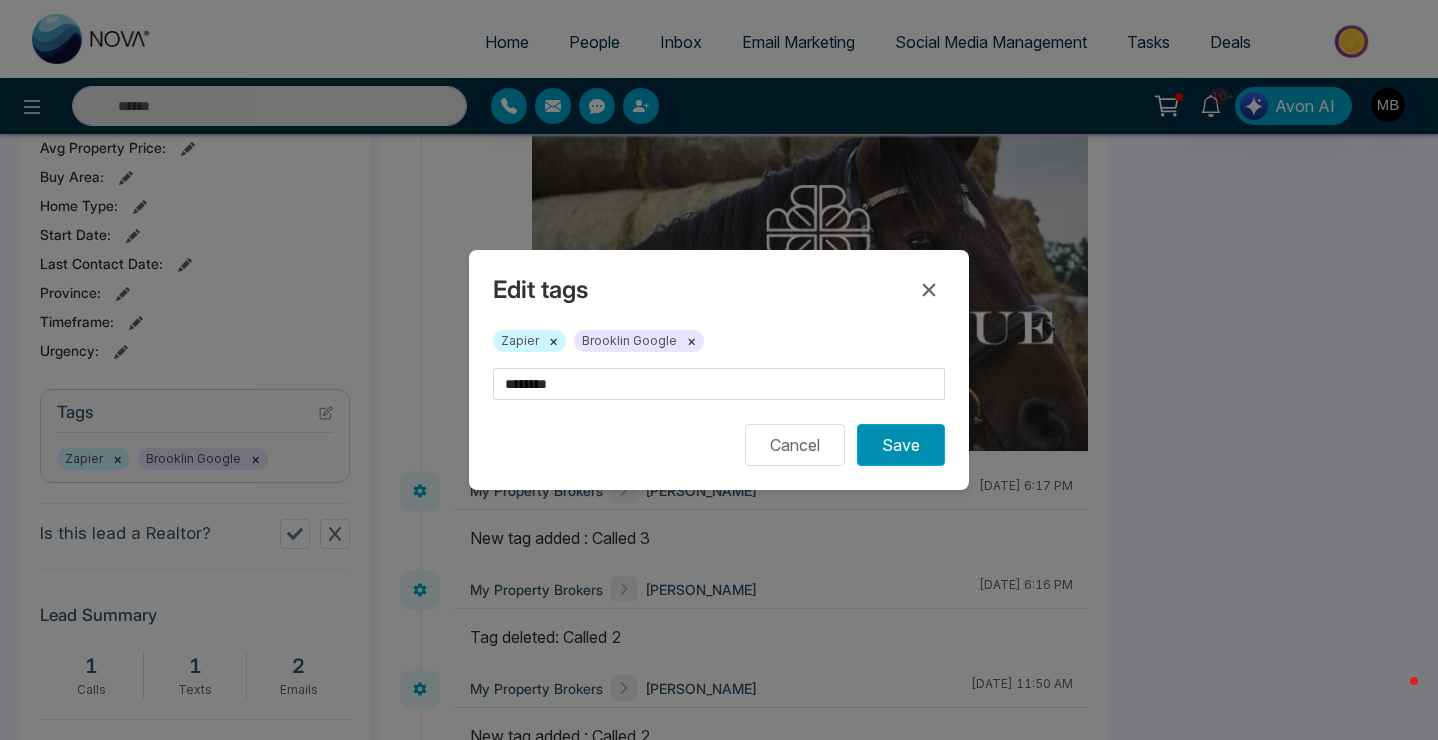click on "Save" at bounding box center (901, 445) 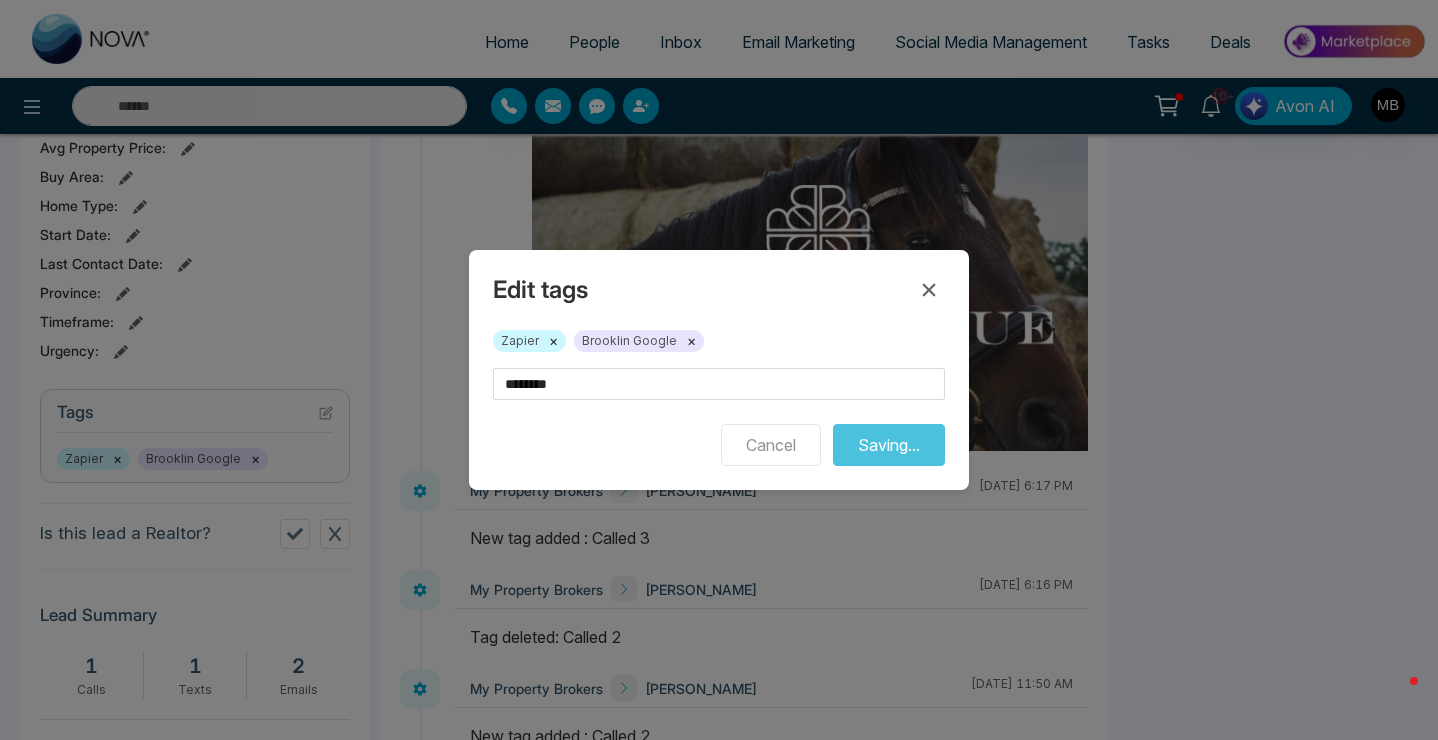 type on "**********" 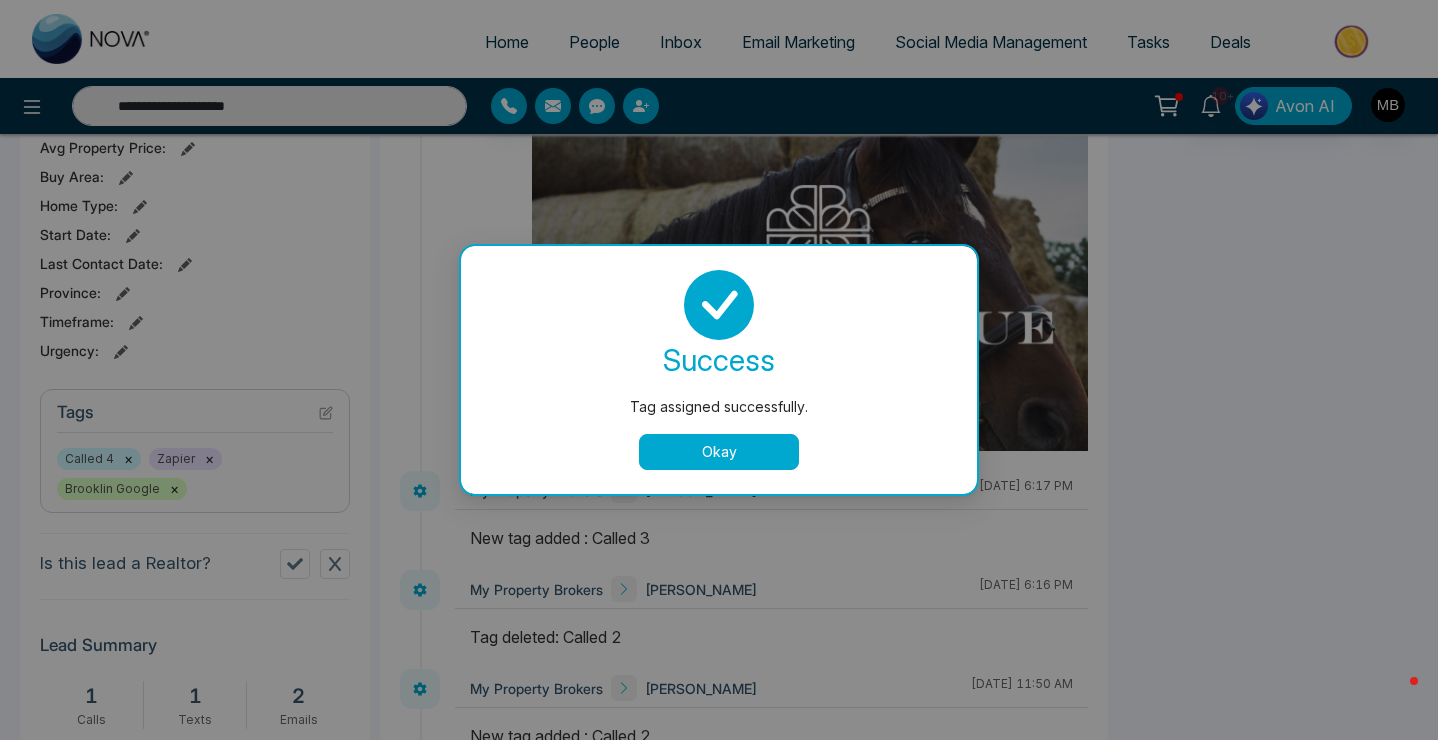 click on "Okay" at bounding box center [719, 452] 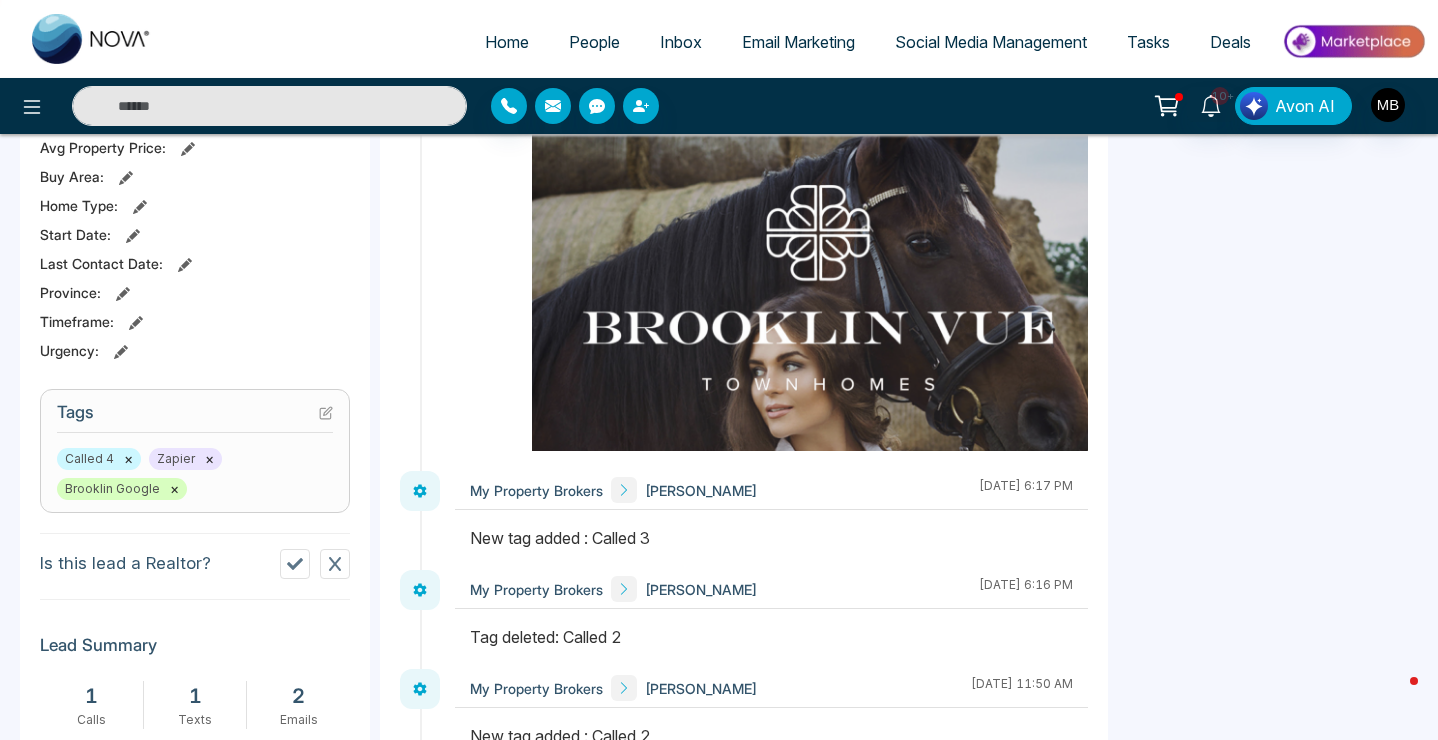 click at bounding box center [269, 106] 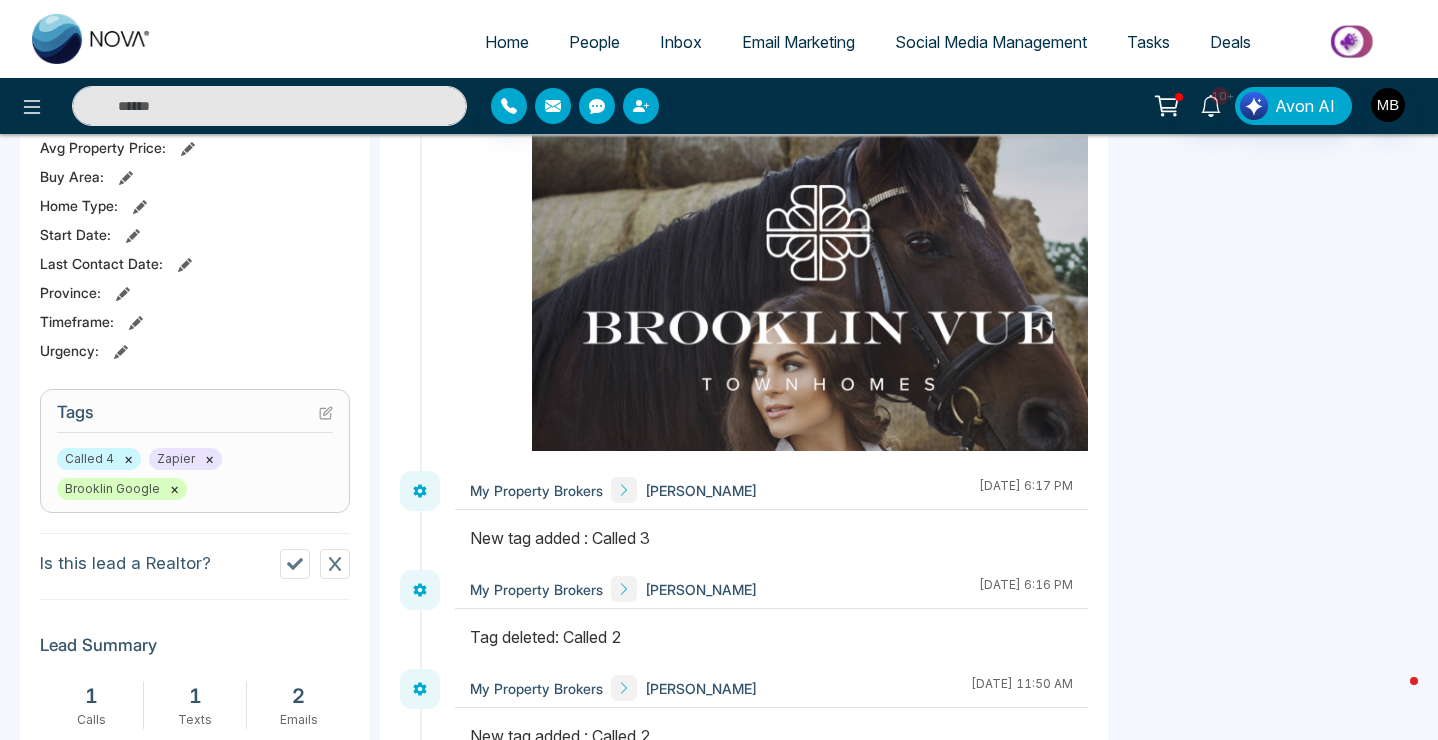 paste on "**********" 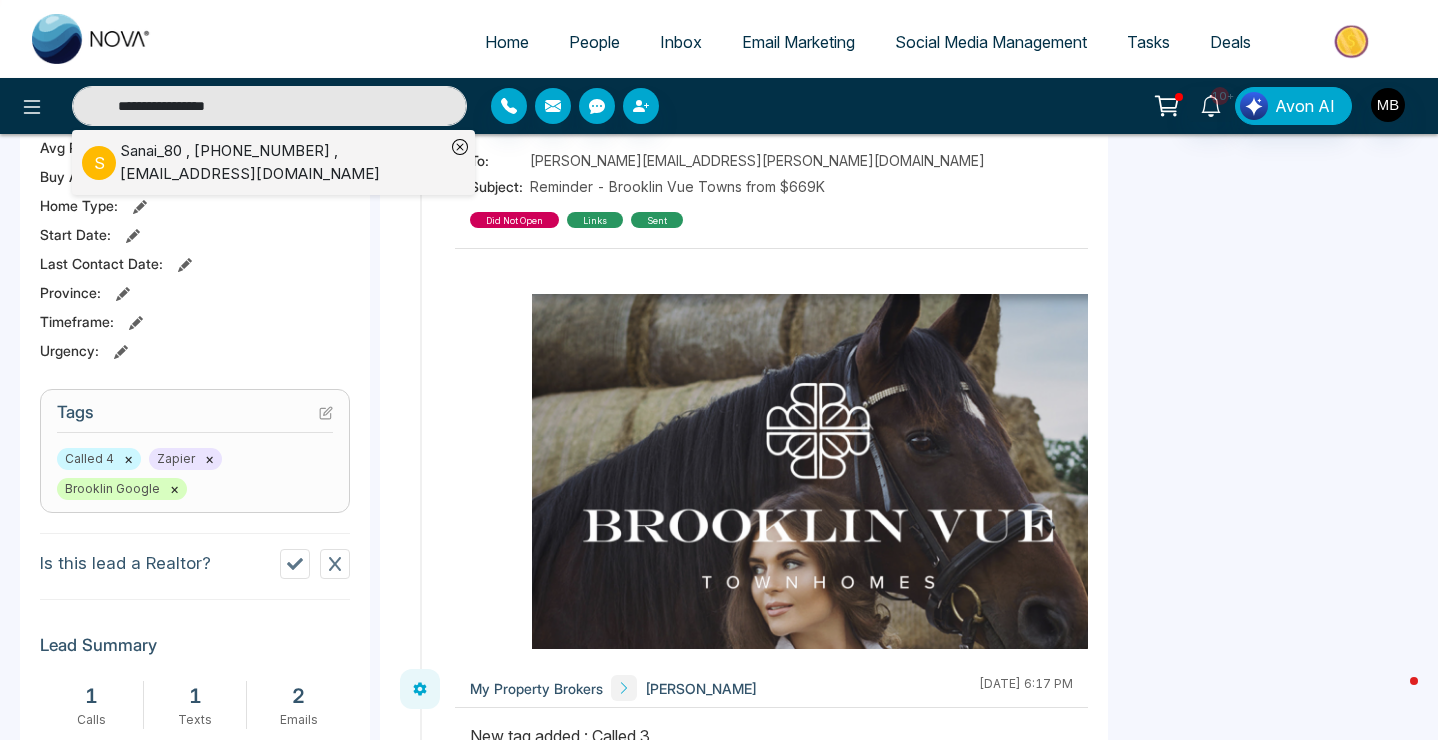 type on "**********" 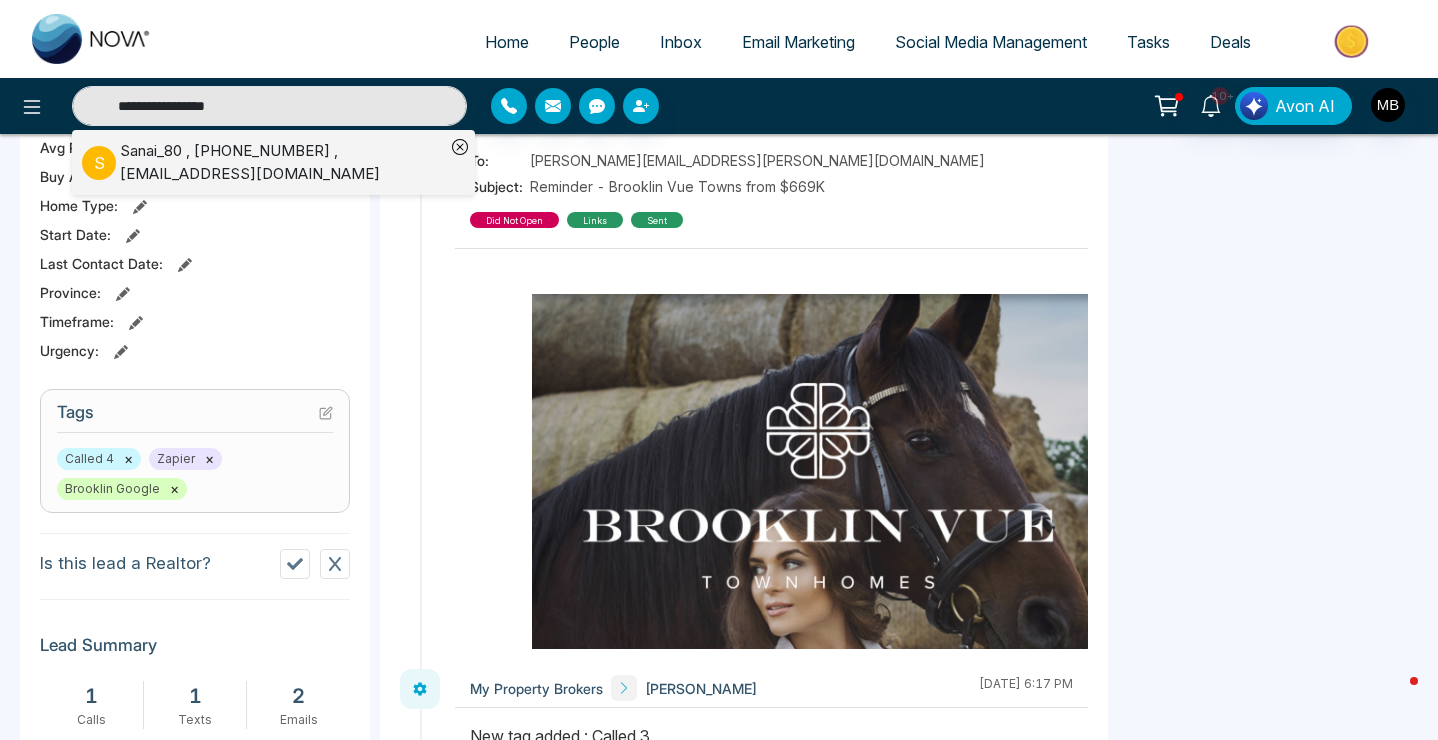 click on "Sanai_80     , [PHONE_NUMBER]   , [EMAIL_ADDRESS][DOMAIN_NAME]" at bounding box center [282, 162] 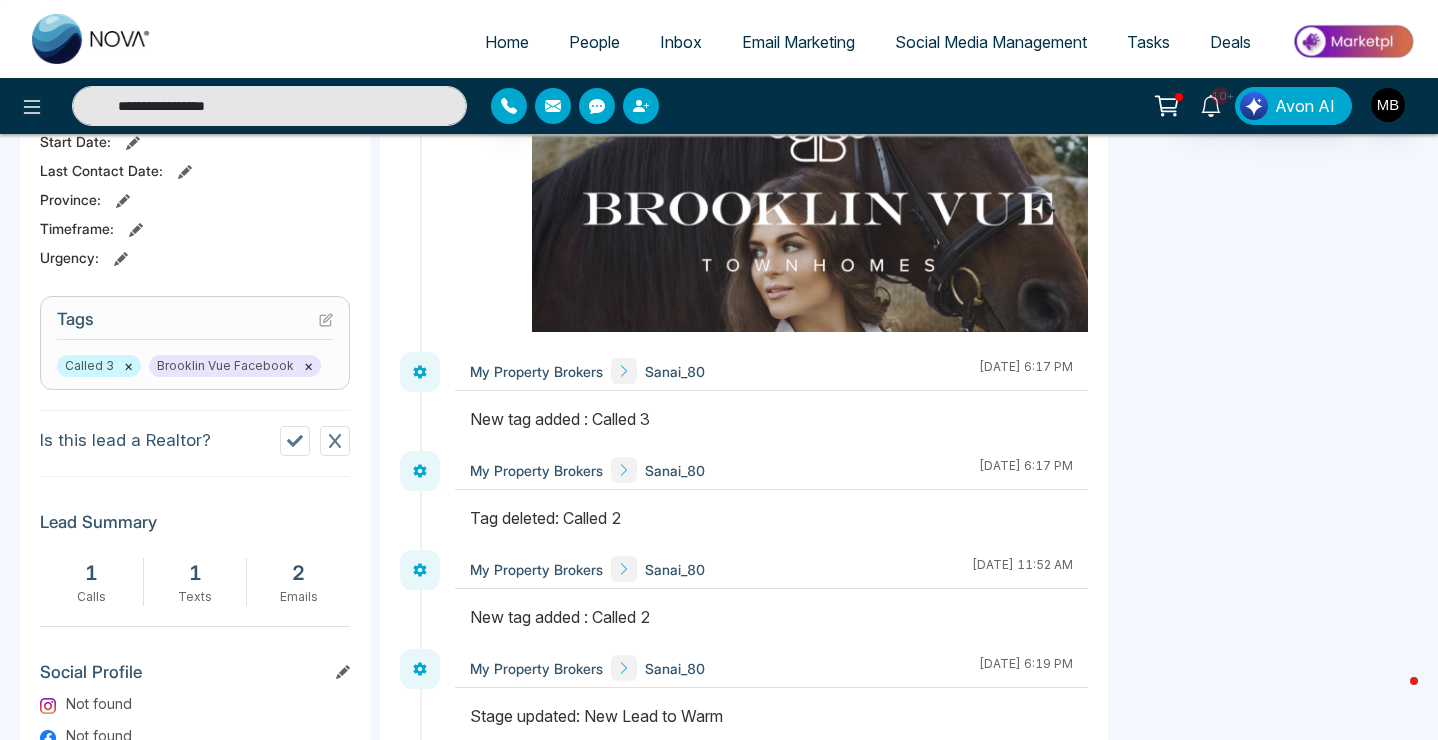 scroll, scrollTop: 726, scrollLeft: 0, axis: vertical 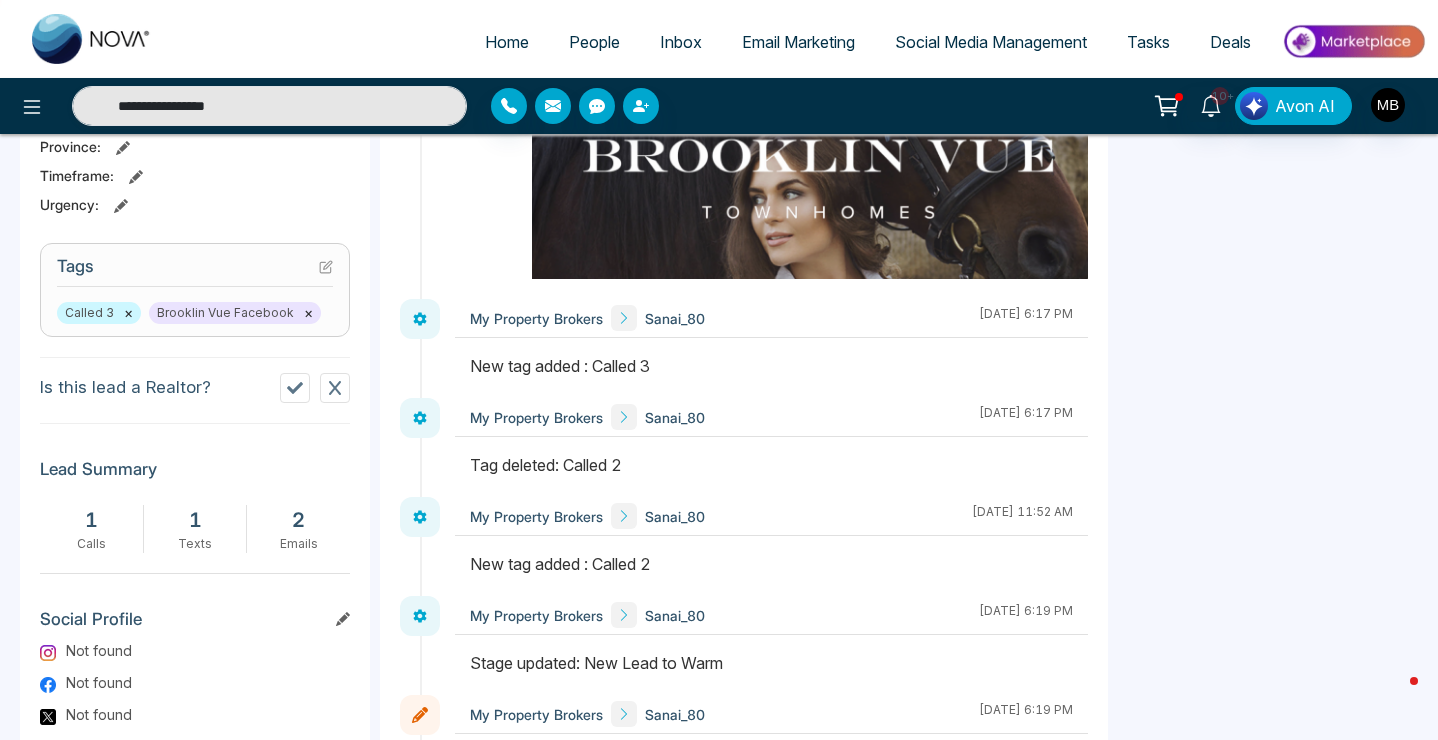 click 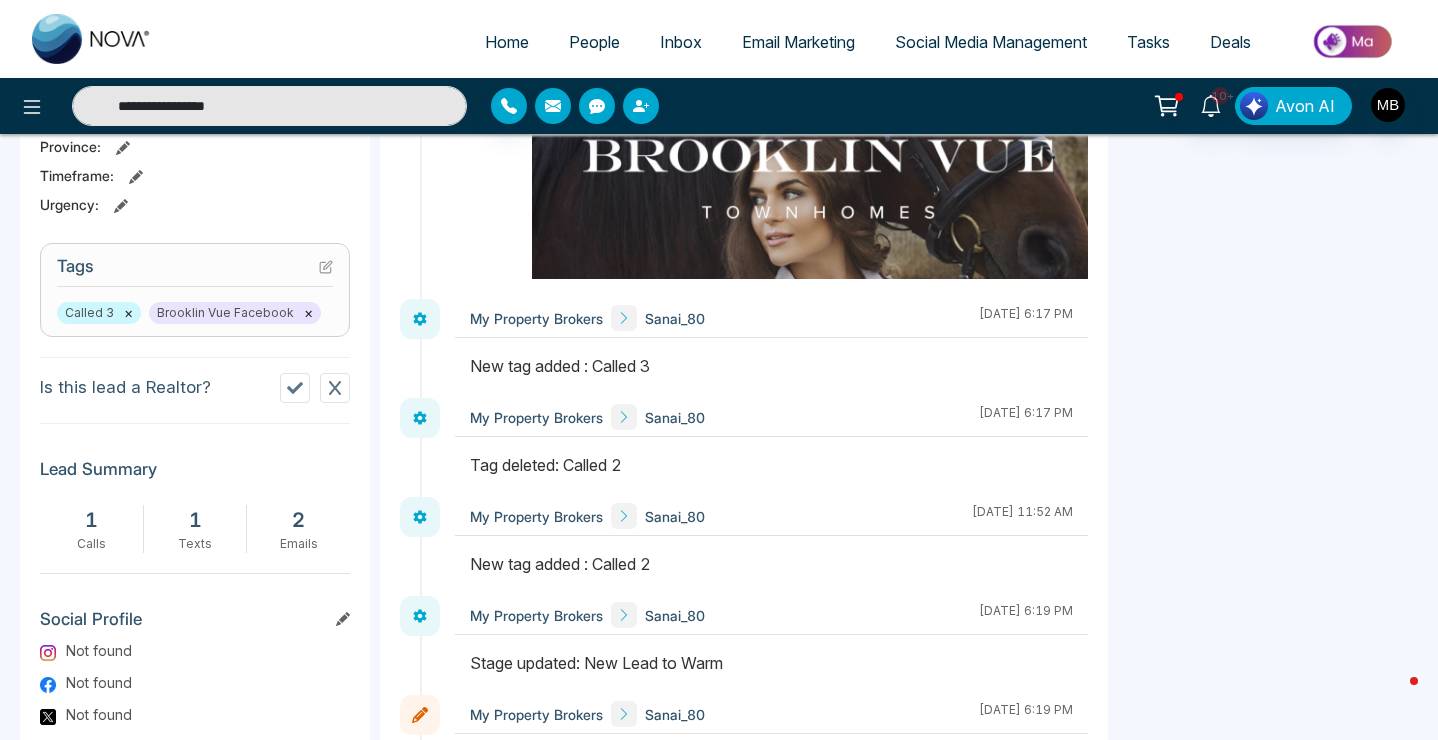 type on "**********" 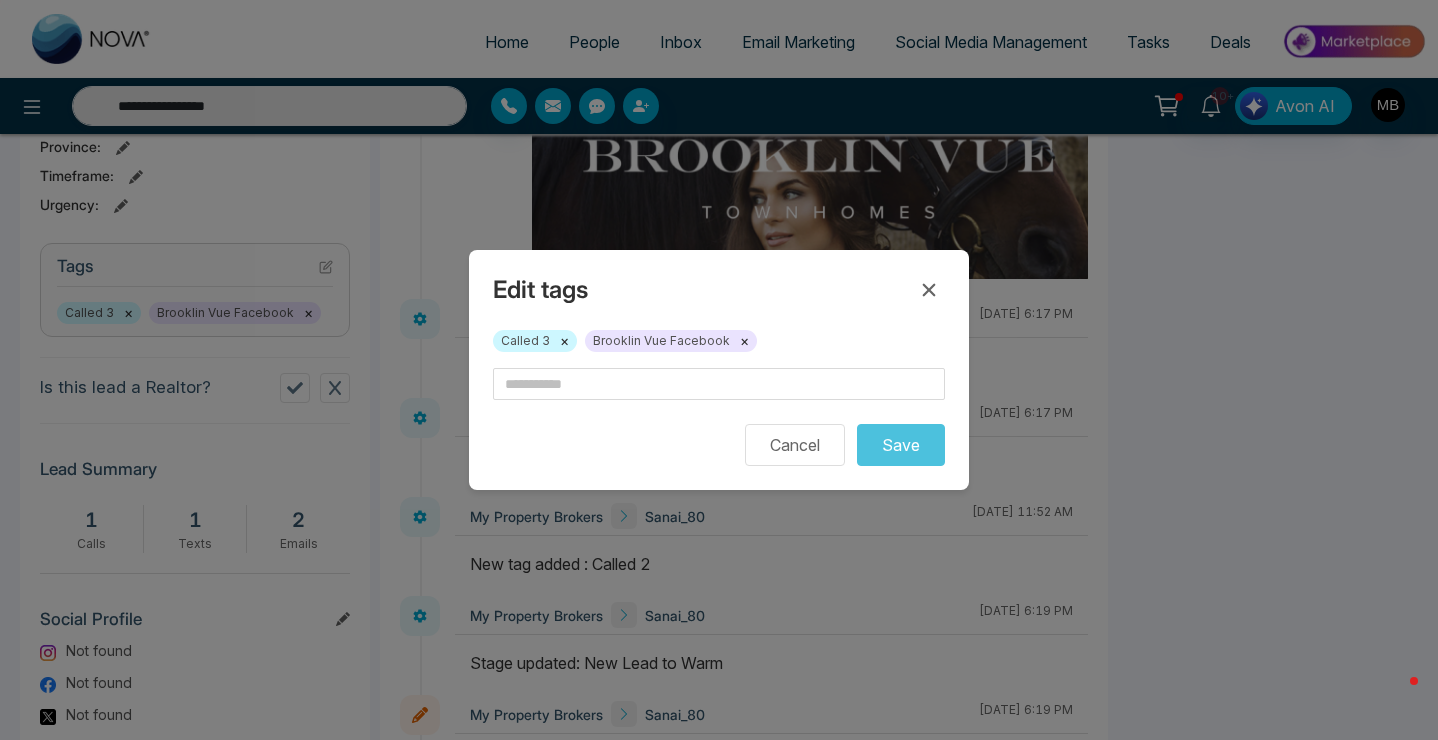 click on "×" at bounding box center [564, 341] 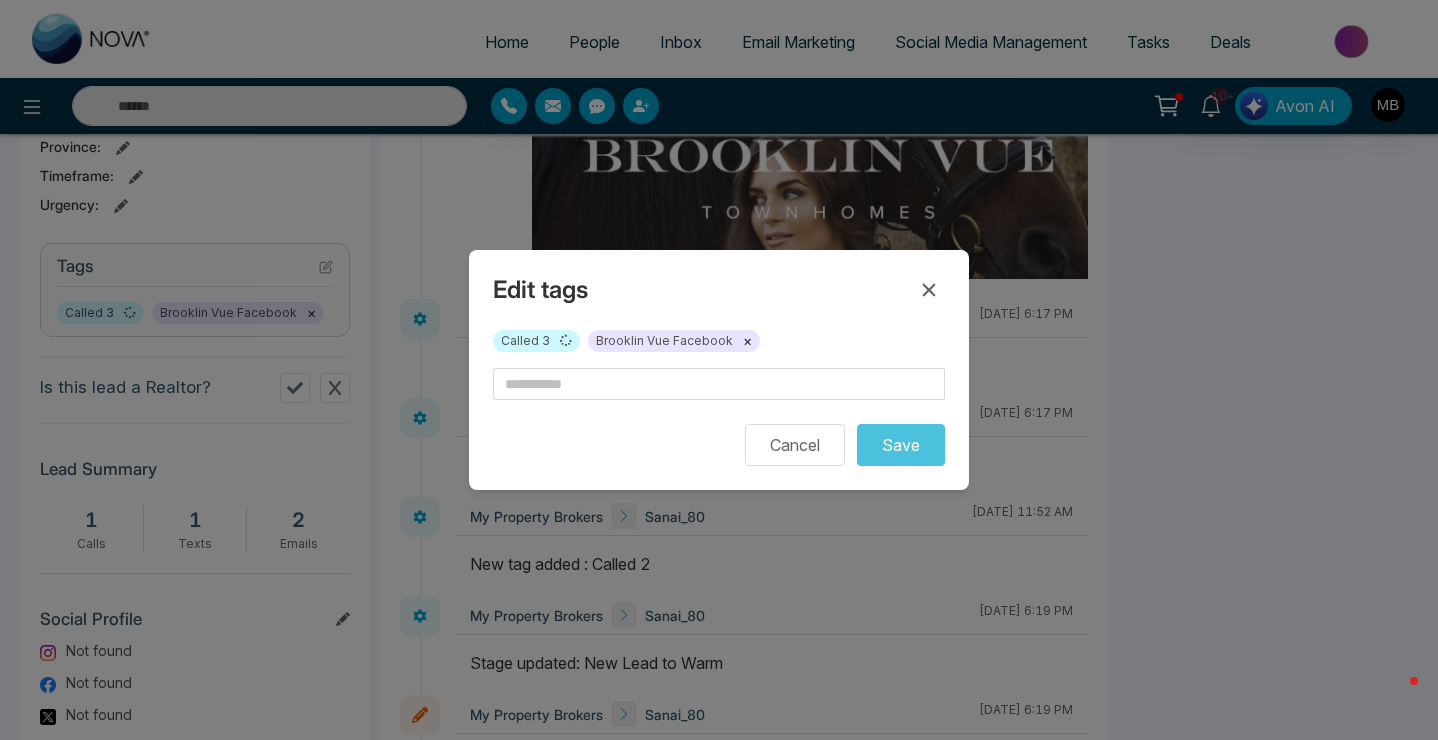 type on "**********" 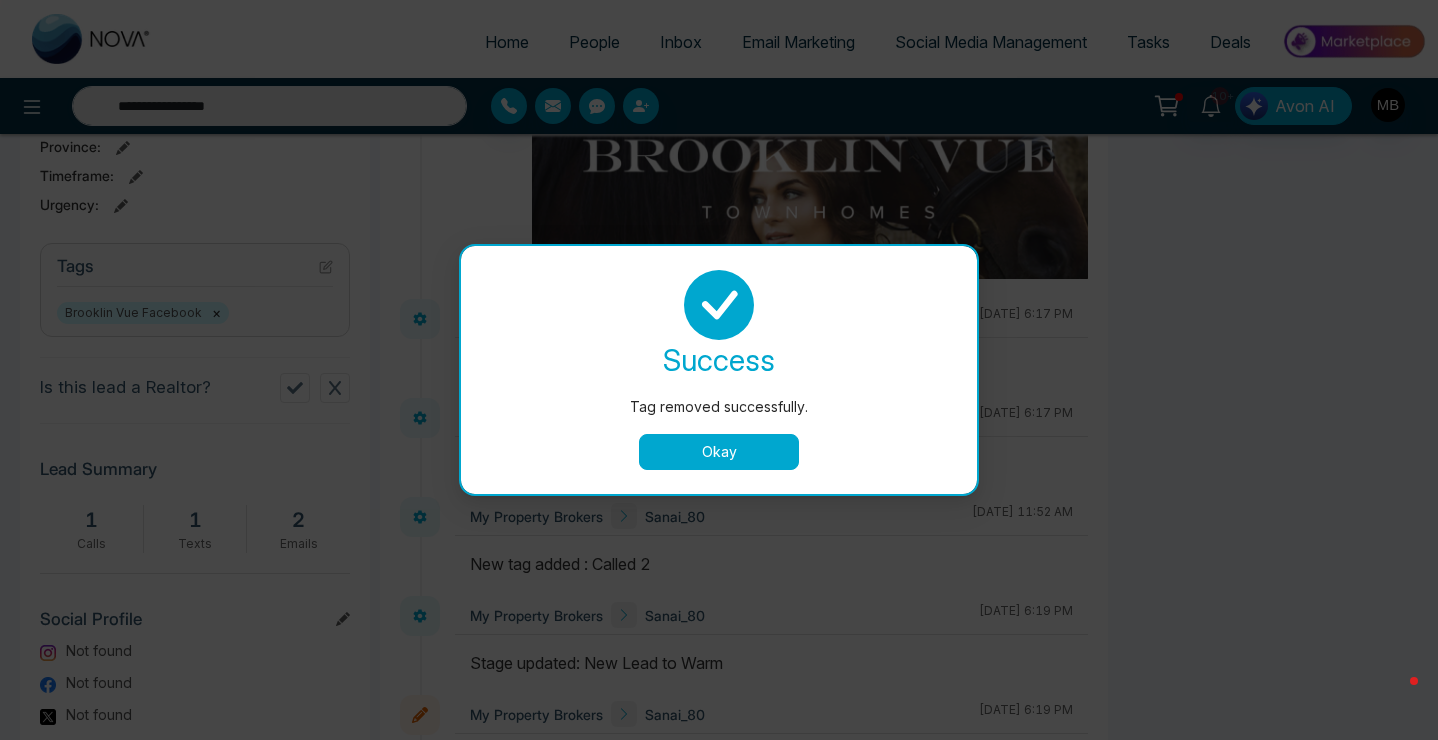 click on "Okay" at bounding box center (719, 452) 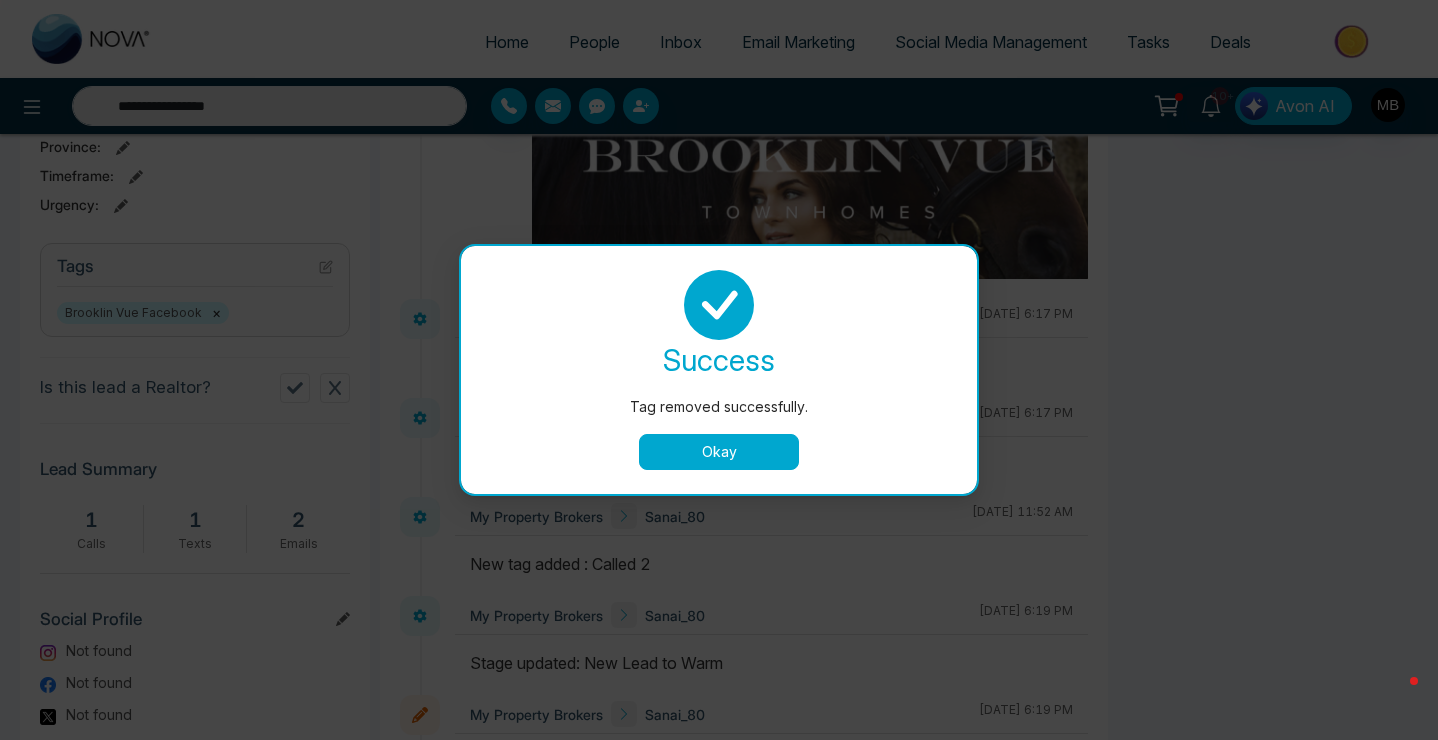 type 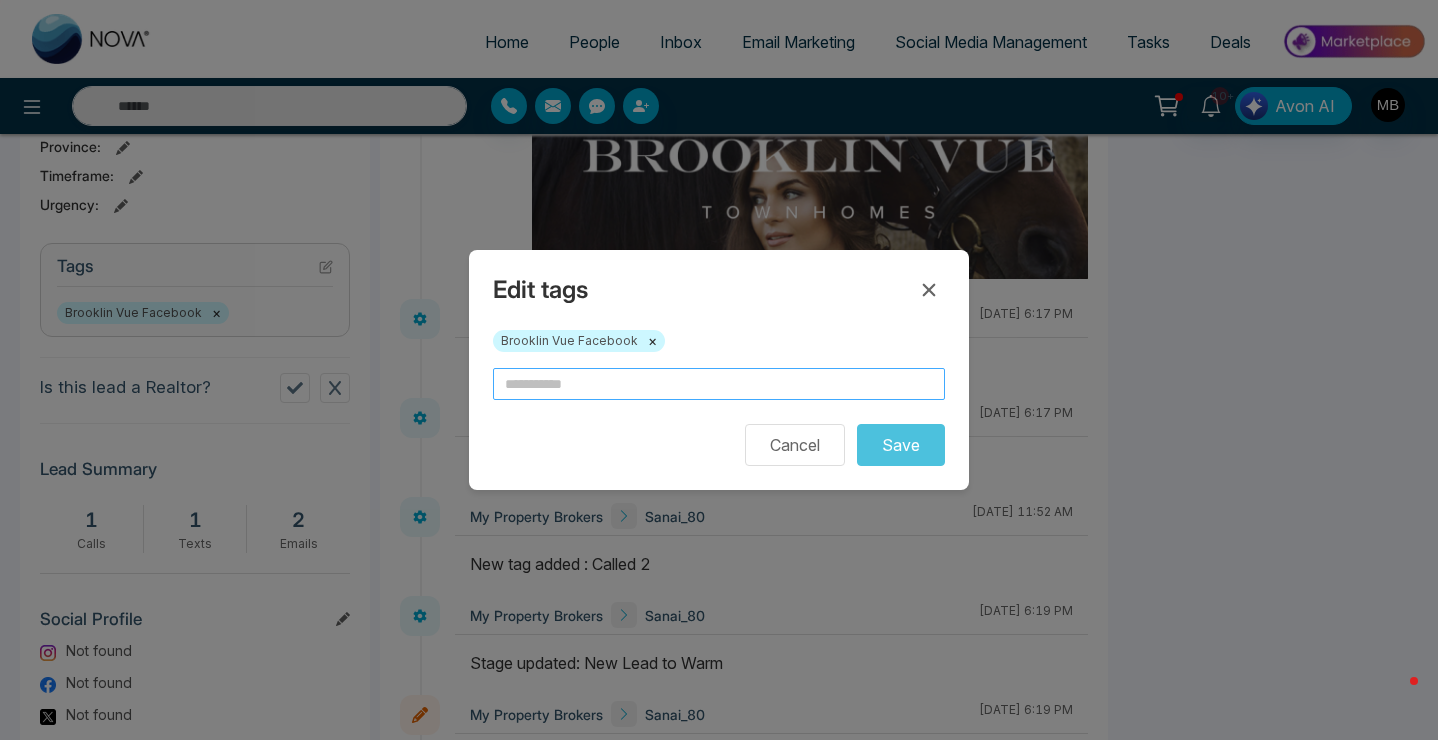 click at bounding box center [719, 384] 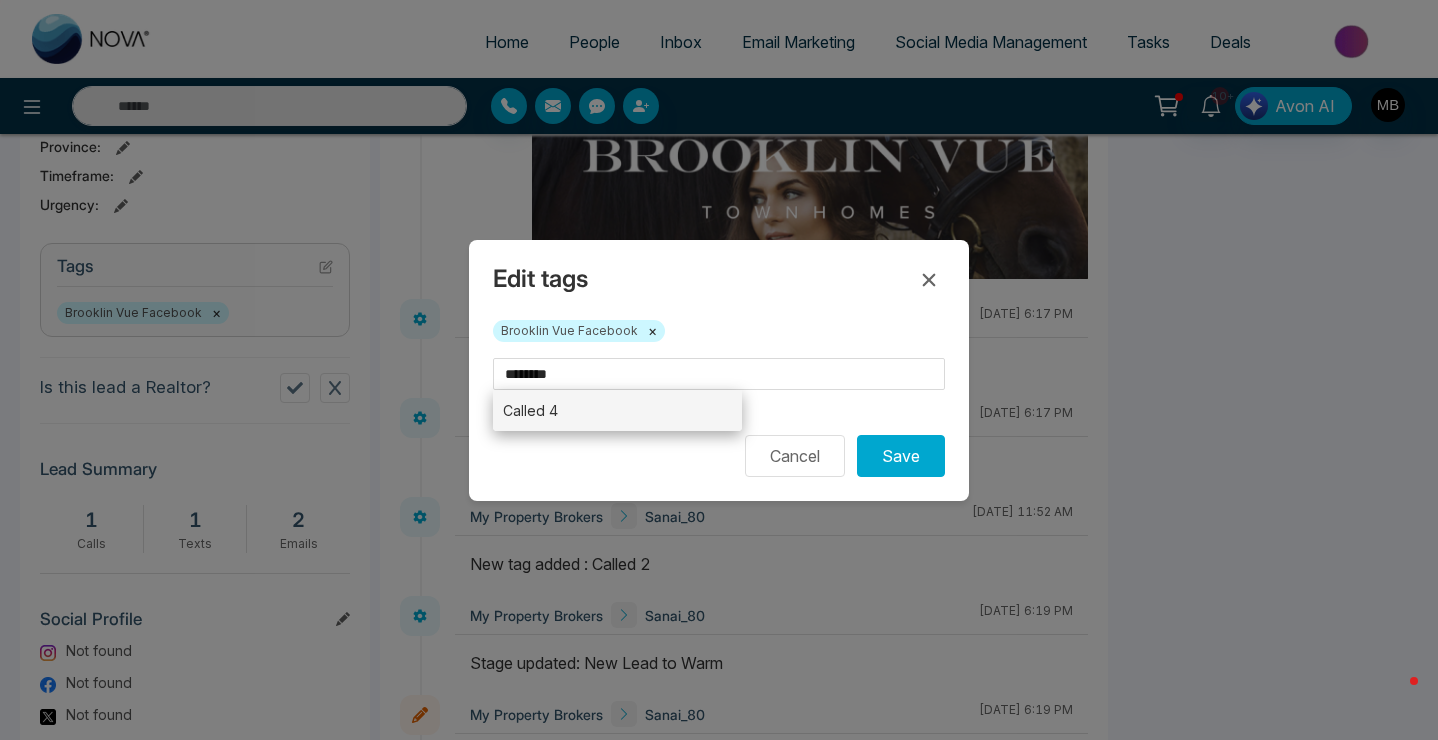 click on "Called 4" at bounding box center [617, 410] 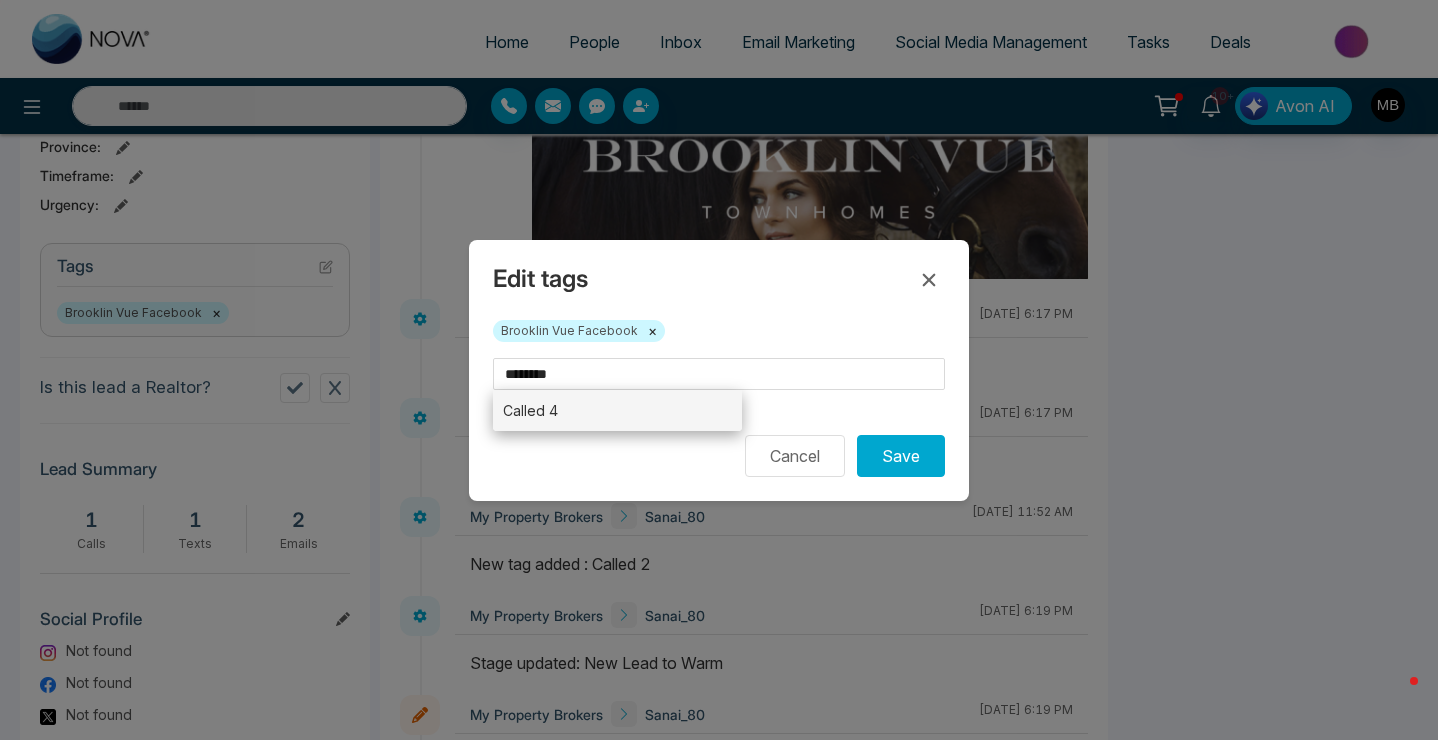 type on "********" 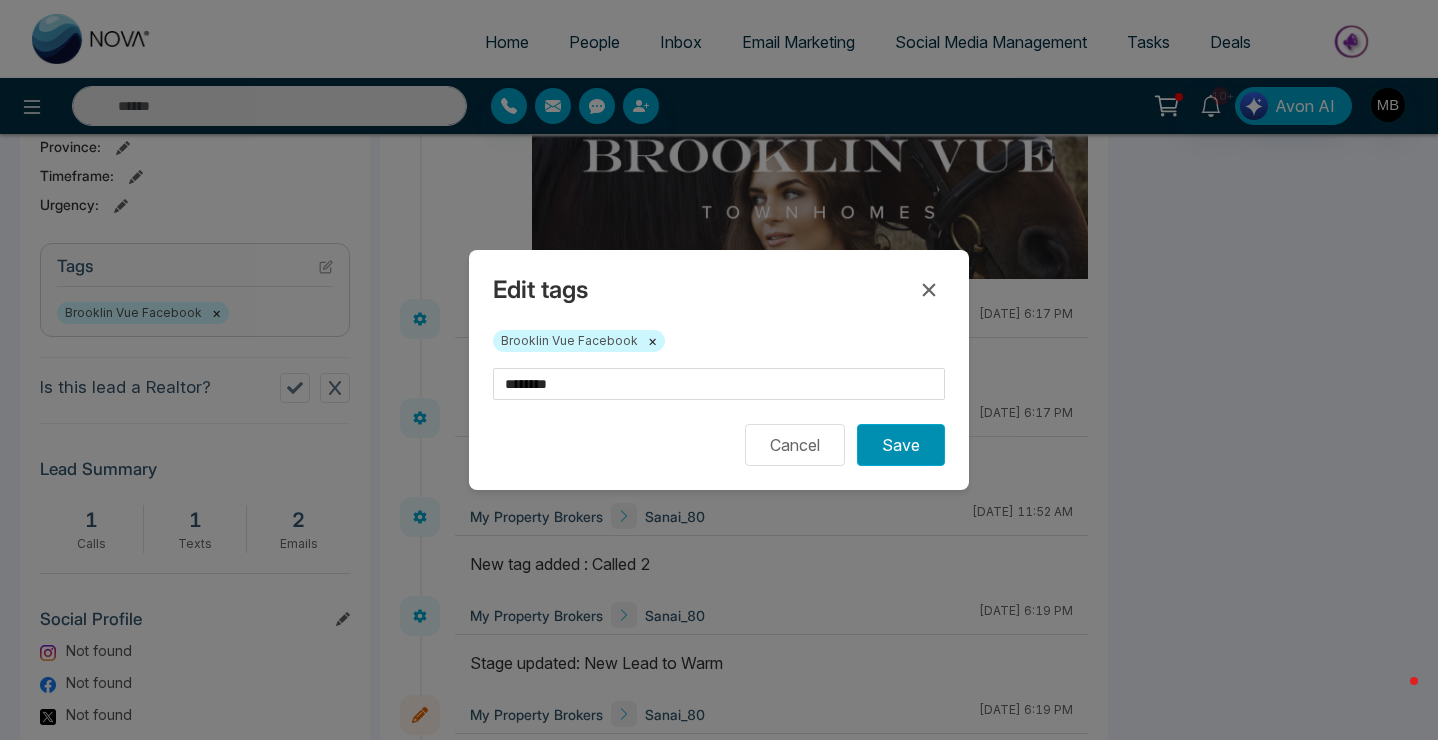 click on "Save" at bounding box center (901, 445) 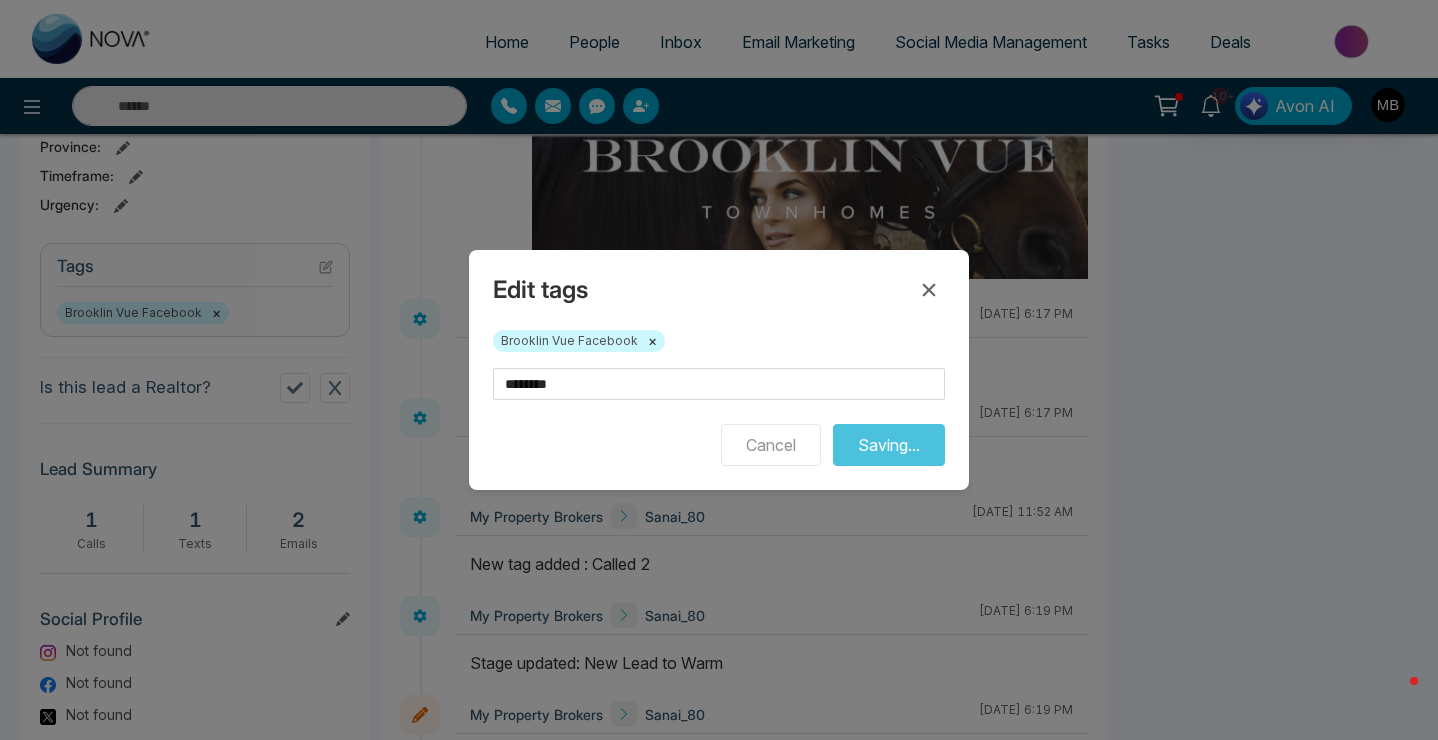 type on "**********" 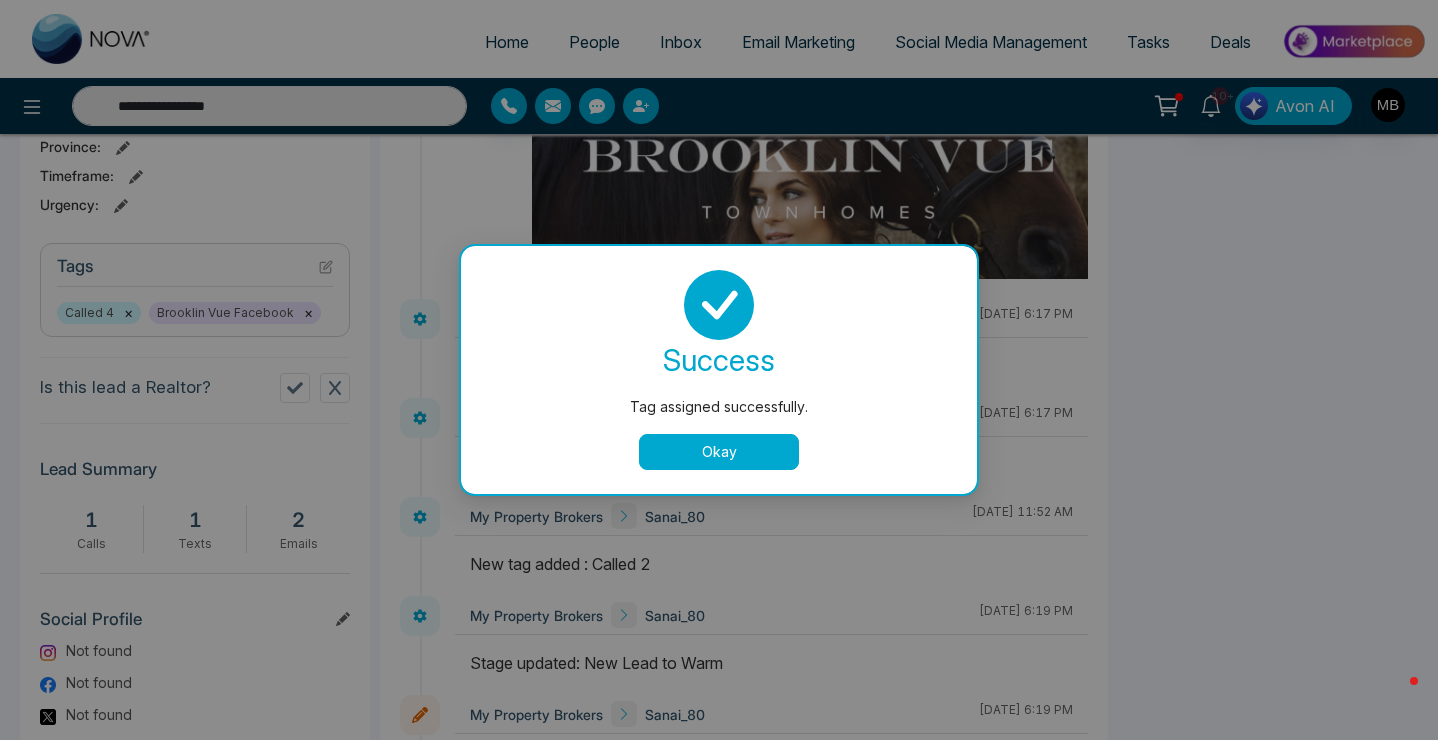 click on "Okay" at bounding box center [719, 452] 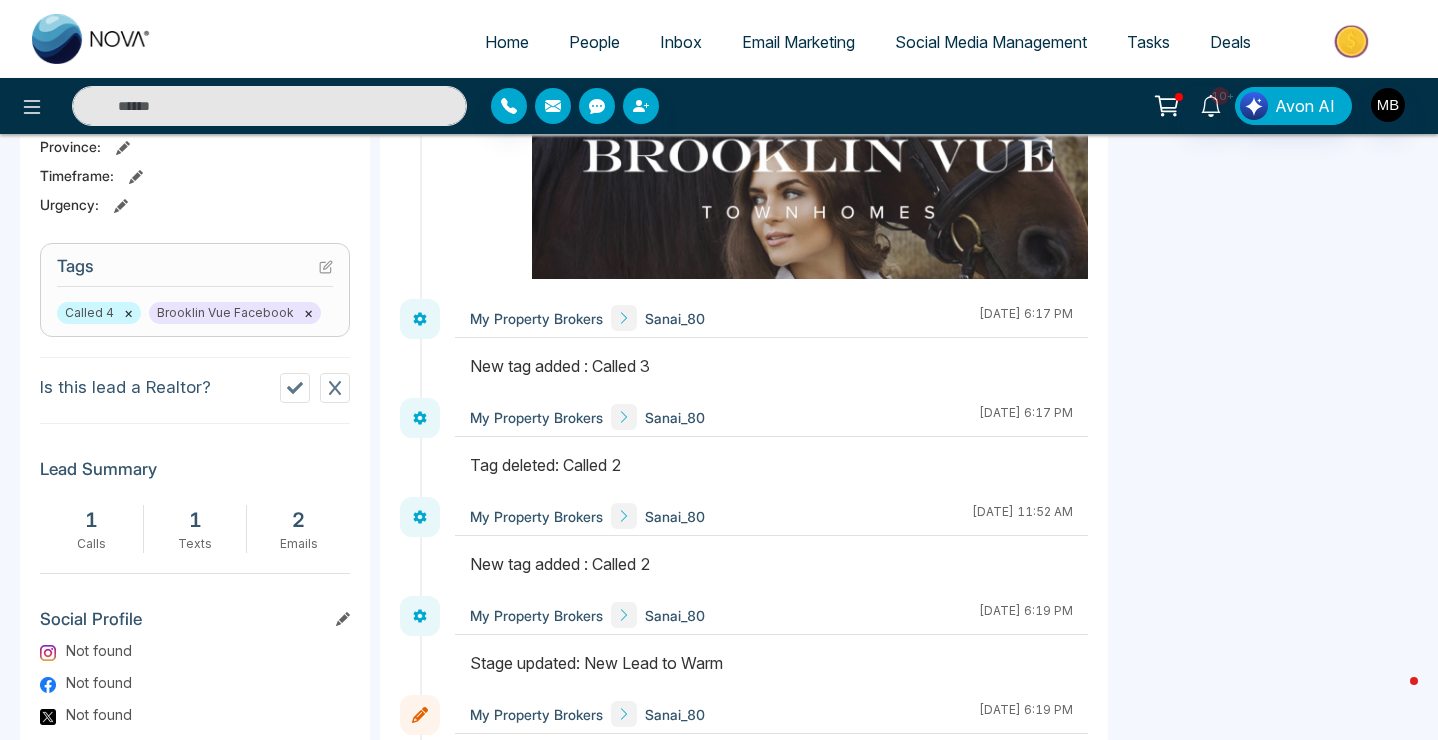 click at bounding box center (269, 106) 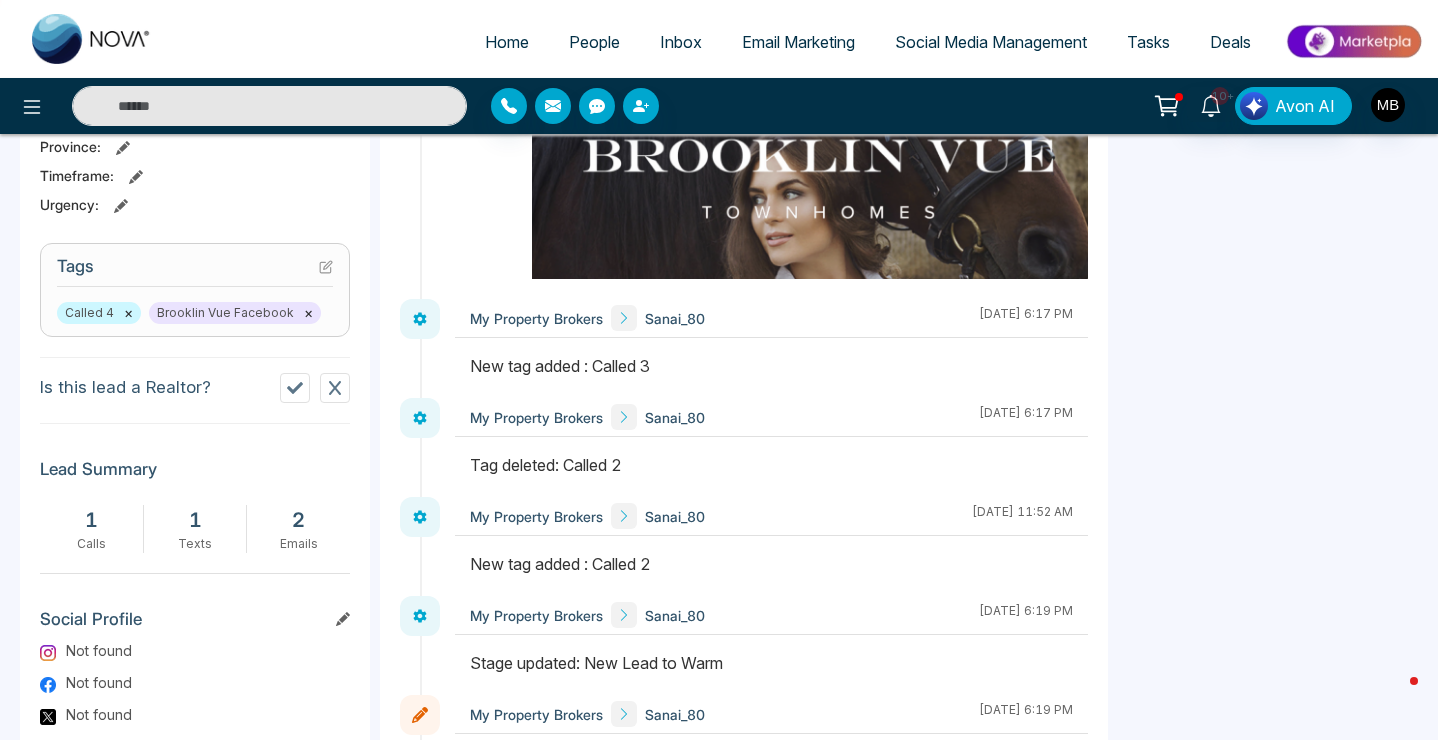 paste on "**********" 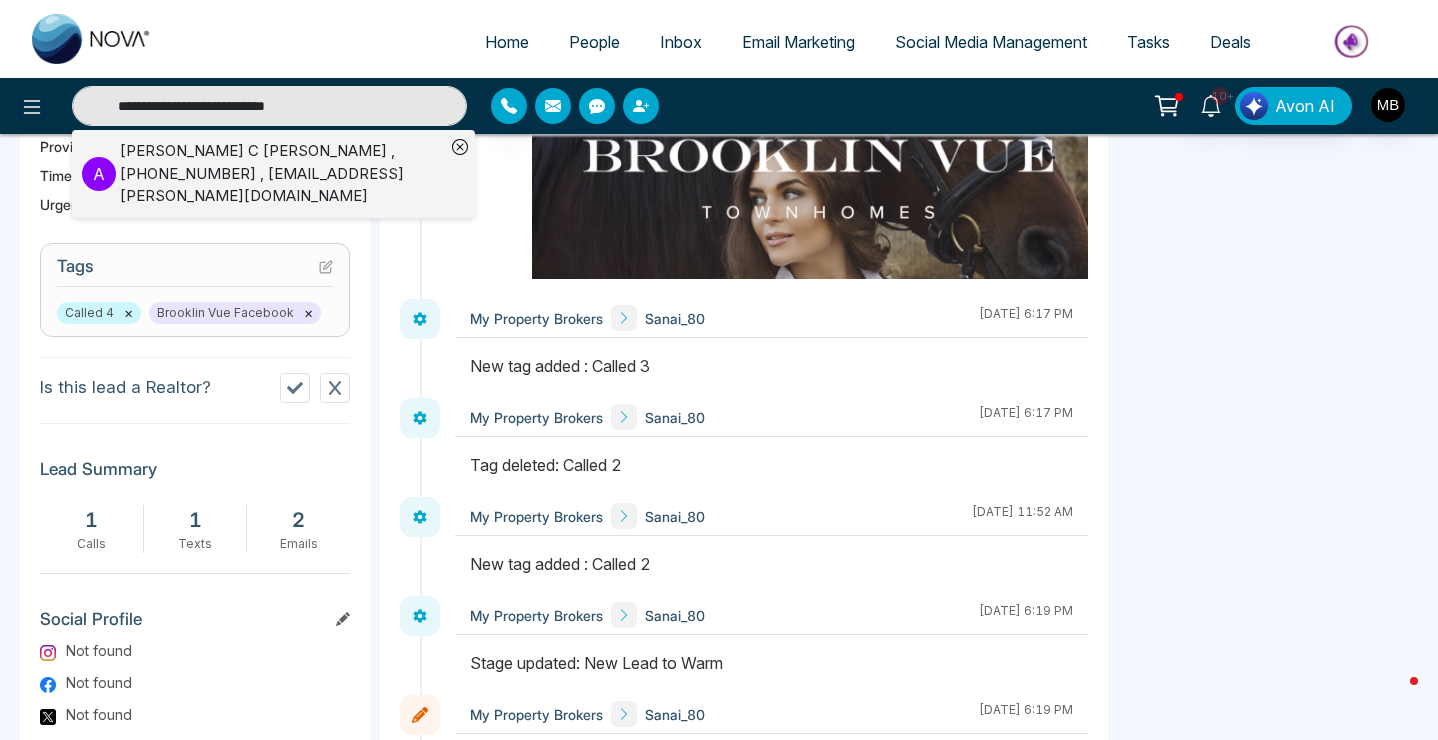type on "**********" 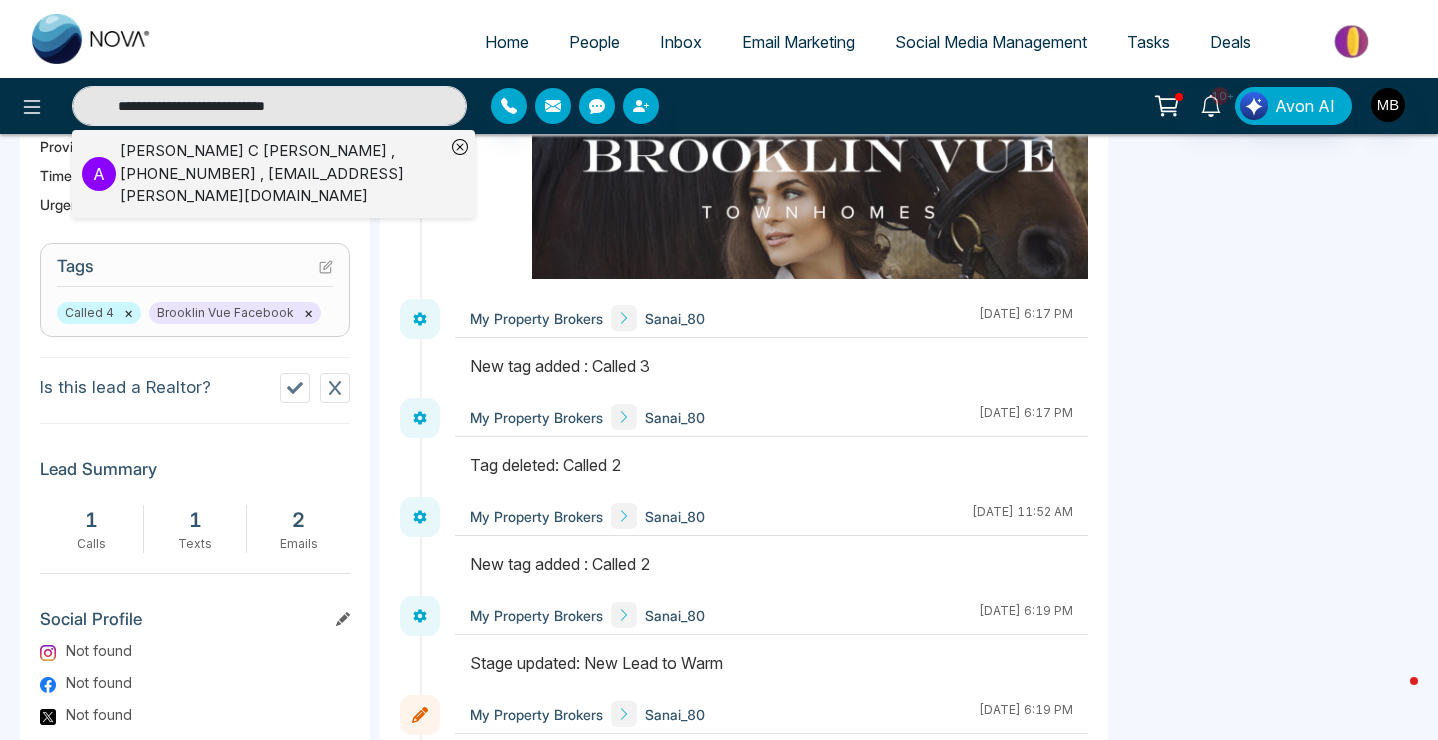 click on "[PERSON_NAME] C [PERSON_NAME]     , [PHONE_NUMBER]   , [EMAIL_ADDRESS][PERSON_NAME][DOMAIN_NAME]" at bounding box center [282, 174] 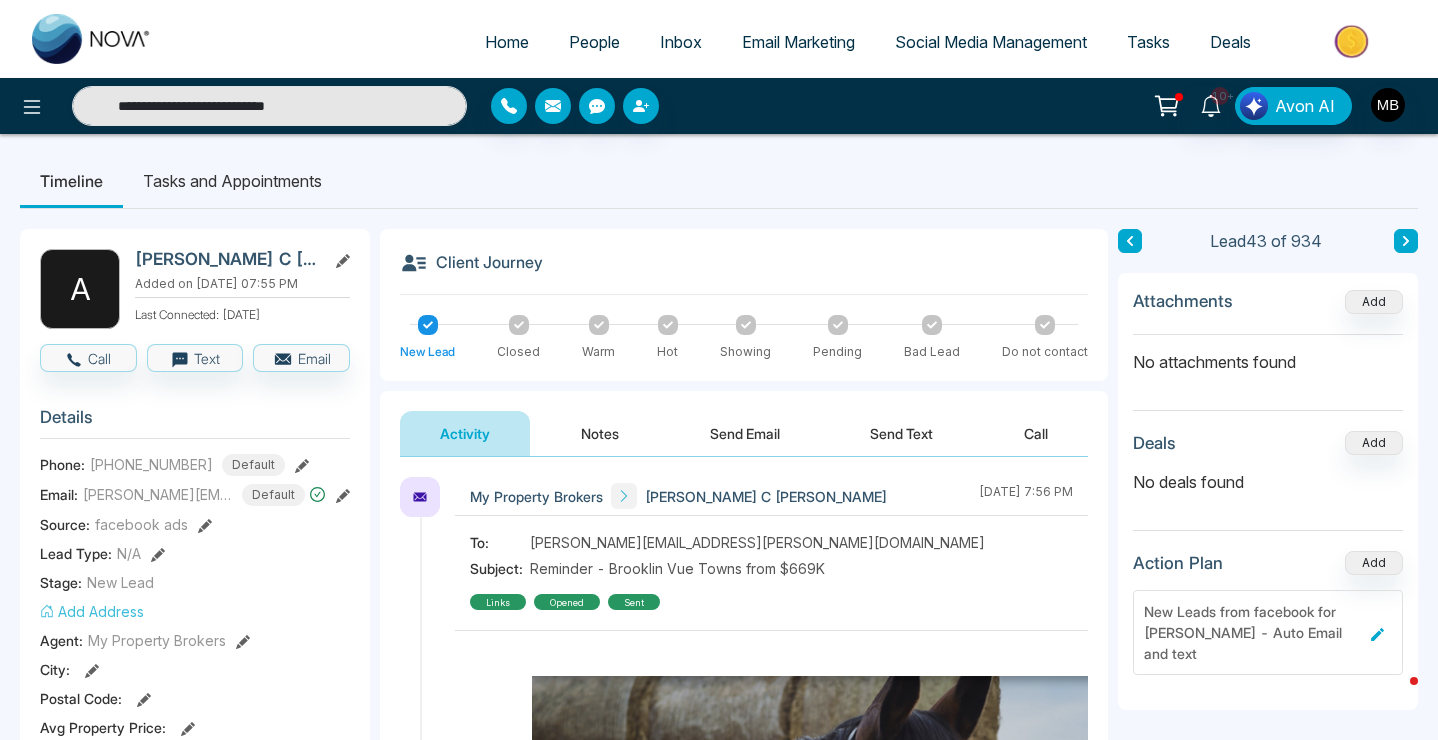 scroll, scrollTop: 516, scrollLeft: 0, axis: vertical 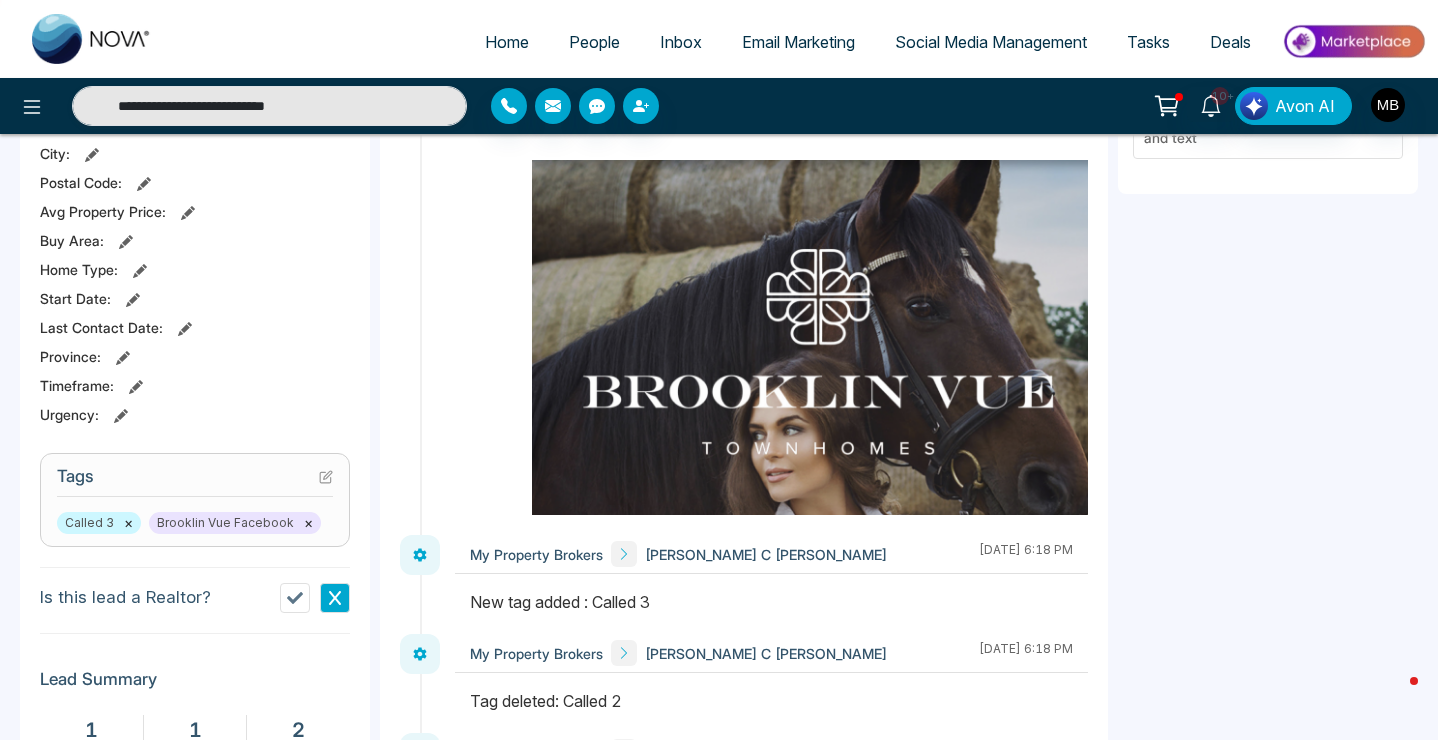 click 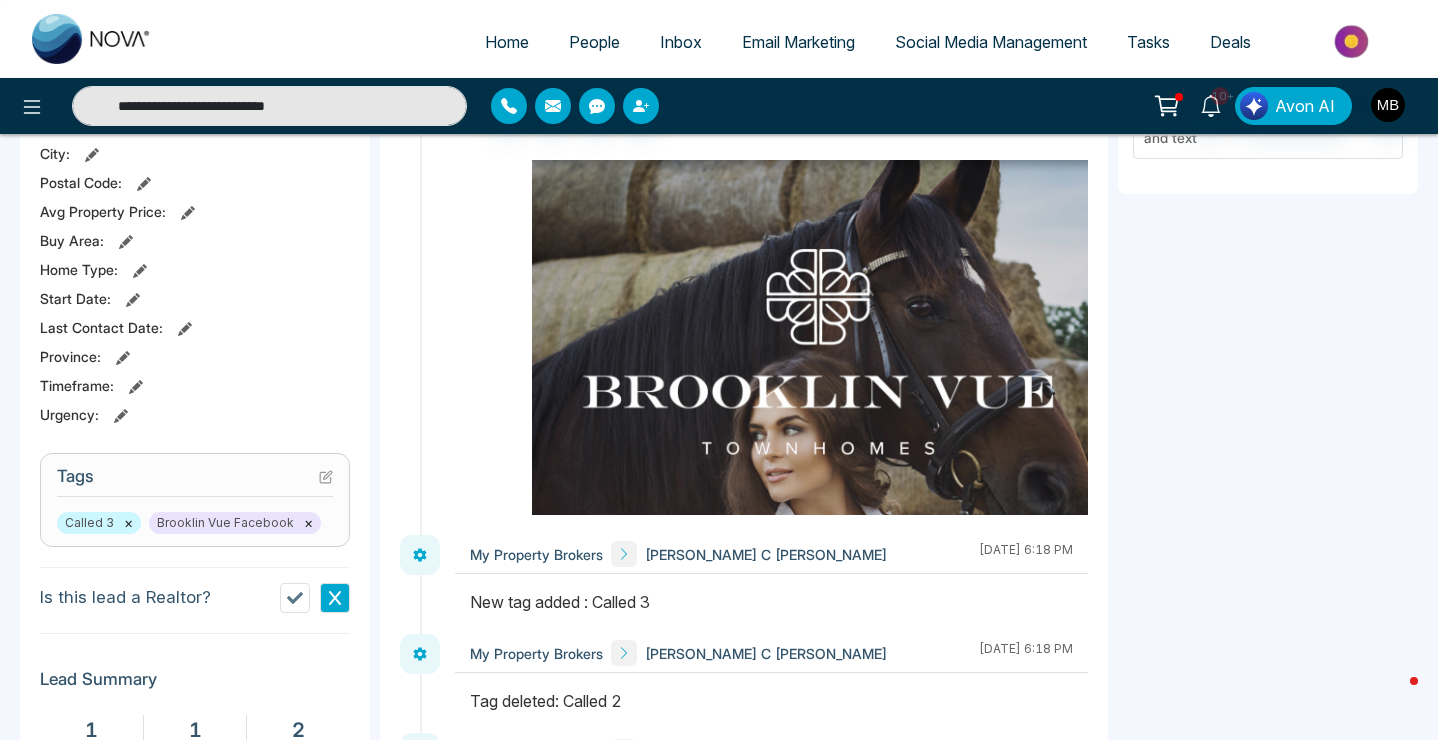 type on "**********" 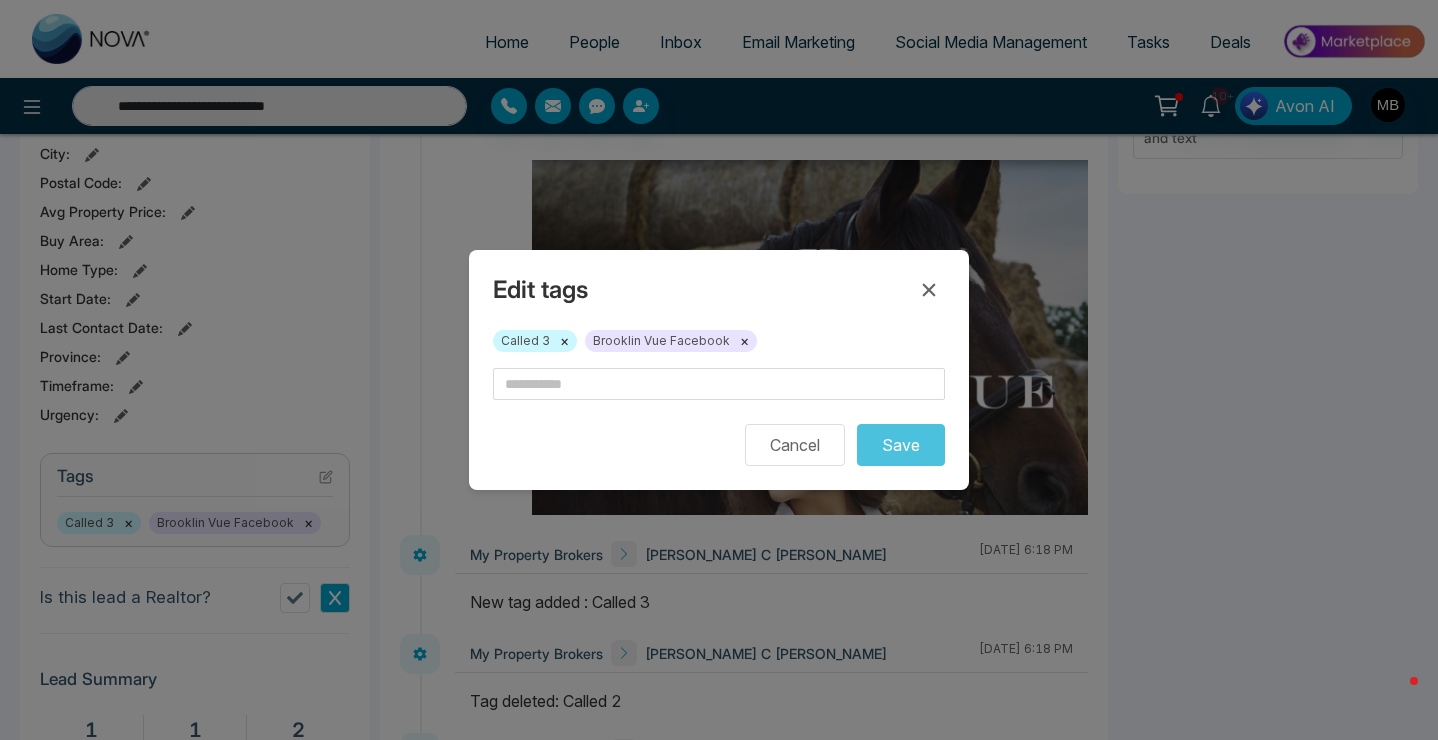 click on "×" at bounding box center (564, 341) 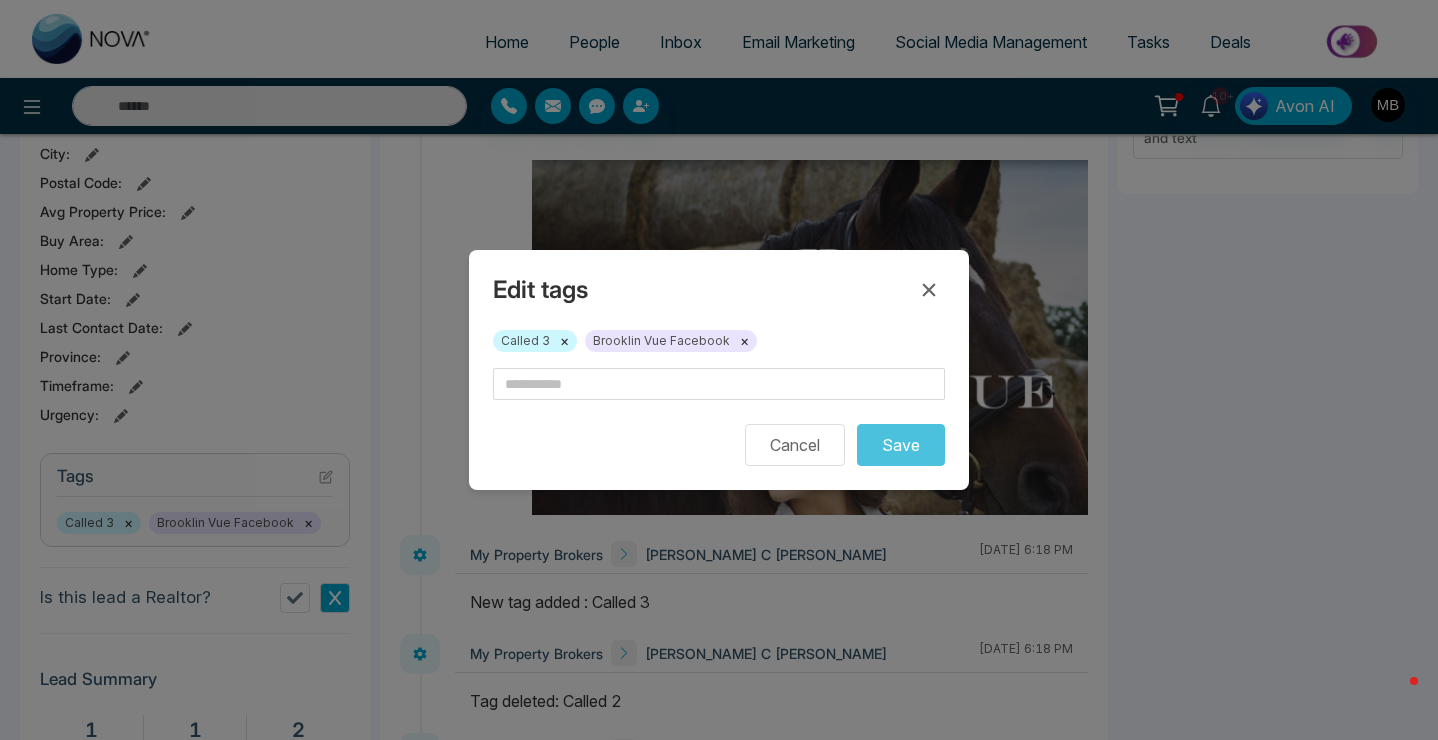 type on "**********" 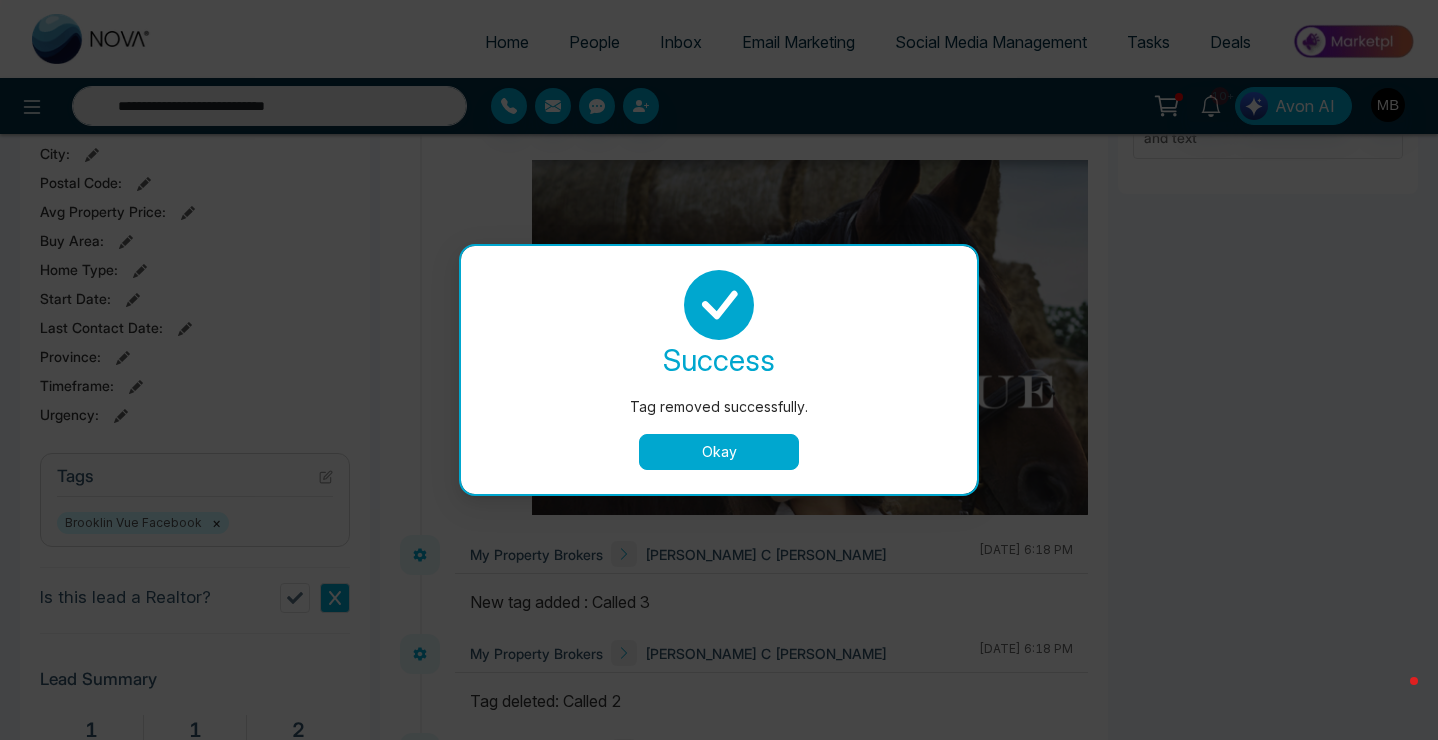 click on "Okay" at bounding box center [719, 452] 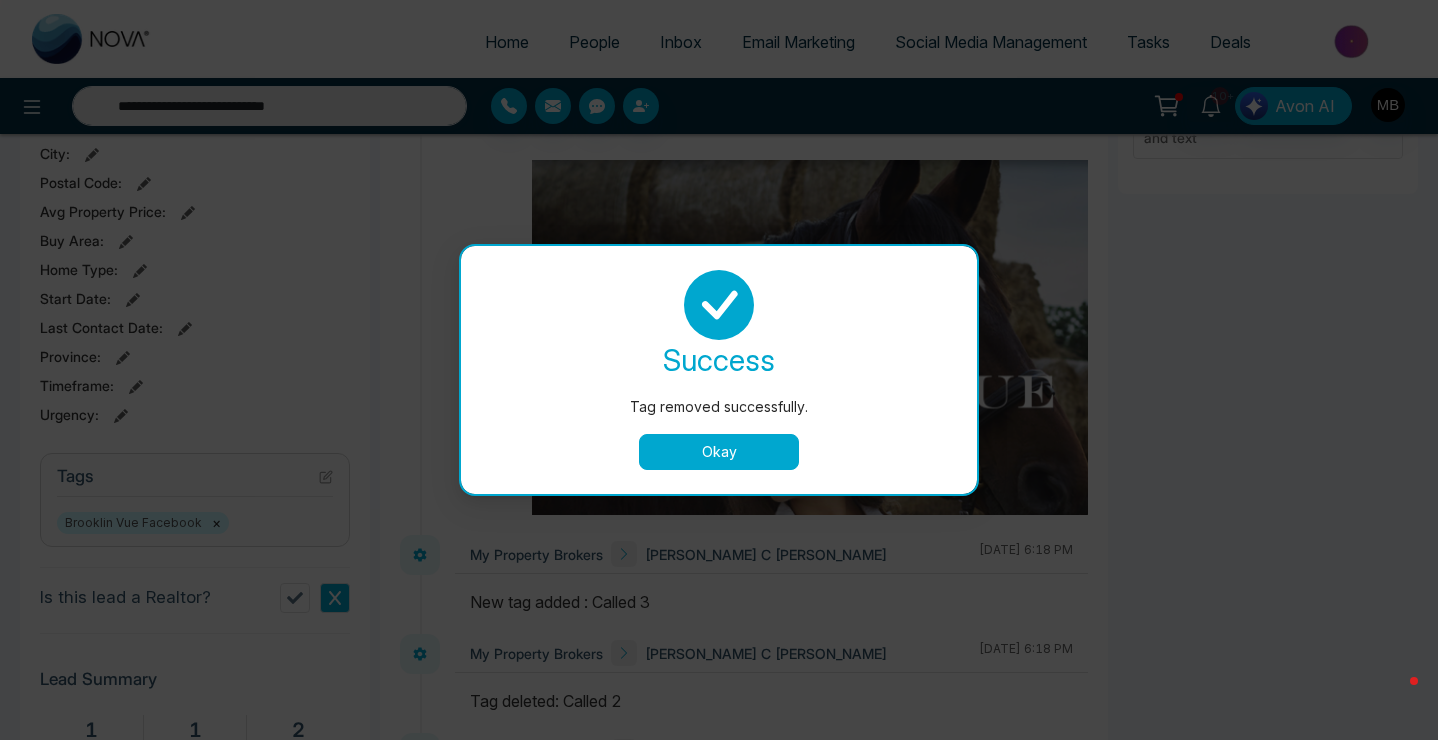 type 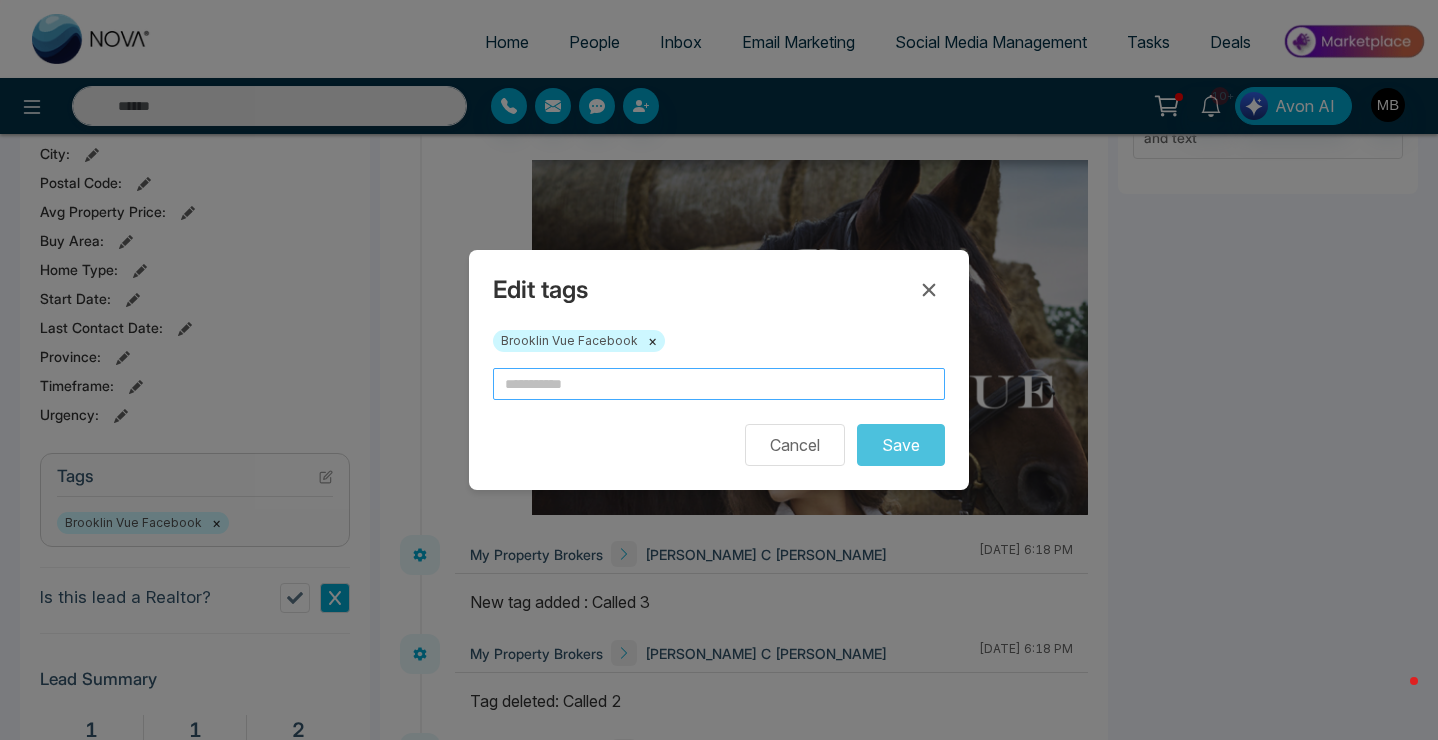 click at bounding box center [719, 384] 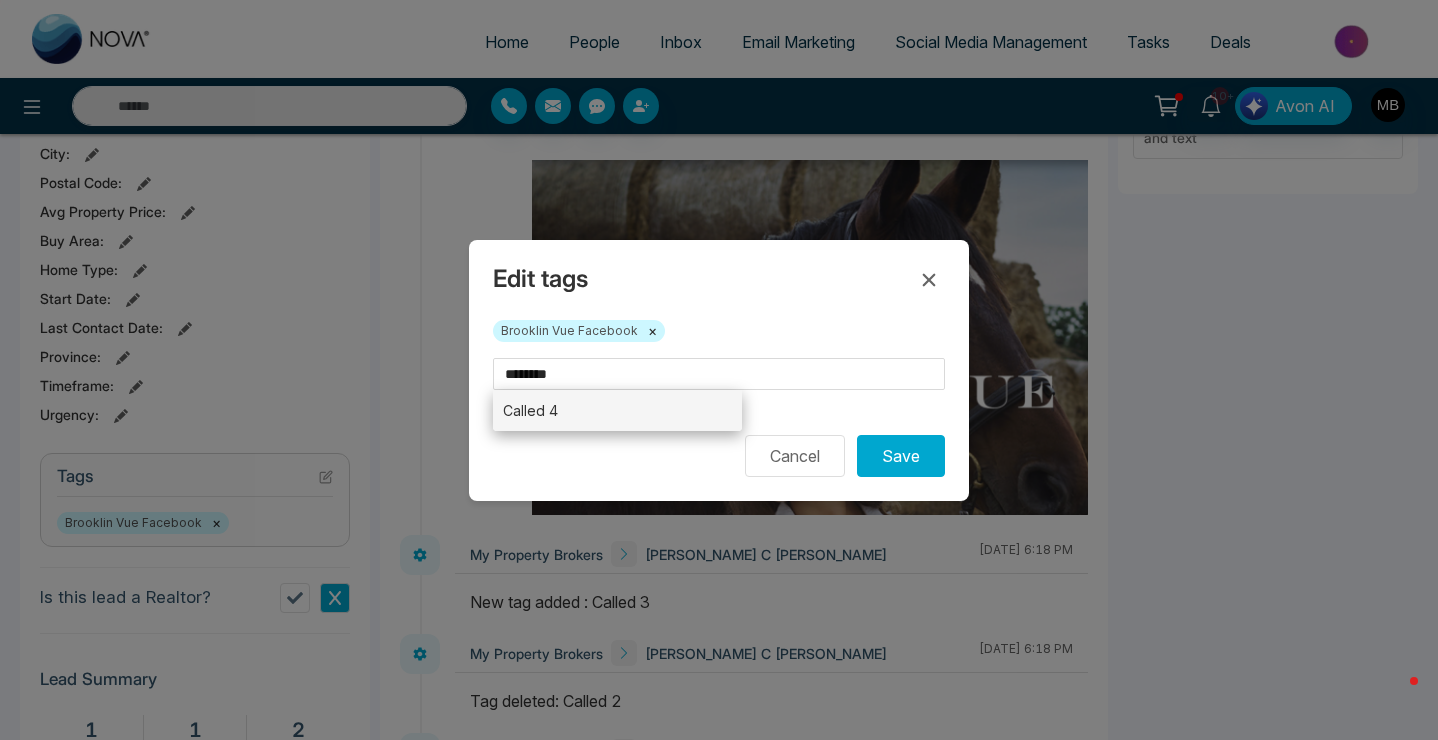 click on "Called 4" at bounding box center (617, 410) 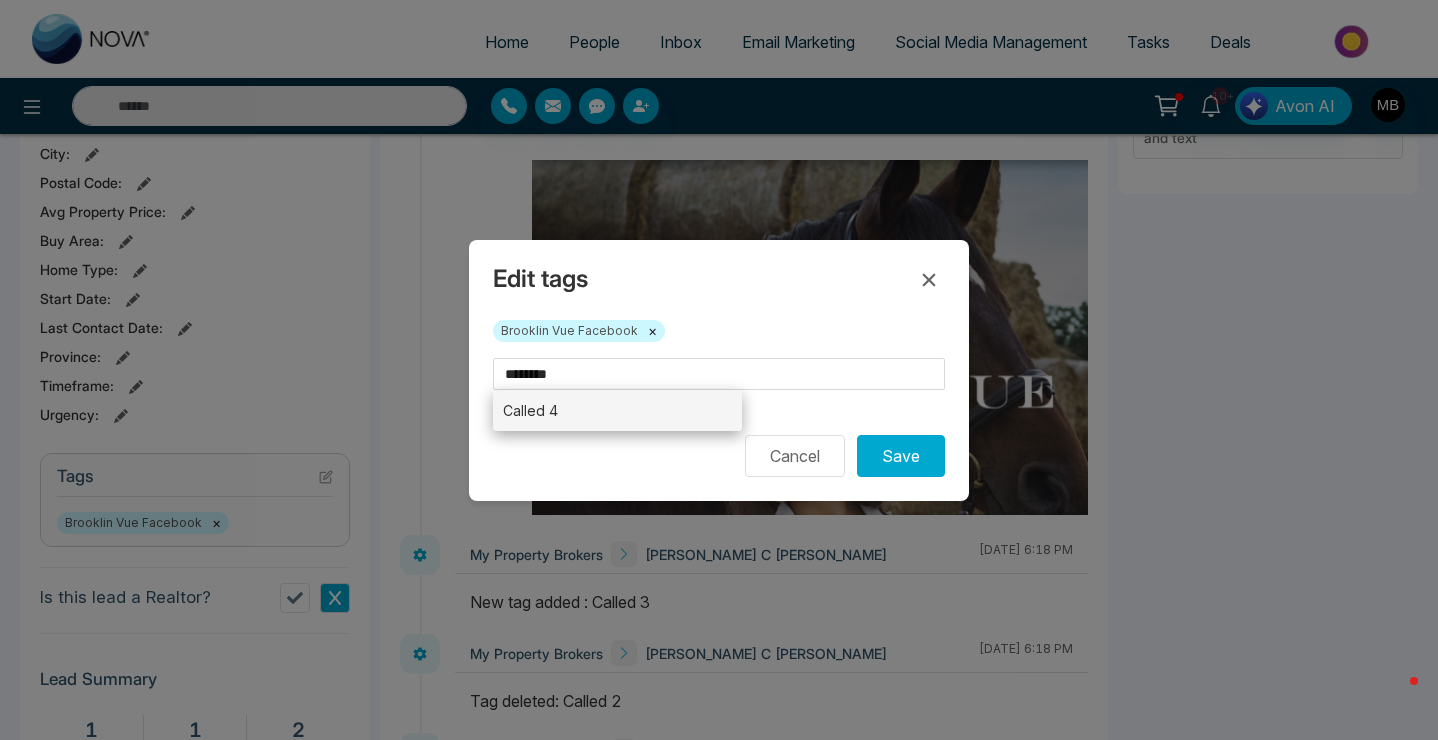 type on "********" 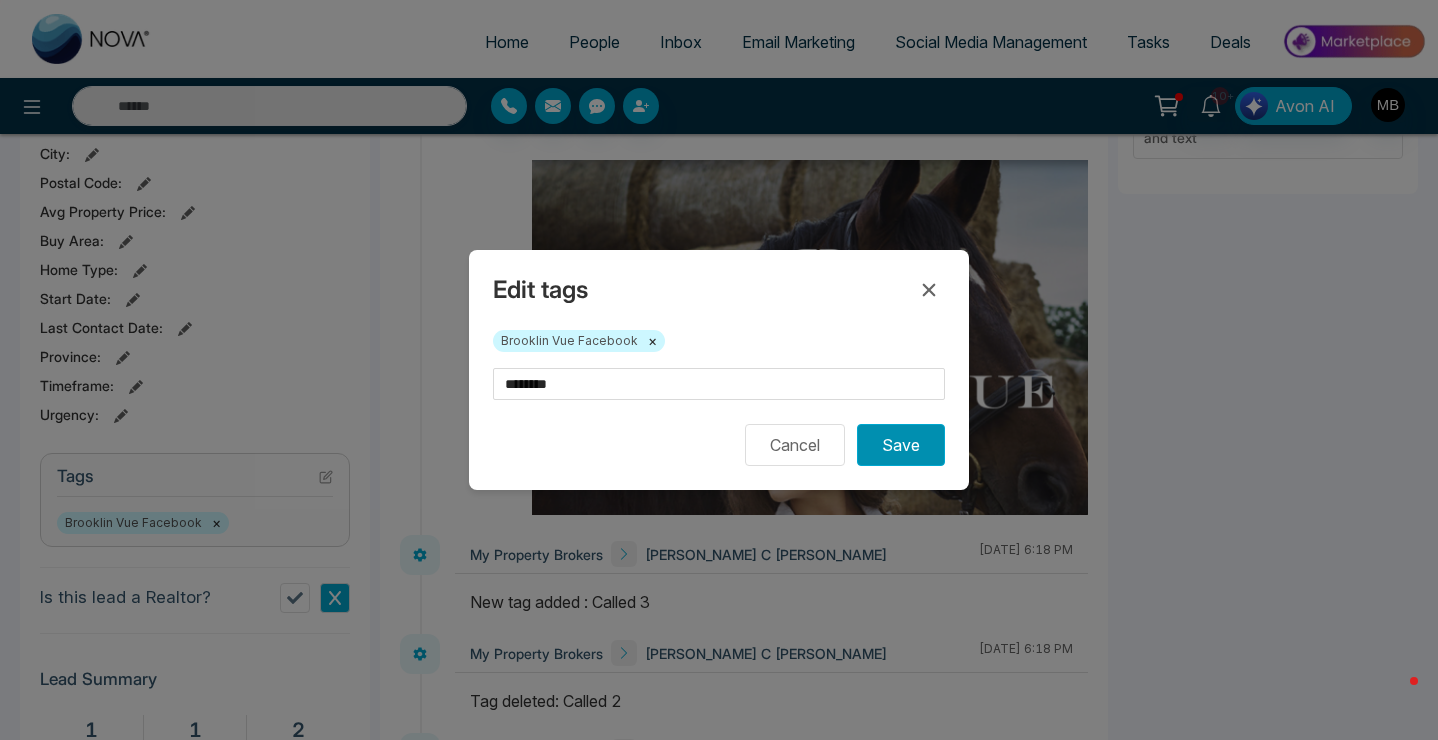 click on "Save" at bounding box center (901, 445) 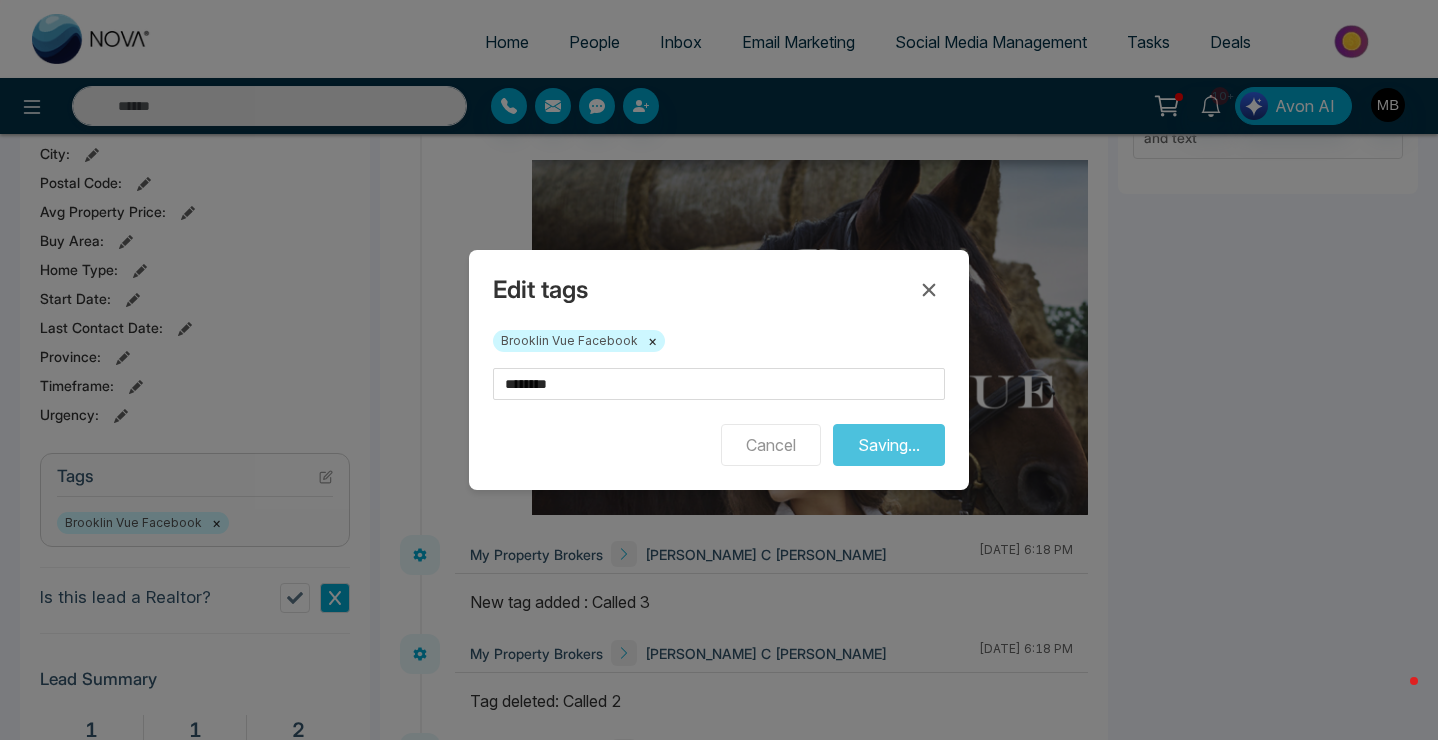 type on "**********" 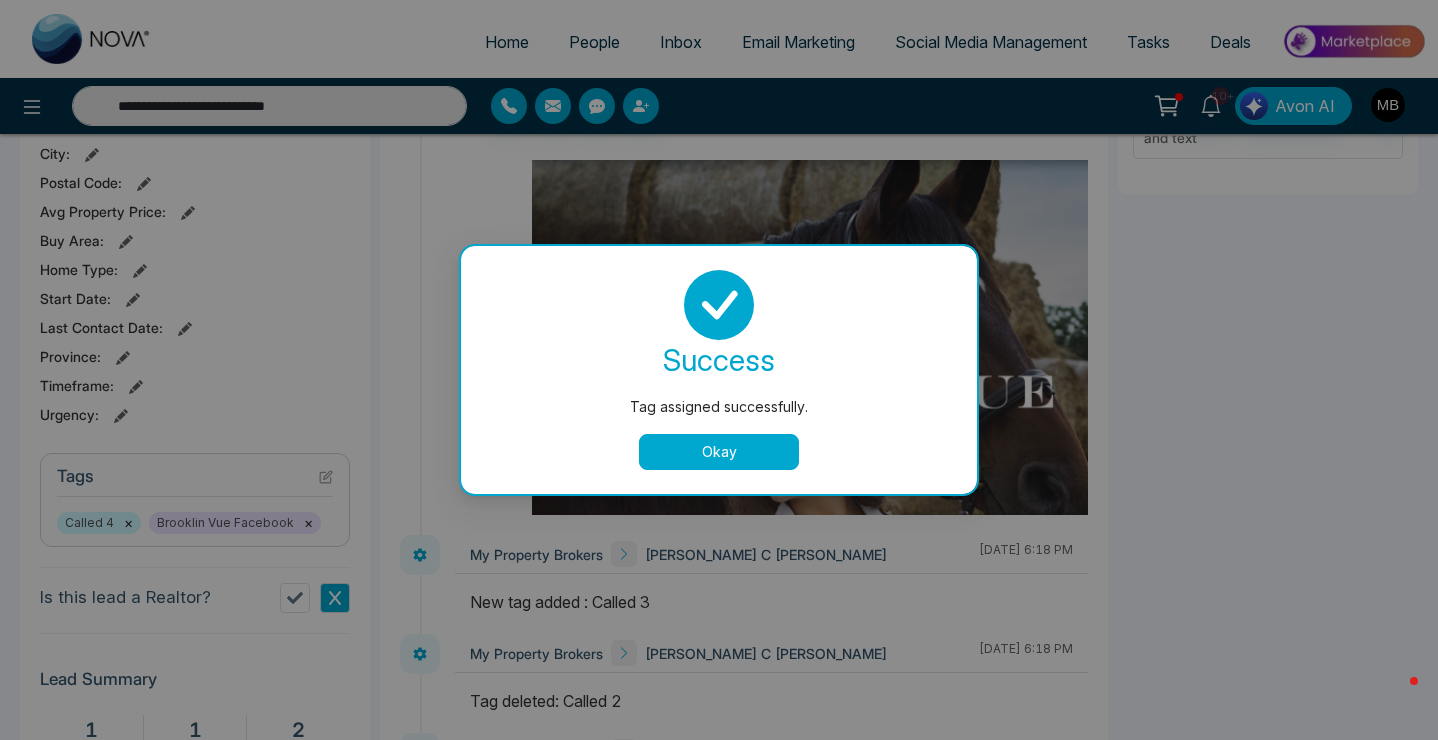 click on "Okay" at bounding box center [719, 452] 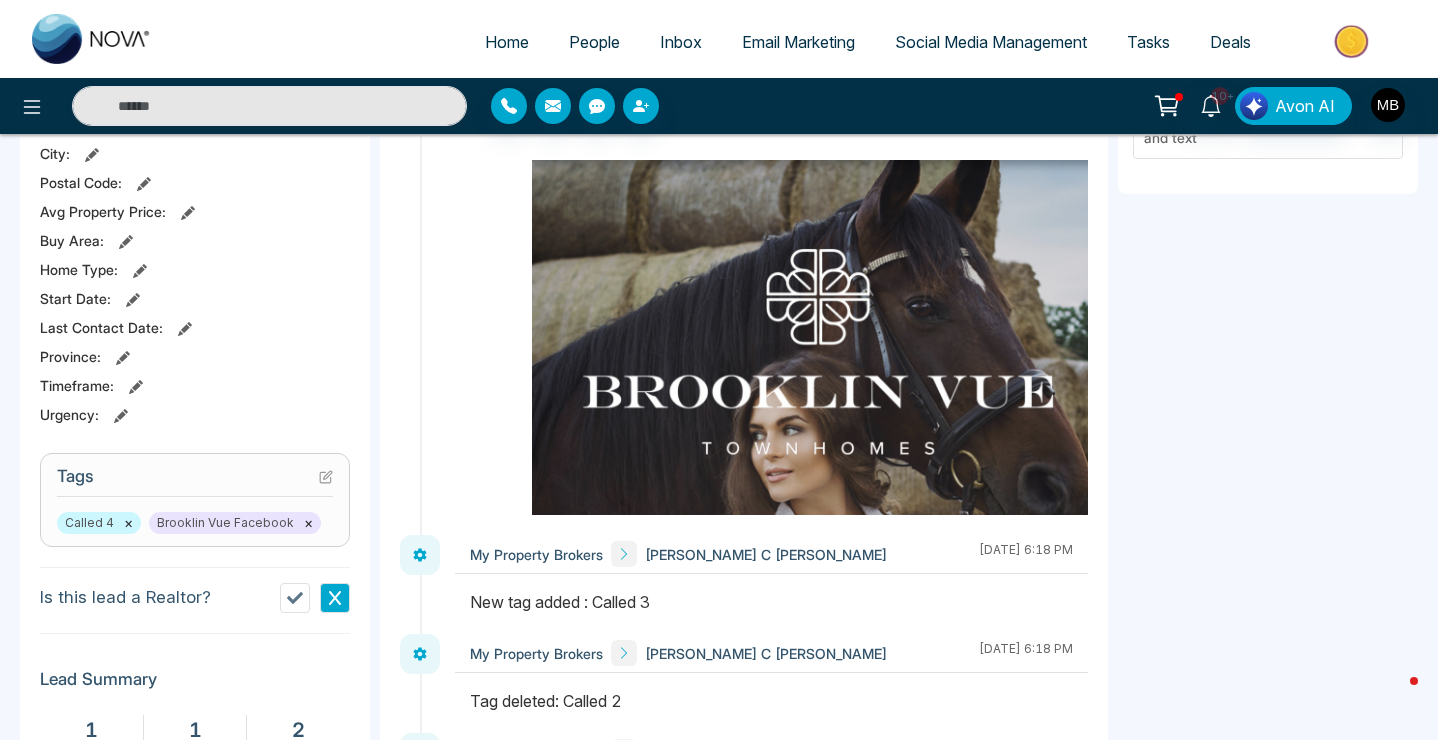 type on "**********" 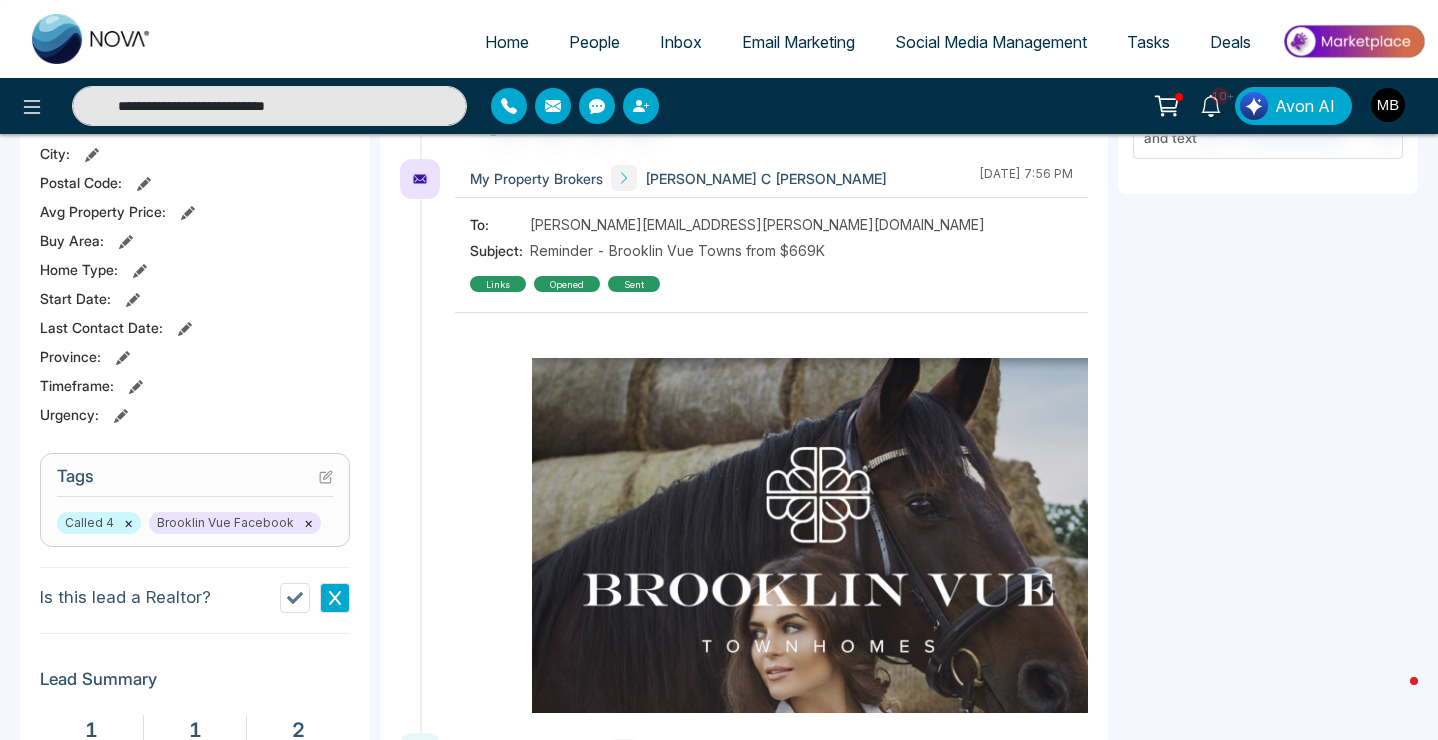 click on "**********" at bounding box center (719, 106) 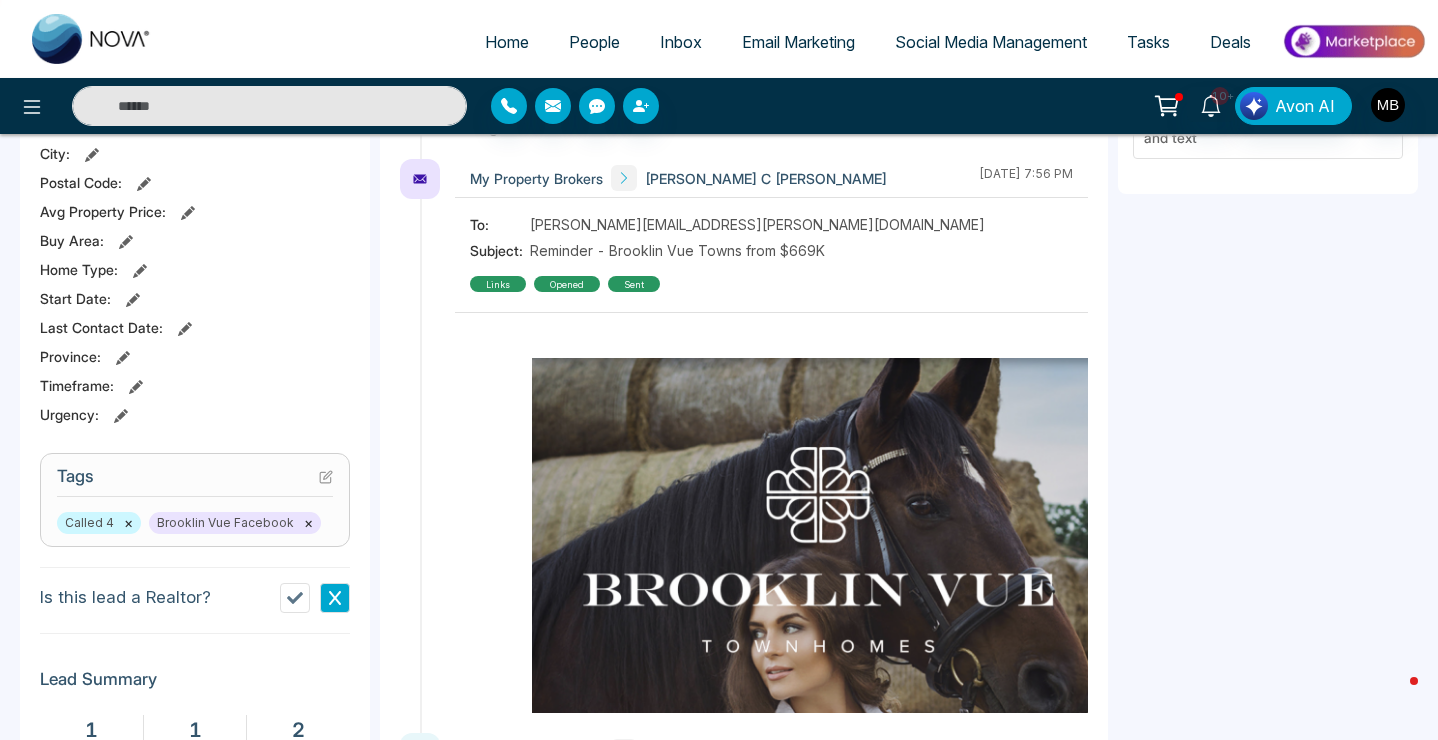 click at bounding box center (269, 106) 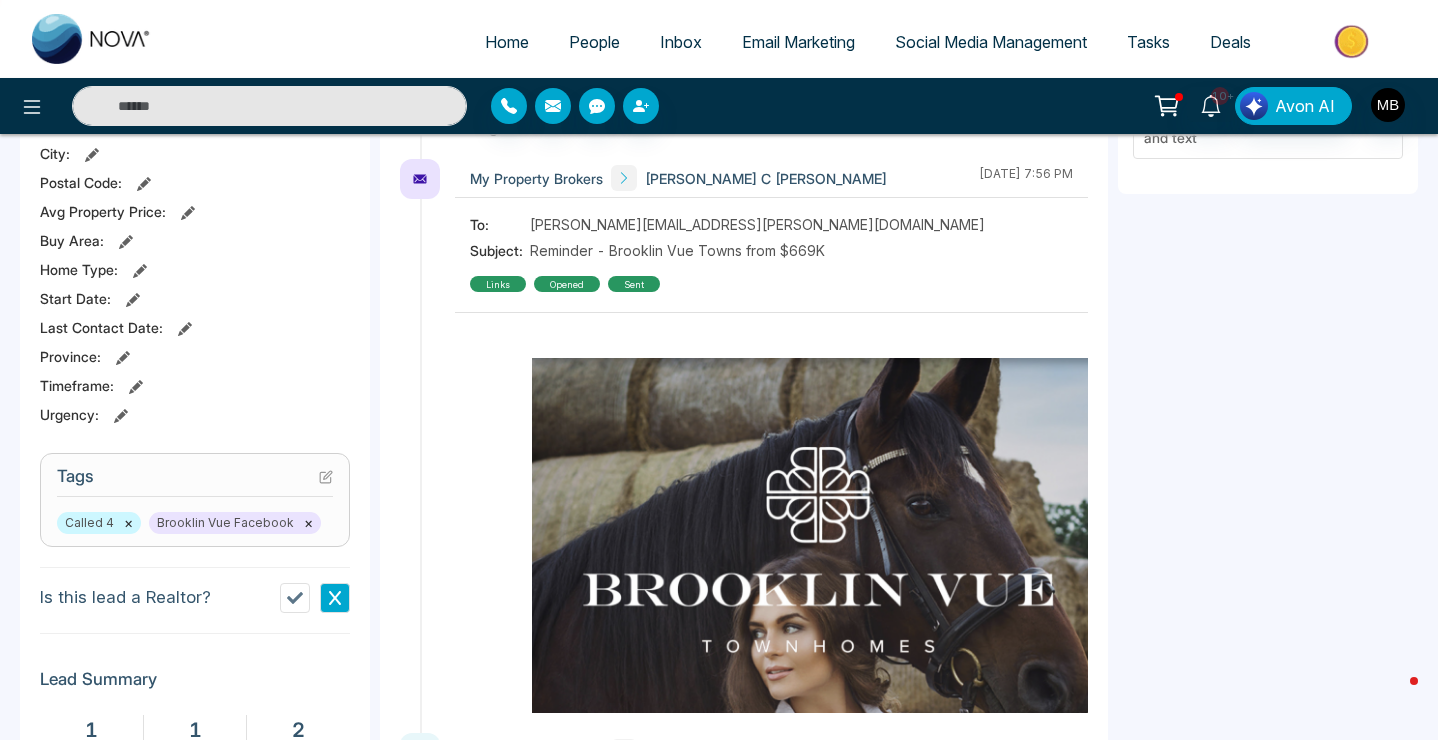 paste on "**********" 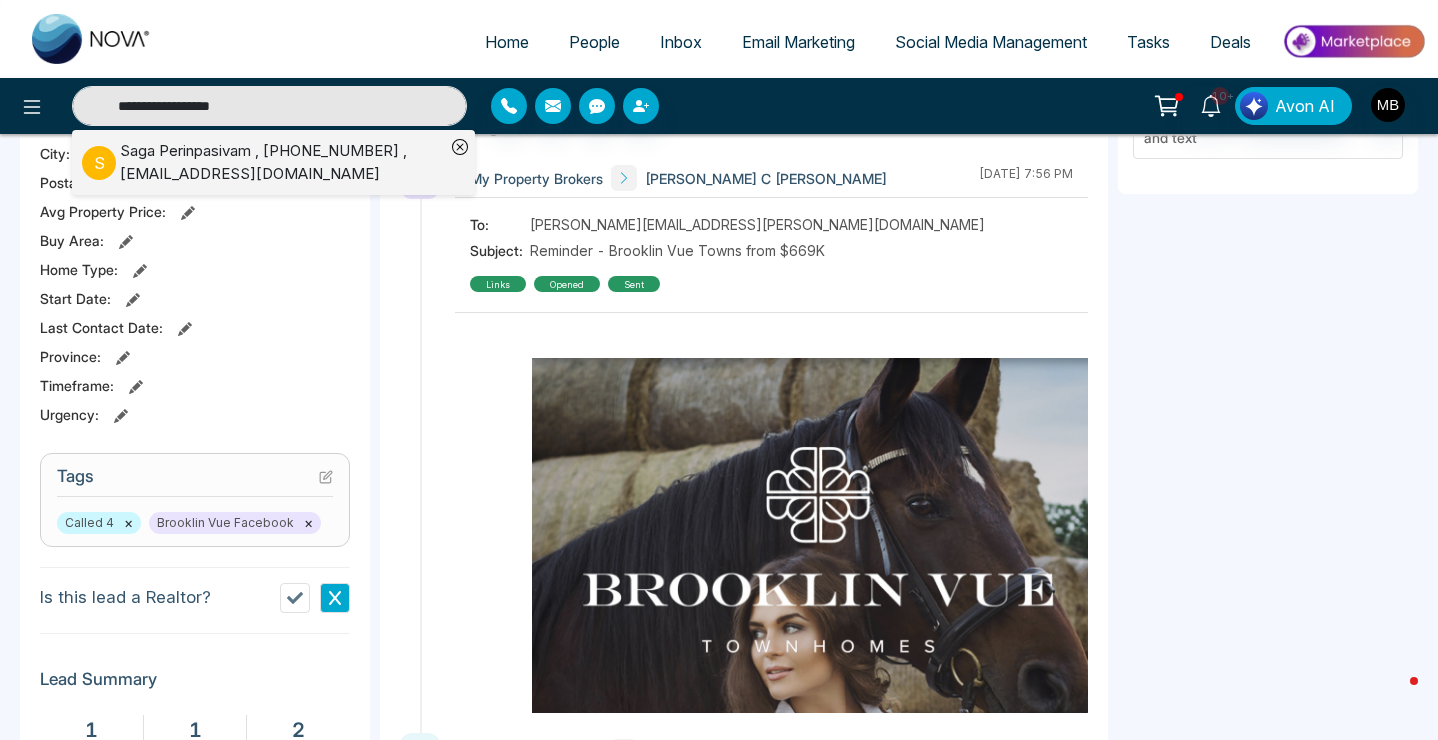 type on "**********" 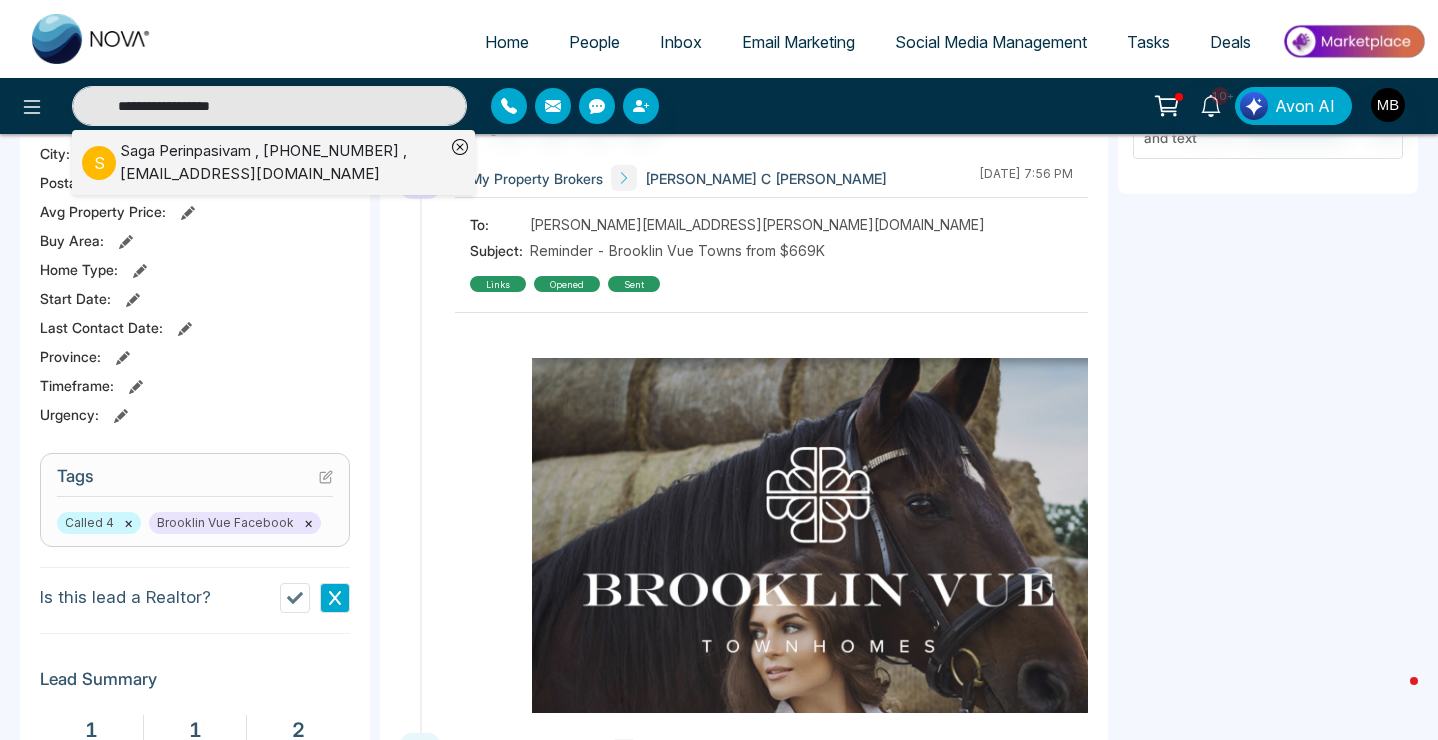 click on "Saga Perinpasivam     , [PHONE_NUMBER]   , [EMAIL_ADDRESS][DOMAIN_NAME]" at bounding box center (282, 162) 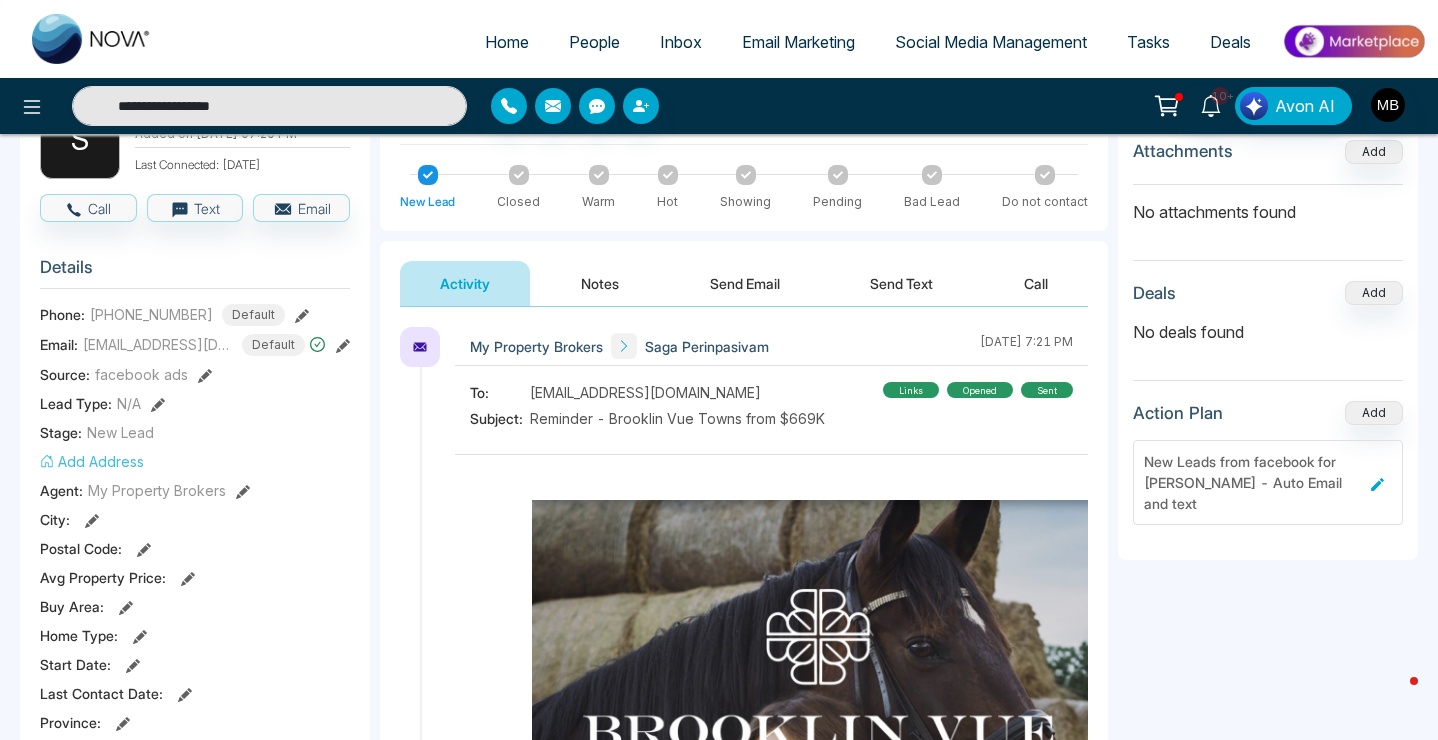 scroll, scrollTop: 360, scrollLeft: 0, axis: vertical 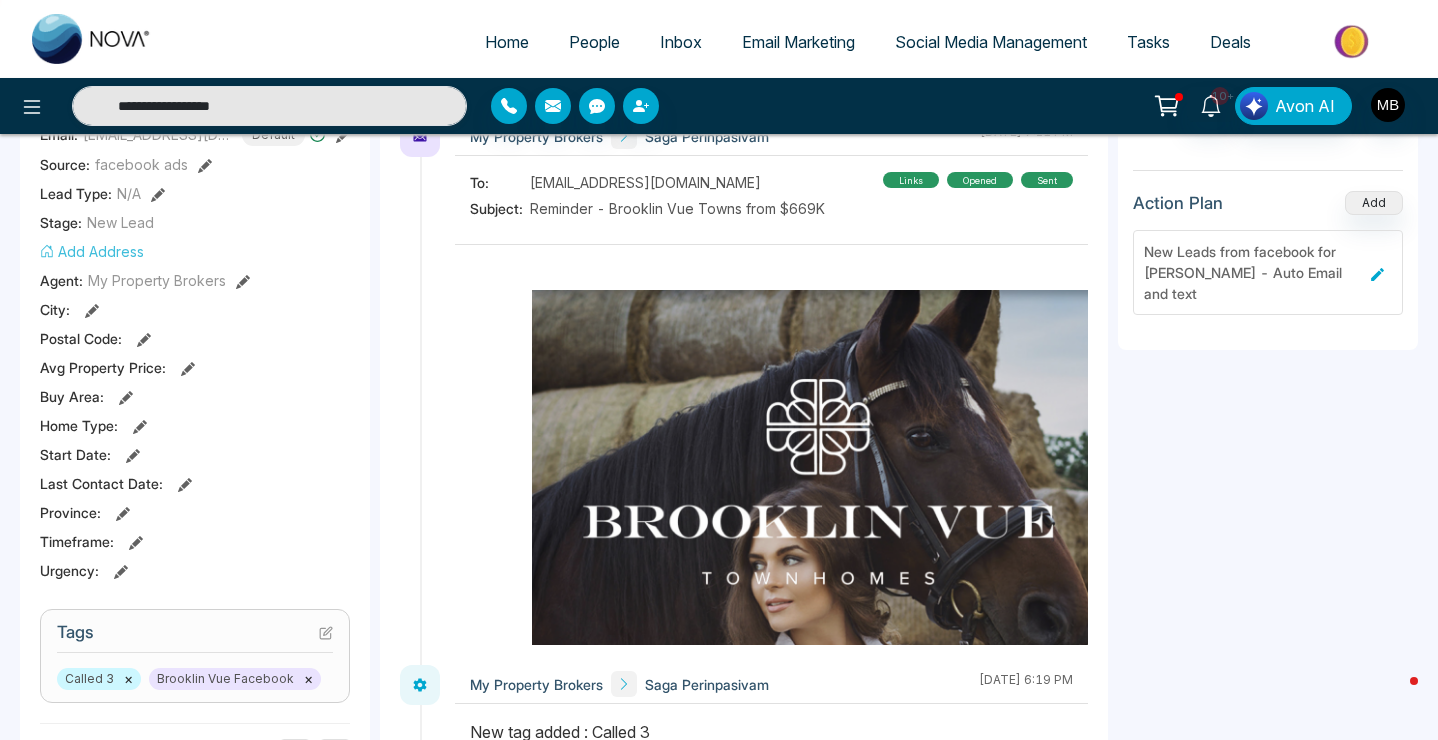 click 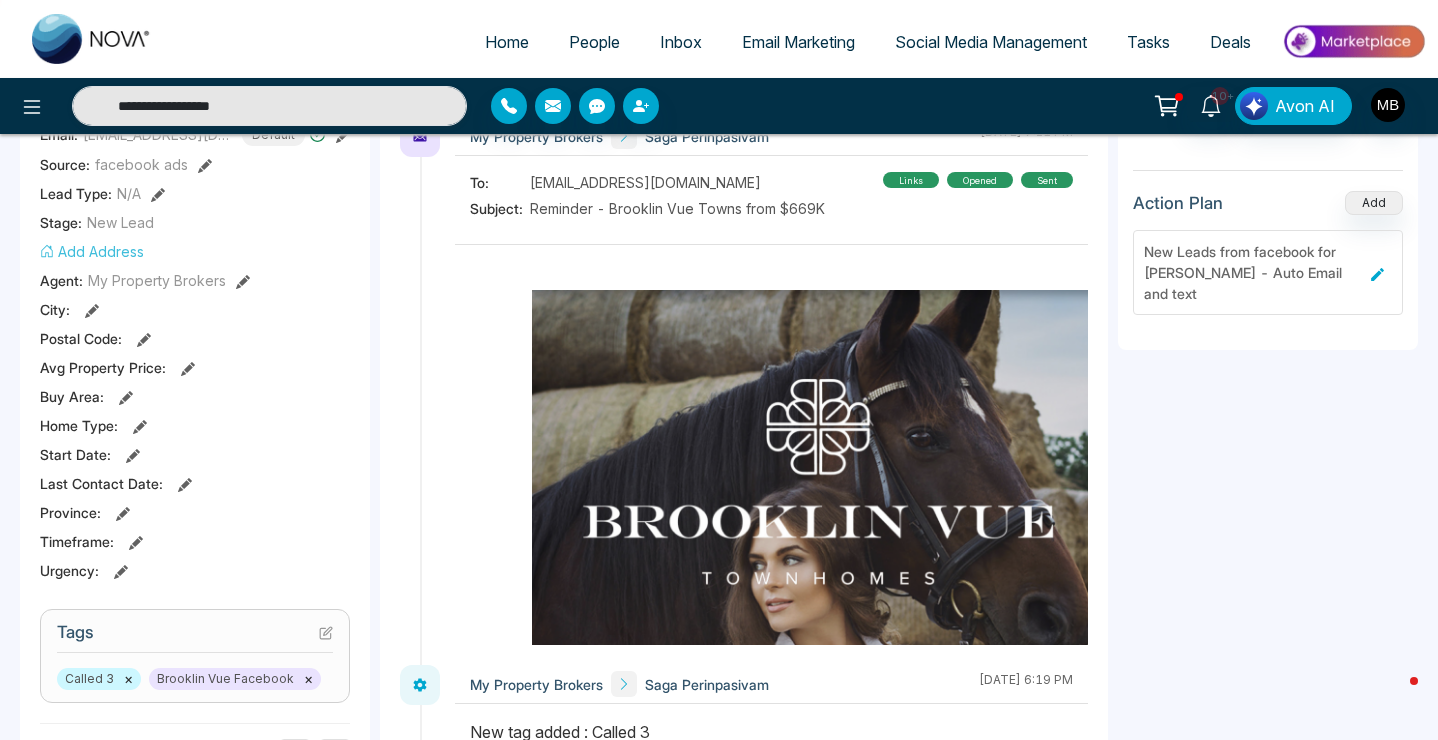 type on "**********" 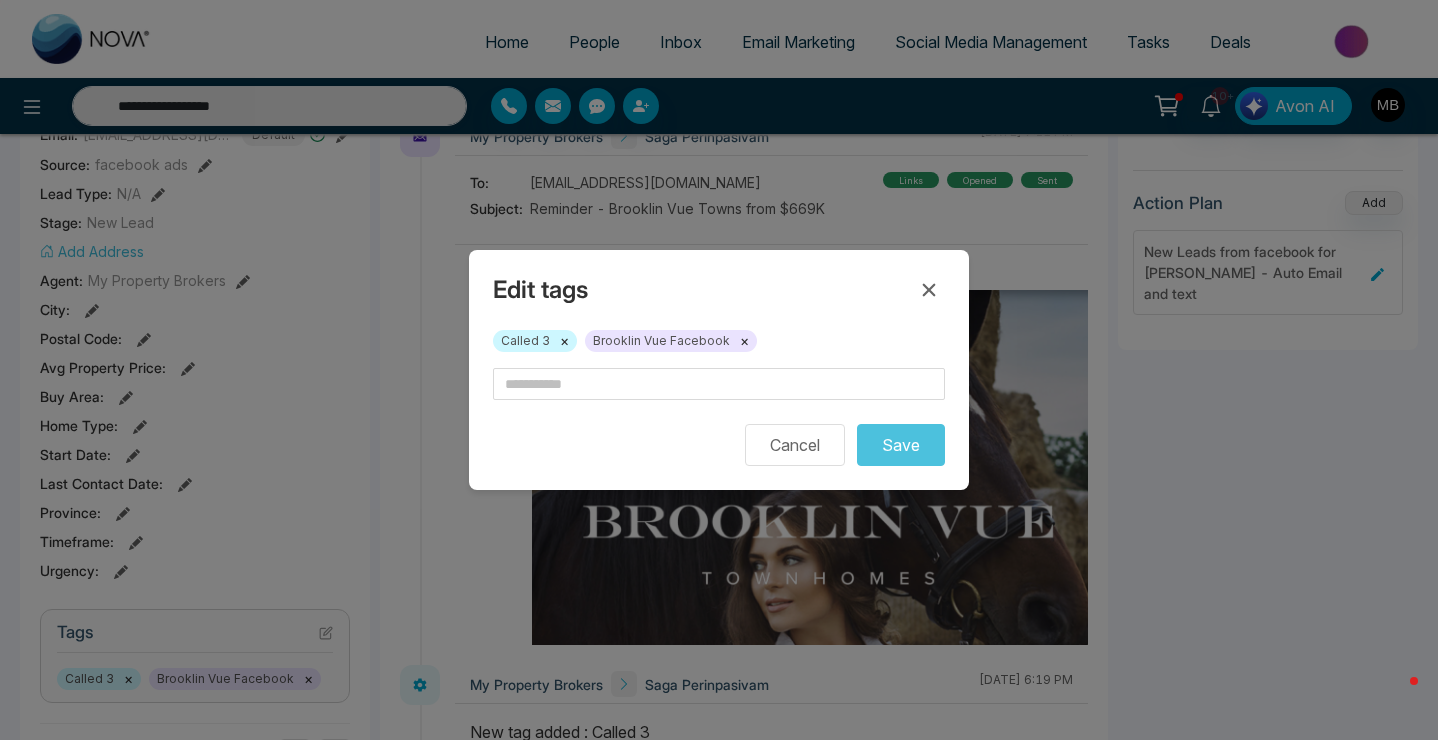 click on "×" at bounding box center (564, 341) 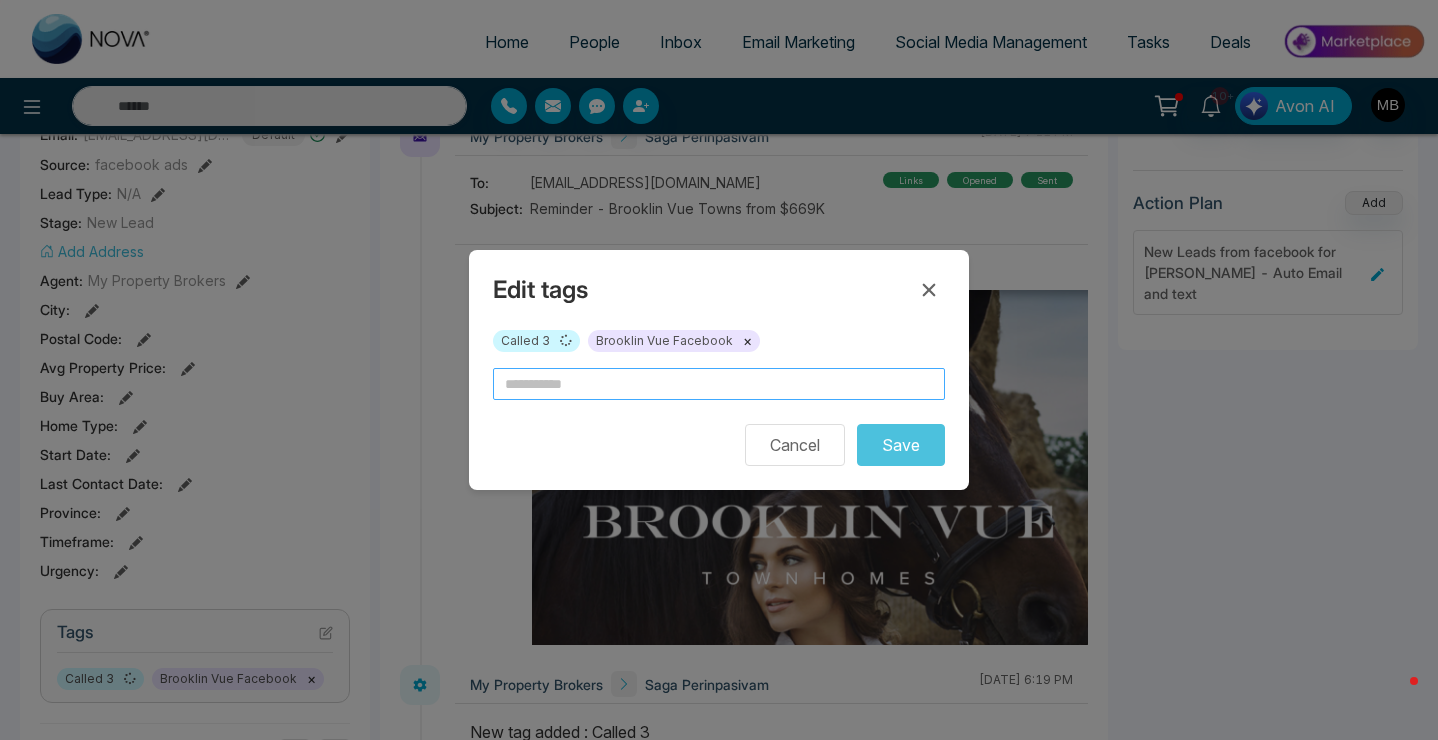 type on "**********" 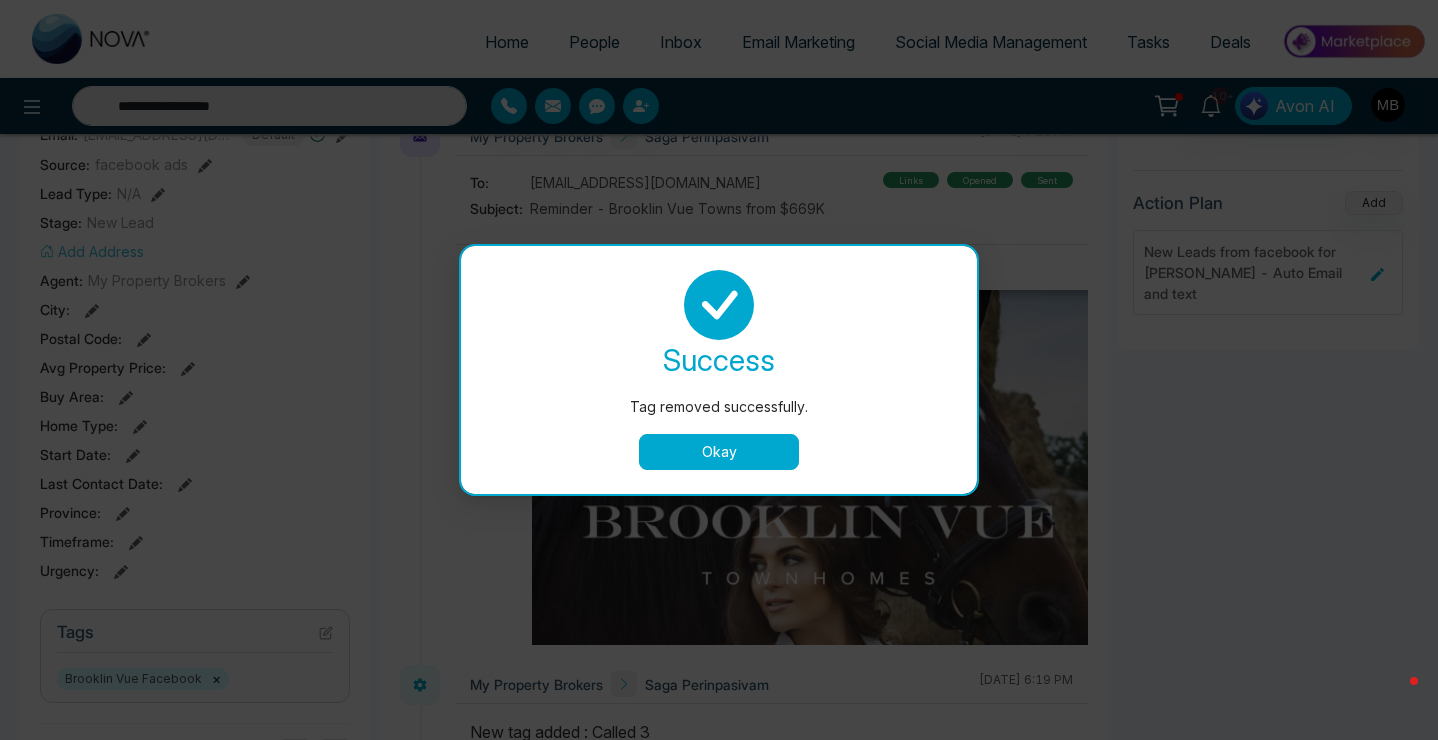 click on "Okay" at bounding box center (719, 452) 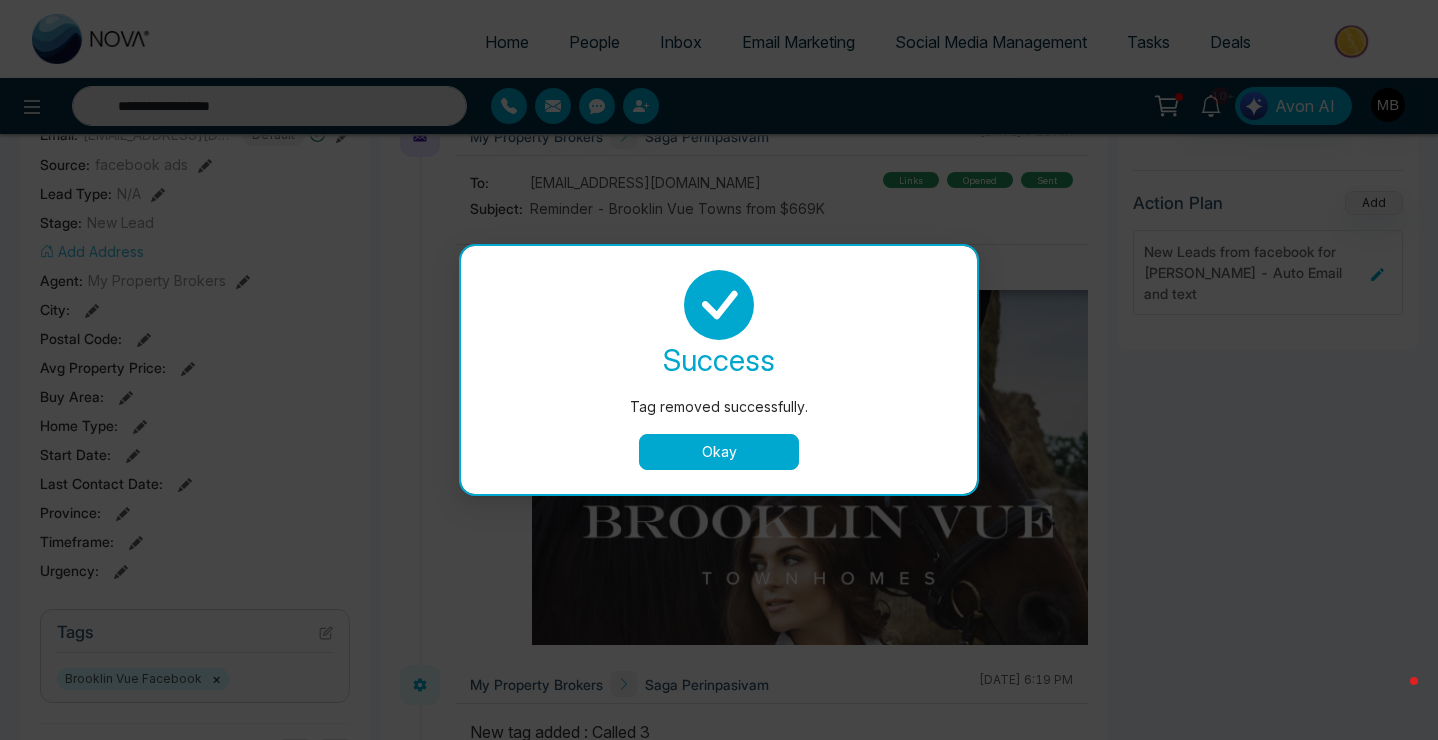 type 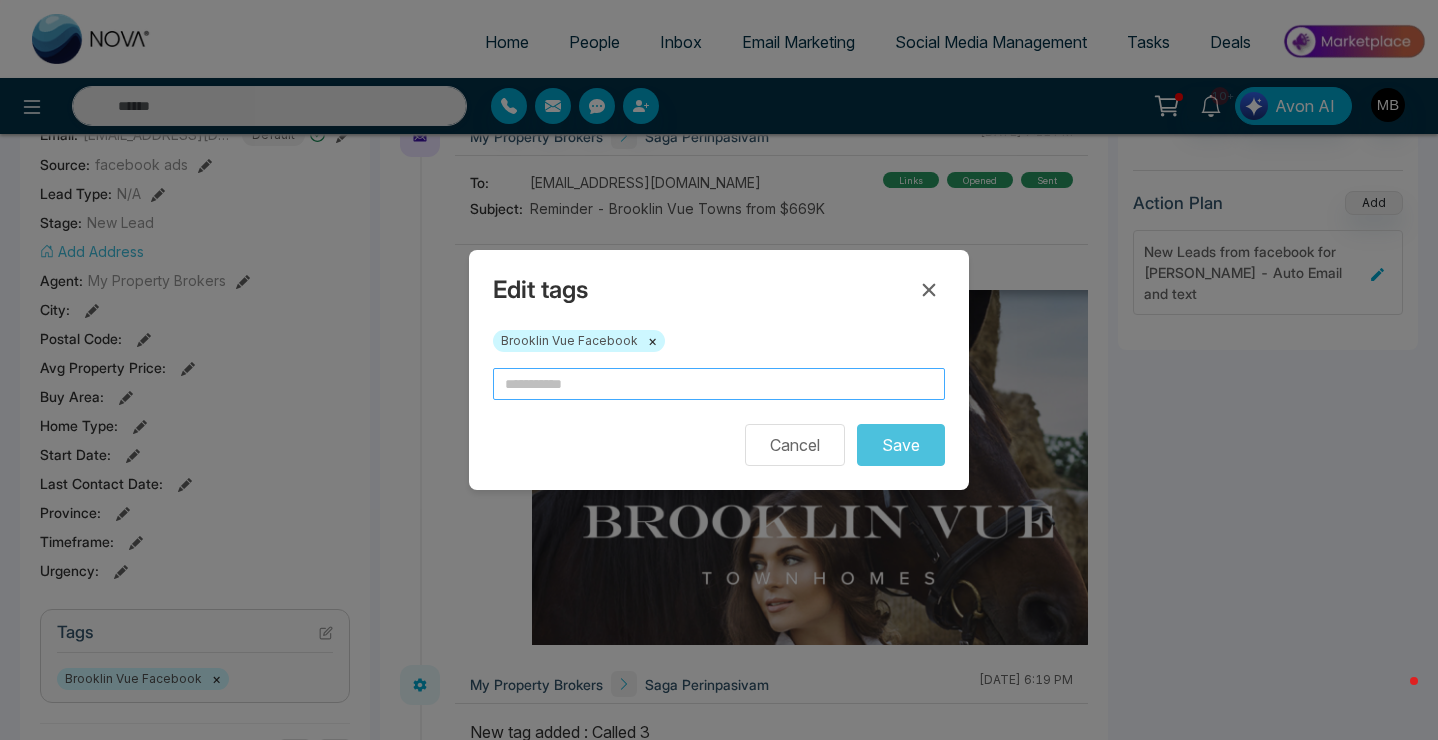 click at bounding box center [719, 384] 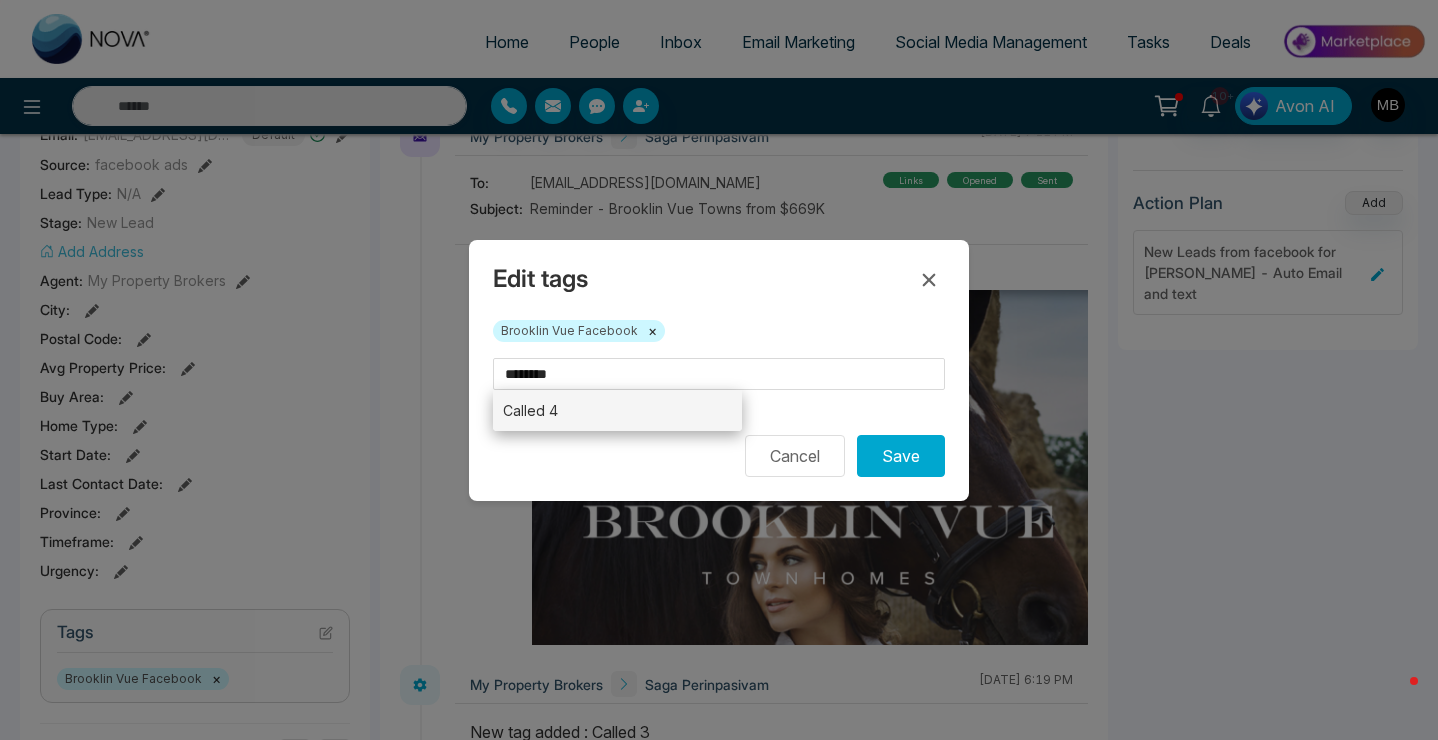 click on "Called 4" at bounding box center [617, 410] 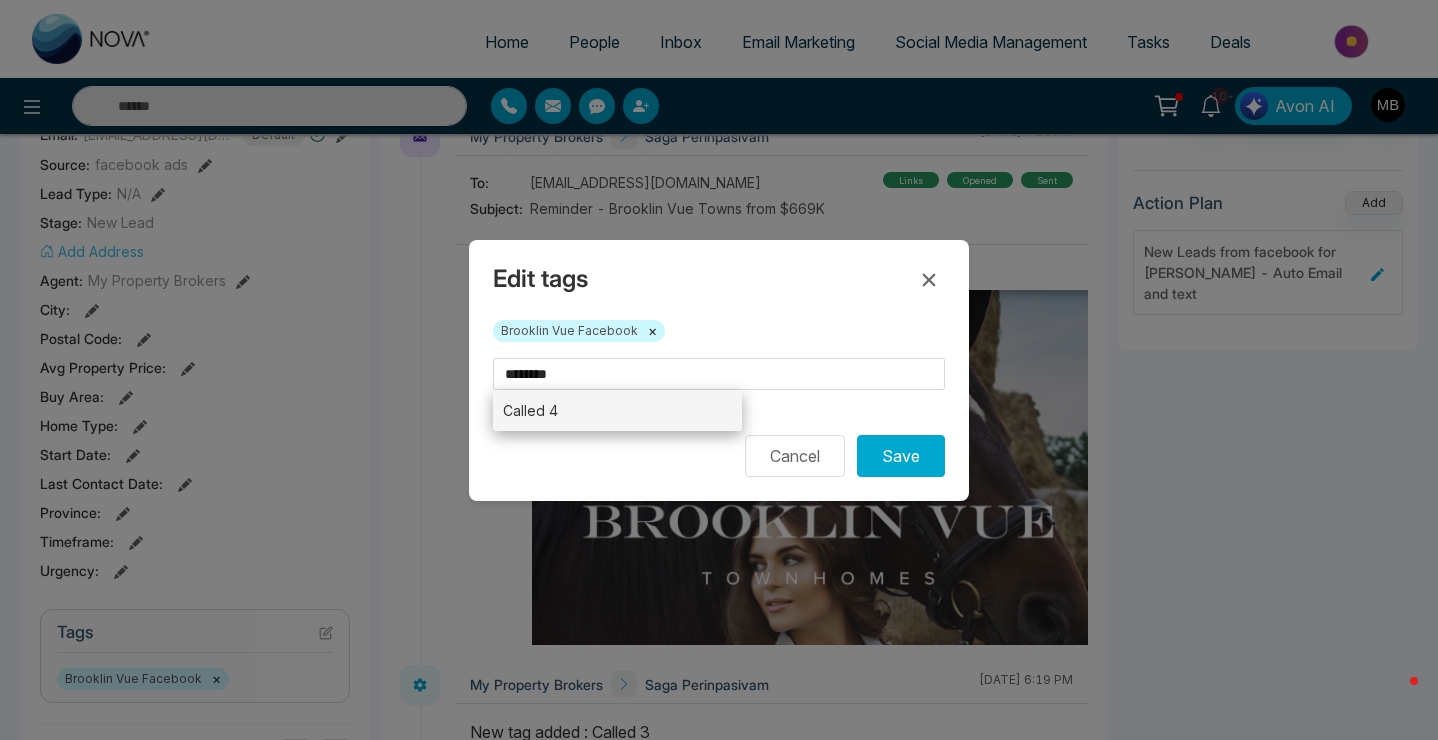 type on "********" 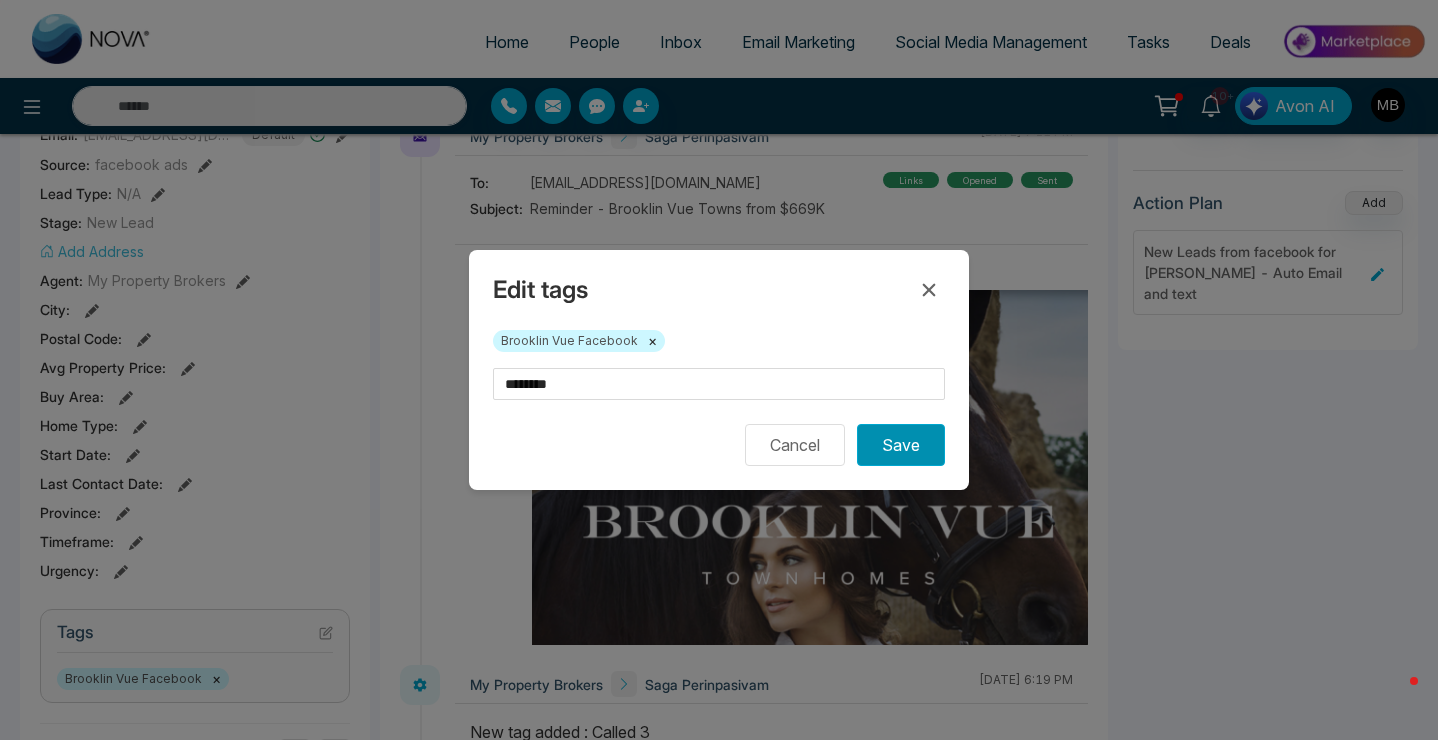 click on "Save" at bounding box center [901, 445] 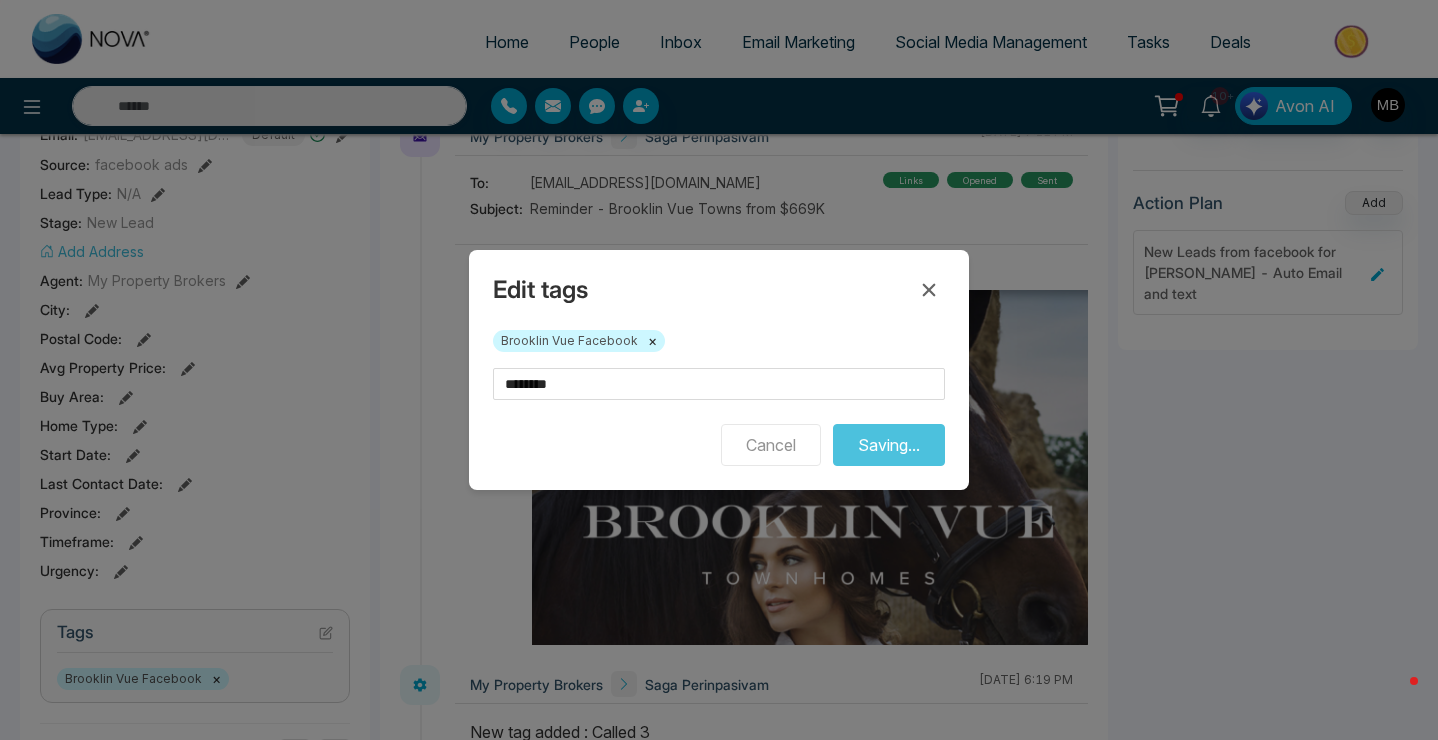 type on "**********" 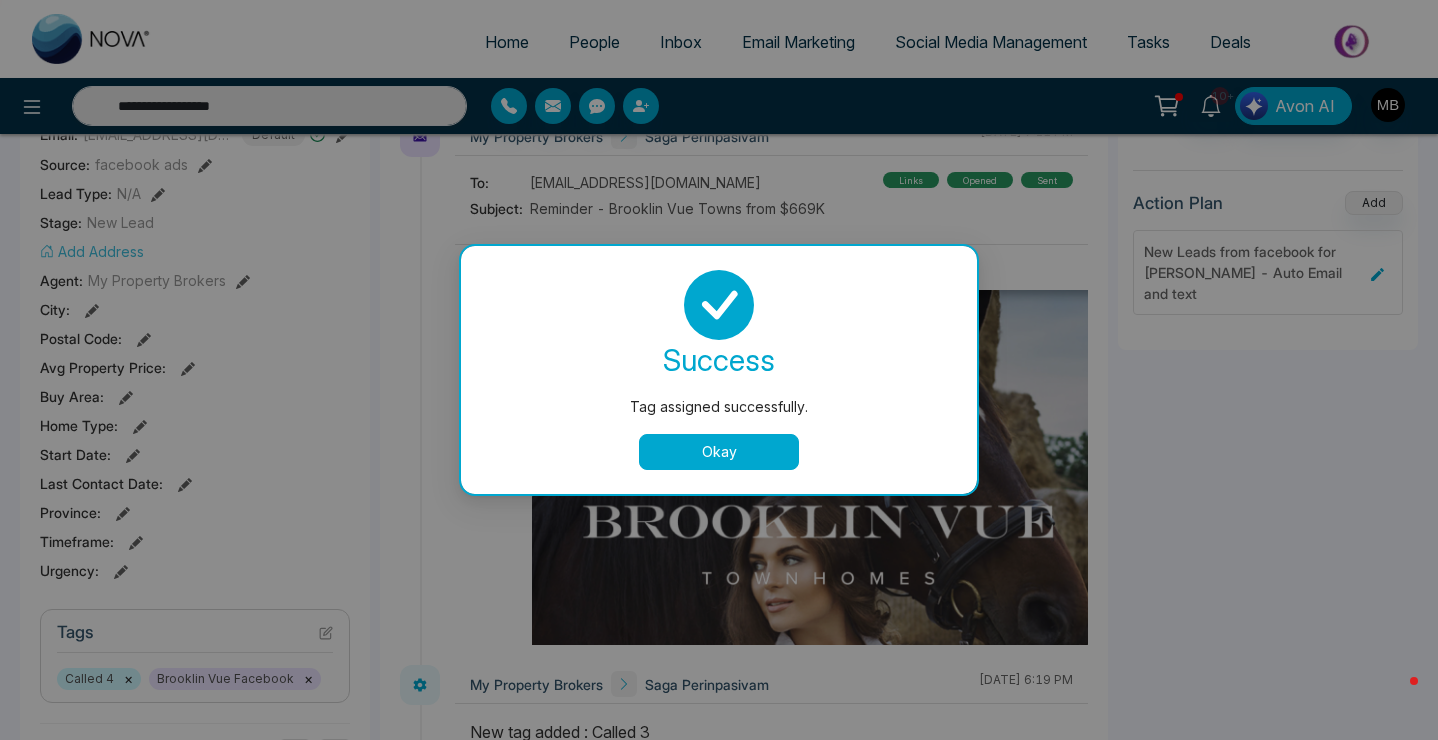 click on "Okay" at bounding box center (719, 452) 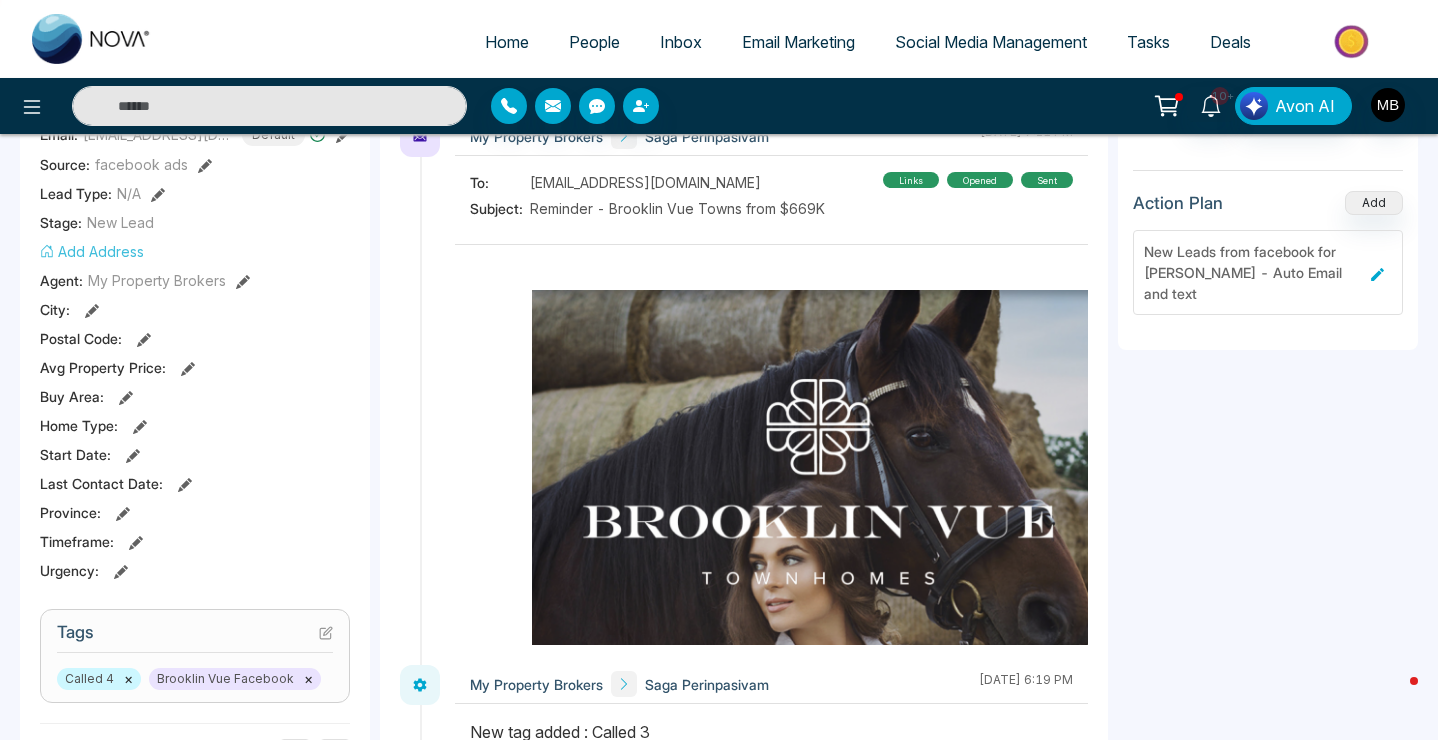 click at bounding box center (269, 106) 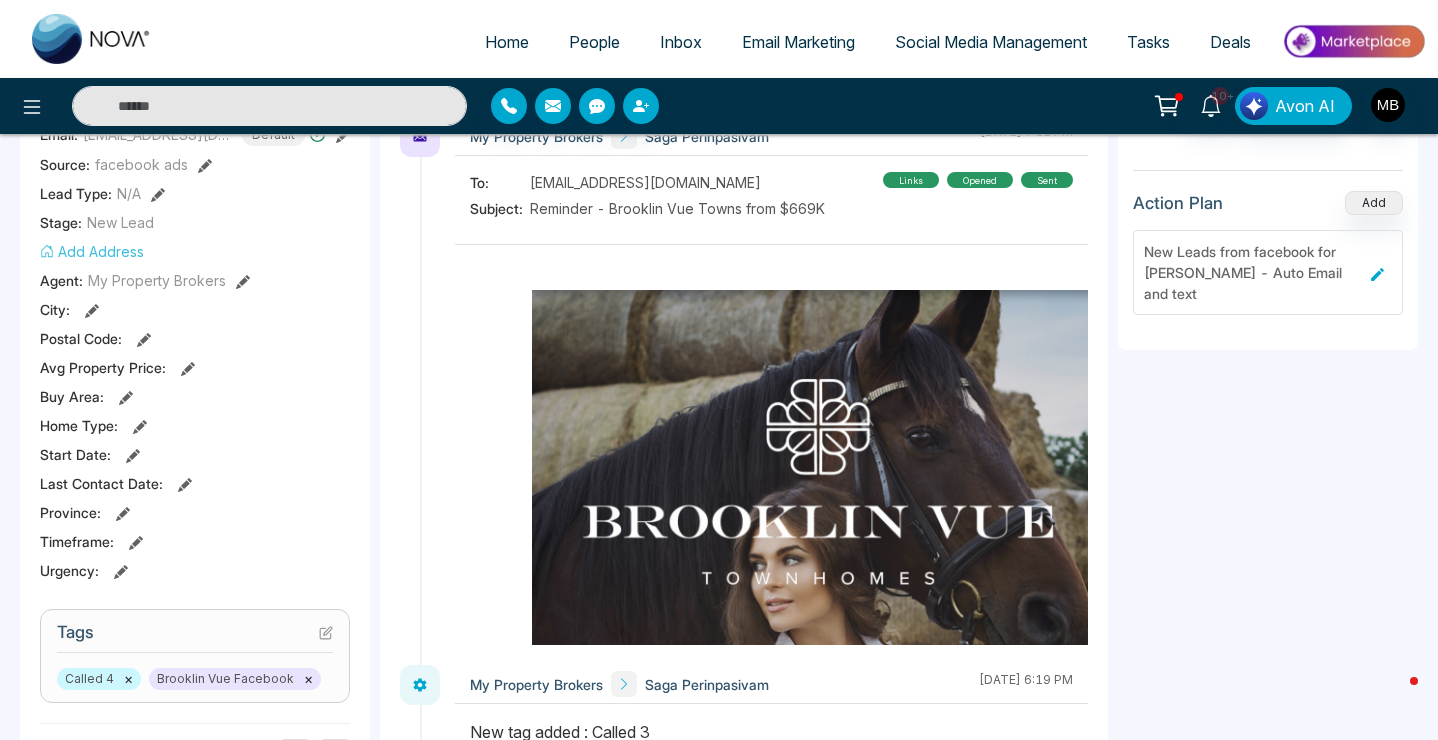 paste on "**********" 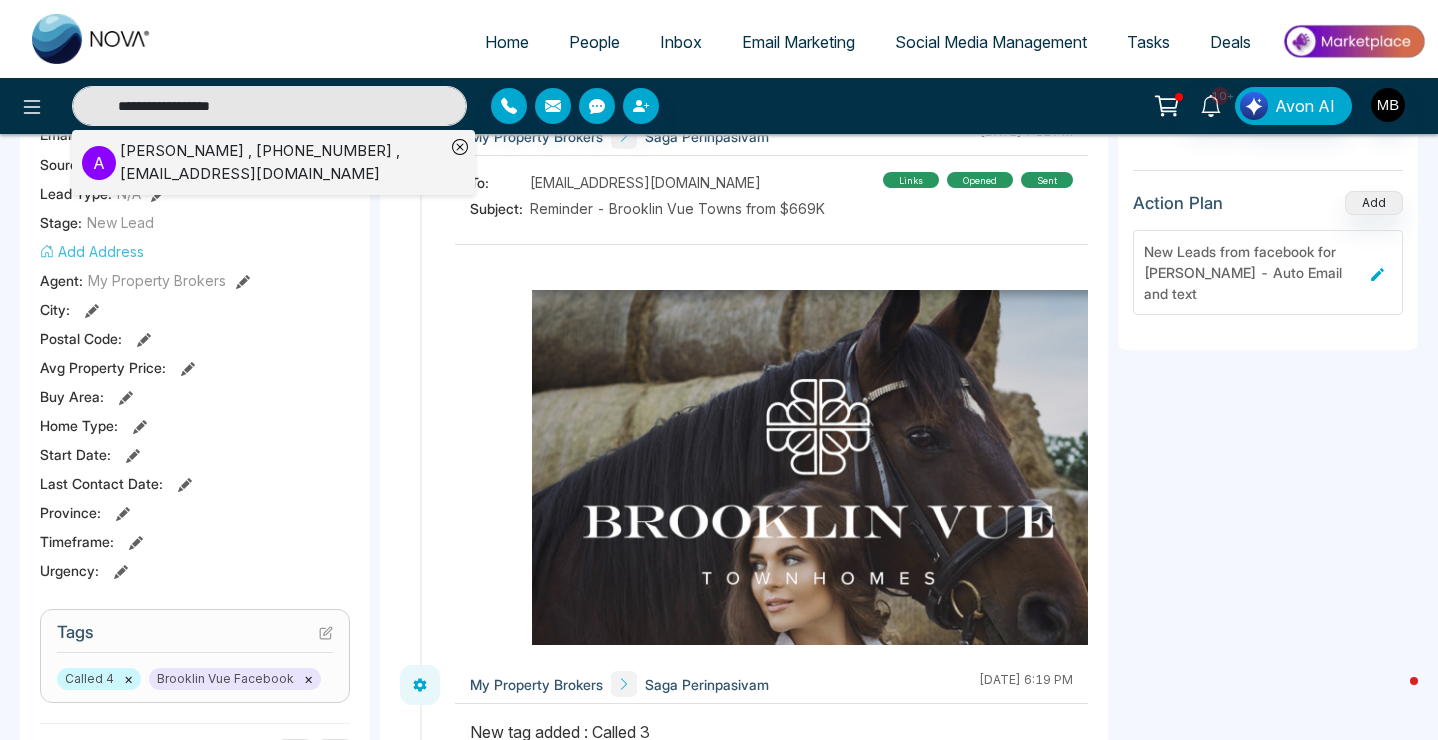 type on "**********" 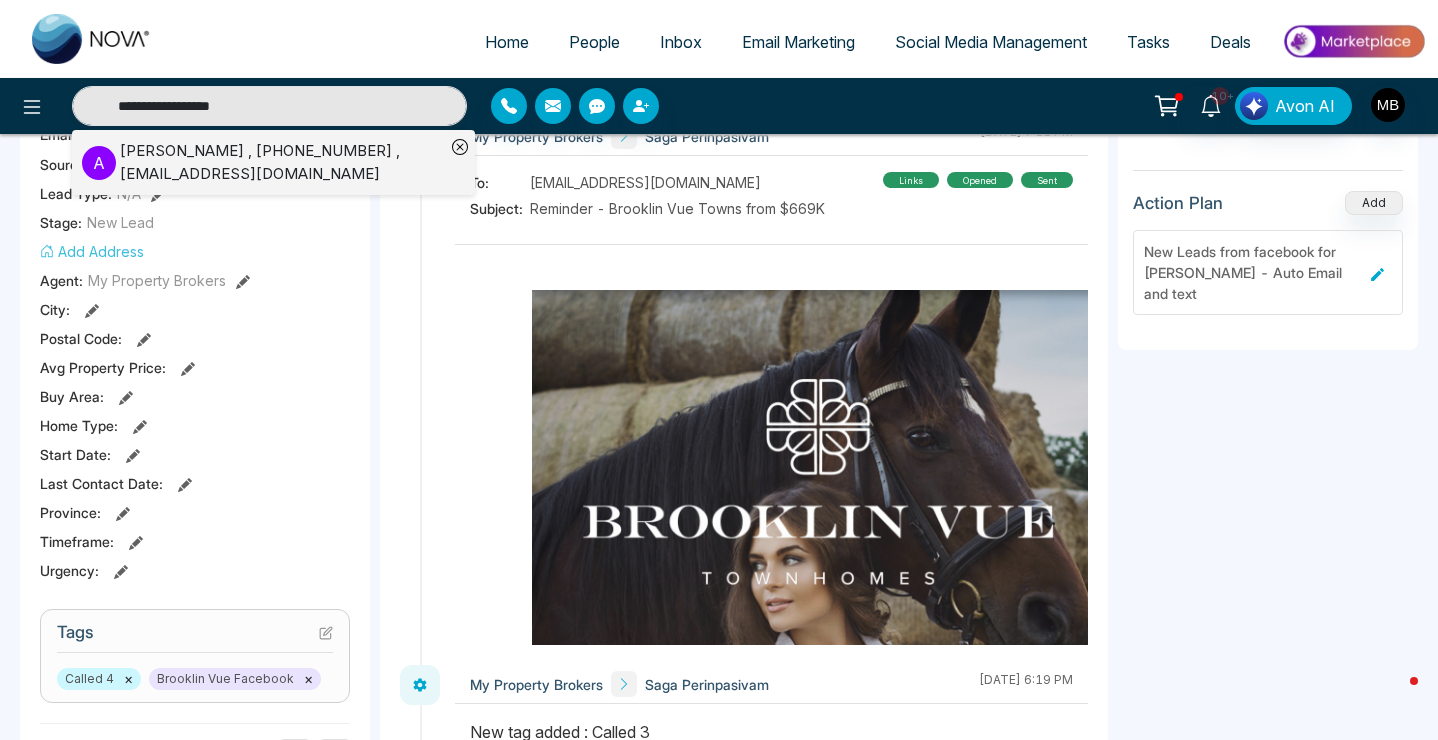 click on "[PERSON_NAME]     , [PHONE_NUMBER]   , [EMAIL_ADDRESS][DOMAIN_NAME]" at bounding box center [282, 162] 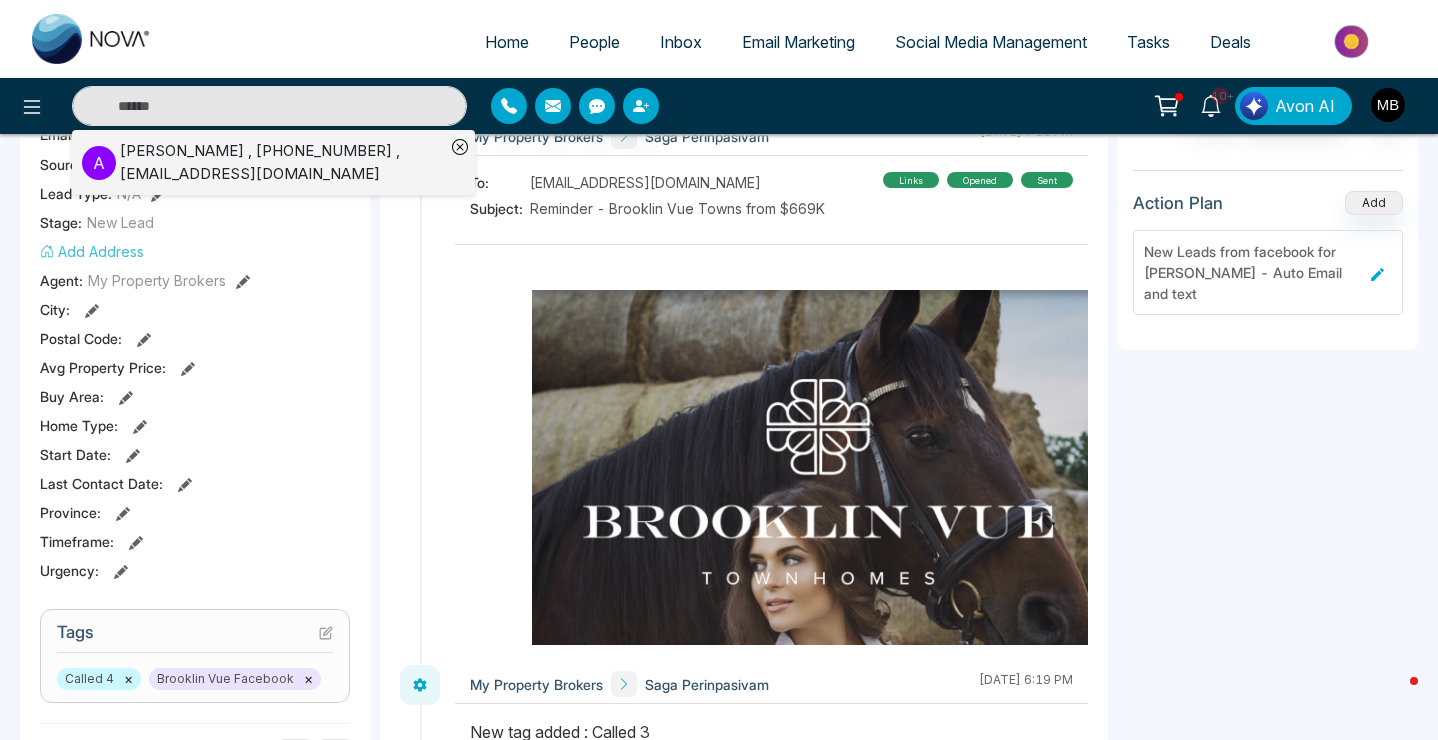 type on "**********" 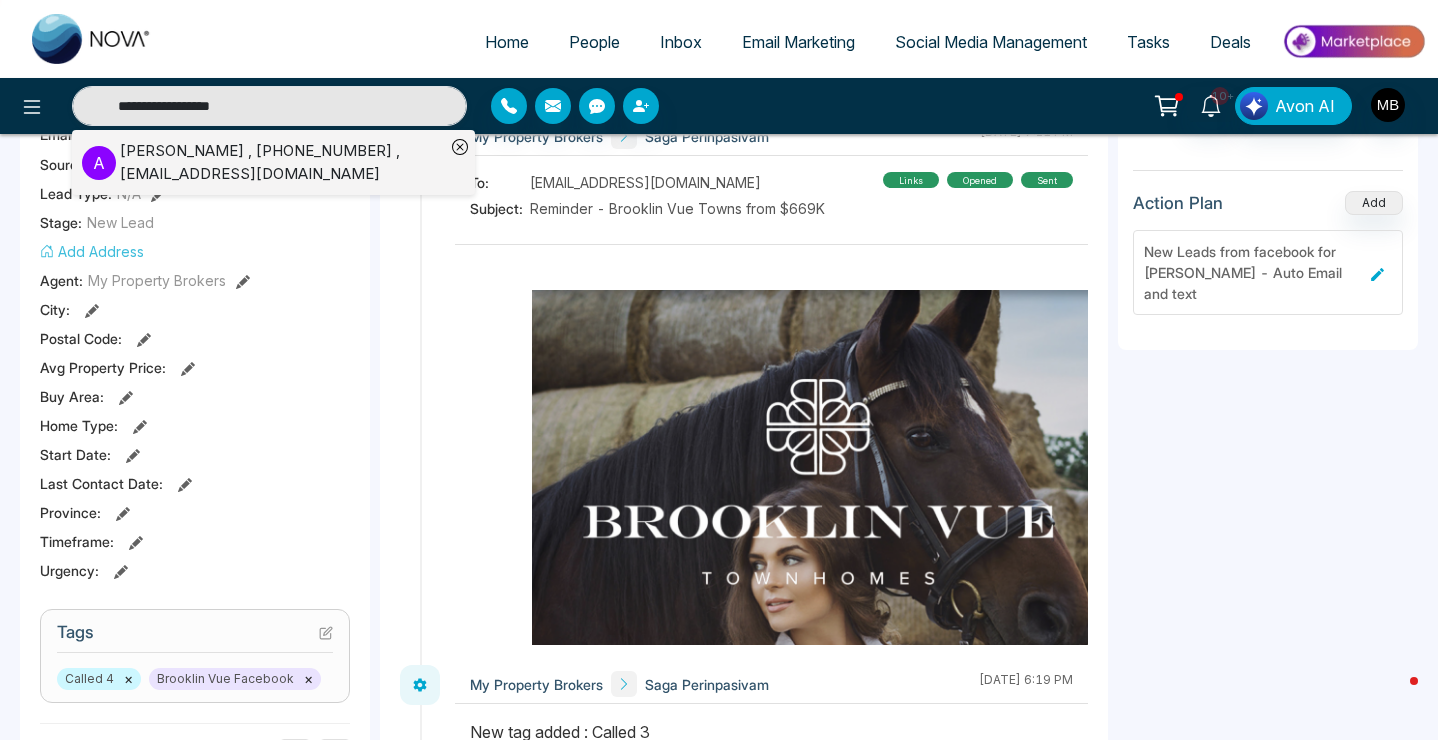 scroll, scrollTop: 0, scrollLeft: 0, axis: both 